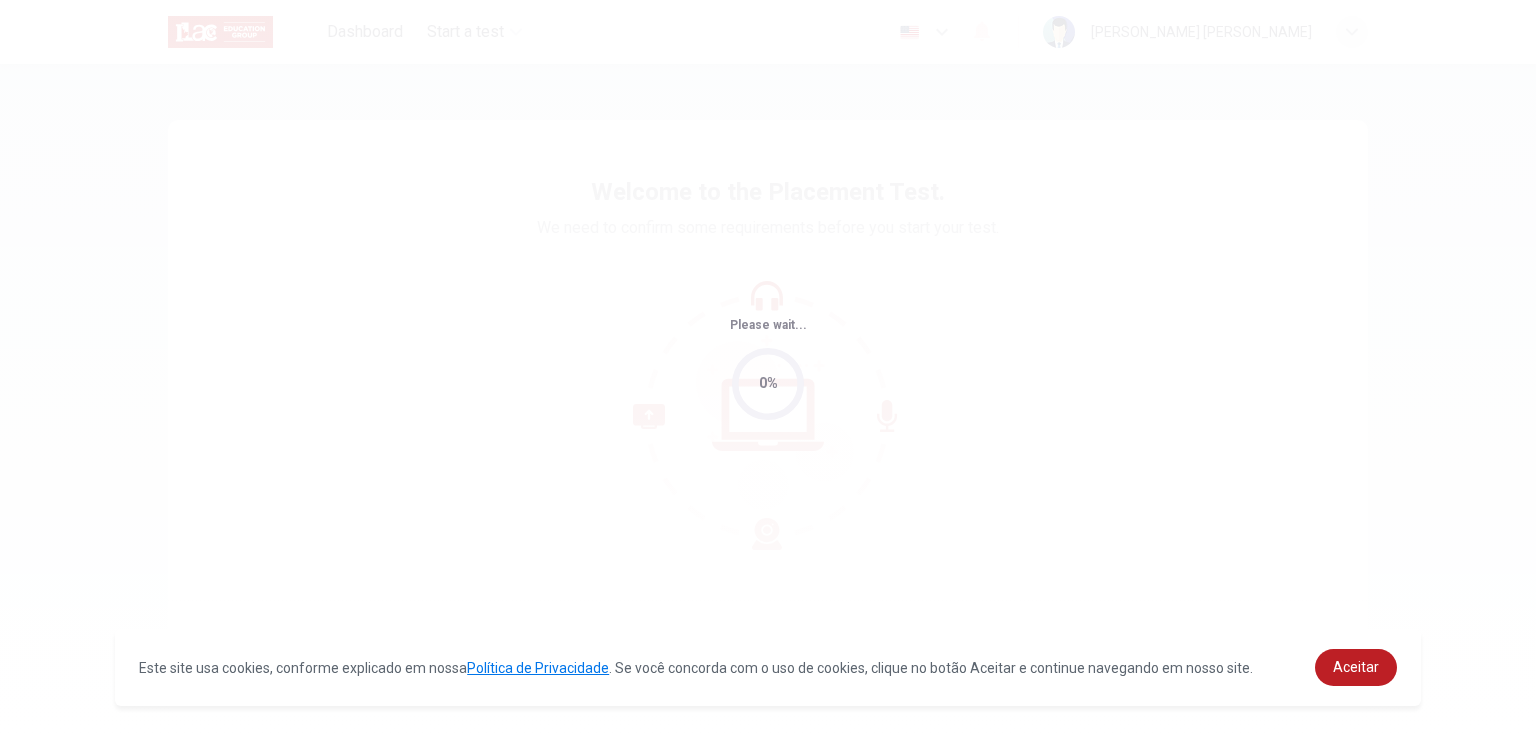 scroll, scrollTop: 0, scrollLeft: 0, axis: both 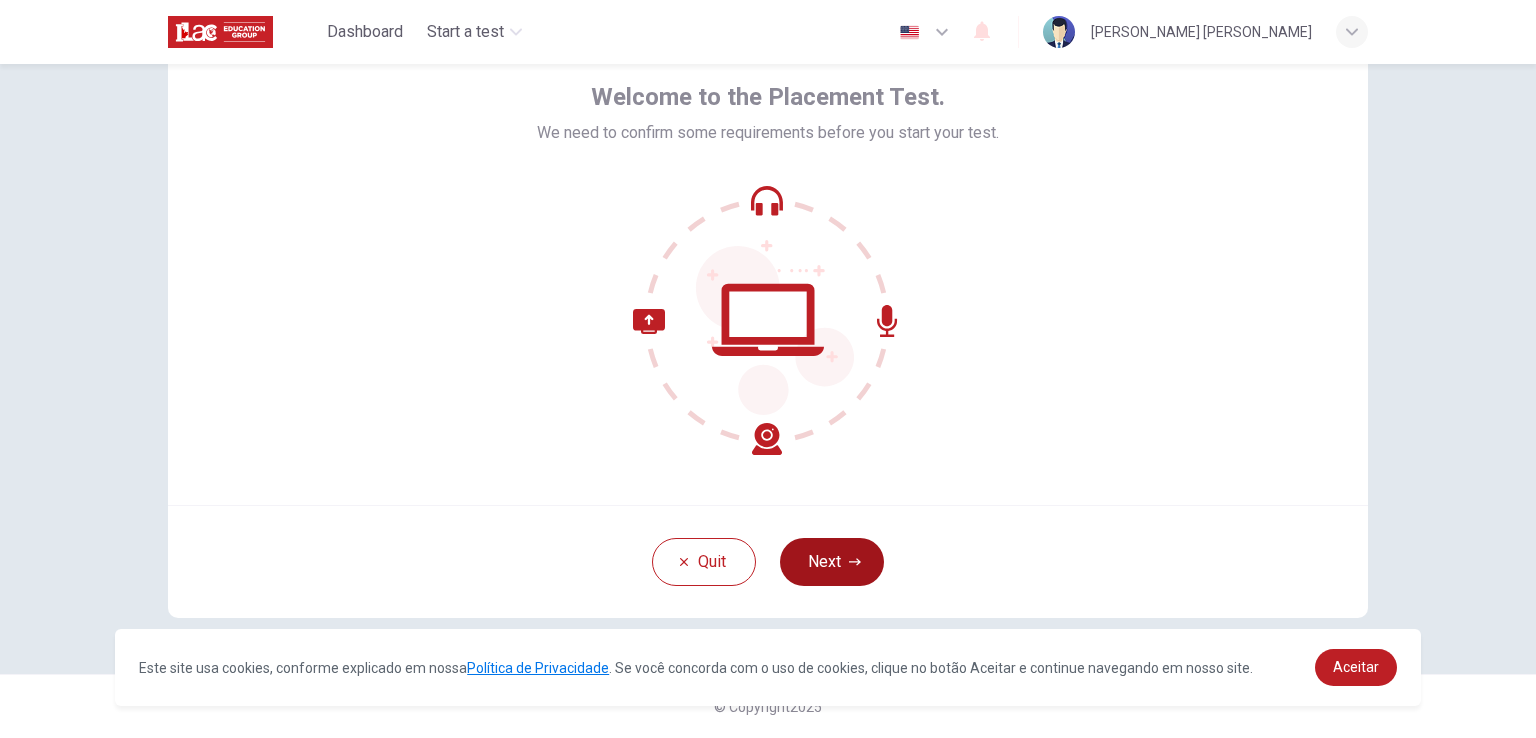 click 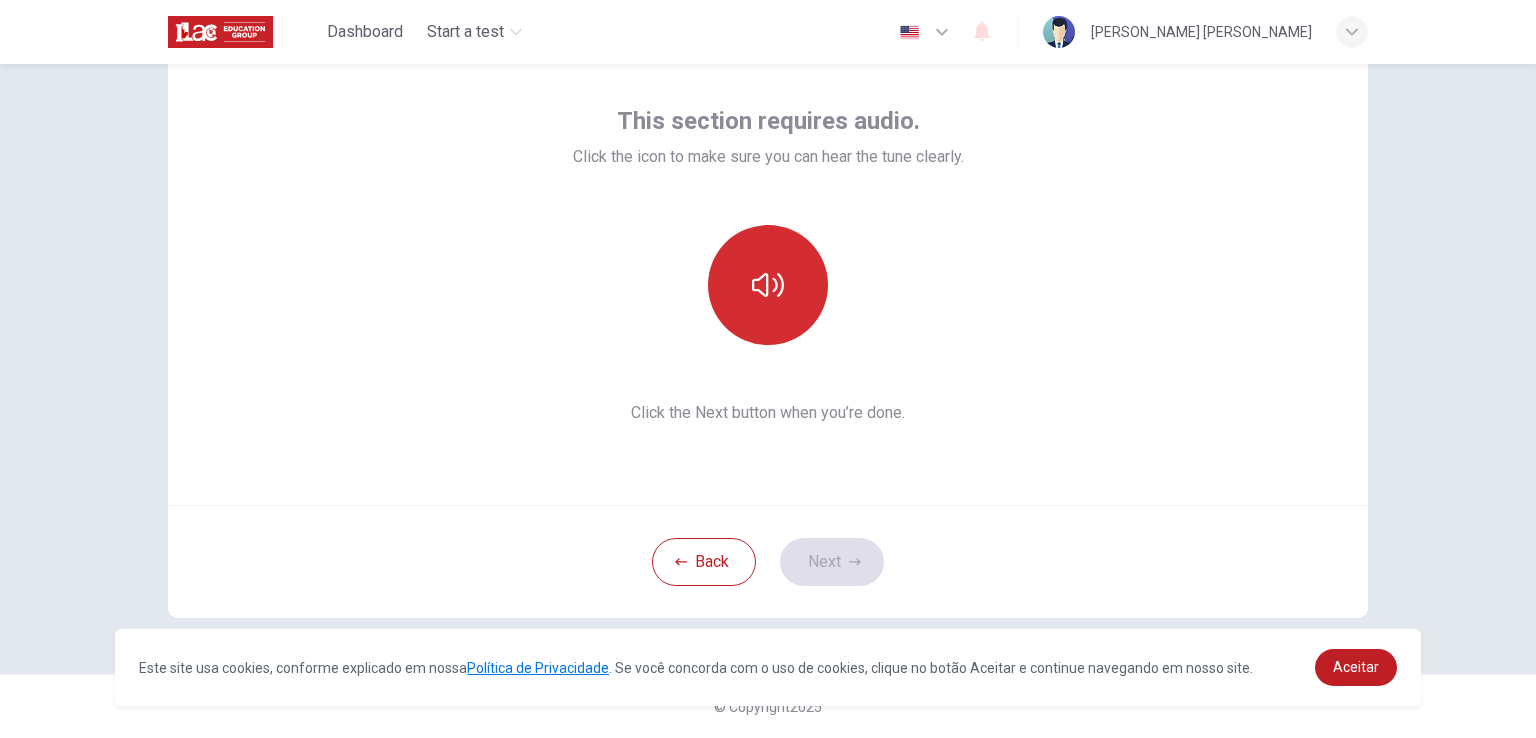 click at bounding box center (768, 285) 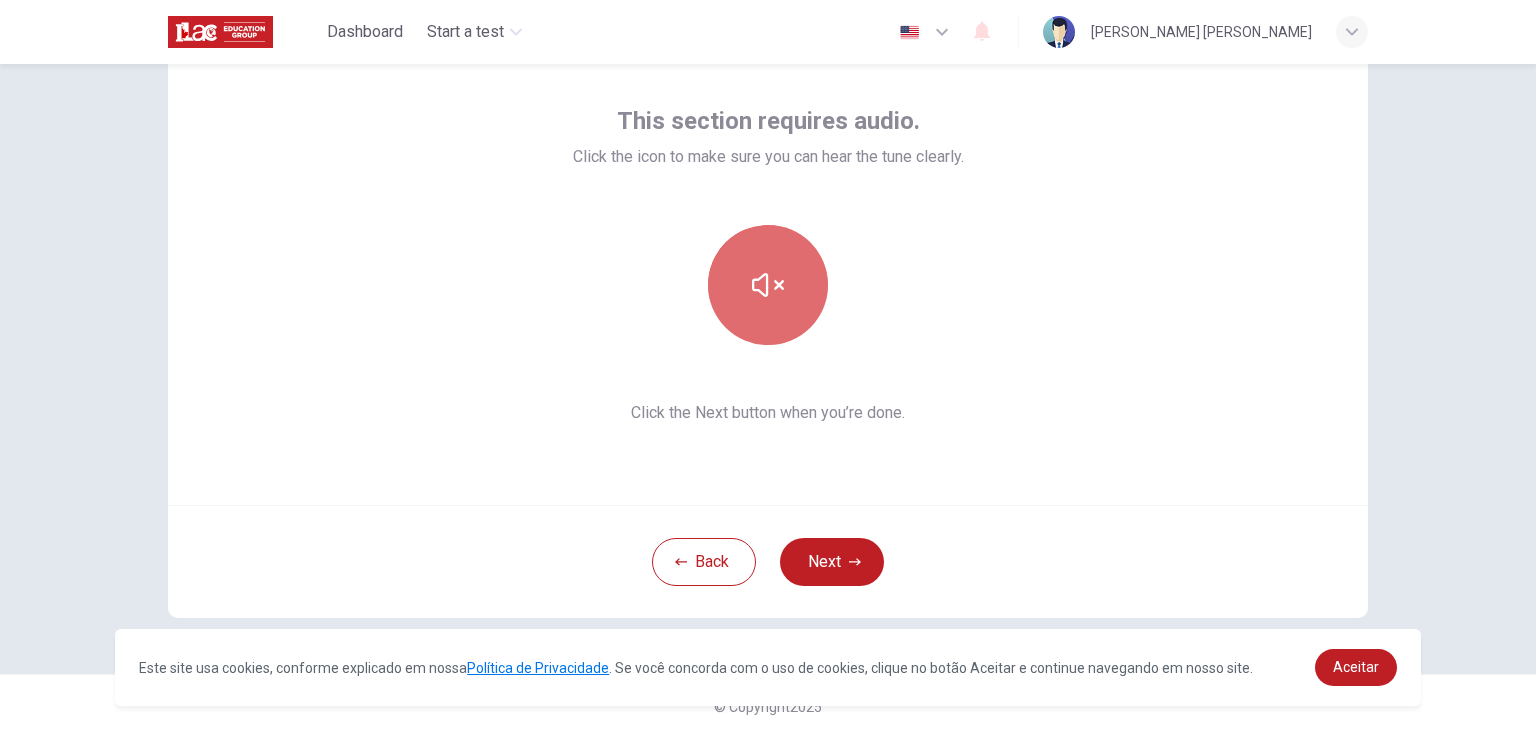 click at bounding box center (768, 285) 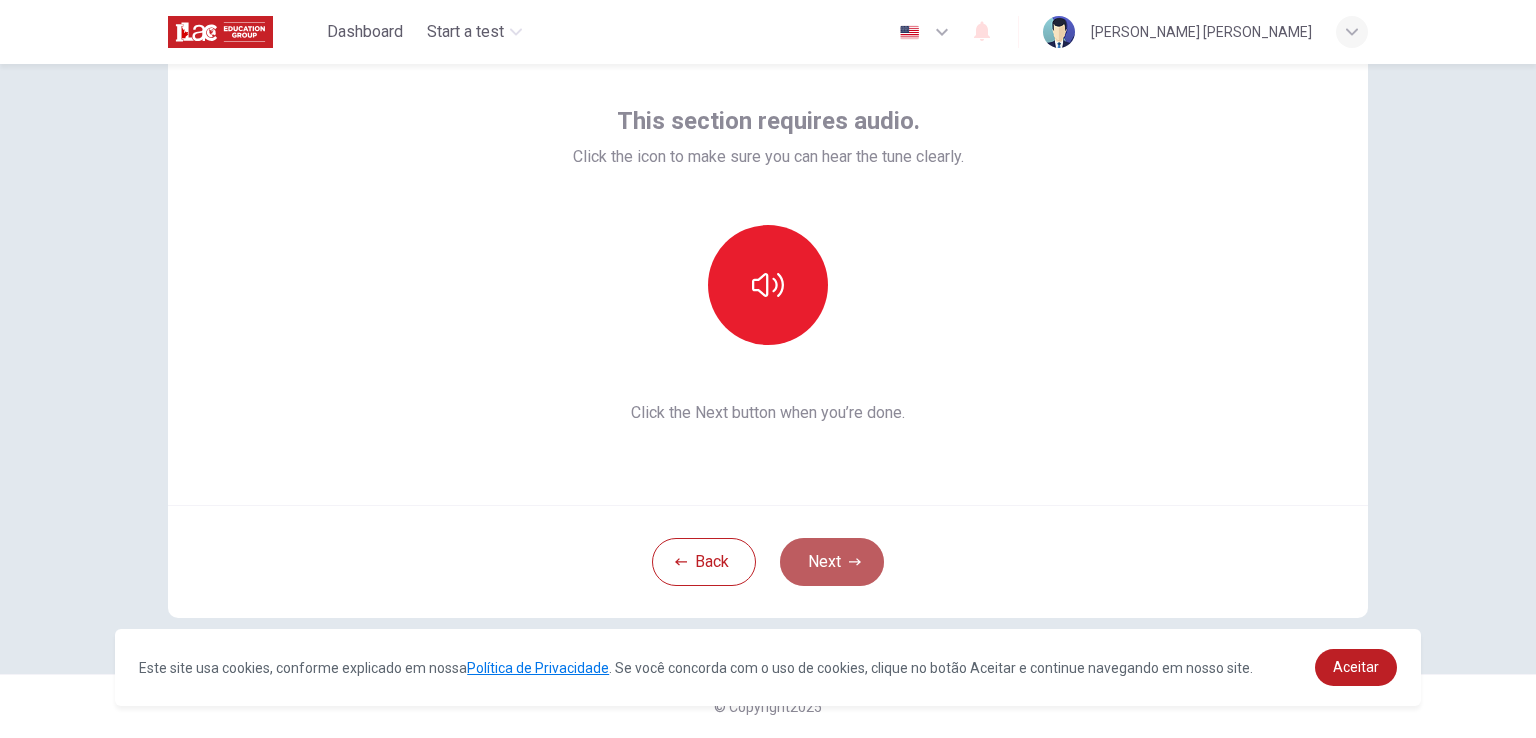 click on "Next" at bounding box center [832, 562] 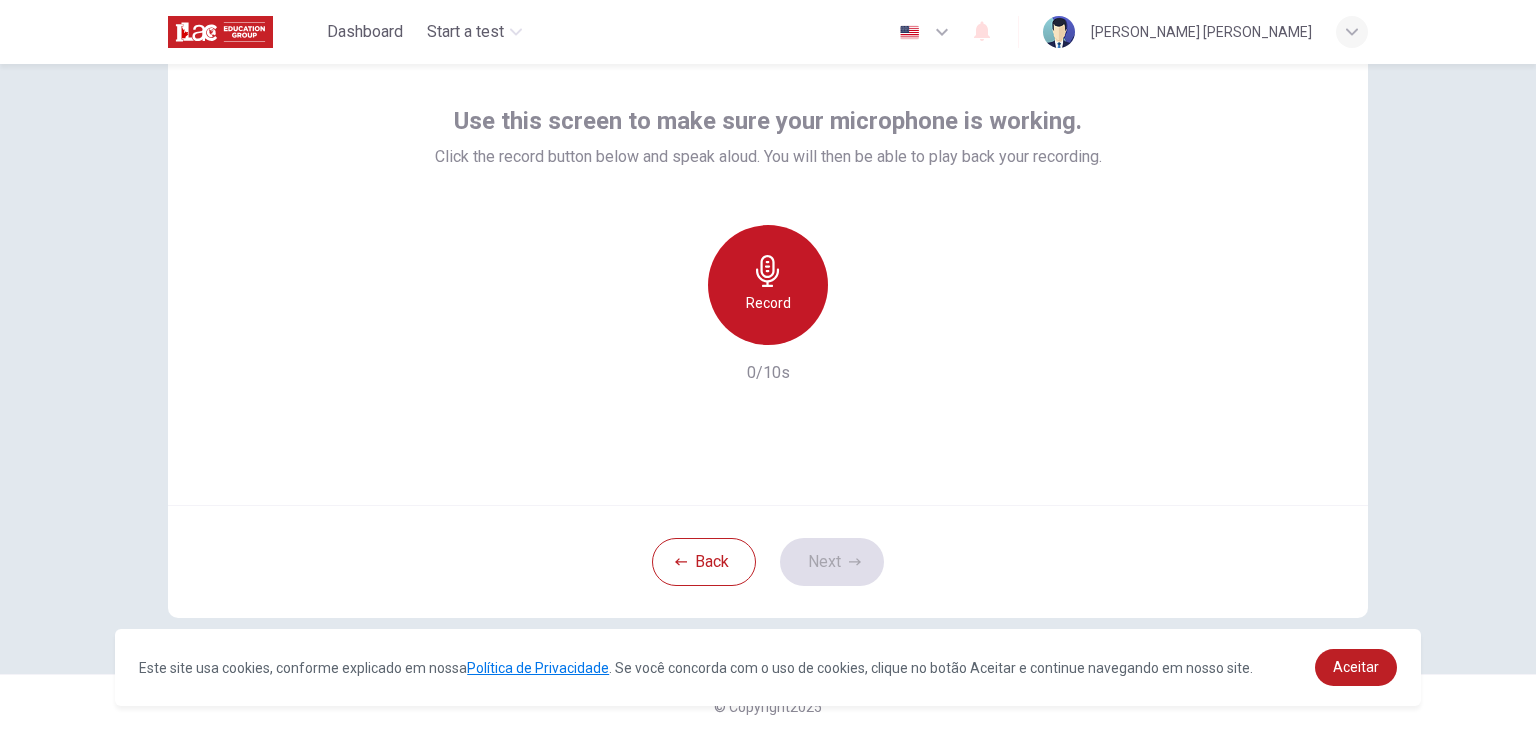 drag, startPoint x: 774, startPoint y: 273, endPoint x: 768, endPoint y: 282, distance: 10.816654 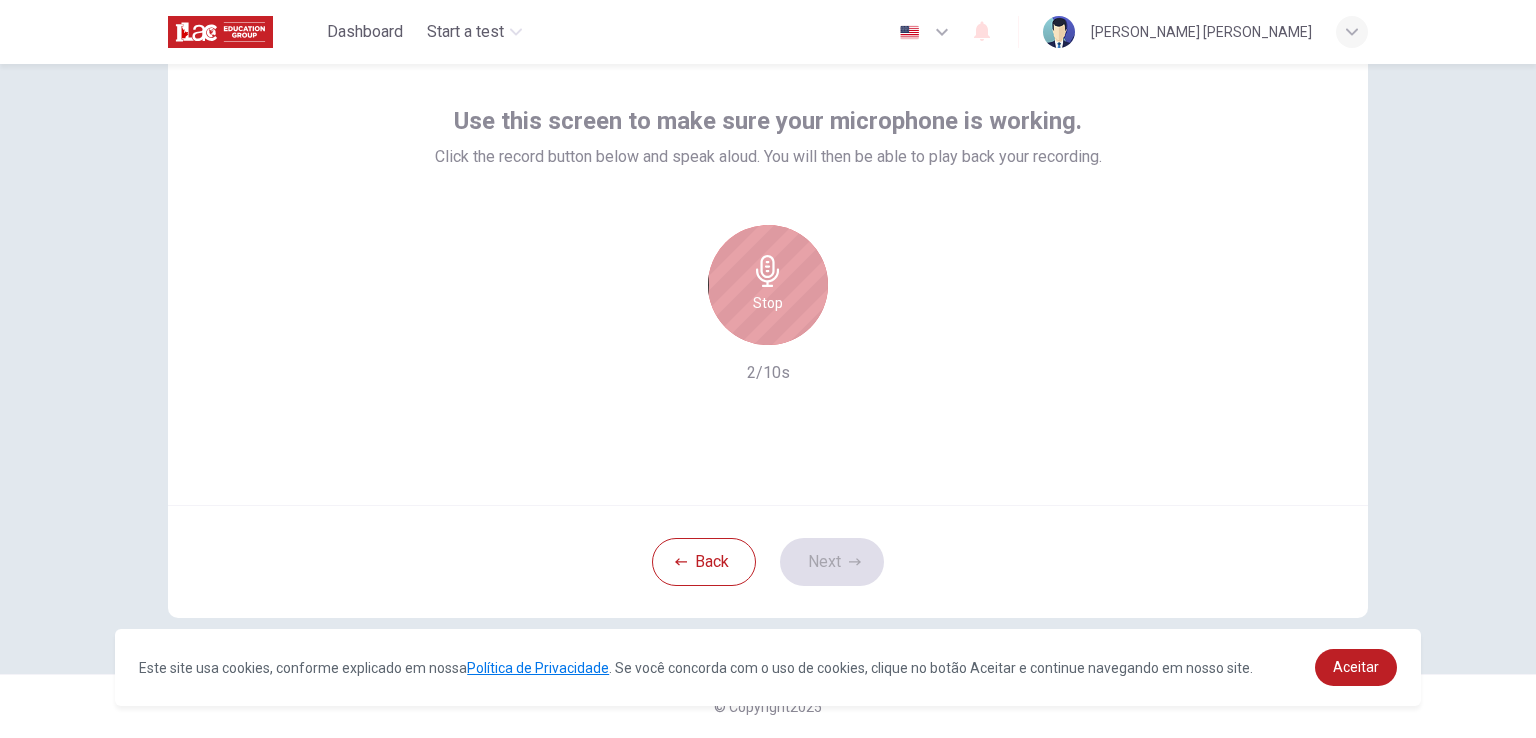 click on "Stop" at bounding box center [768, 285] 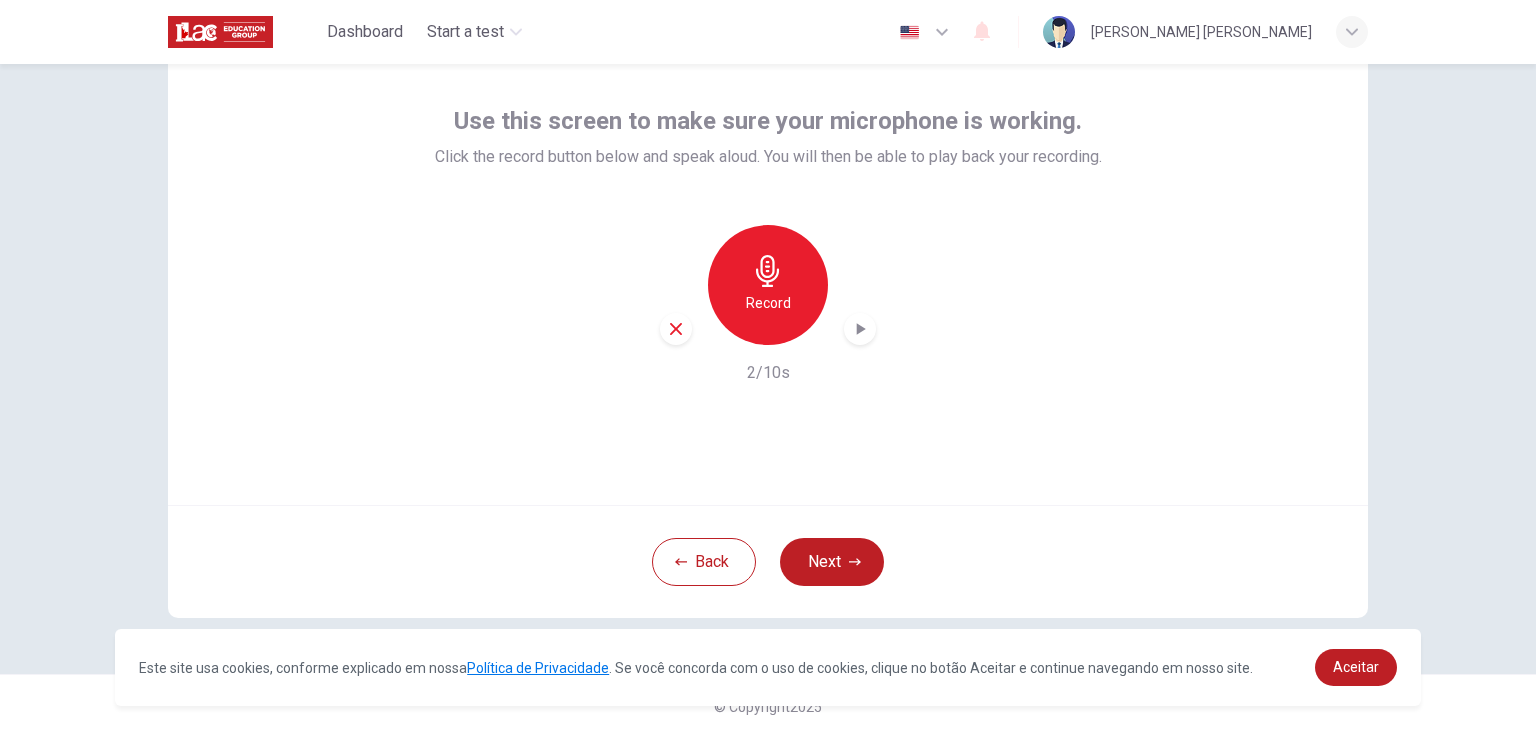 click 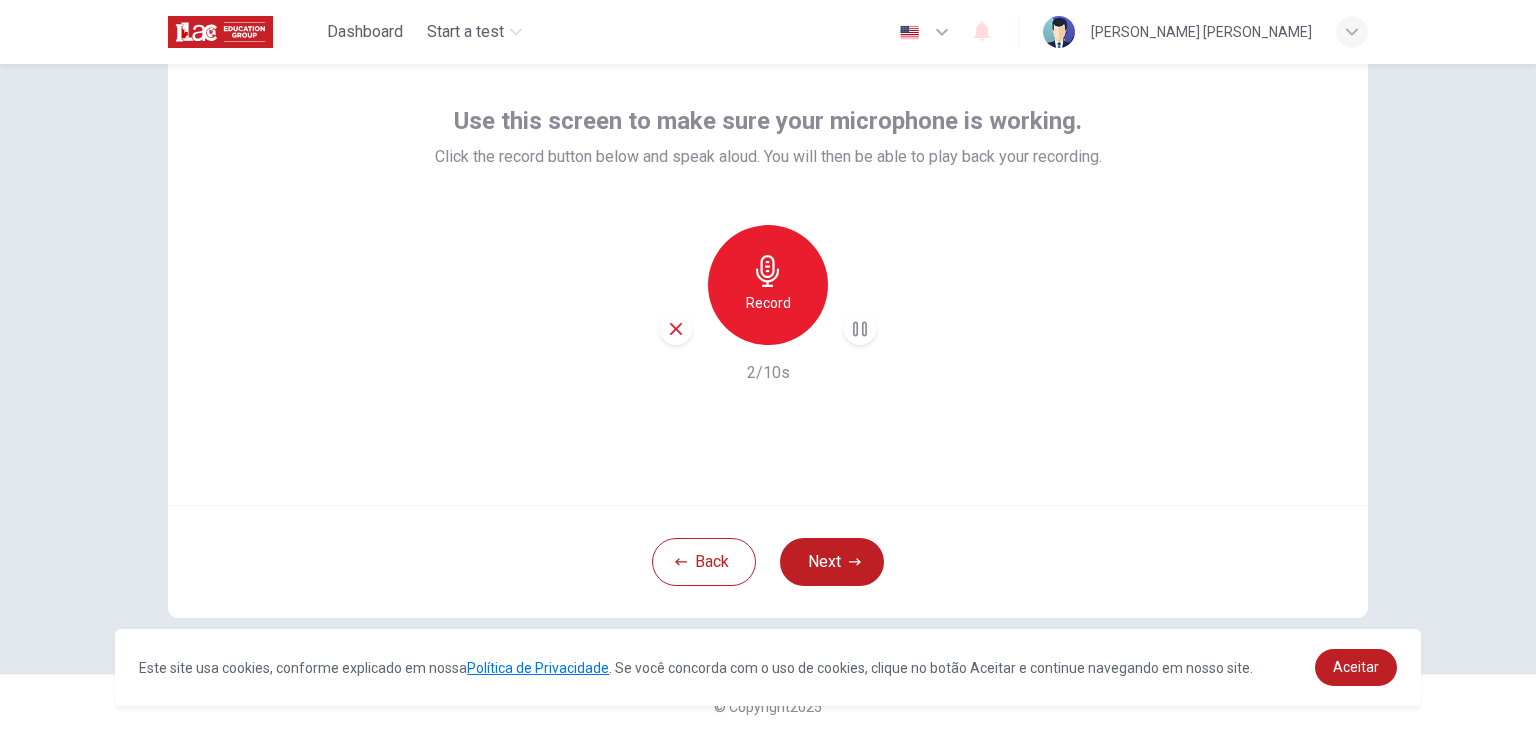 click 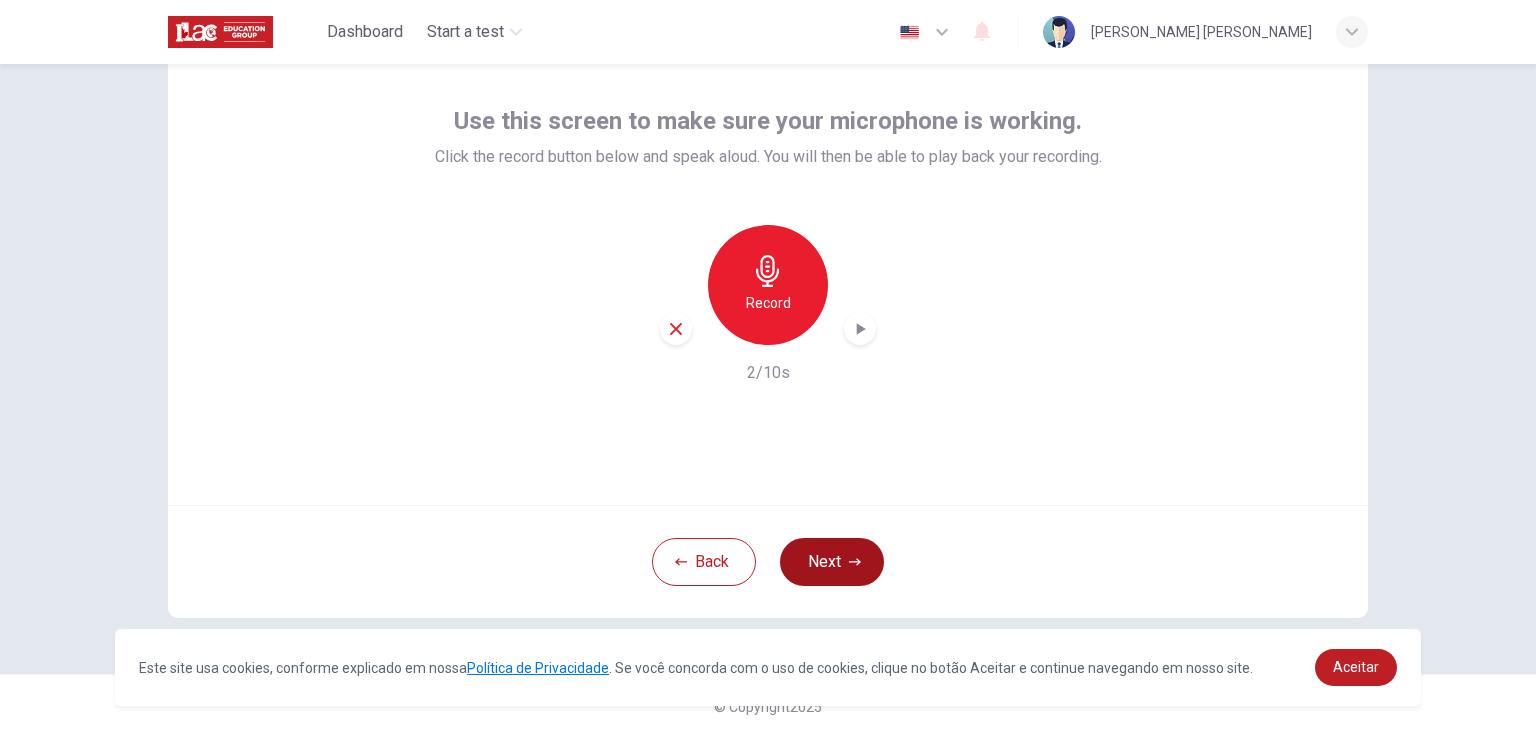click on "Next" at bounding box center (832, 562) 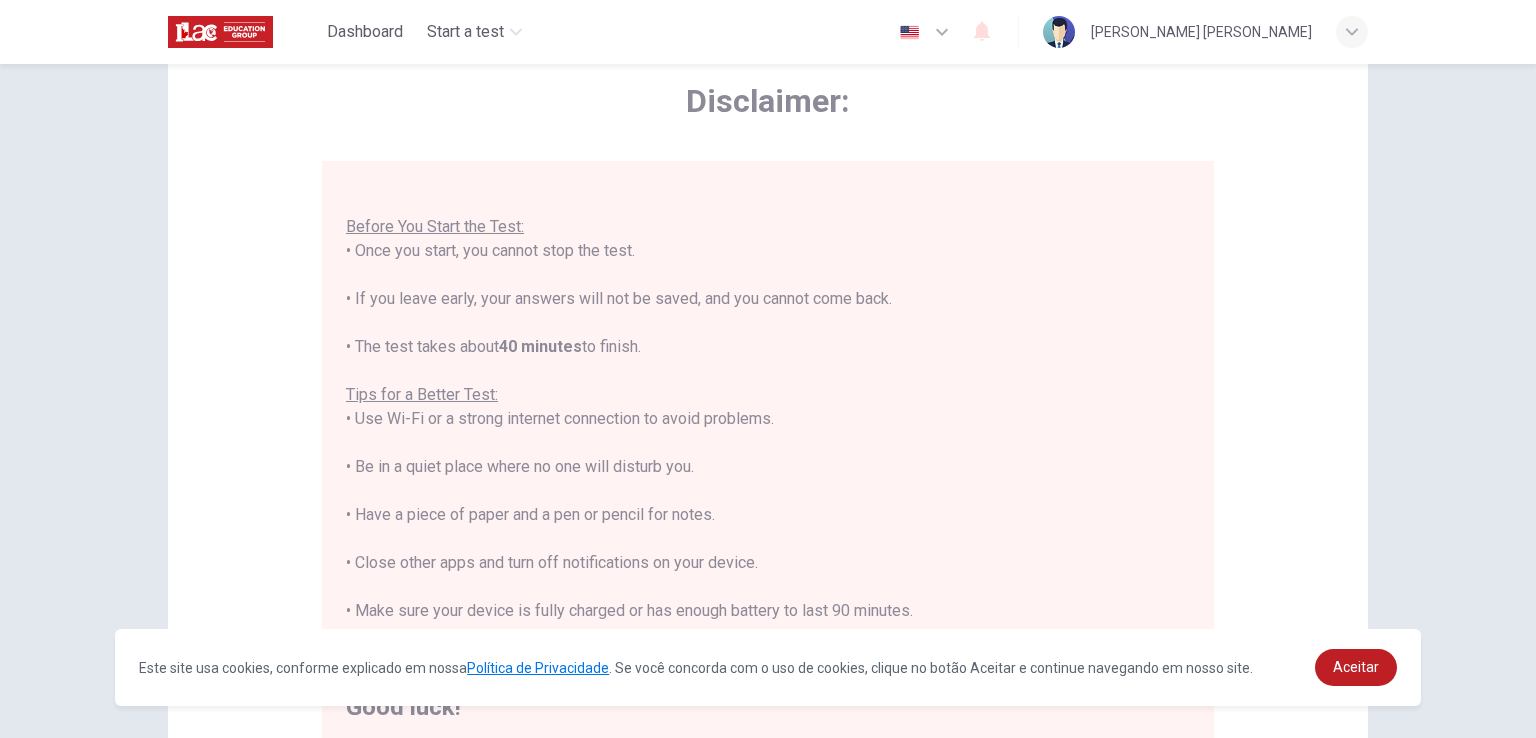 scroll, scrollTop: 23, scrollLeft: 0, axis: vertical 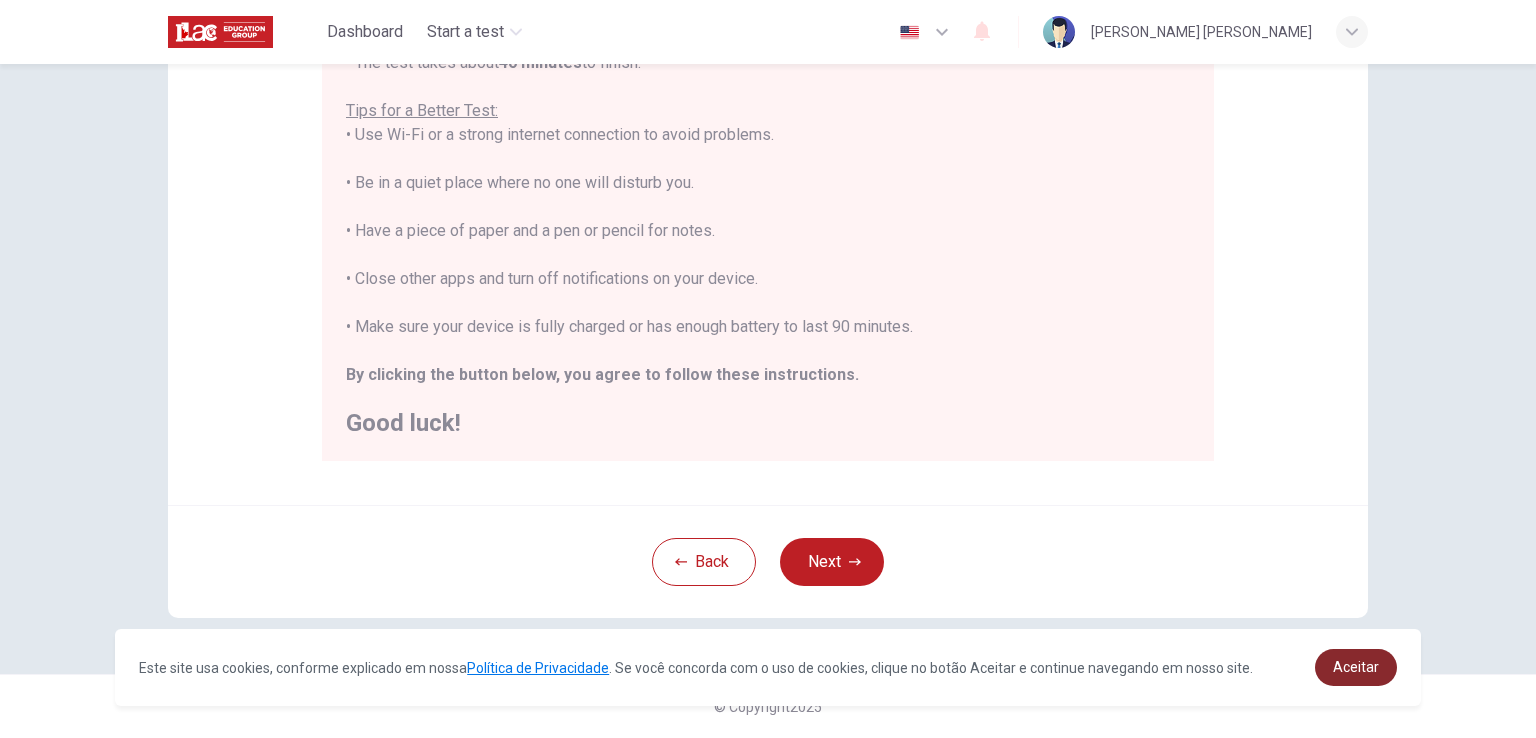 click on "Aceitar" at bounding box center [1356, 667] 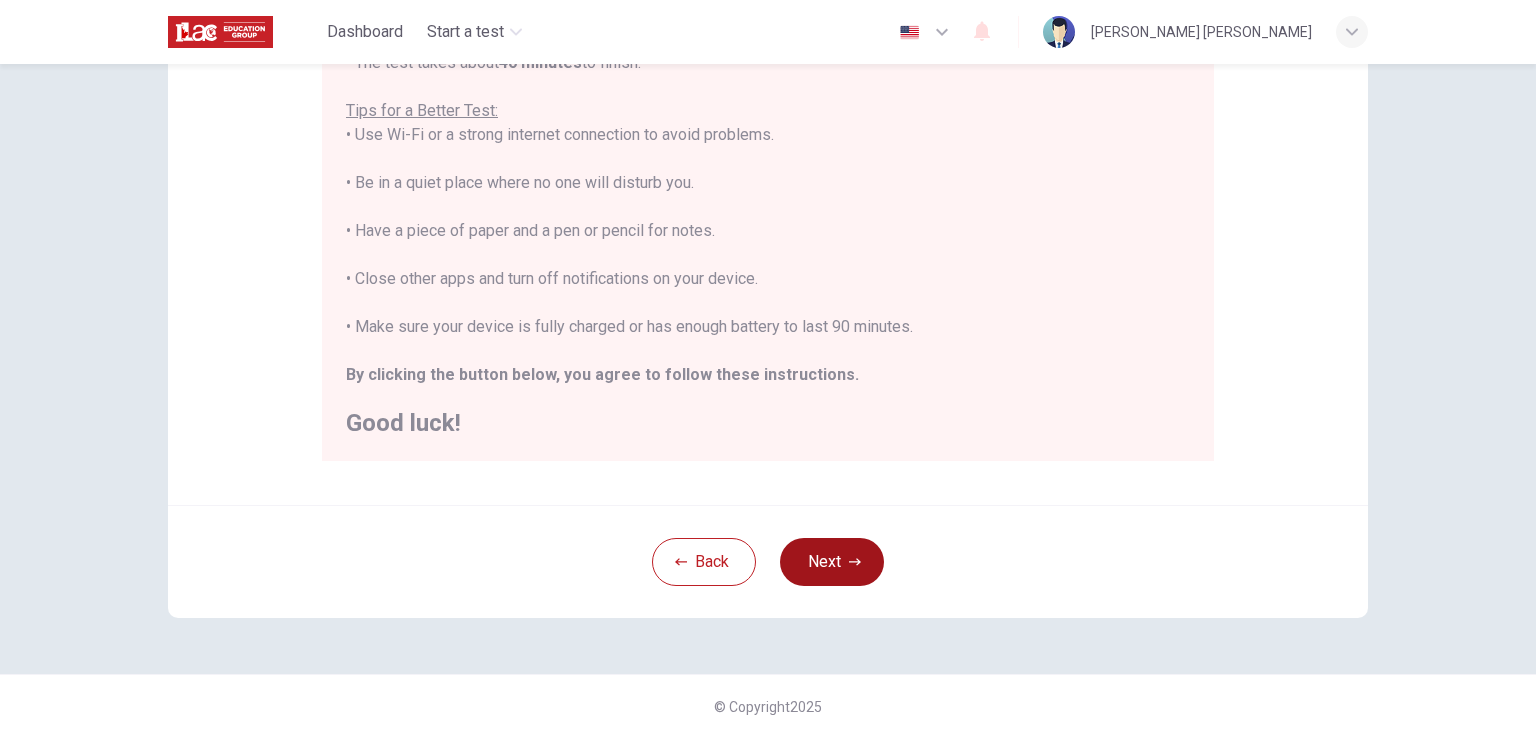 click on "Next" at bounding box center [832, 562] 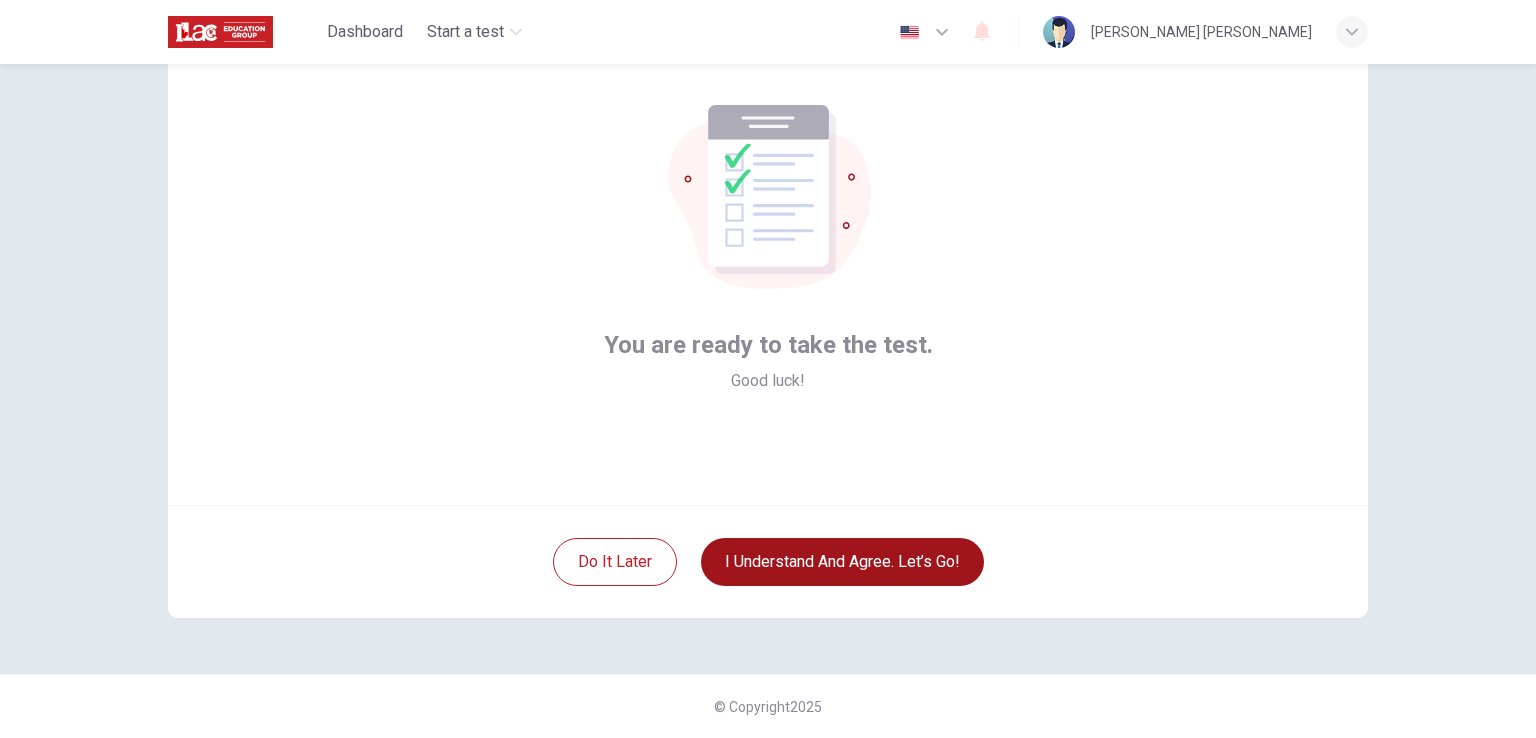 scroll, scrollTop: 95, scrollLeft: 0, axis: vertical 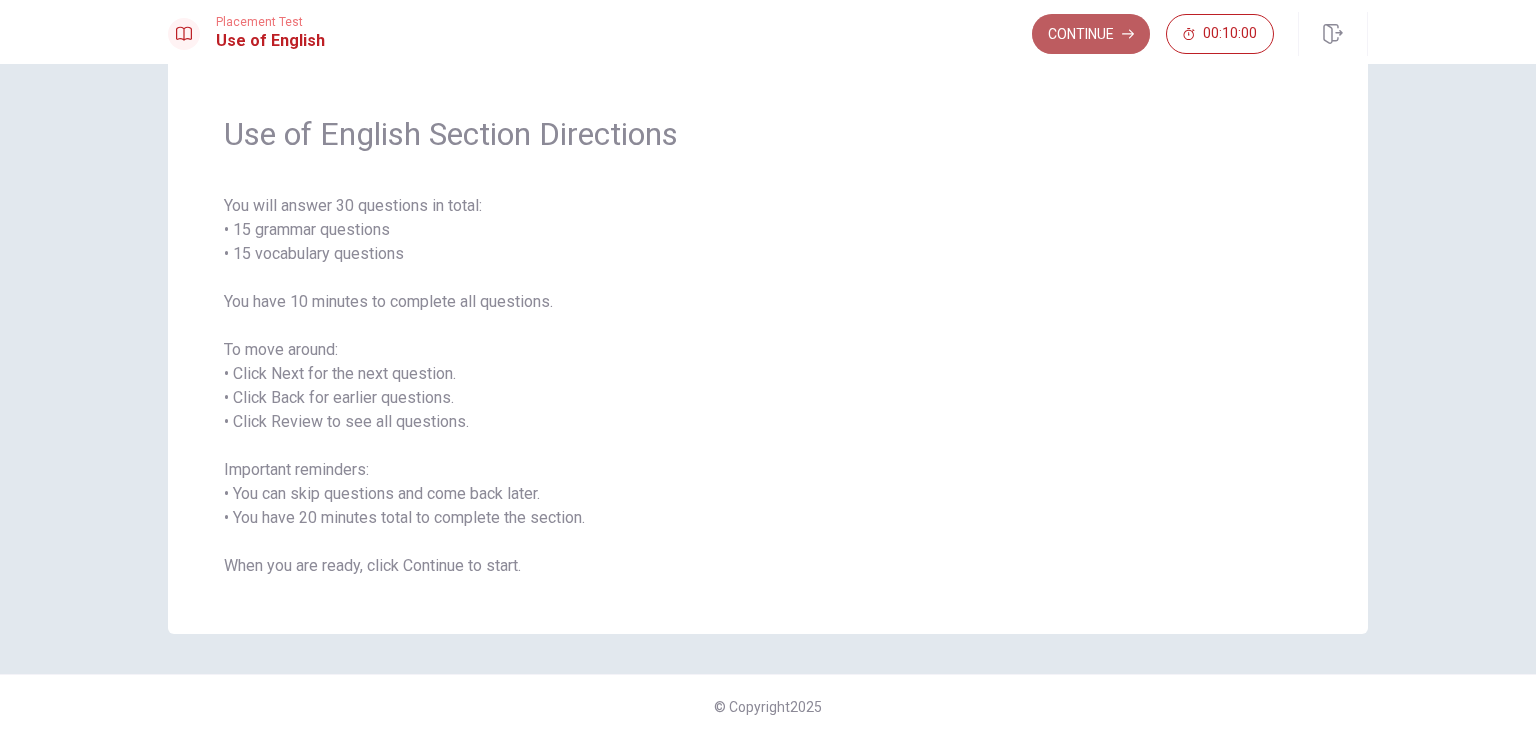 click on "Continue" at bounding box center (1091, 34) 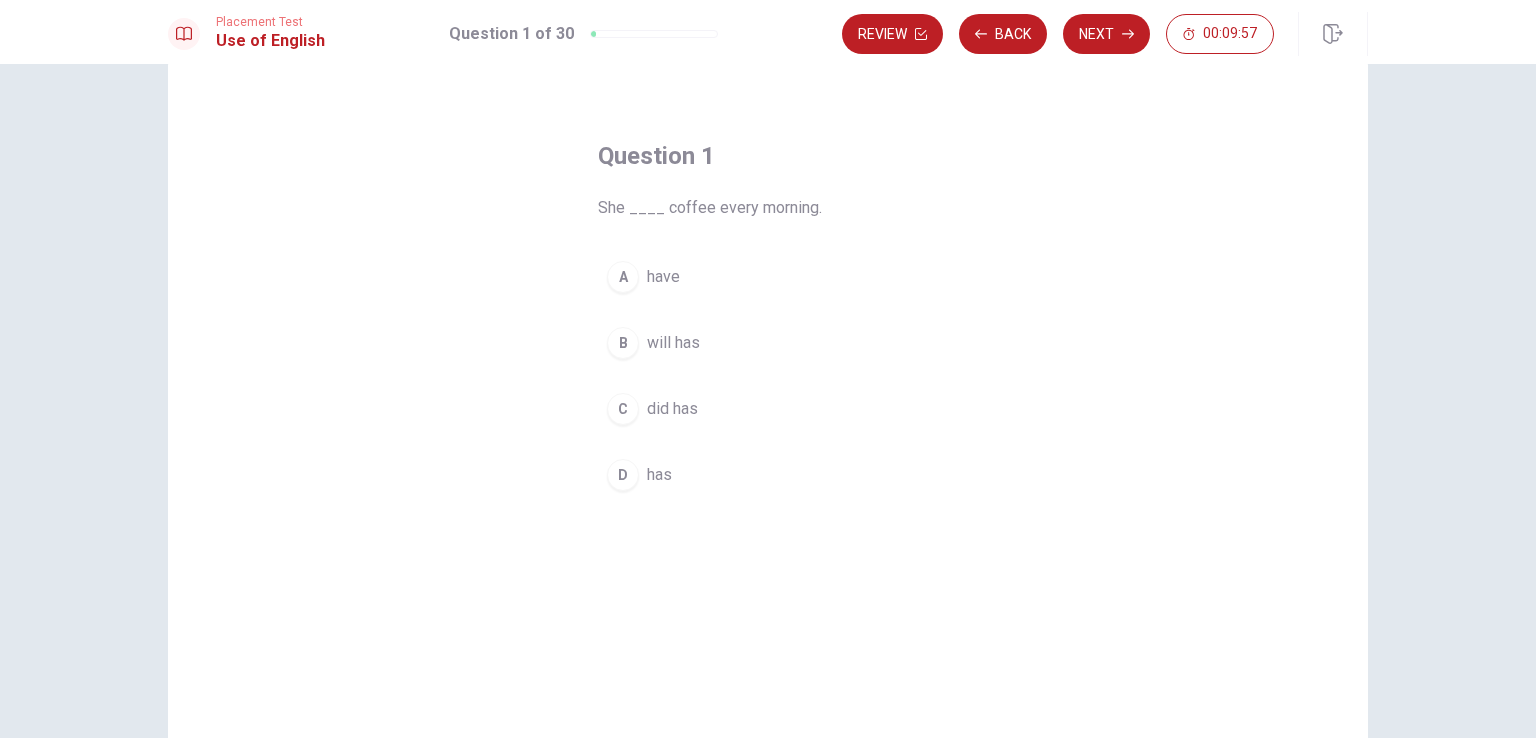 click on "has" at bounding box center (659, 475) 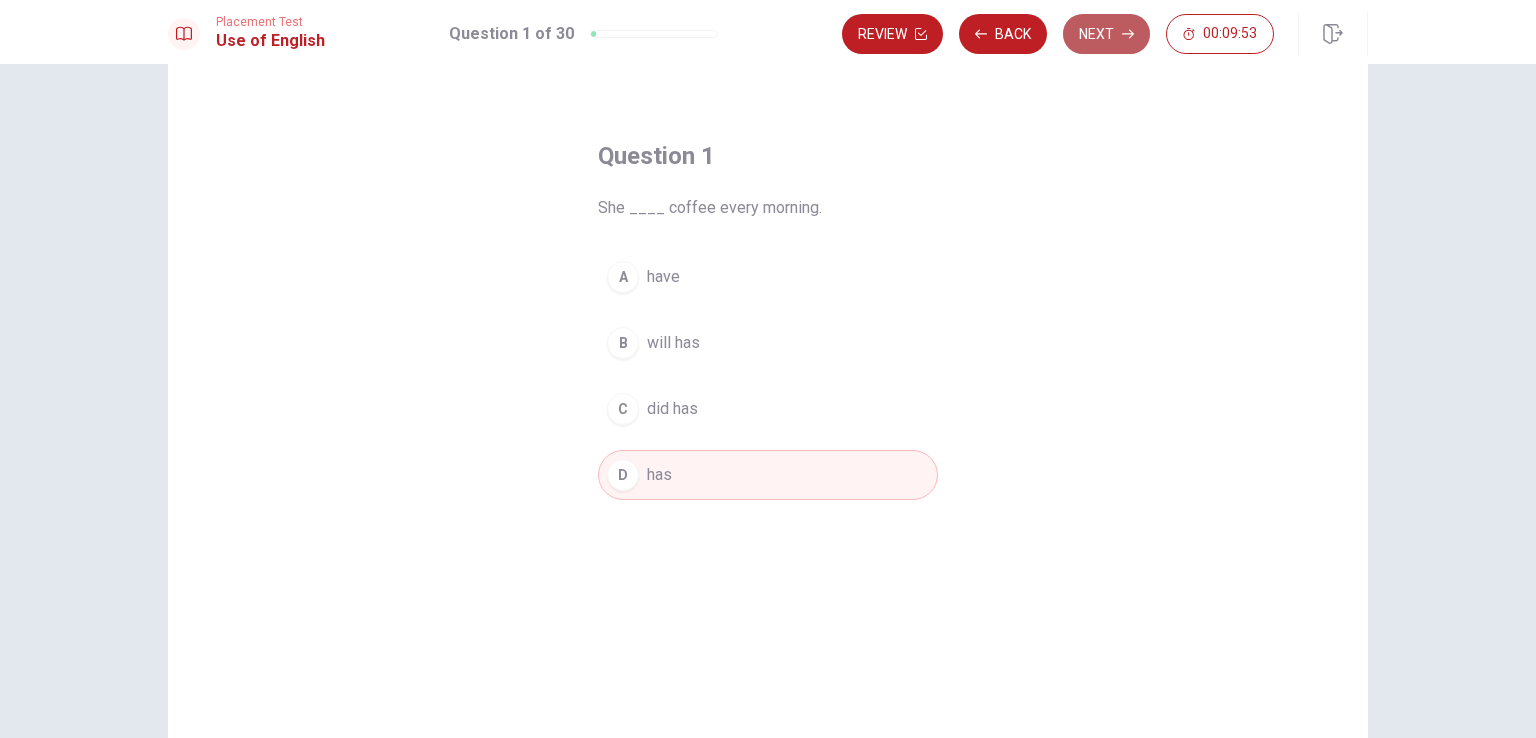 click on "Next" at bounding box center [1106, 34] 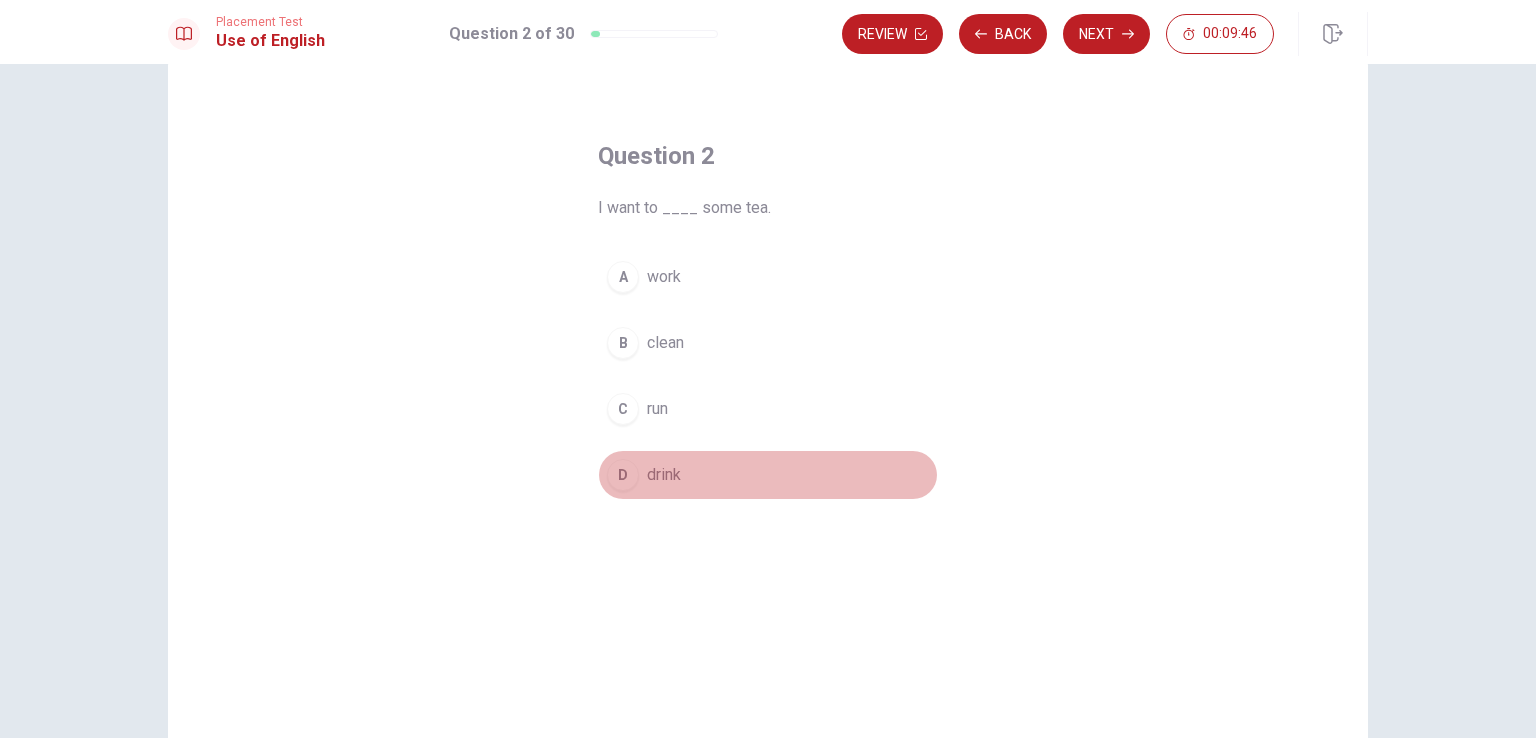 click on "D drink" at bounding box center [768, 475] 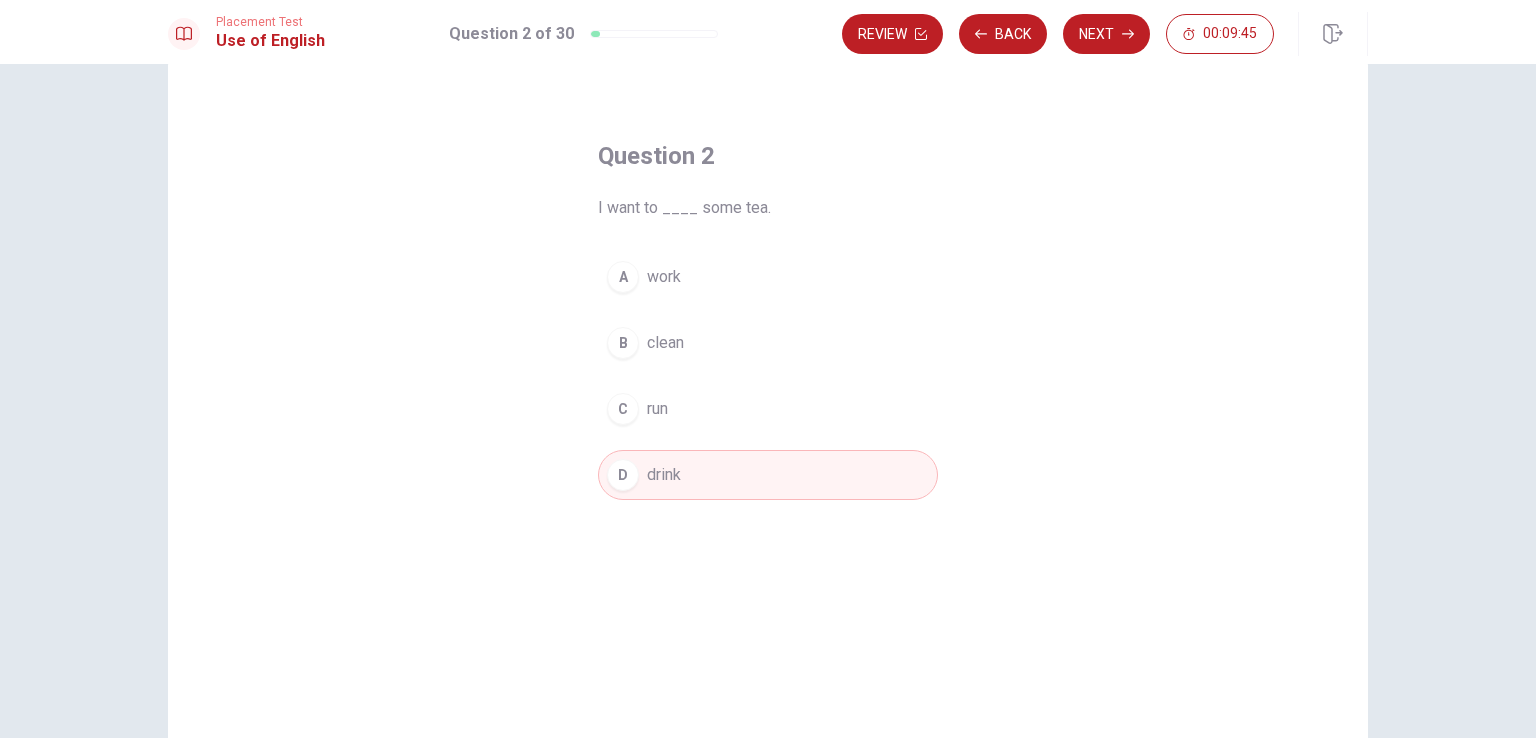 click on "Next" at bounding box center (1106, 34) 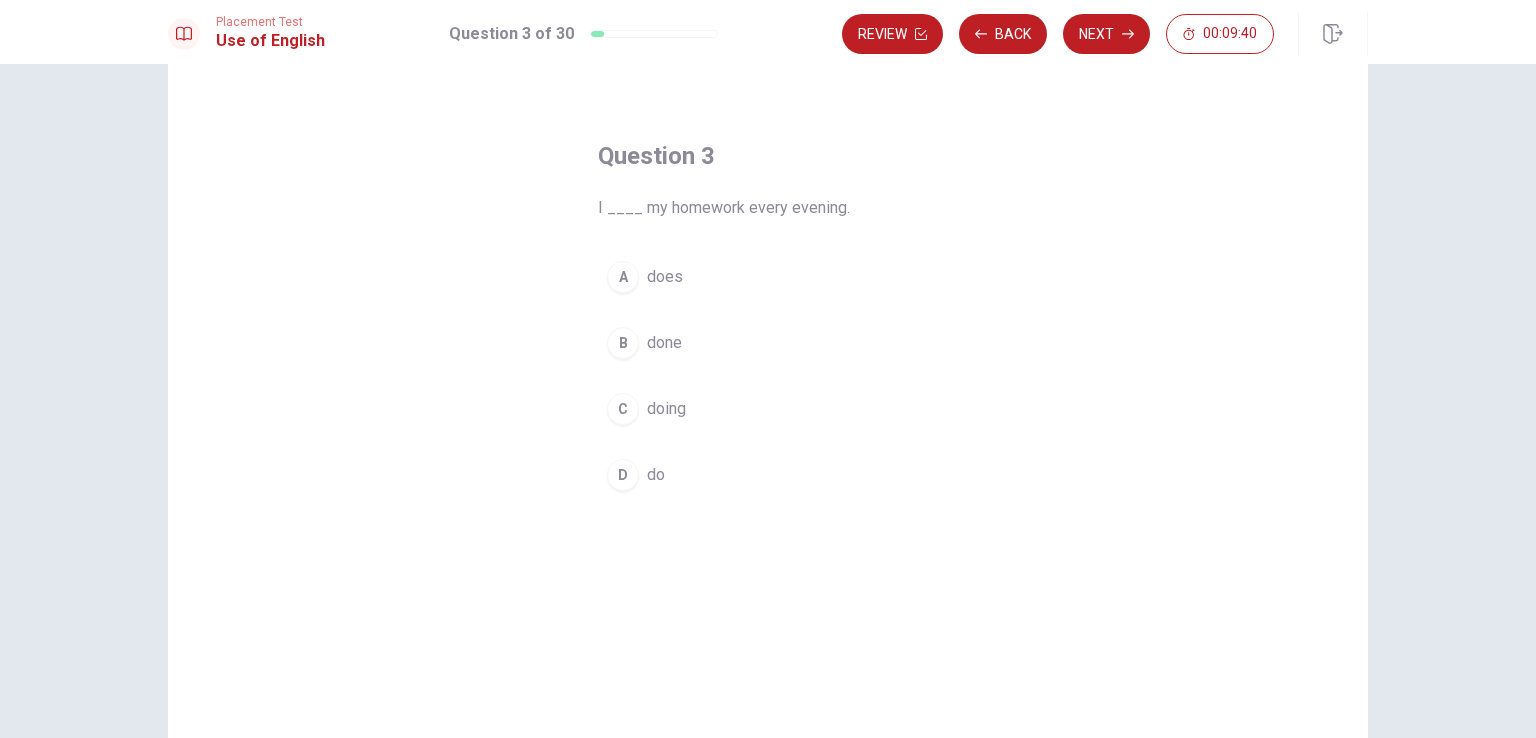 click on "done" at bounding box center (664, 343) 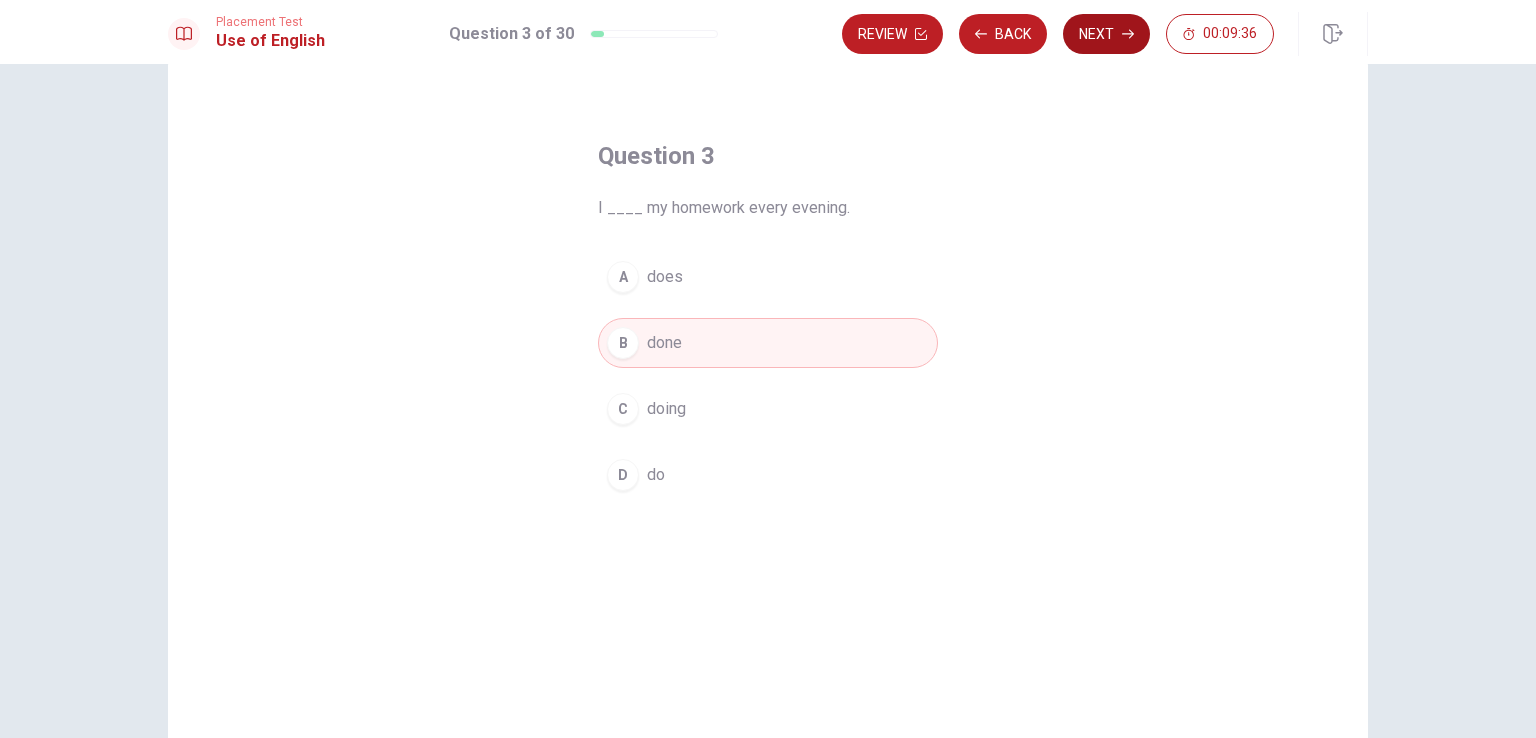 click on "Next" at bounding box center (1106, 34) 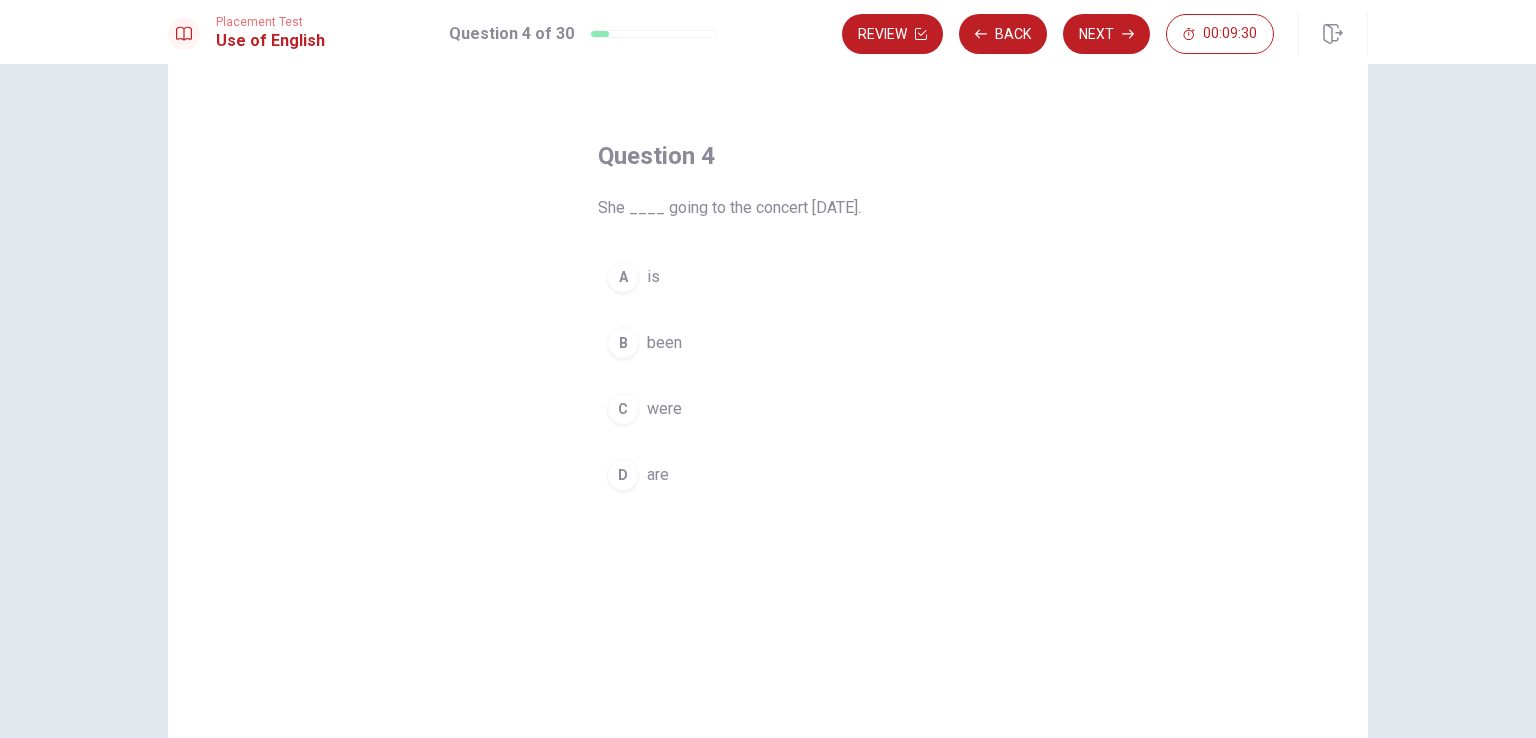 click on "A" at bounding box center (623, 277) 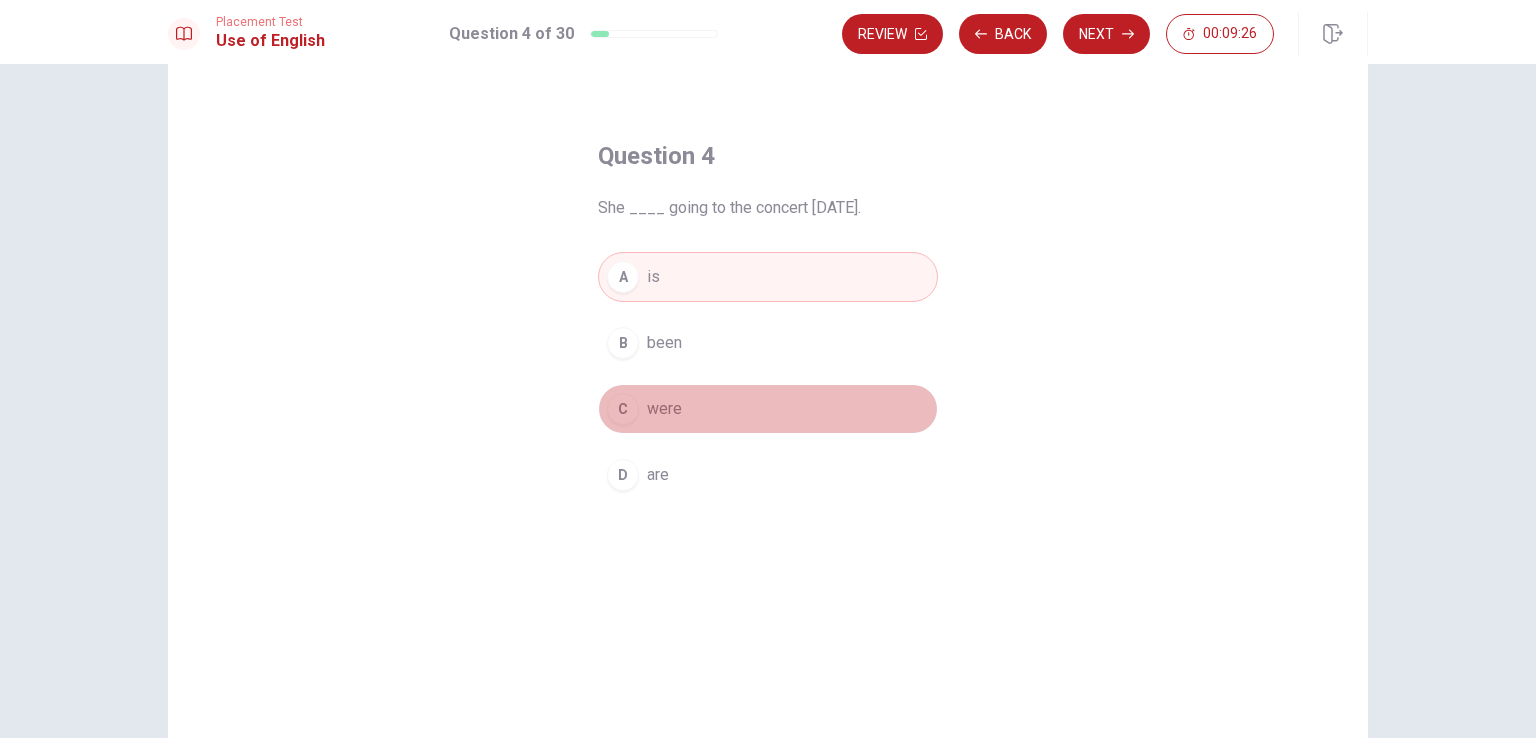 click on "C were" at bounding box center [768, 409] 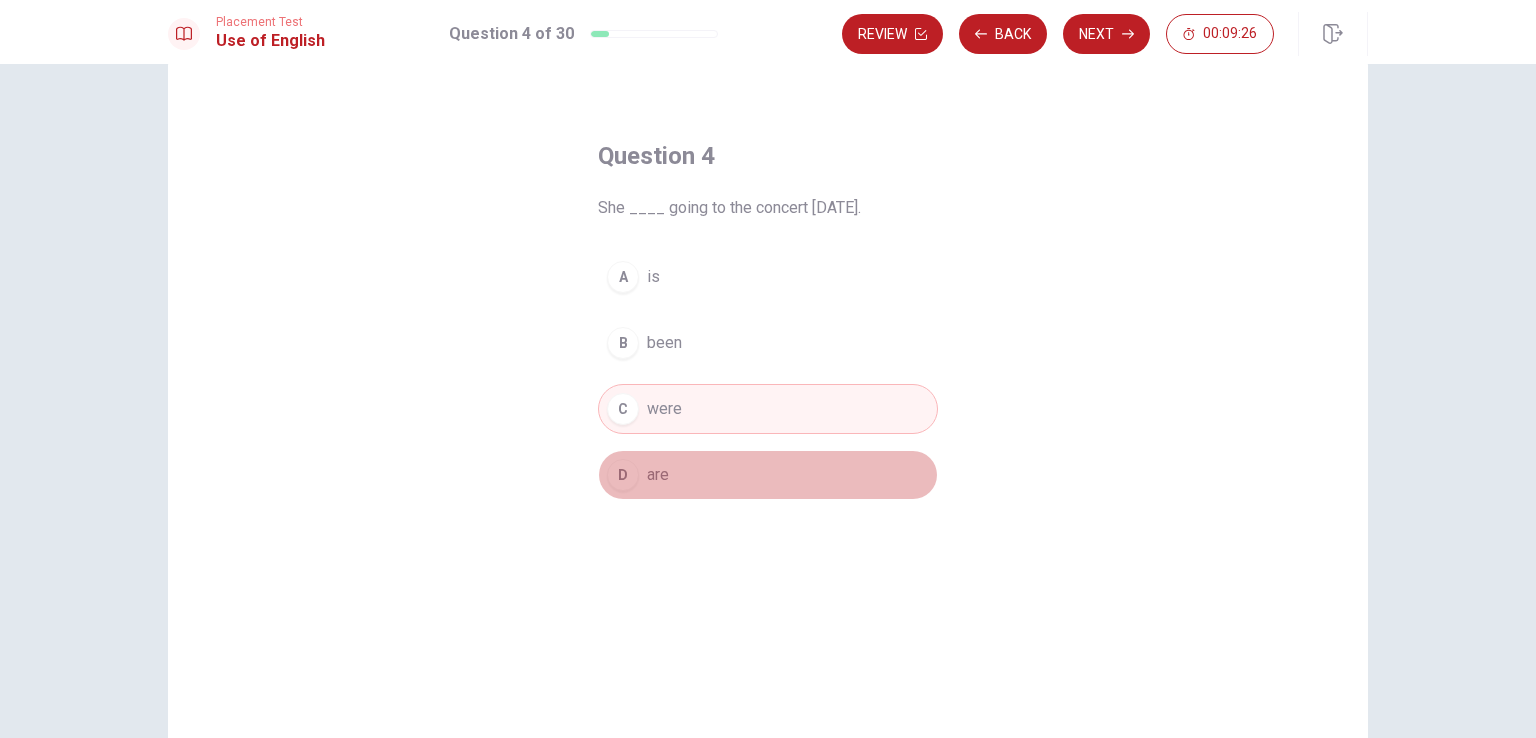 click on "D are" at bounding box center [768, 475] 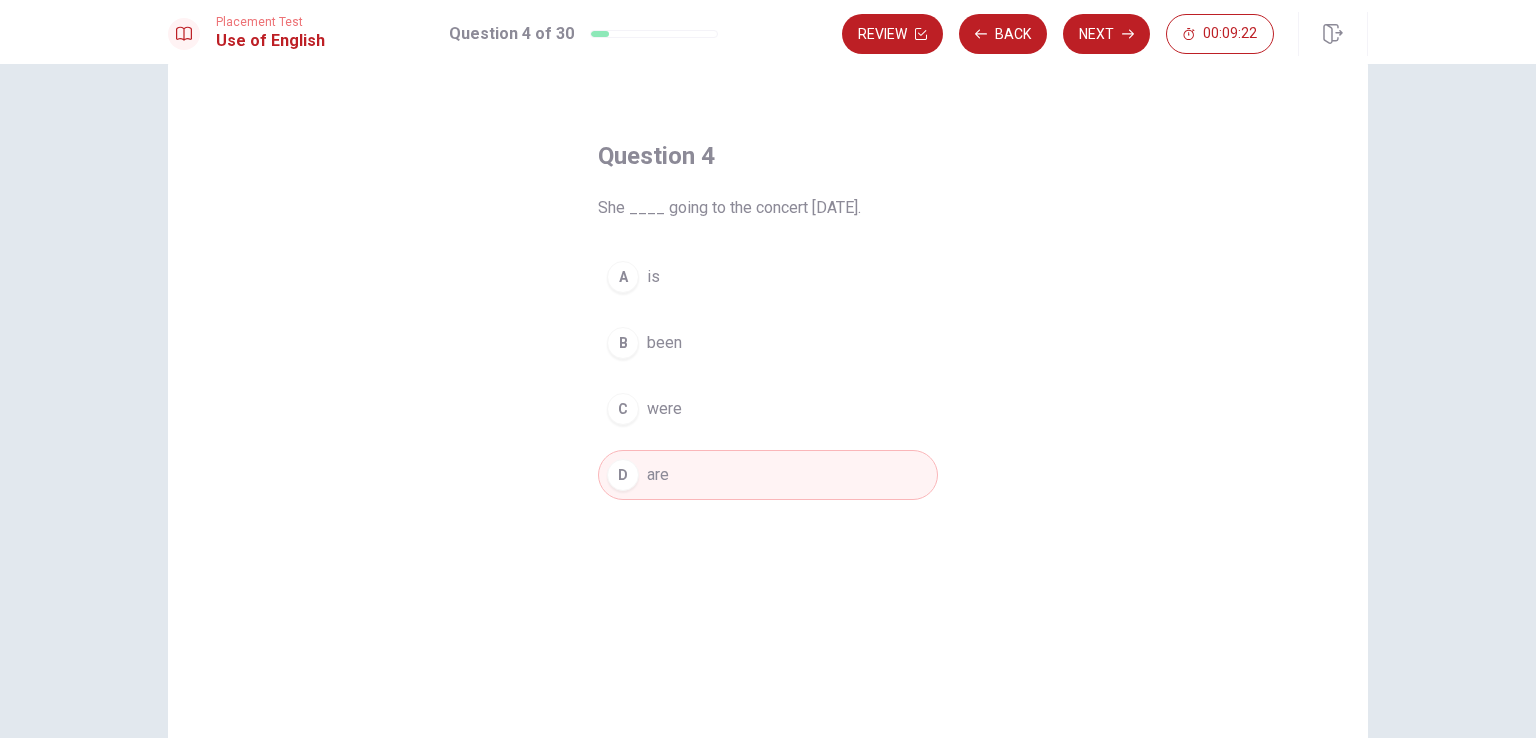 click on "A is" at bounding box center [768, 277] 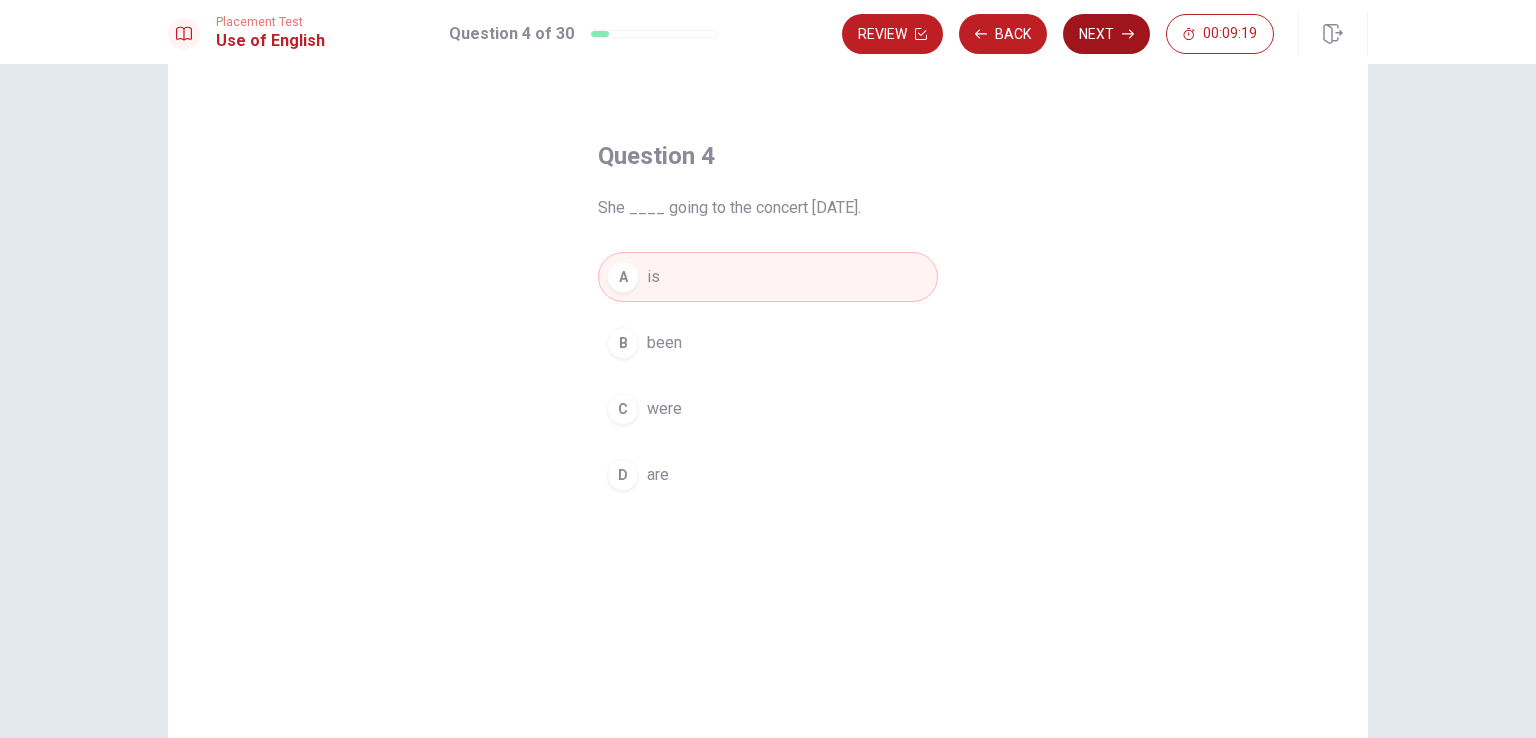 click on "Next" at bounding box center [1106, 34] 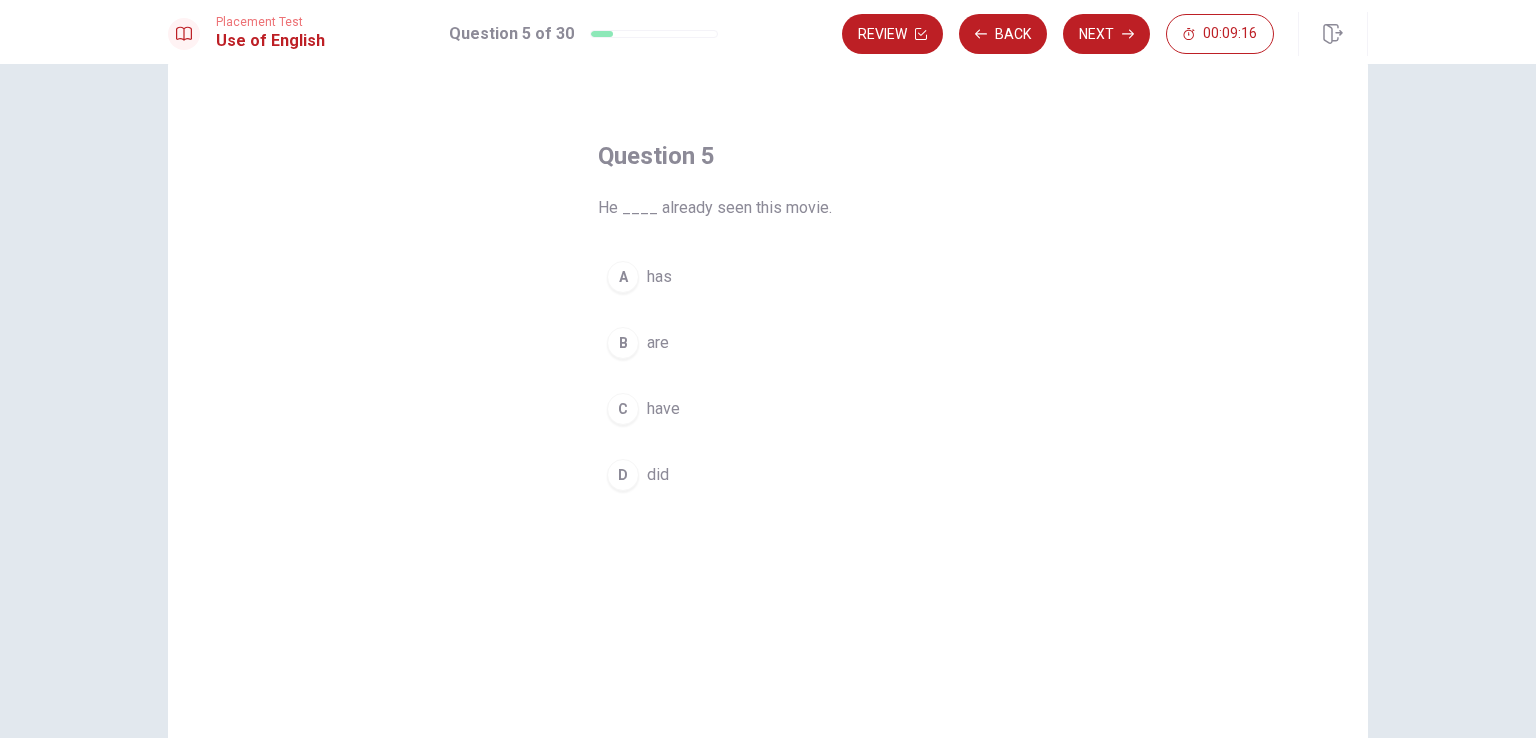click on "A has" at bounding box center [768, 277] 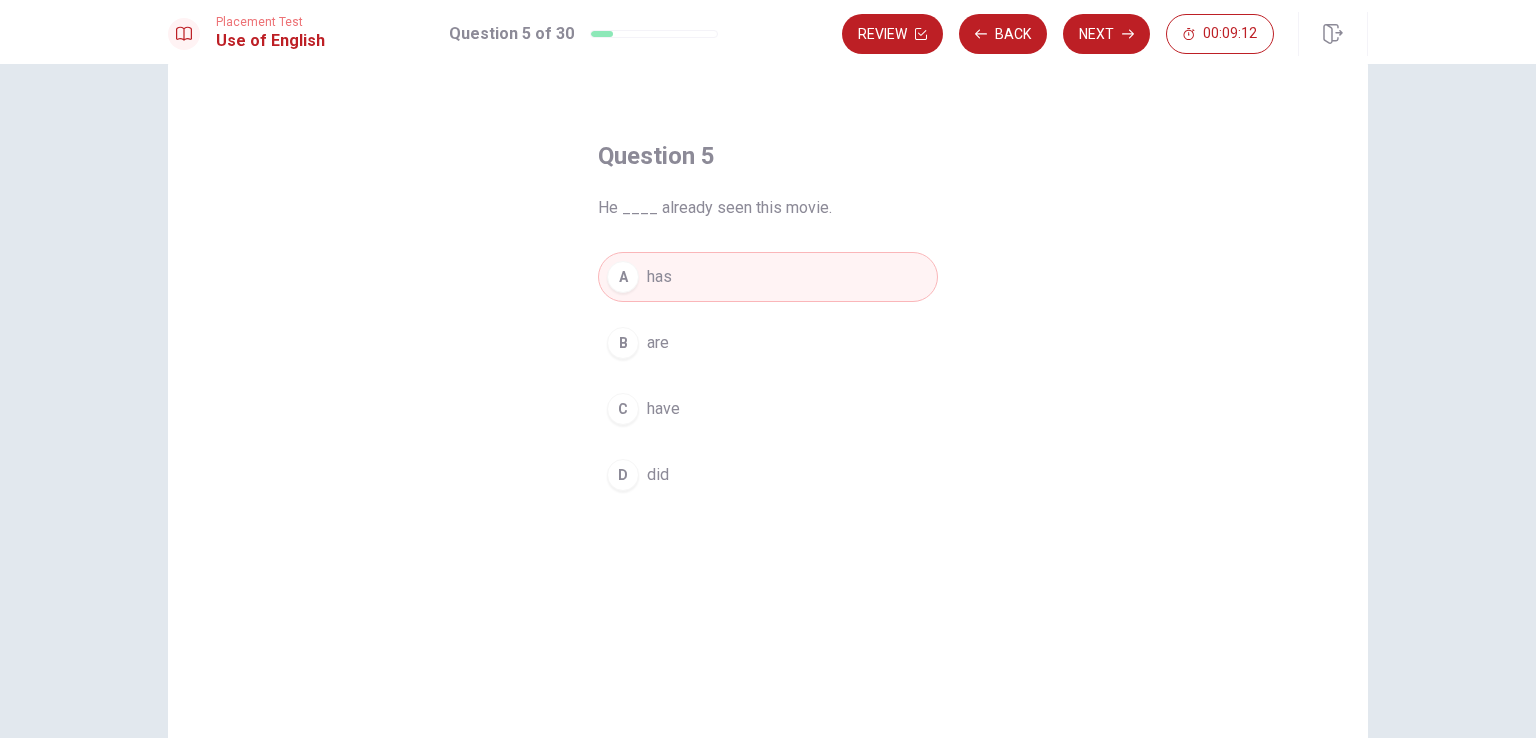 click on "C have" at bounding box center (768, 409) 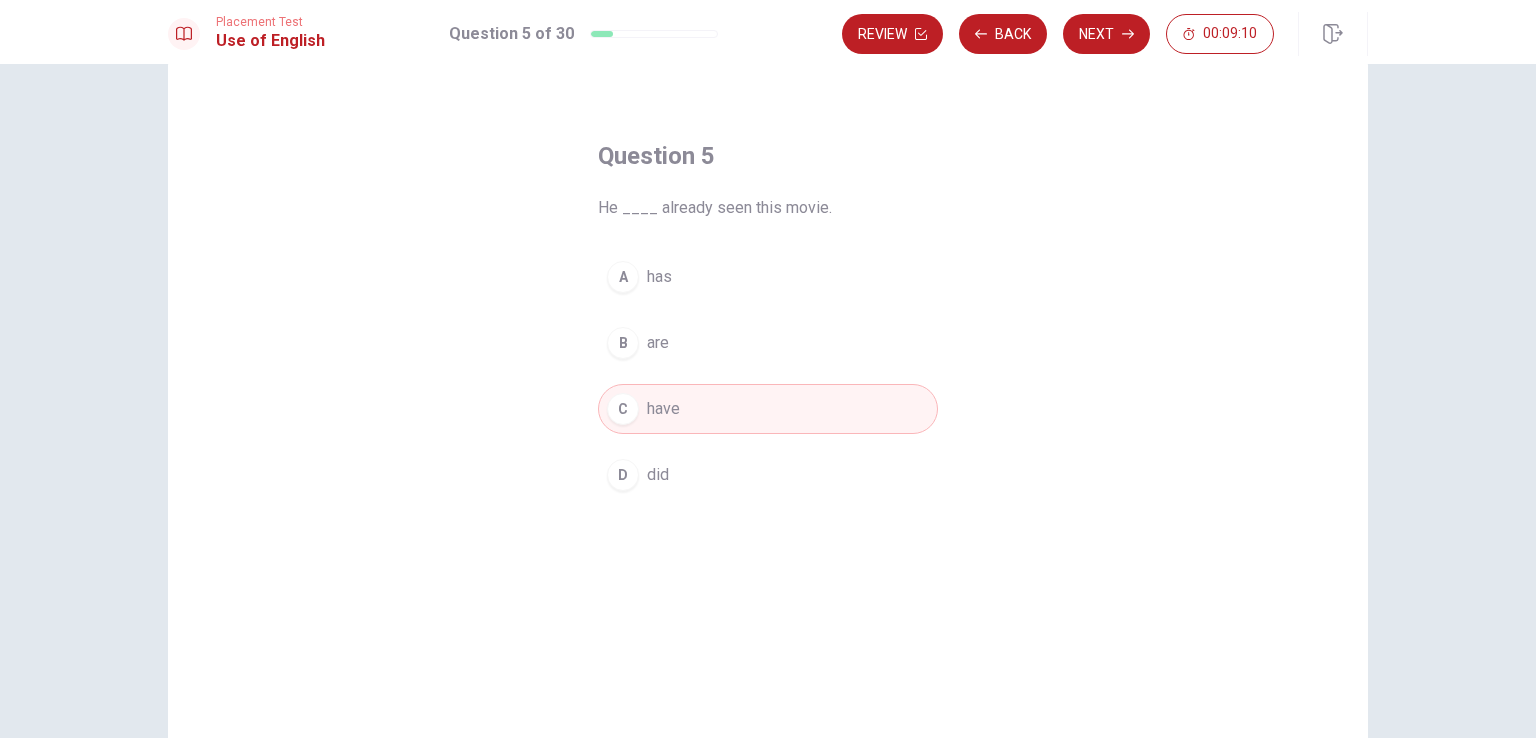 click on "A has" at bounding box center (768, 277) 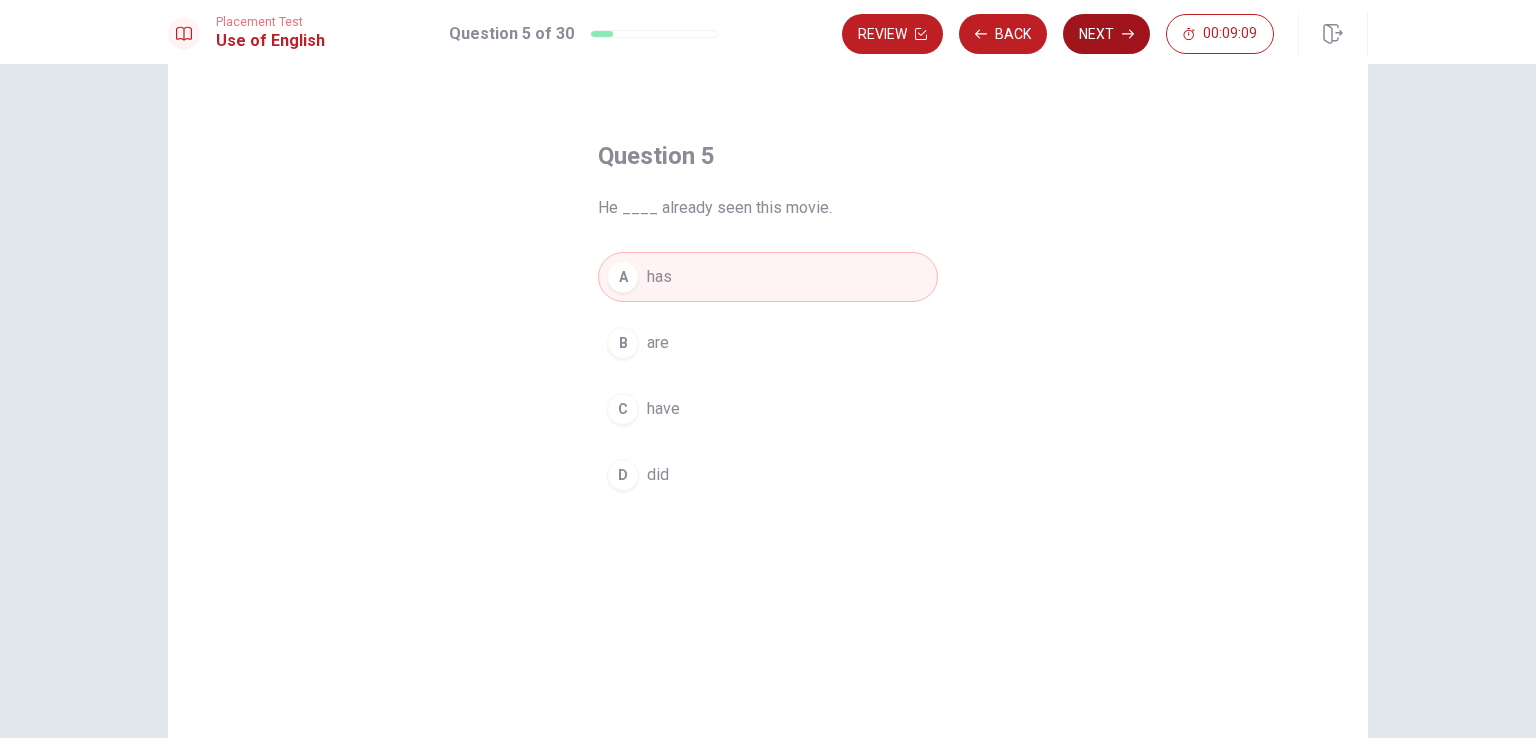 click on "Next" at bounding box center [1106, 34] 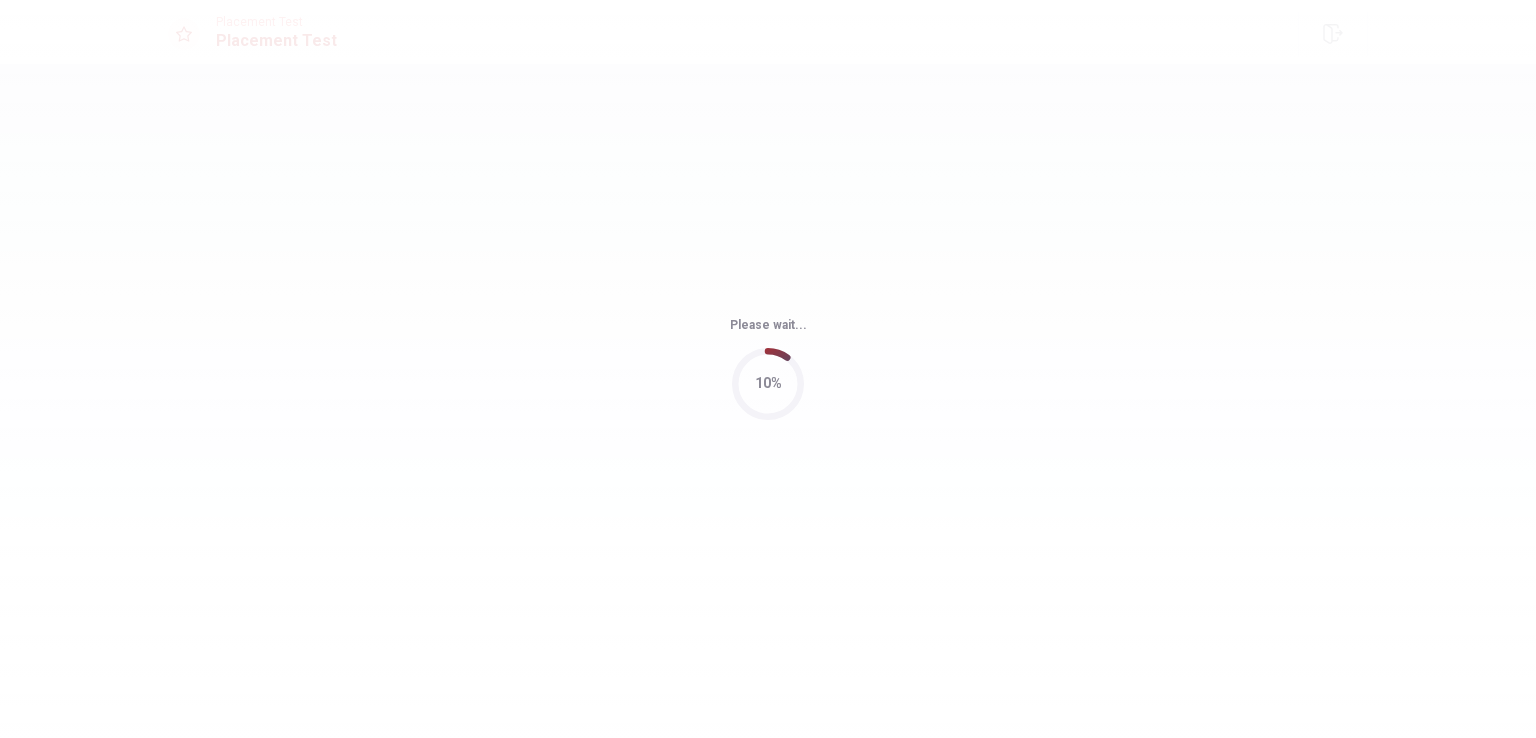 scroll, scrollTop: 0, scrollLeft: 0, axis: both 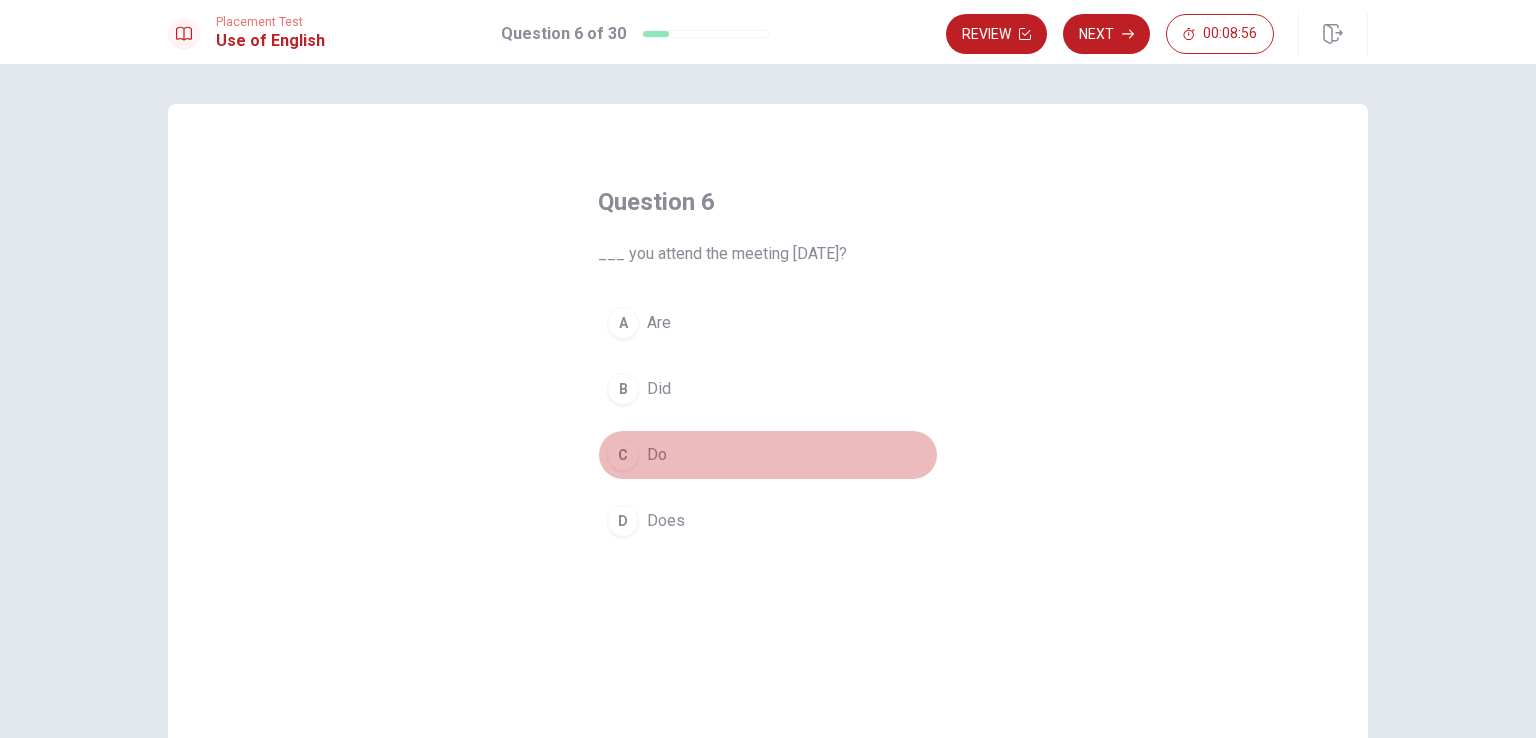 click on "C Do" at bounding box center [768, 455] 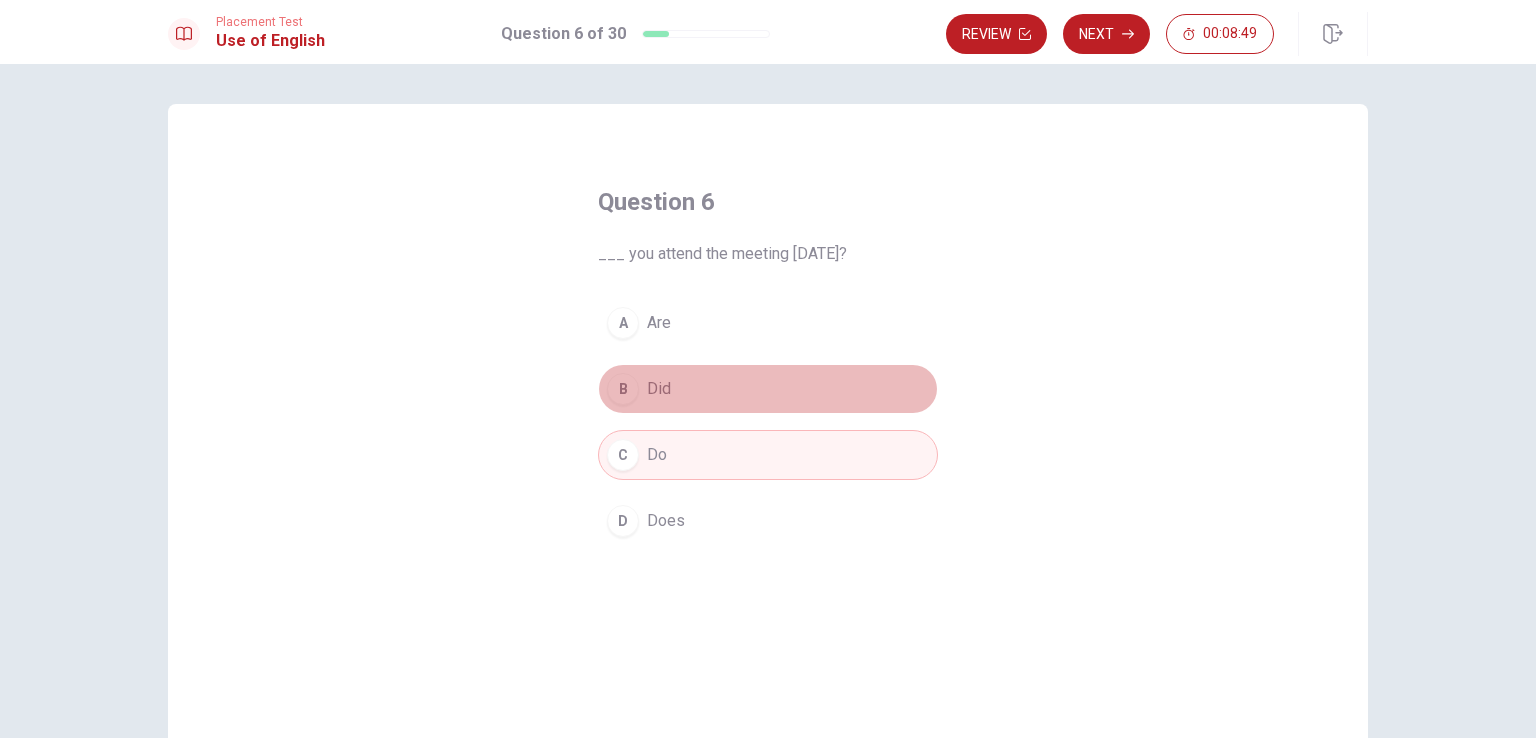 click on "B Did" at bounding box center (768, 389) 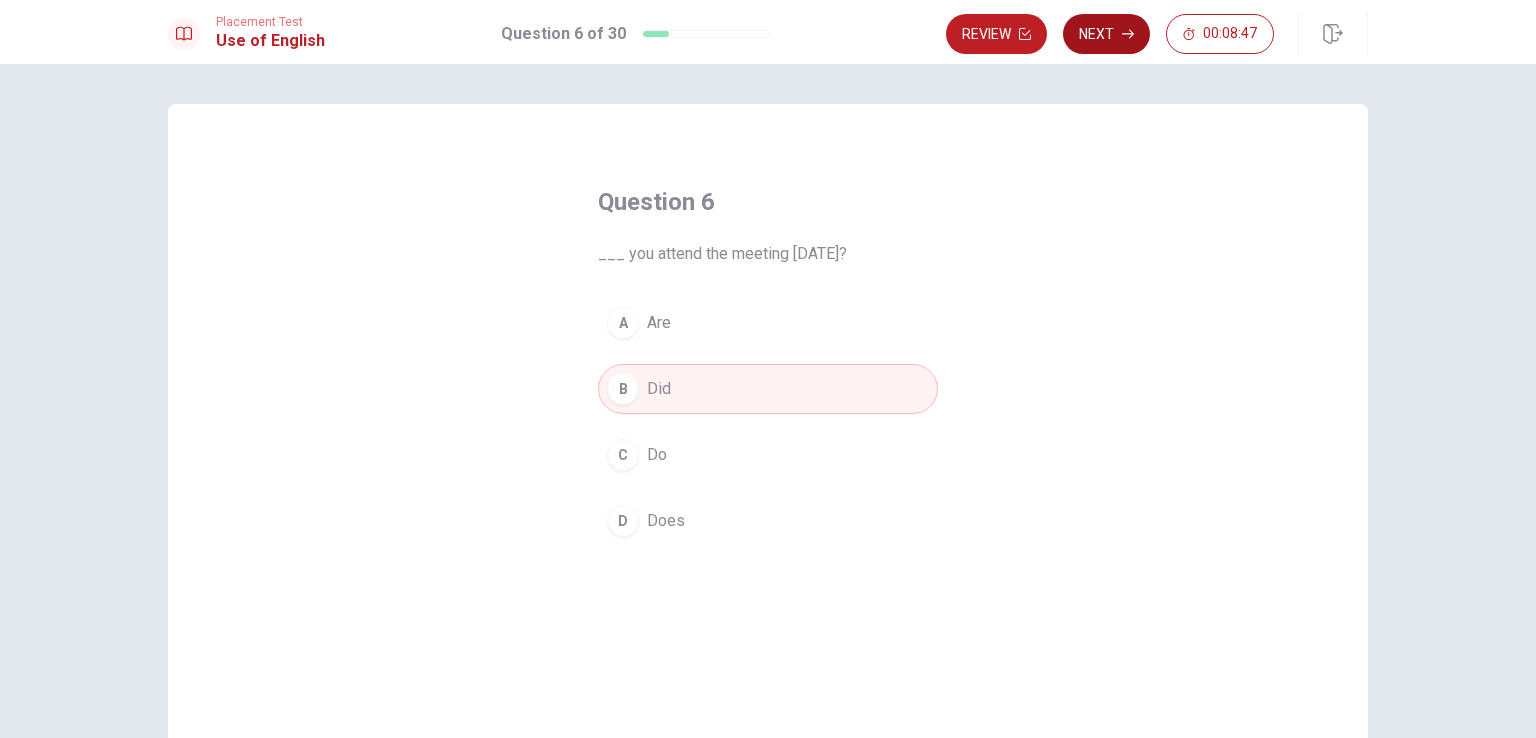 click on "Next" at bounding box center [1106, 34] 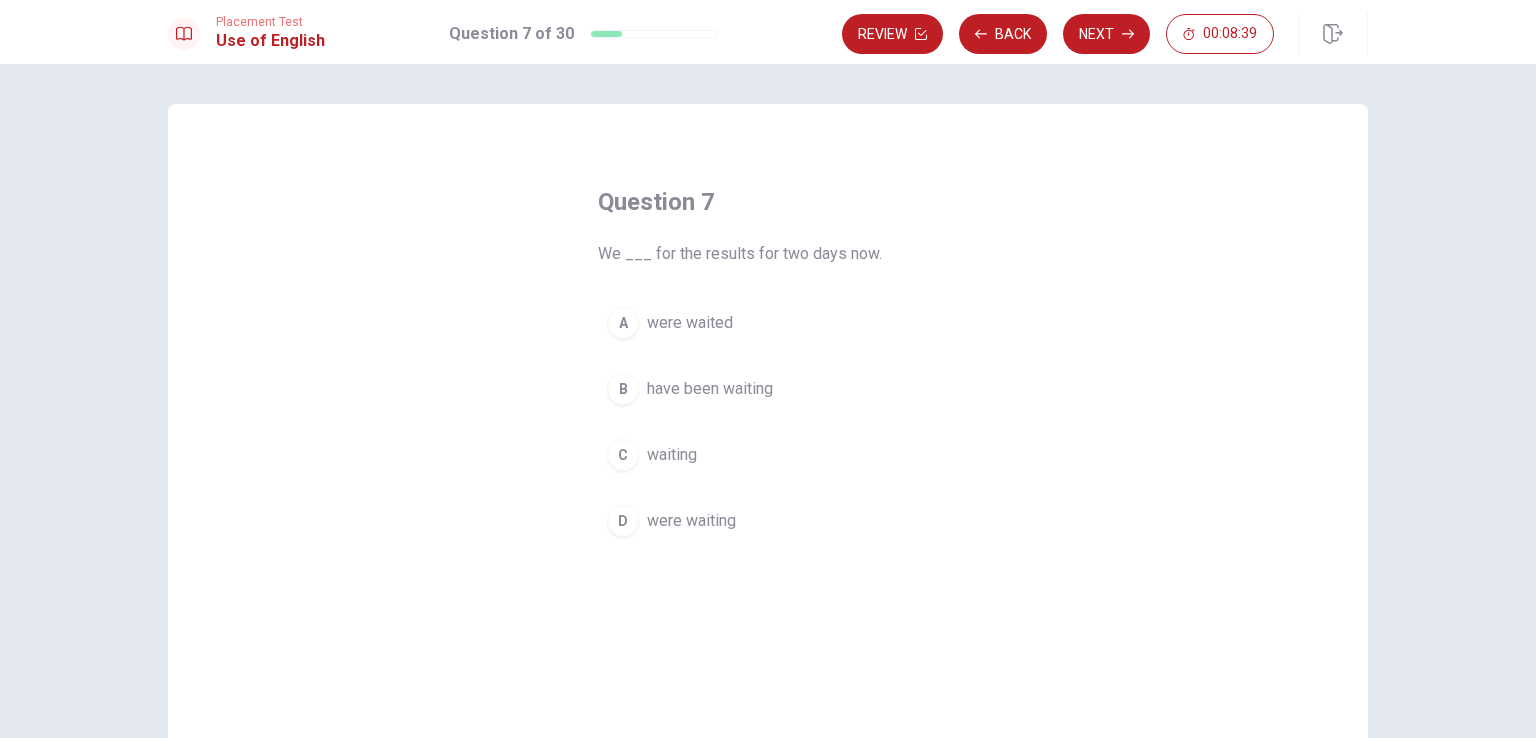 click on "were waiting" at bounding box center (691, 521) 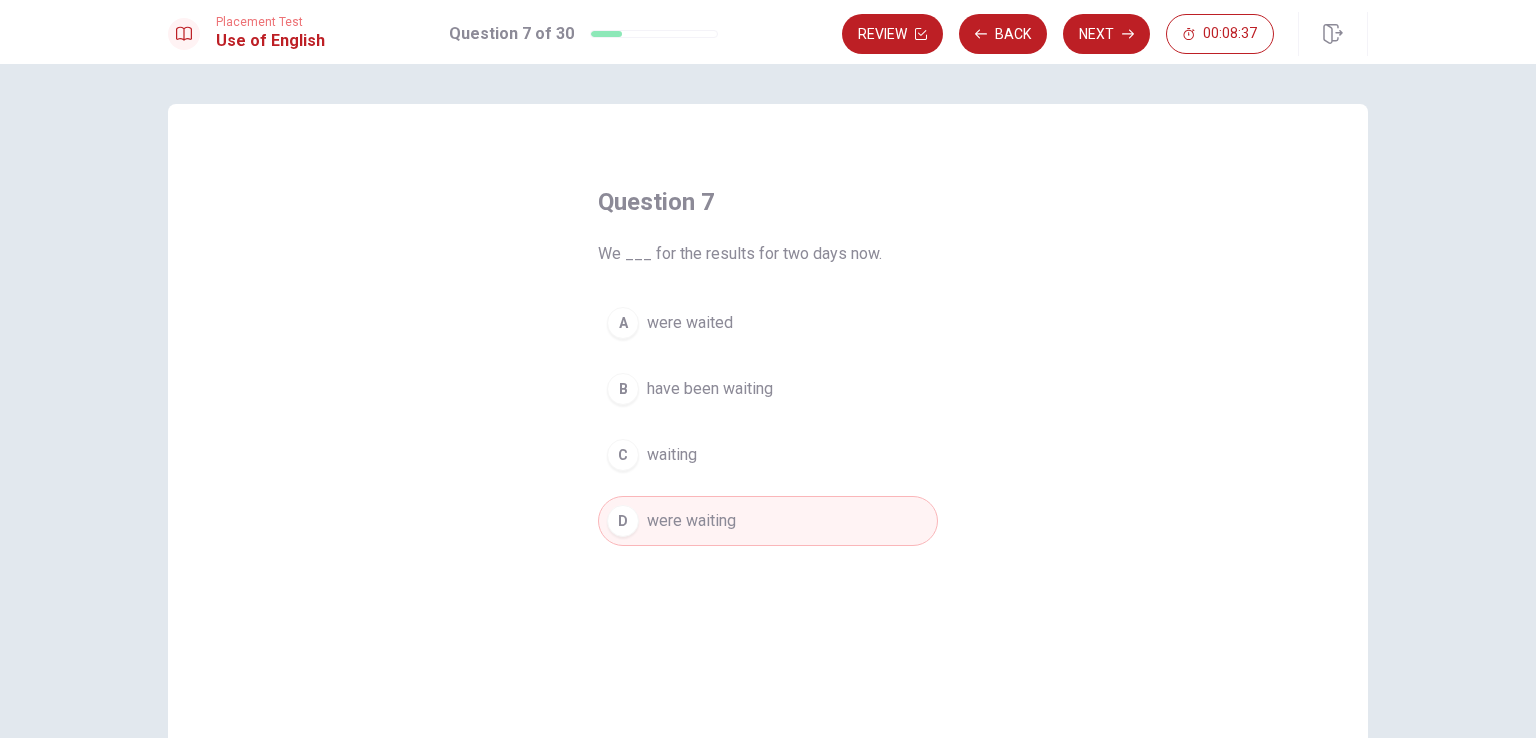 click on "C waiting" at bounding box center (768, 455) 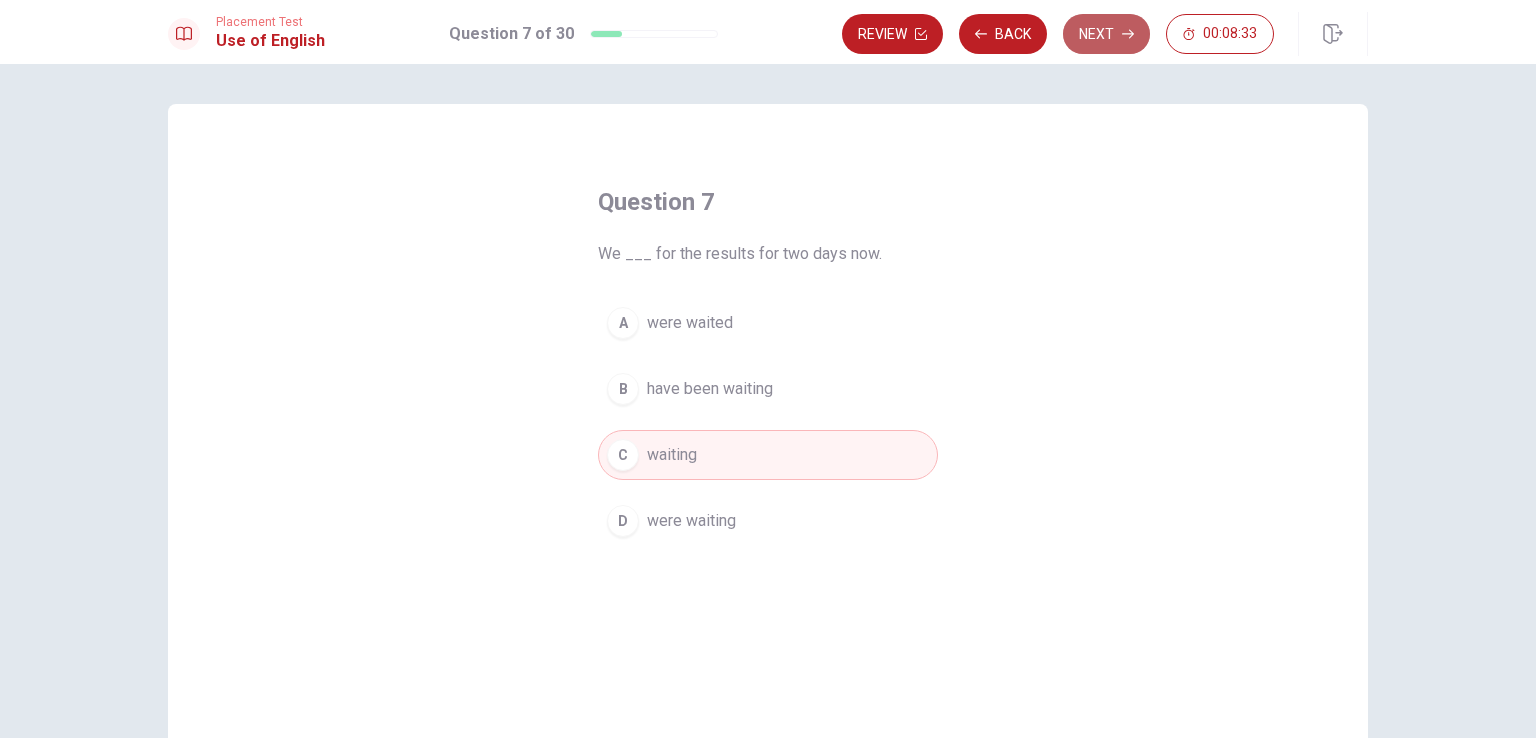 click on "Next" at bounding box center [1106, 34] 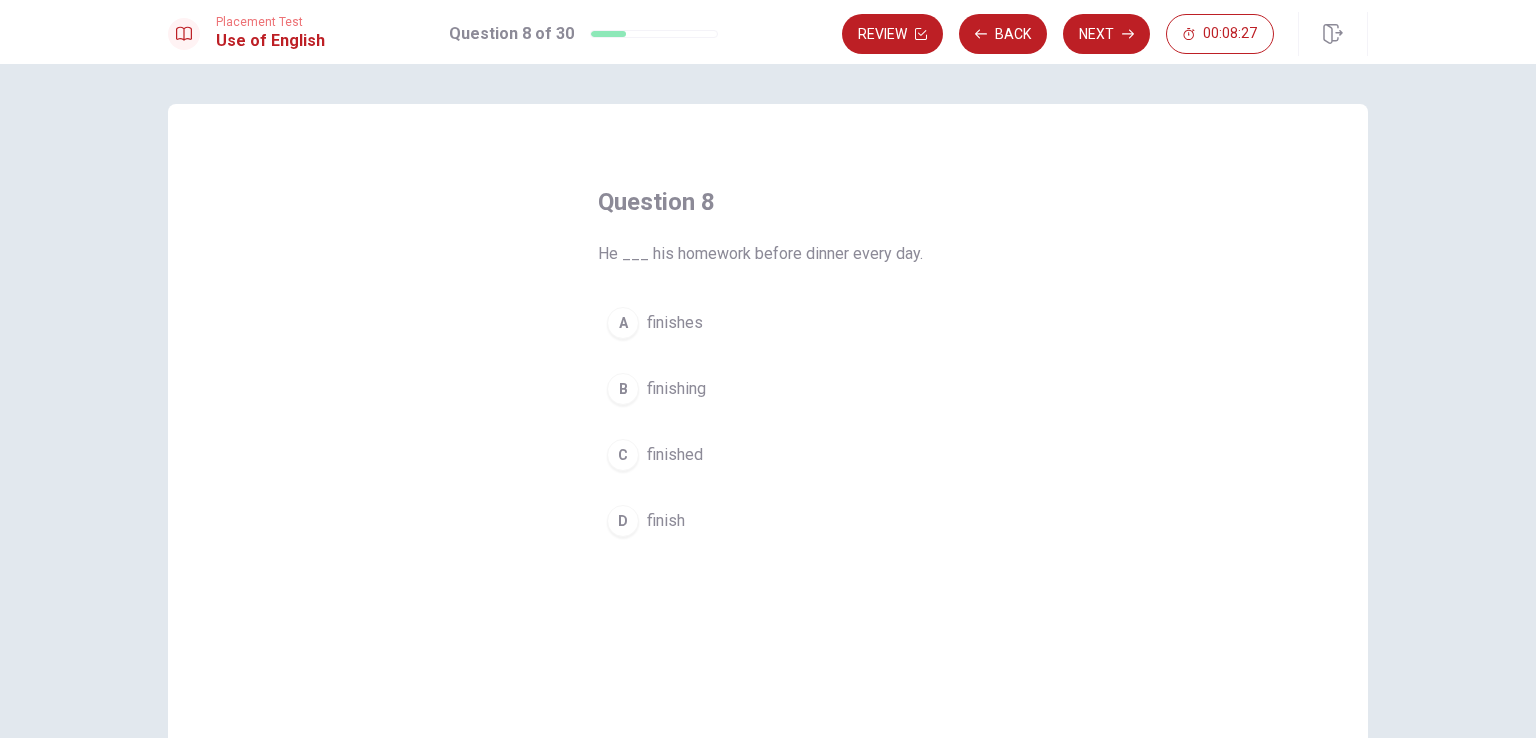 click on "finished" at bounding box center (675, 455) 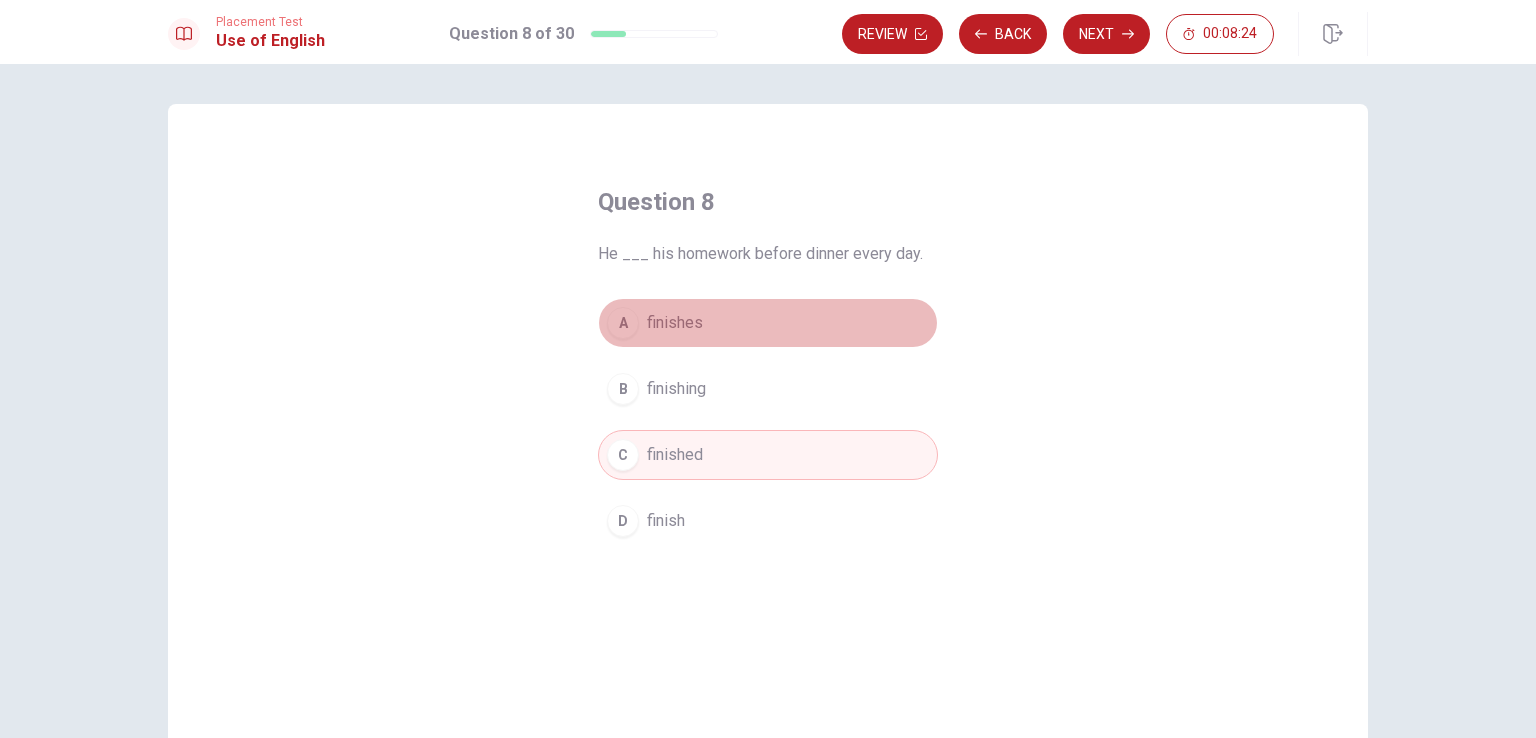 click on "finishes" at bounding box center (675, 323) 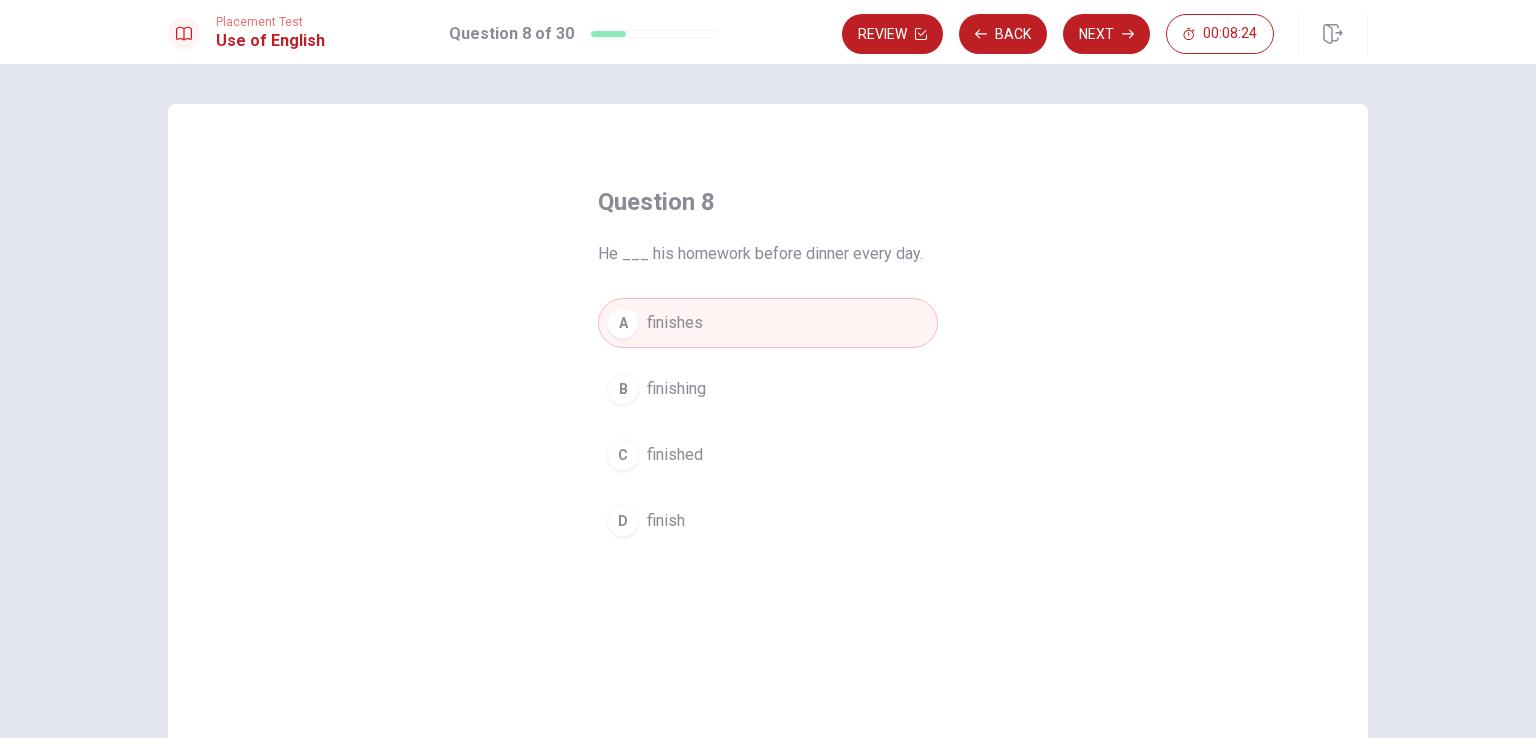 click on "finishing" at bounding box center [676, 389] 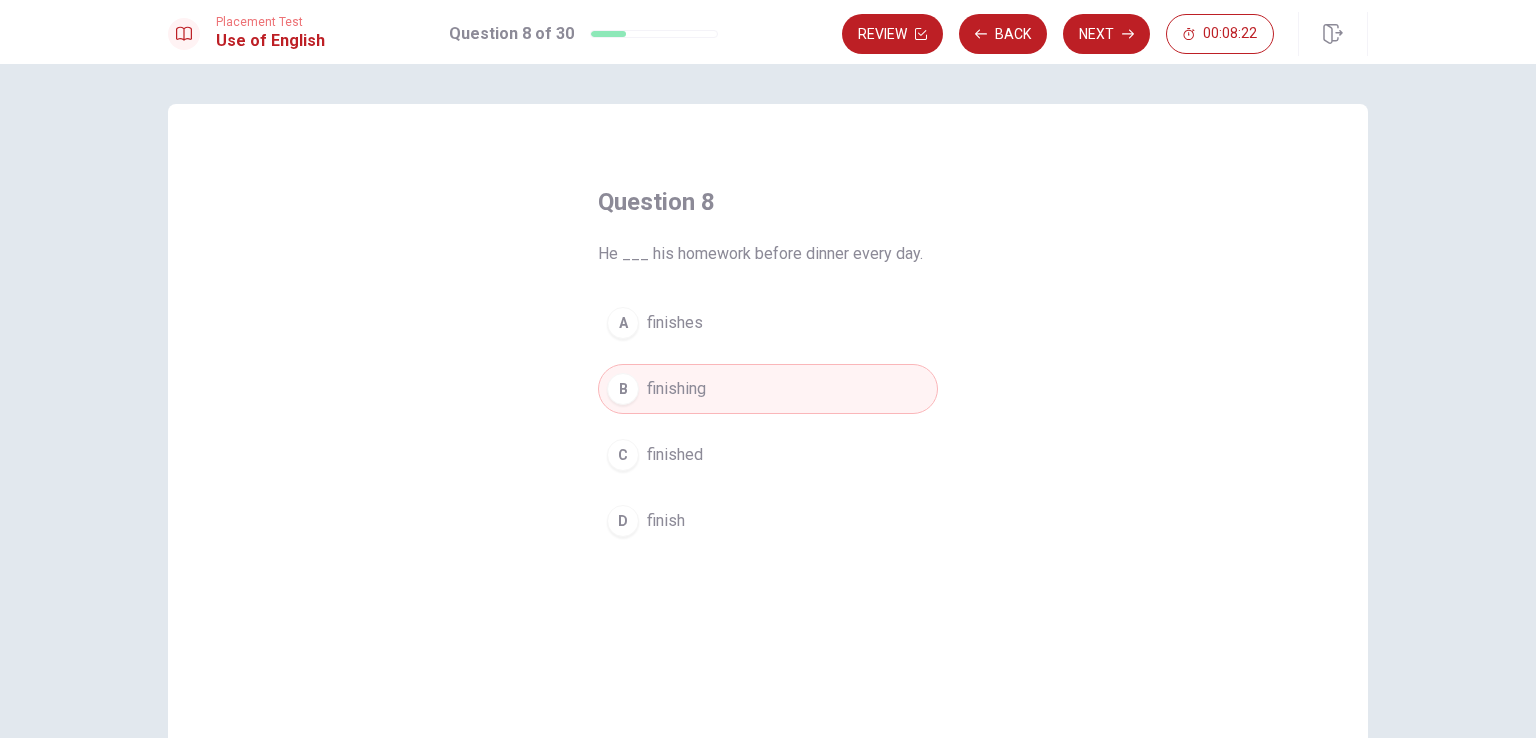 click on "C finished" at bounding box center [768, 455] 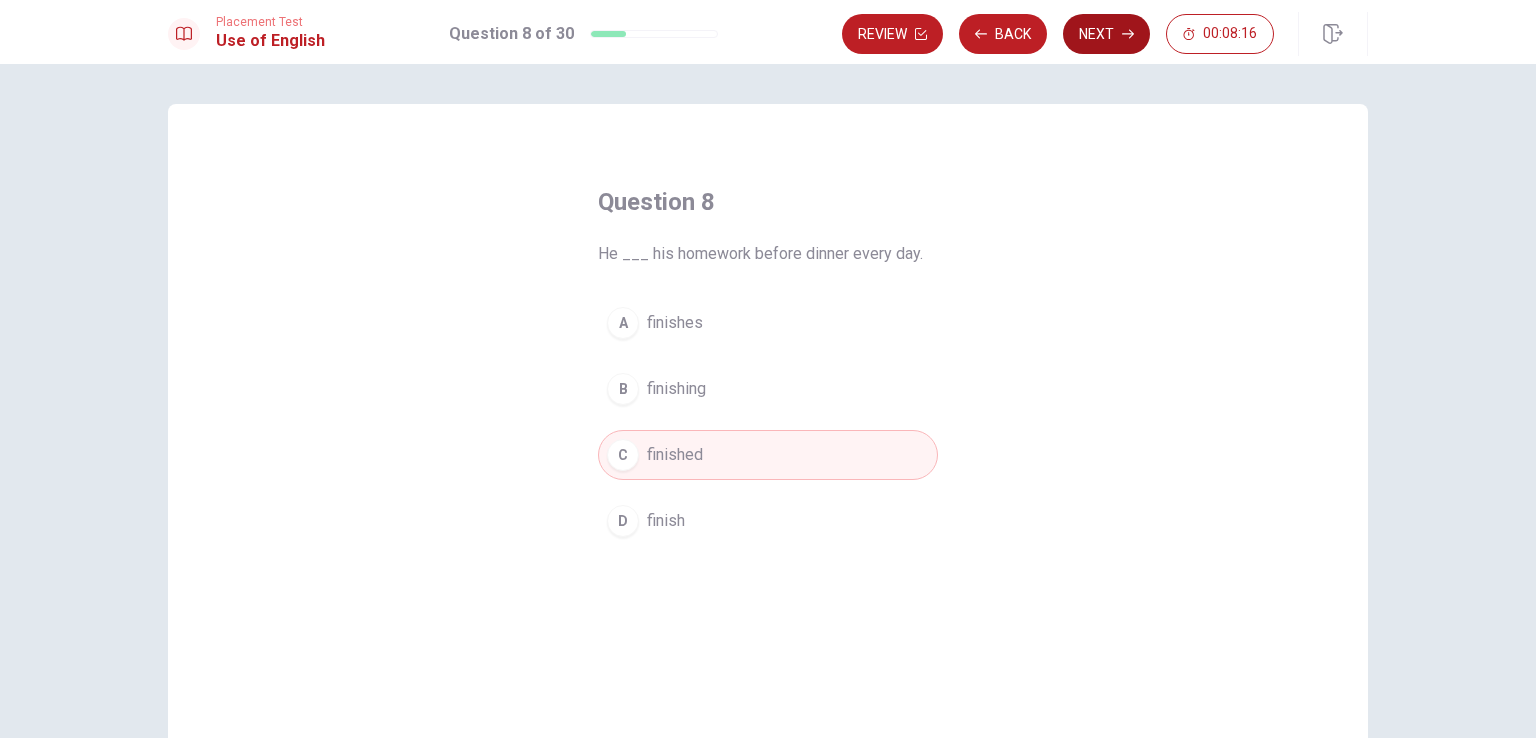 click on "Next" at bounding box center [1106, 34] 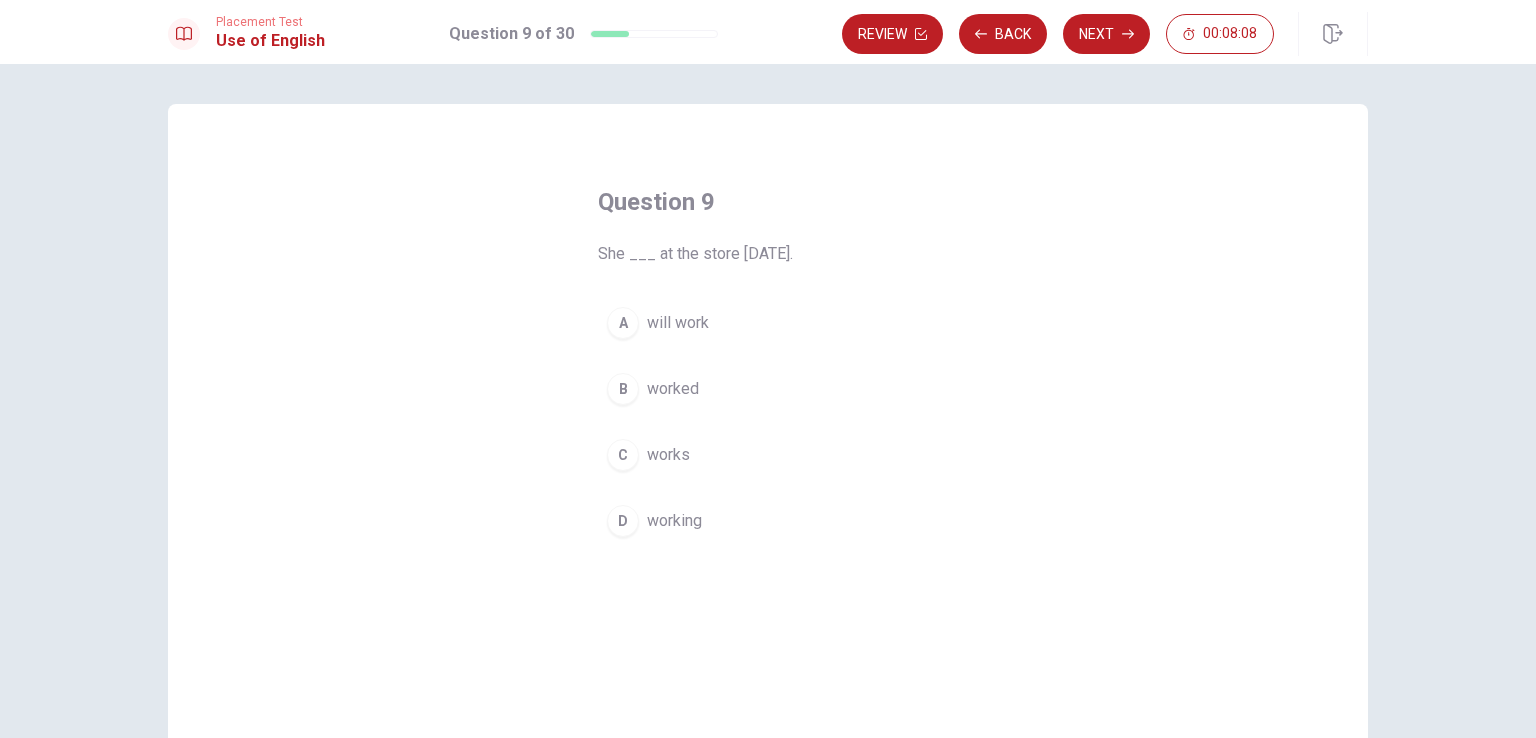 click on "will work" at bounding box center (678, 323) 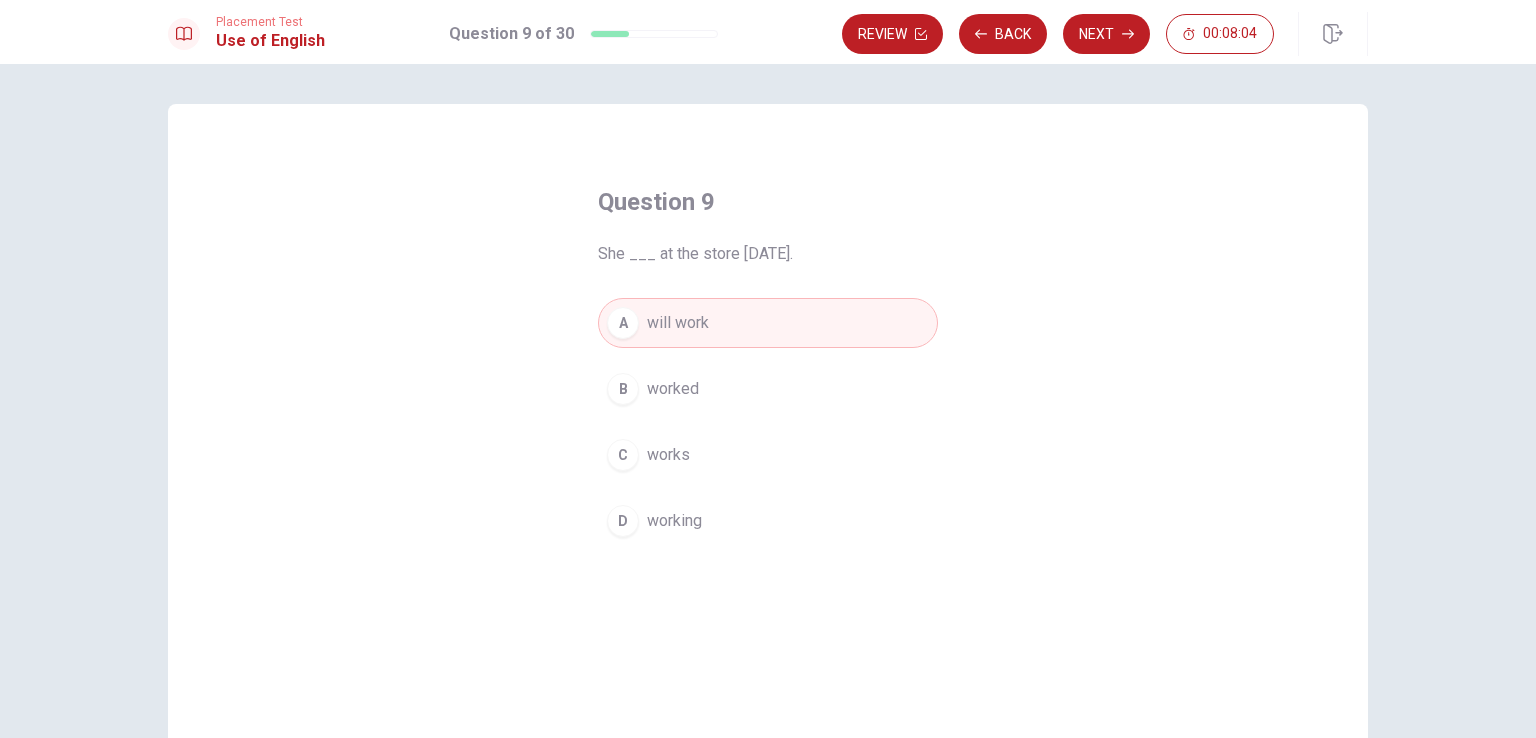click on "worked" at bounding box center [673, 389] 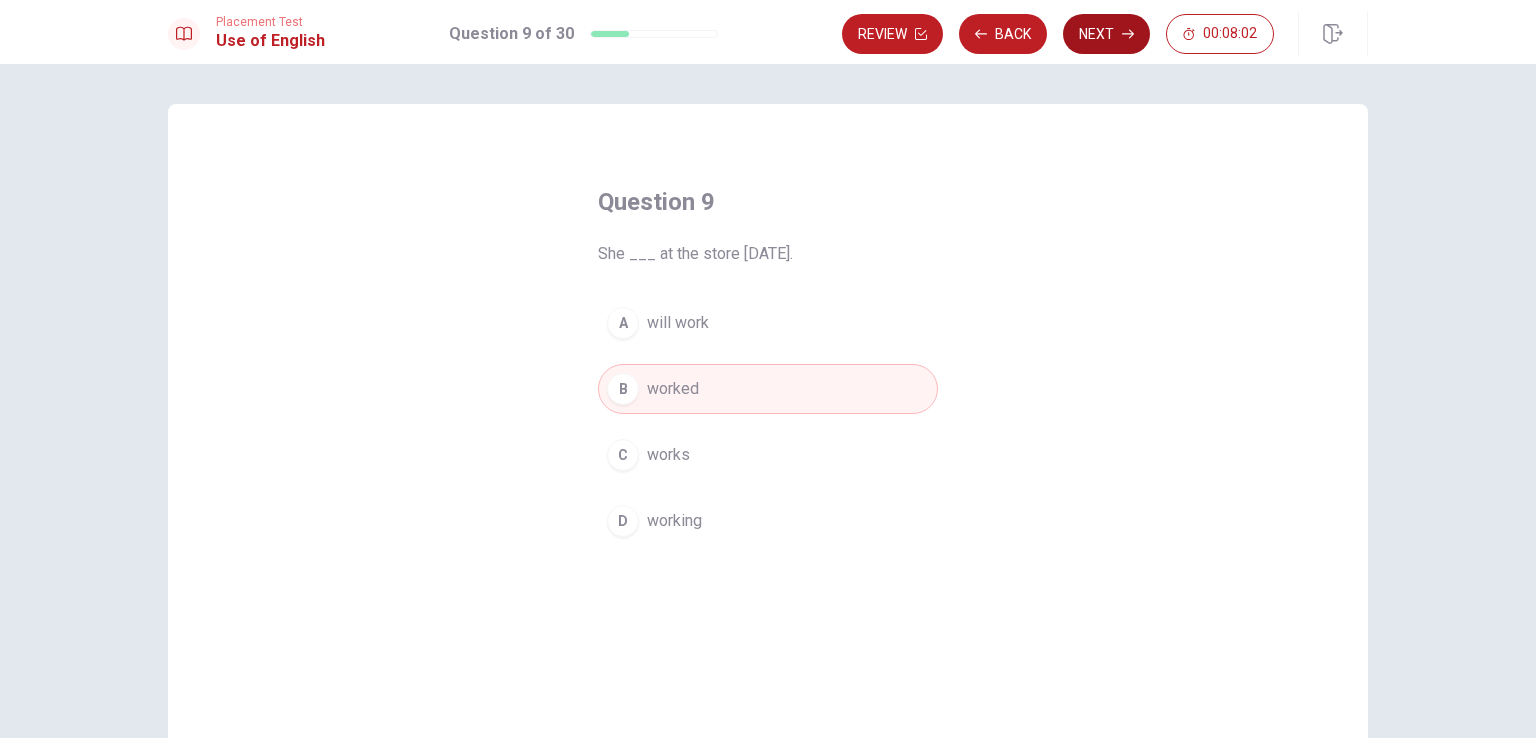 click on "Next" at bounding box center [1106, 34] 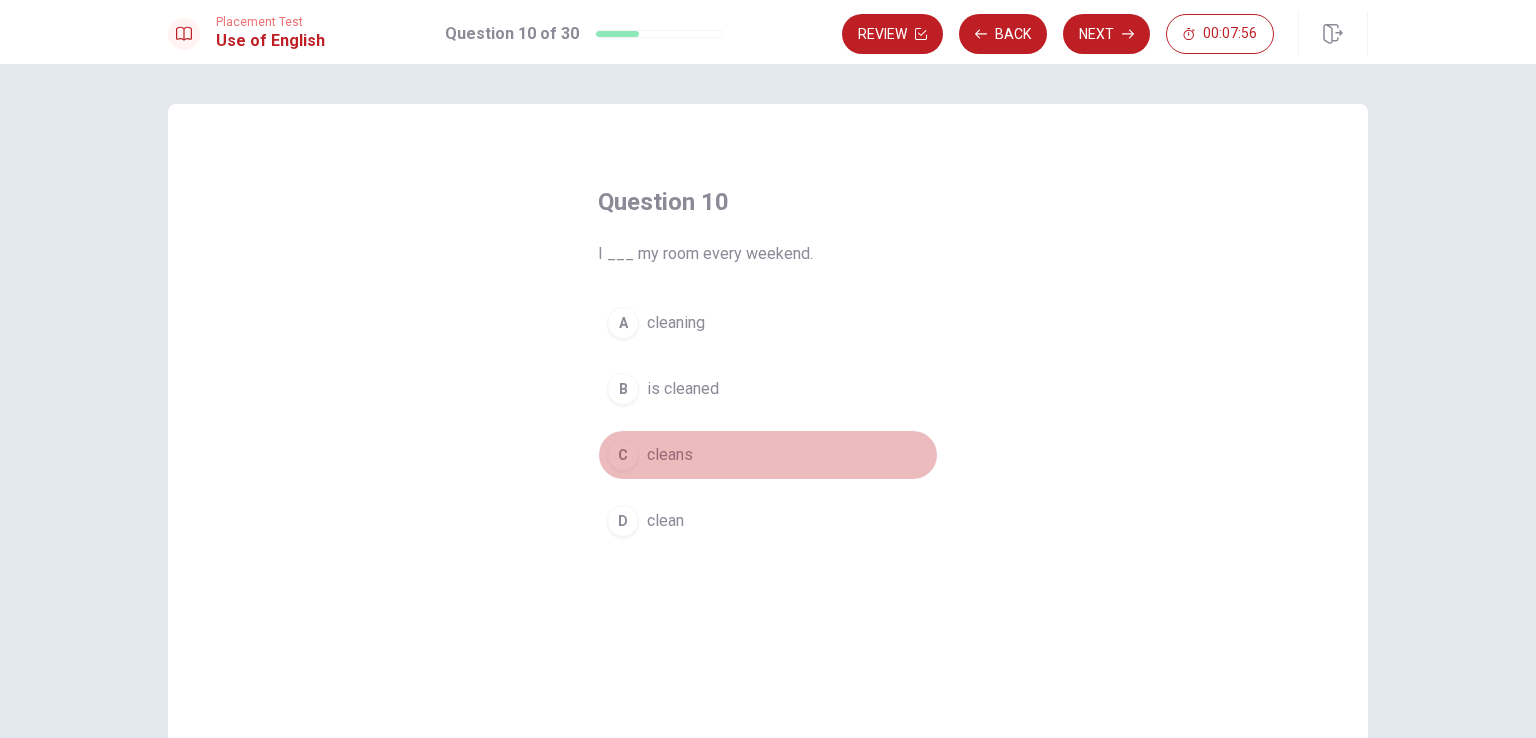 click on "cleans" at bounding box center (670, 455) 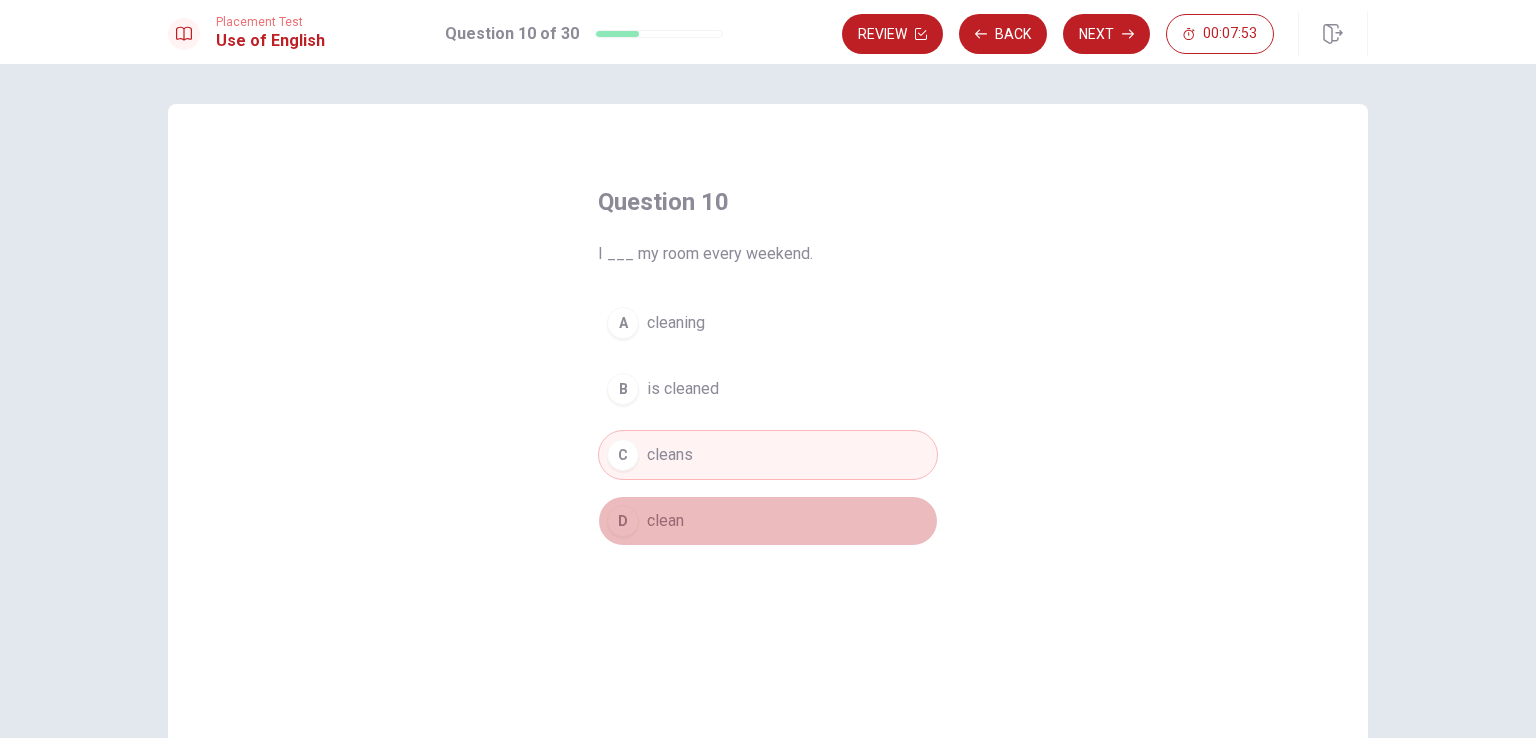 click on "D clean" at bounding box center (768, 521) 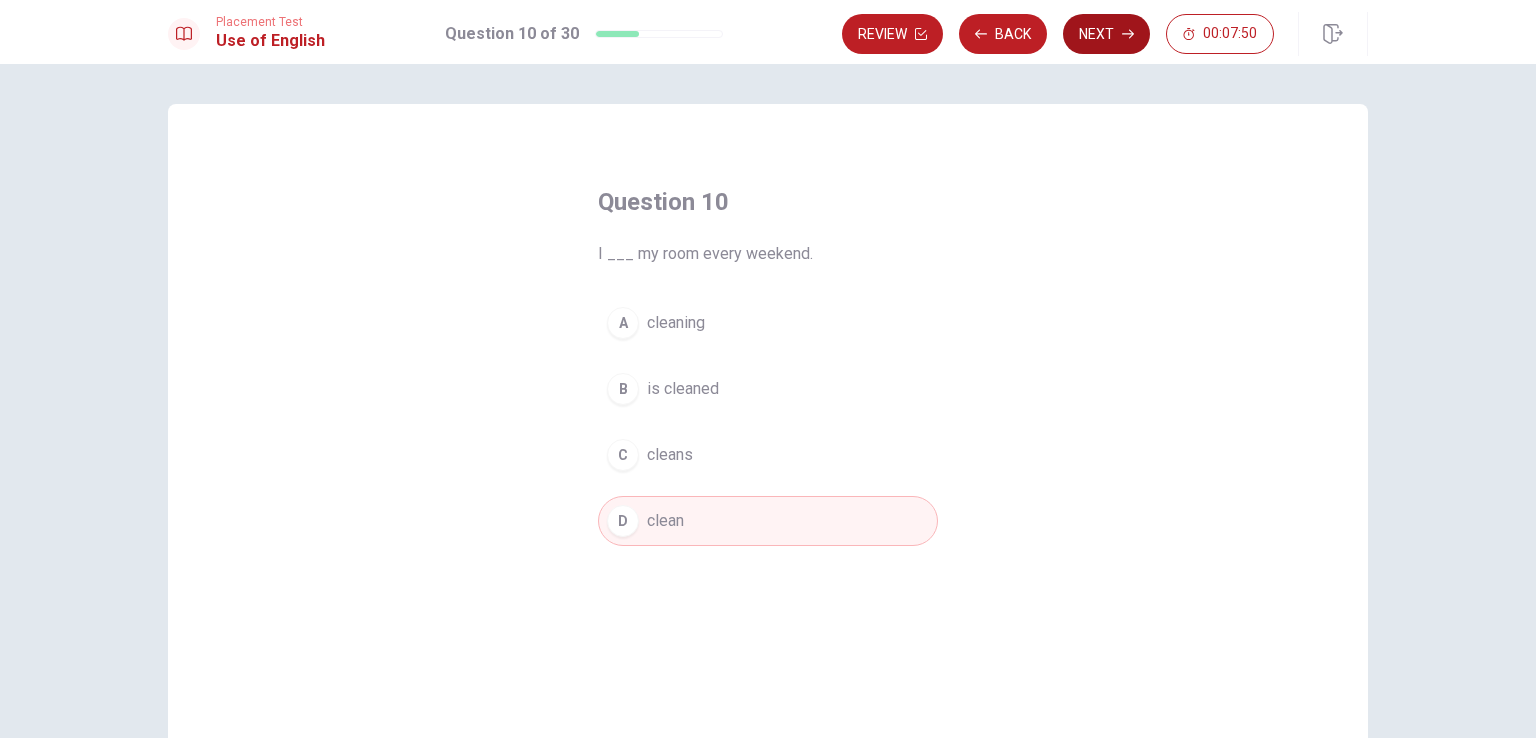click on "Next" at bounding box center [1106, 34] 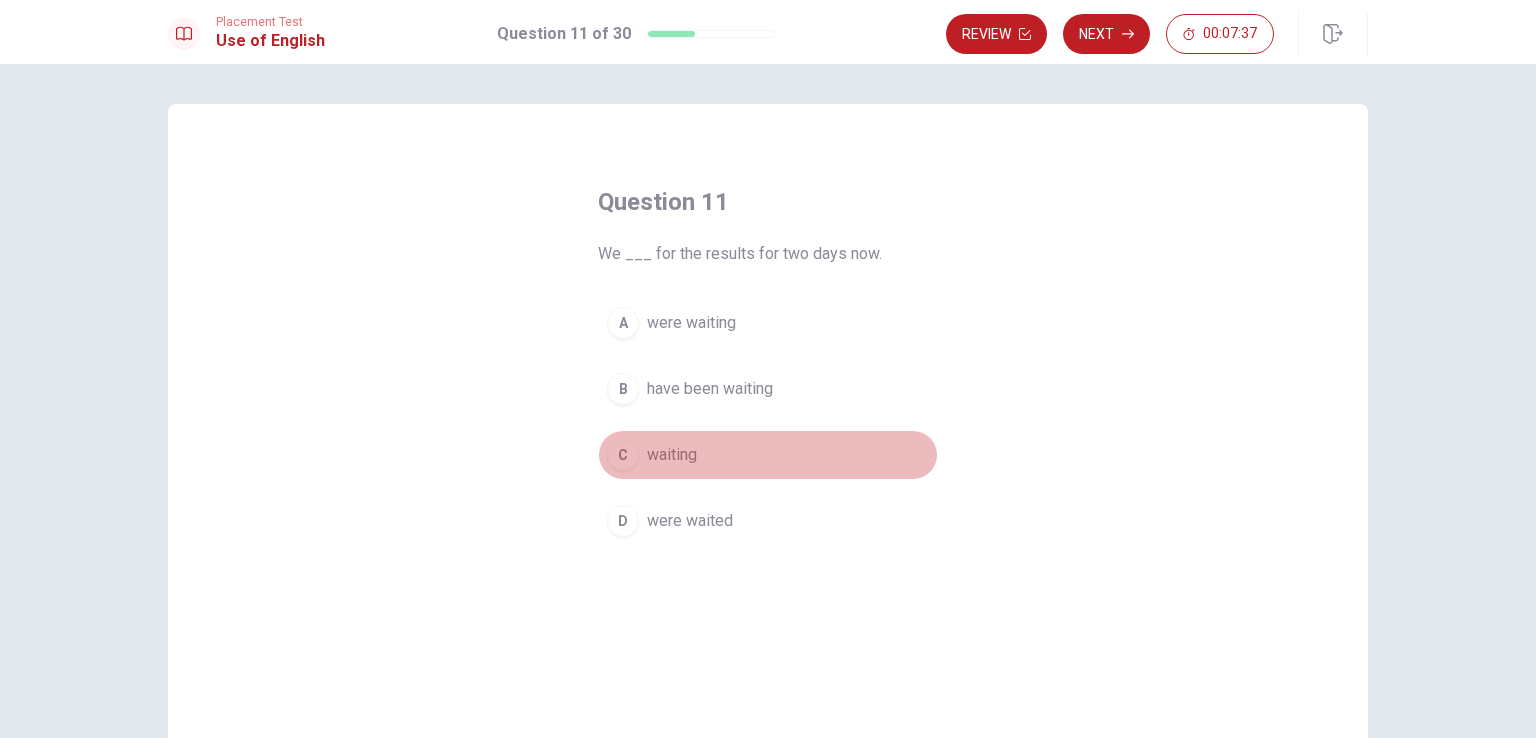 click on "C waiting" at bounding box center [768, 455] 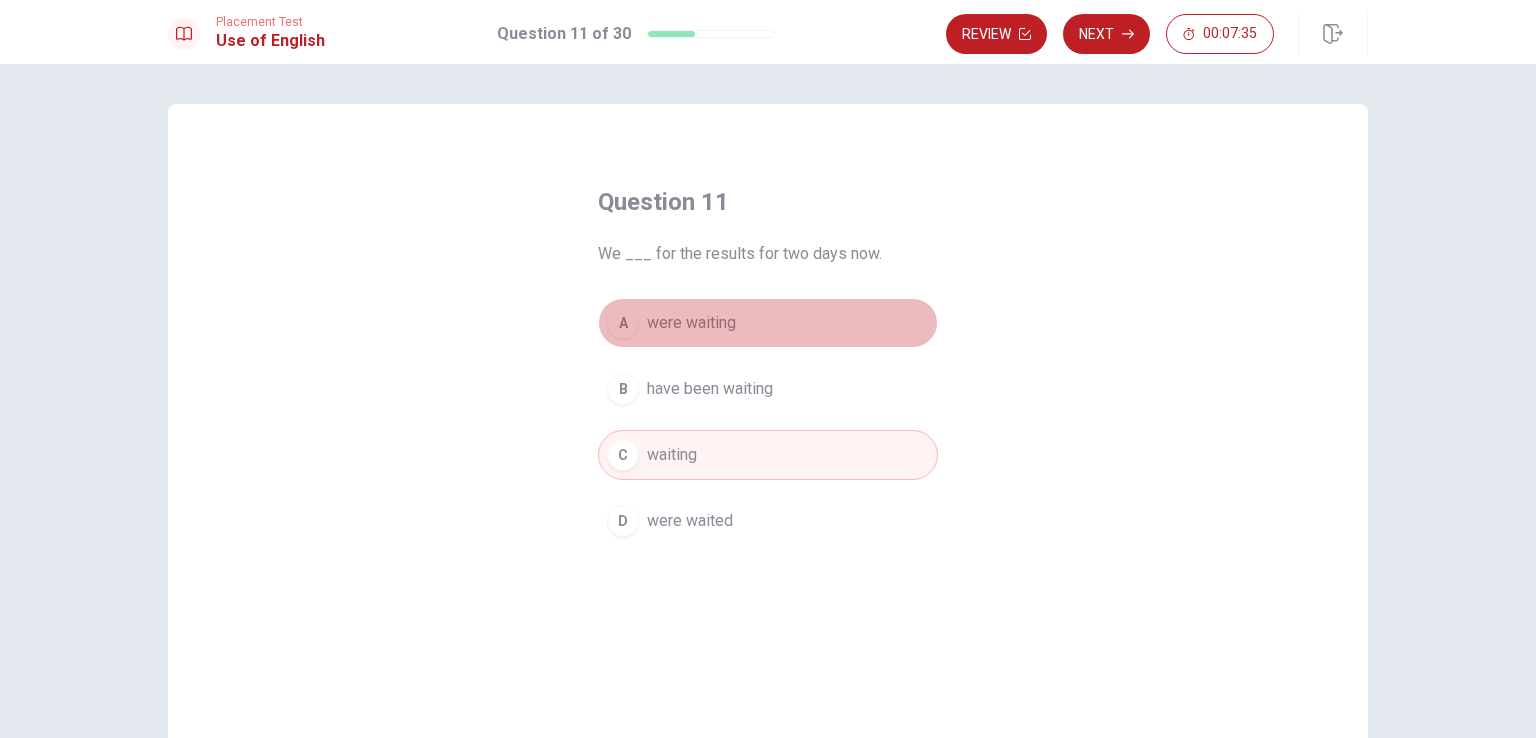 click on "were waiting" at bounding box center (691, 323) 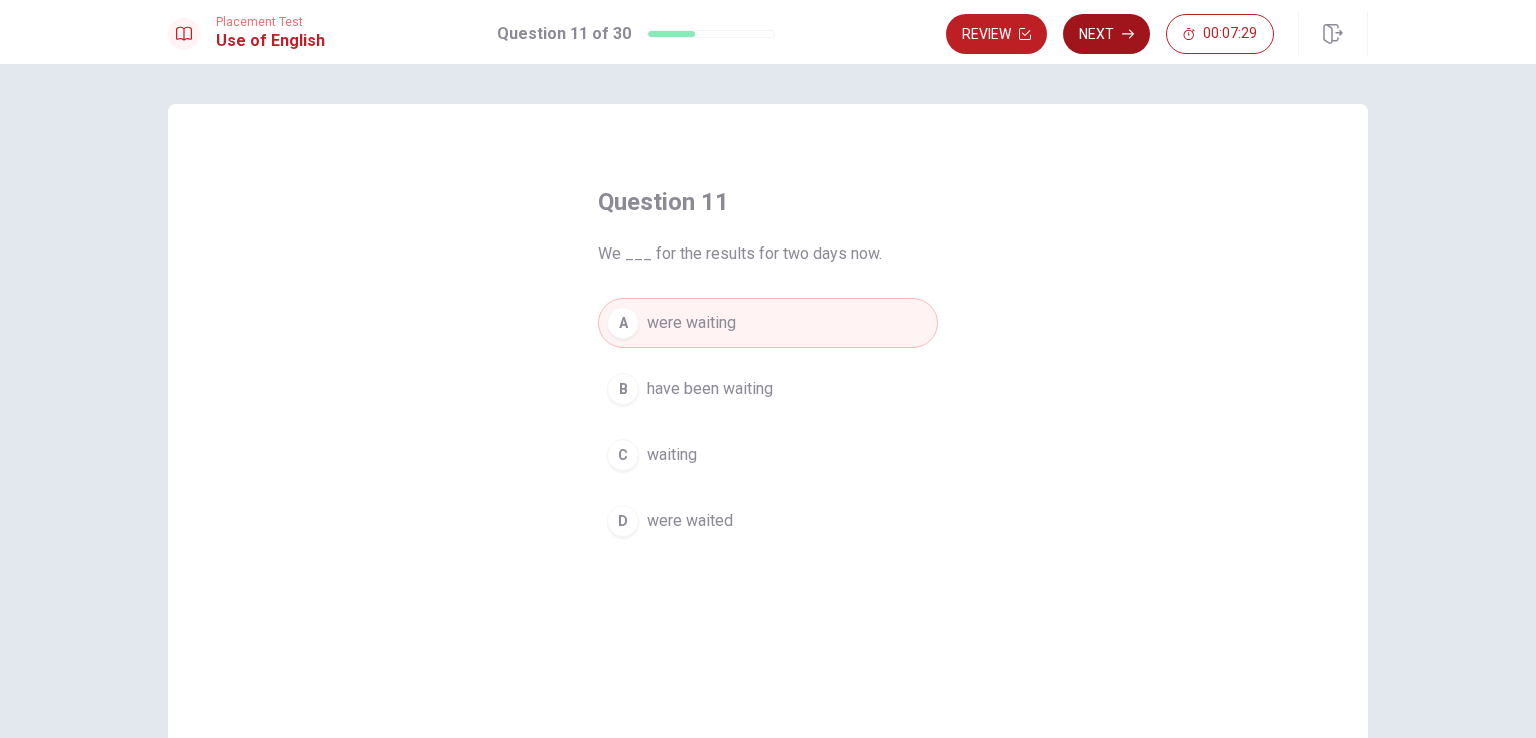 click on "Next" at bounding box center (1106, 34) 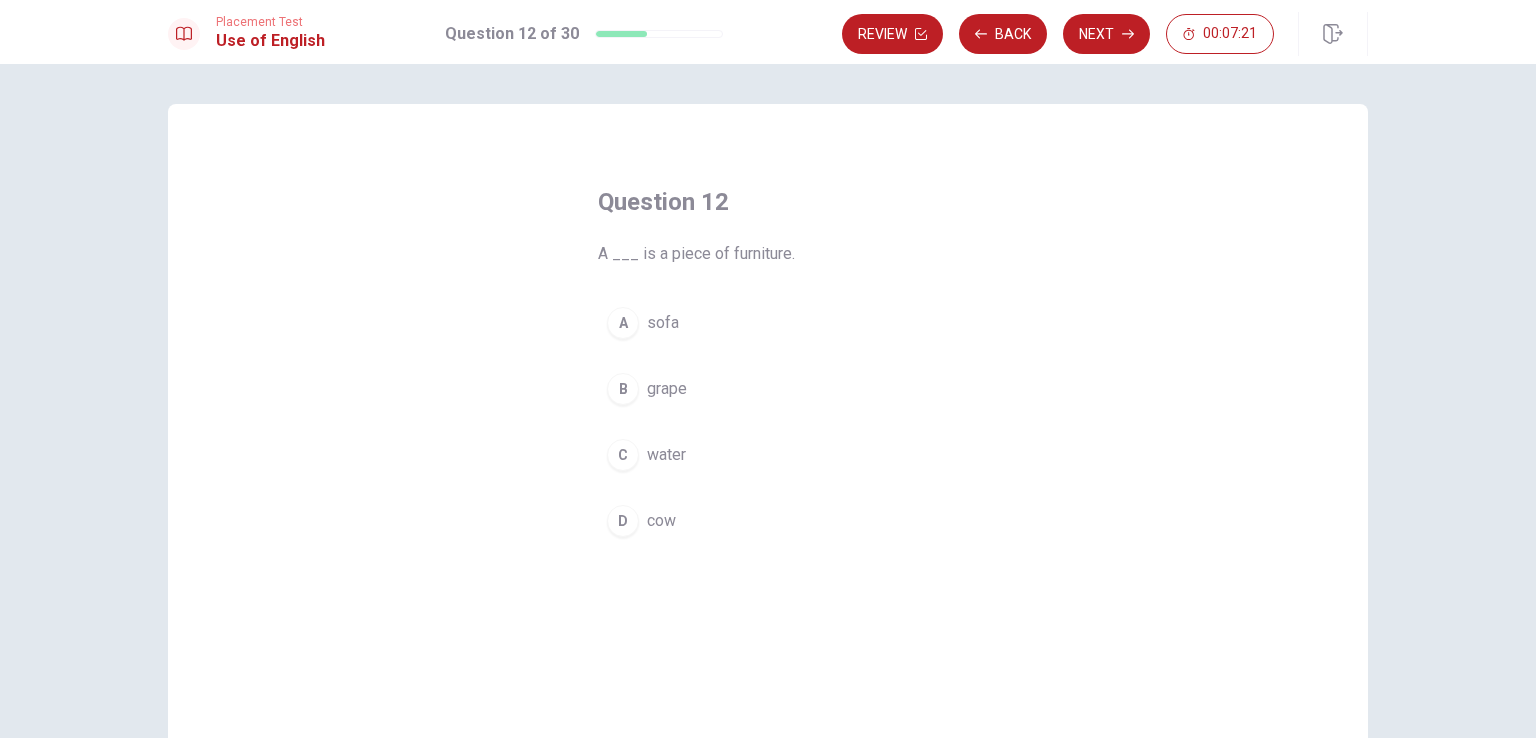 click on "A" at bounding box center [623, 323] 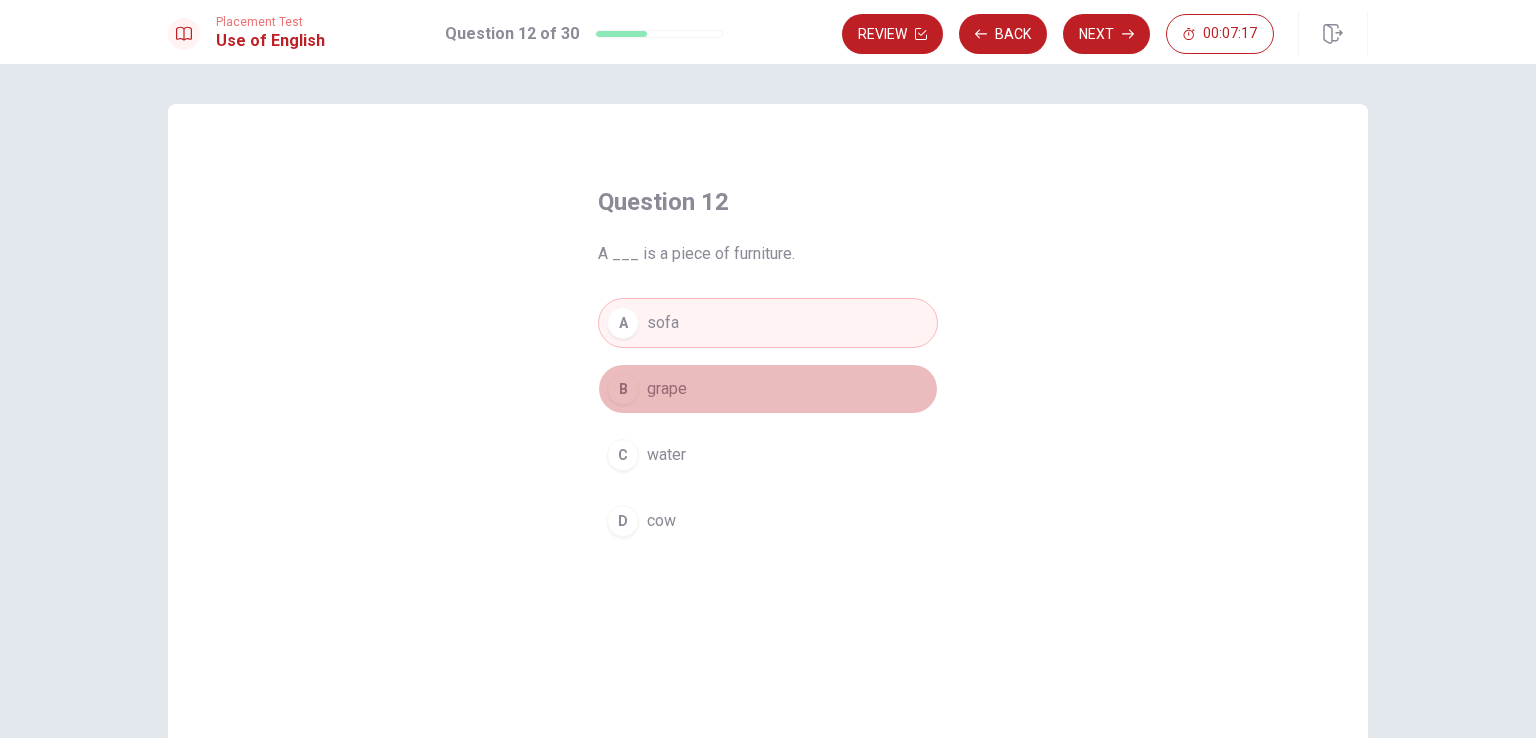 click on "B grape" at bounding box center [768, 389] 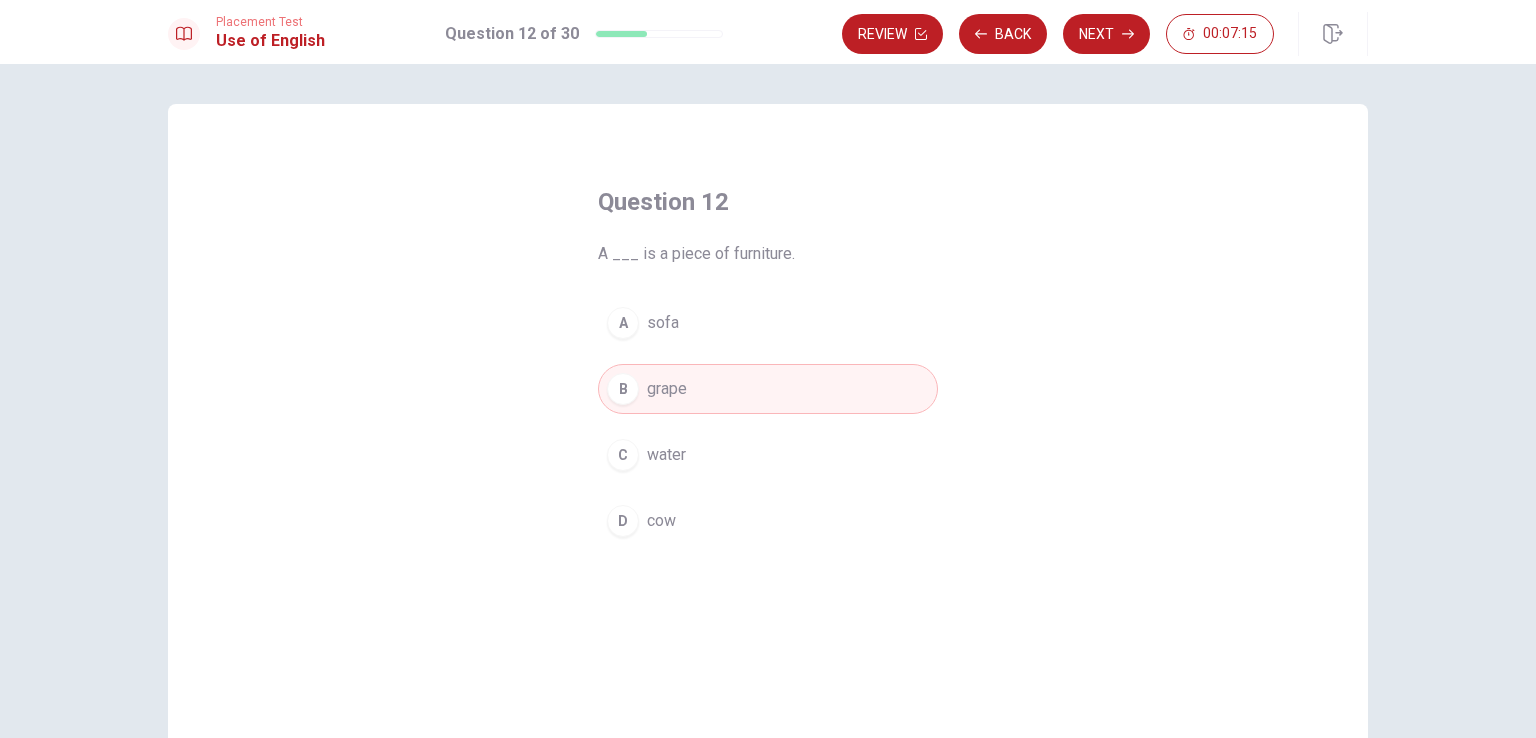 click on "D cow" at bounding box center (768, 521) 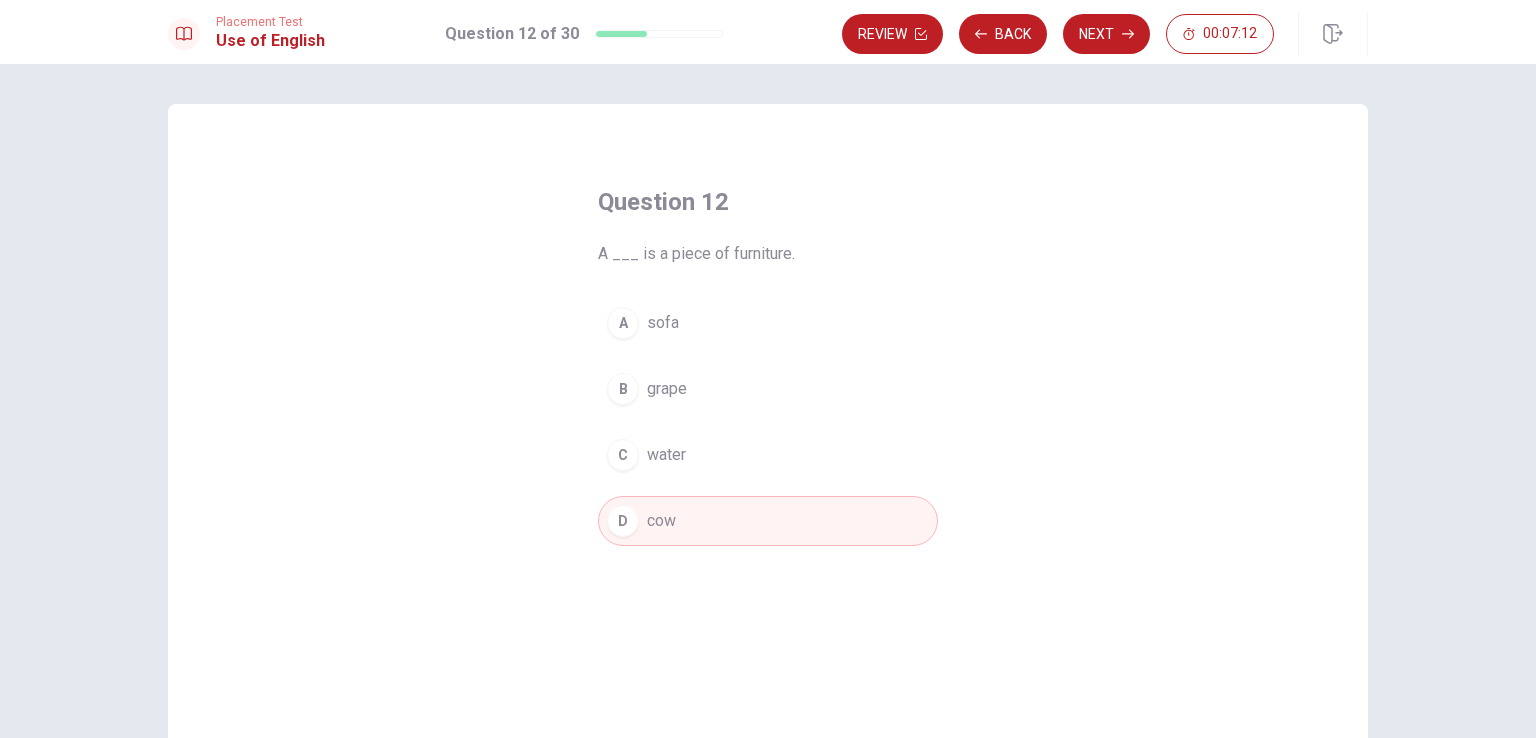 click on "B grape" at bounding box center [768, 389] 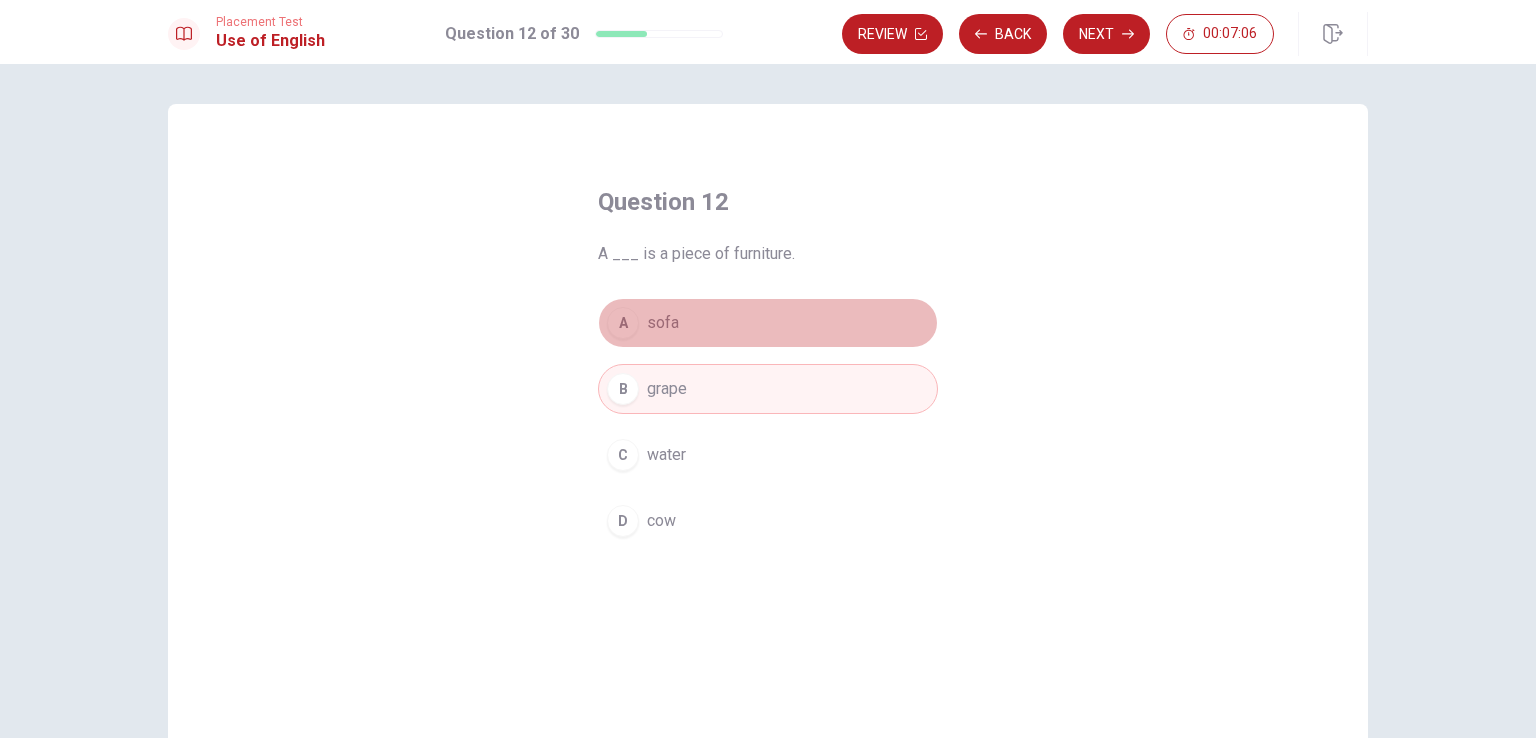 drag, startPoint x: 629, startPoint y: 333, endPoint x: 656, endPoint y: 309, distance: 36.124783 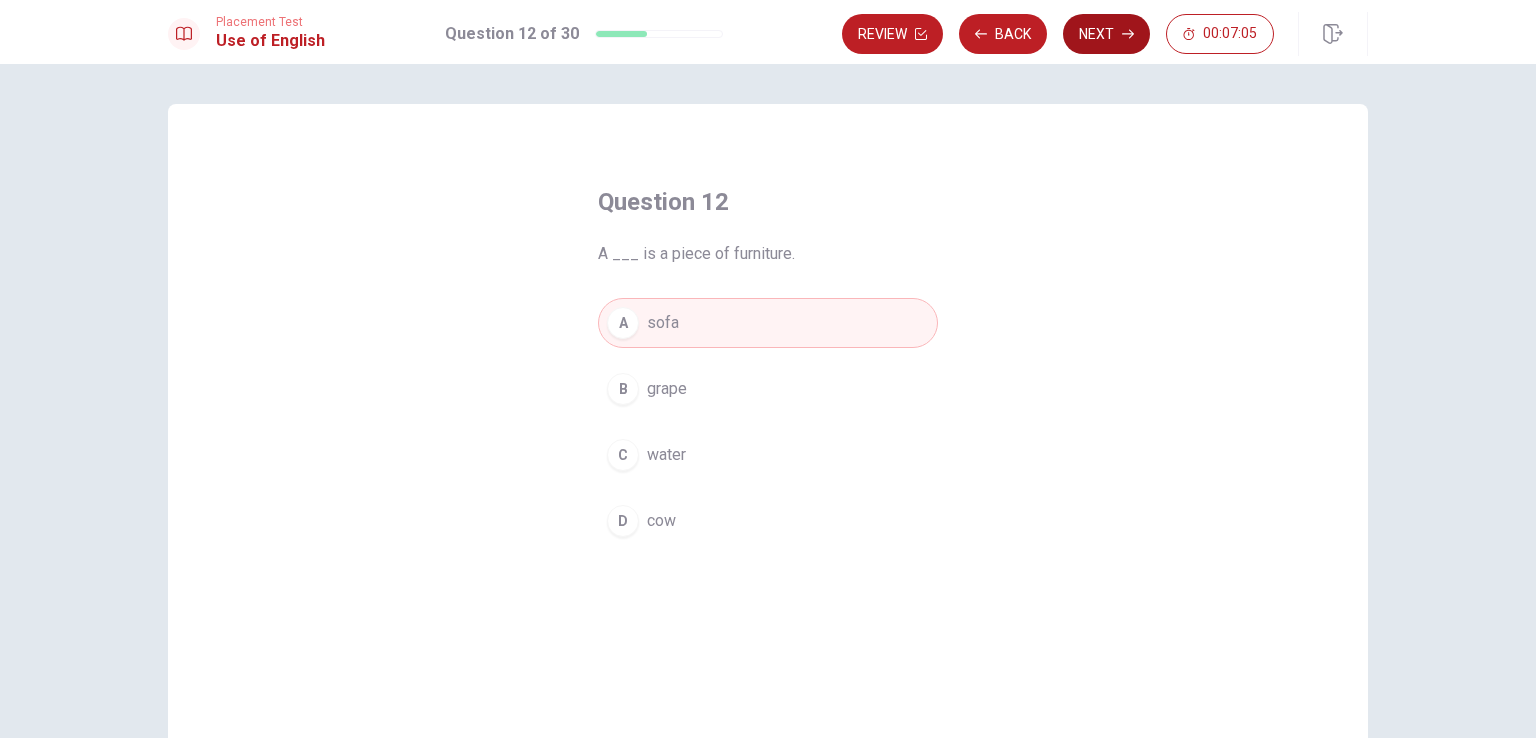 click on "Next" at bounding box center [1106, 34] 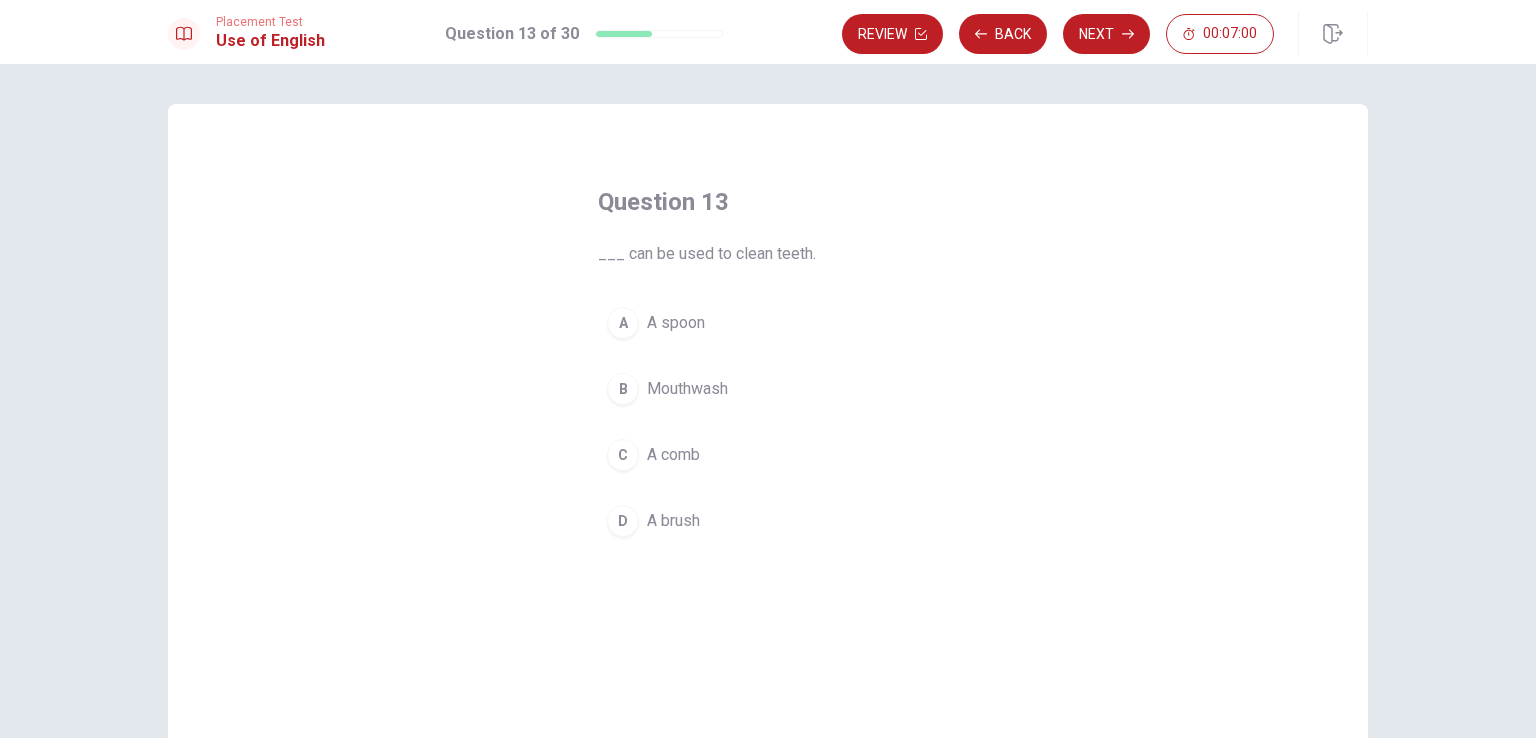 click on "A A spoon" at bounding box center [768, 323] 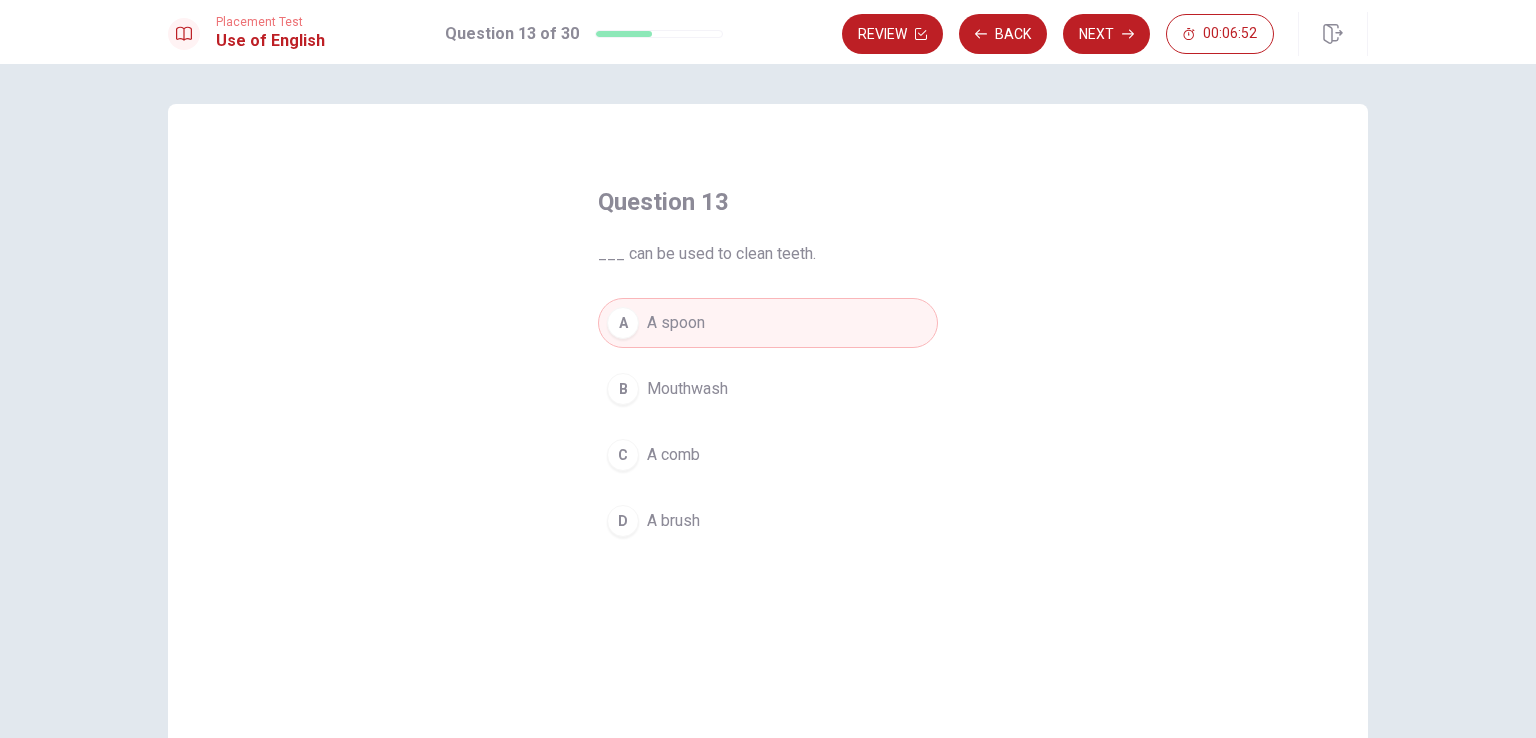 click on "Mouthwash" at bounding box center [687, 389] 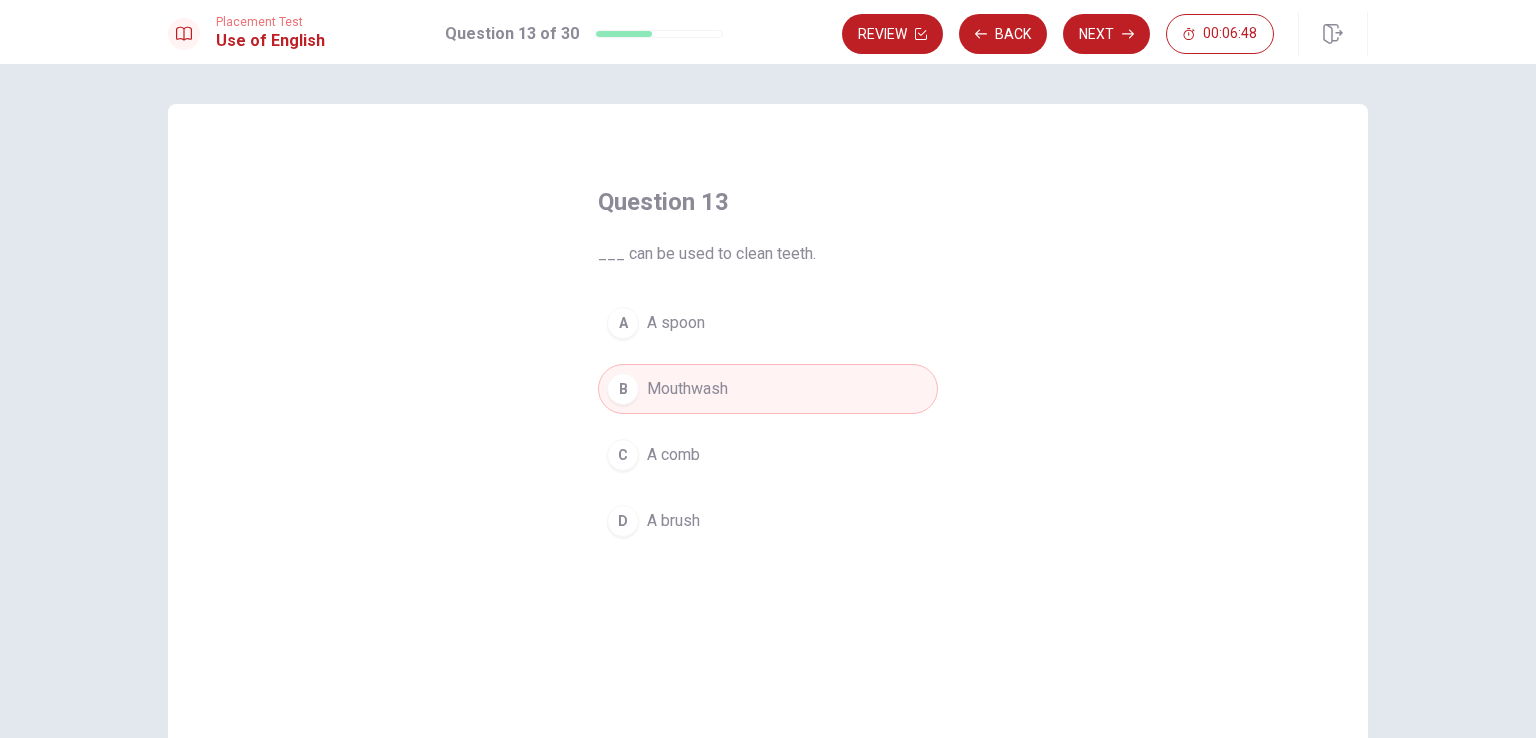 click on "A brush" at bounding box center [673, 521] 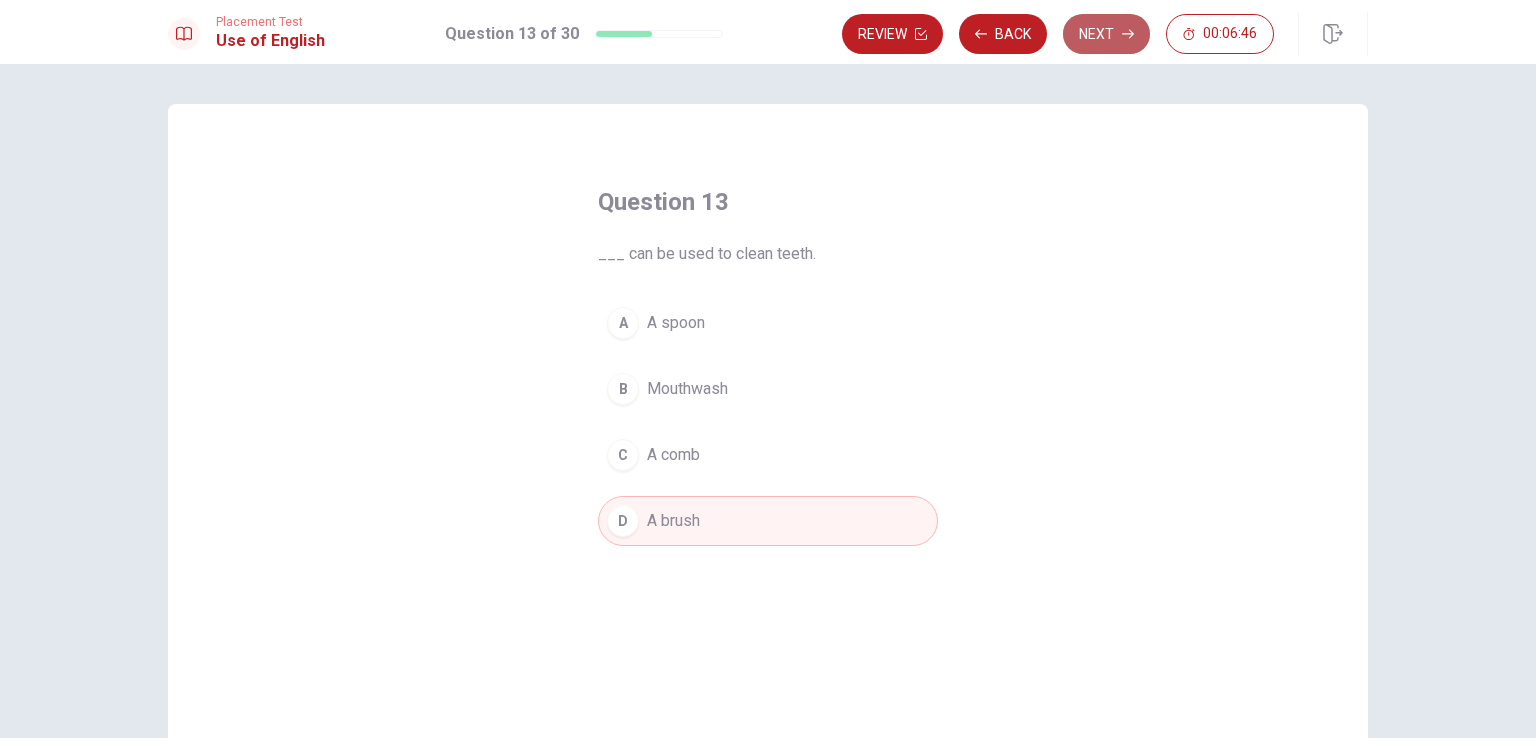 click on "Next" at bounding box center (1106, 34) 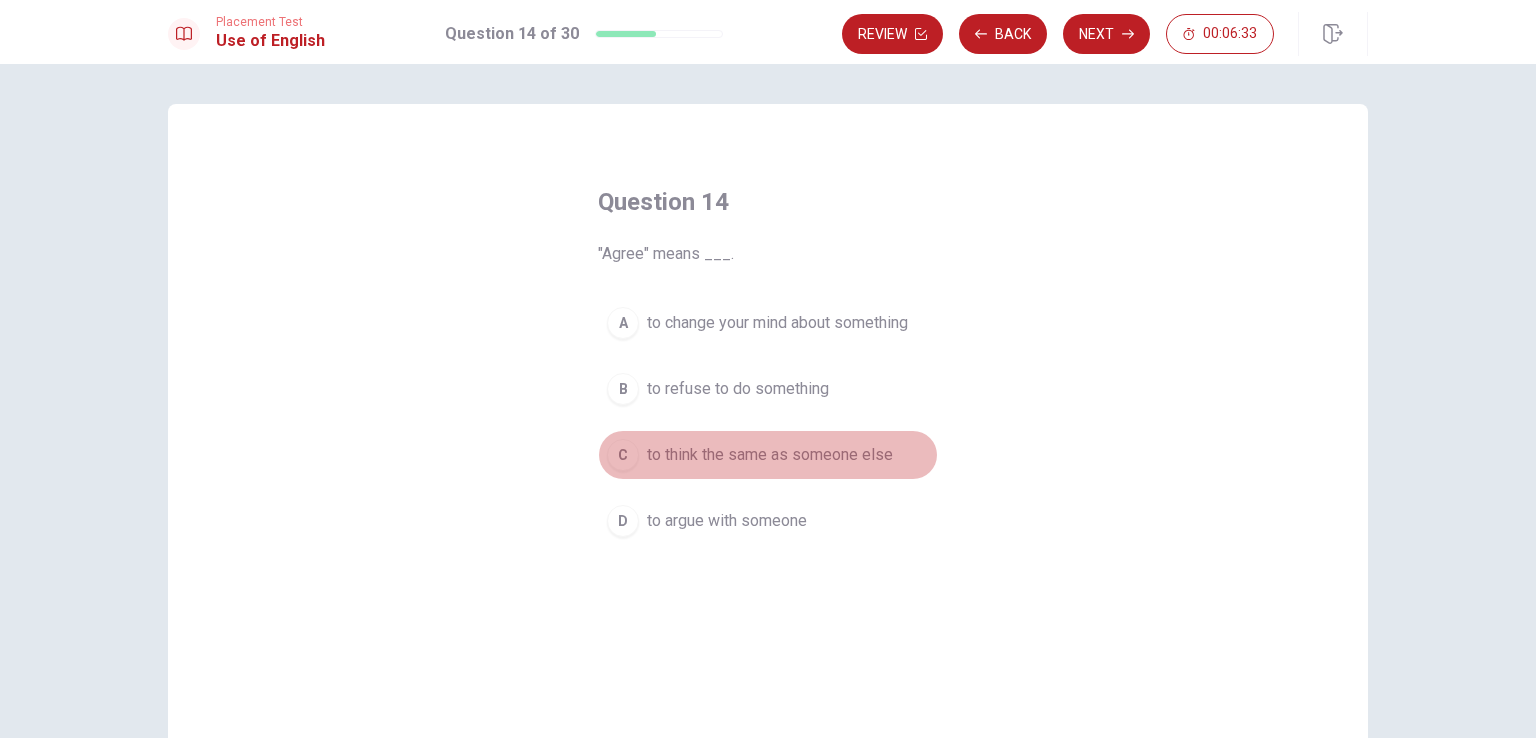 click on "to think the same as someone else" at bounding box center (770, 455) 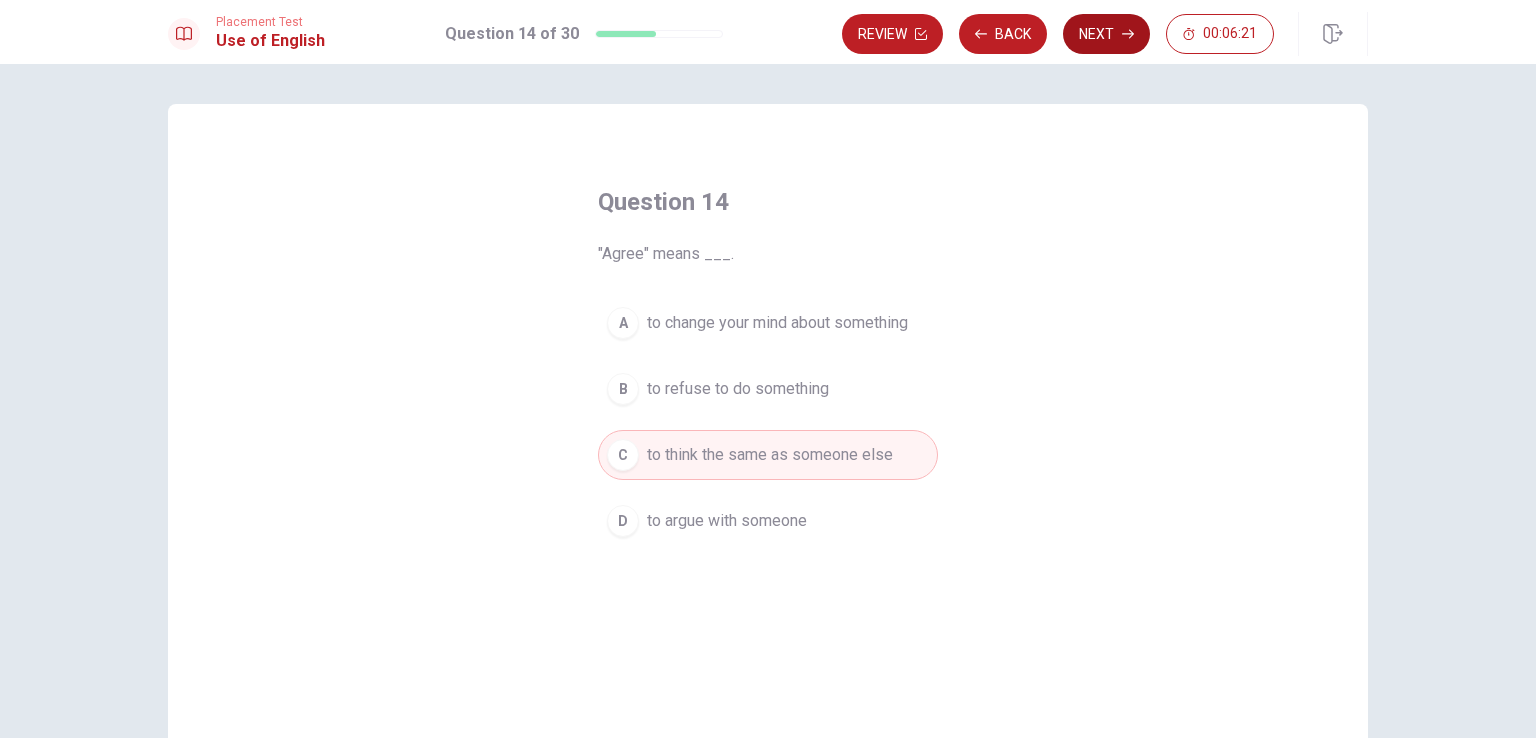 click on "Next" at bounding box center (1106, 34) 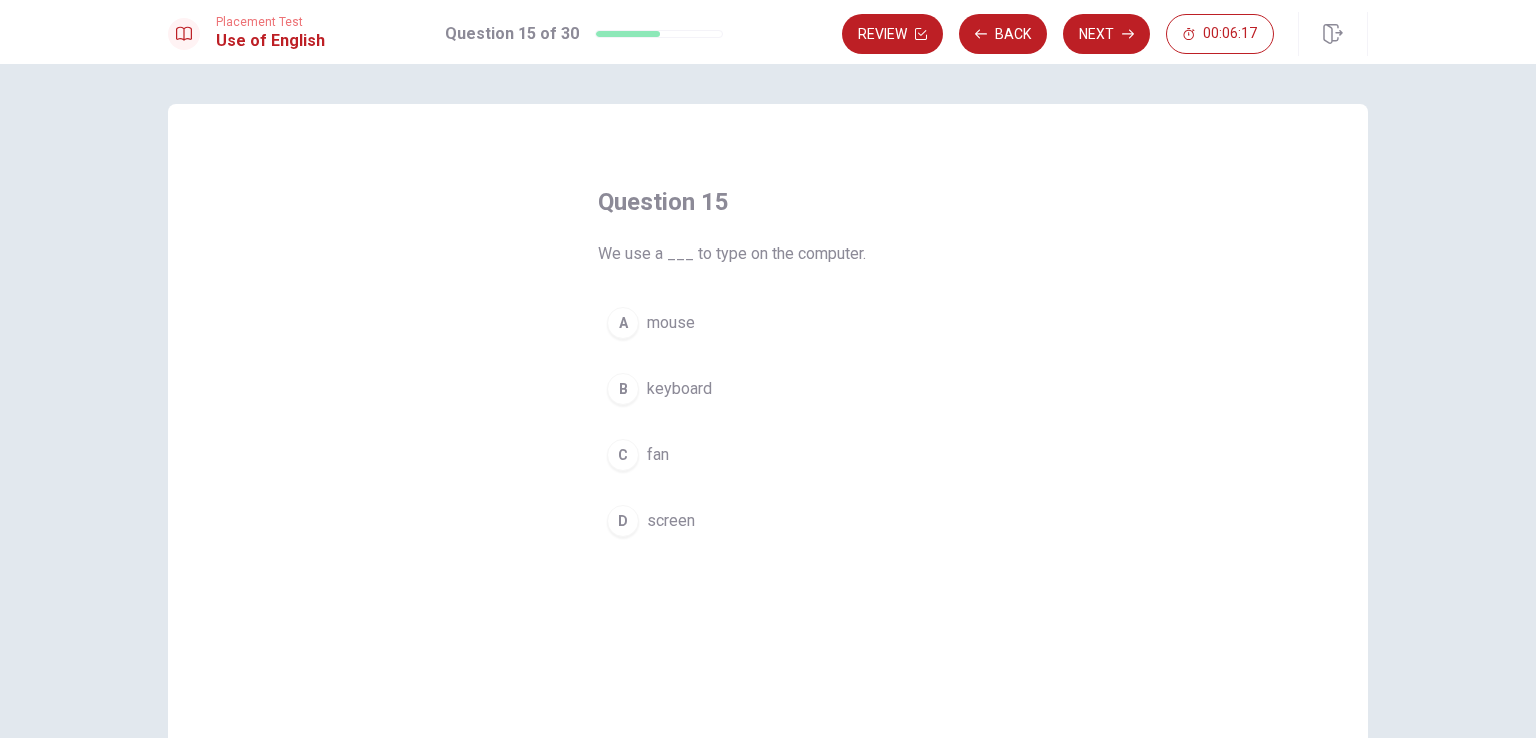 click on "mouse" at bounding box center [671, 323] 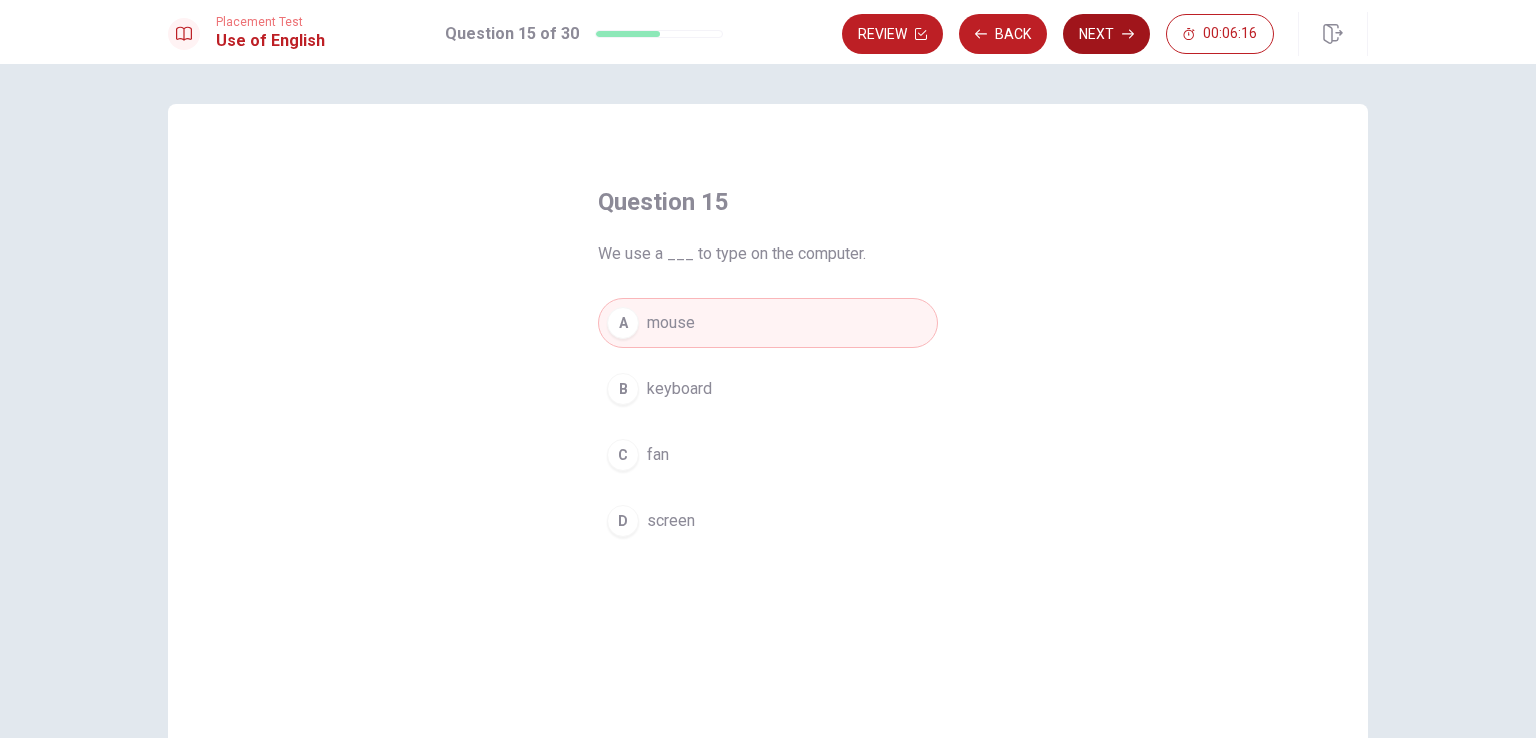 click on "Next" at bounding box center (1106, 34) 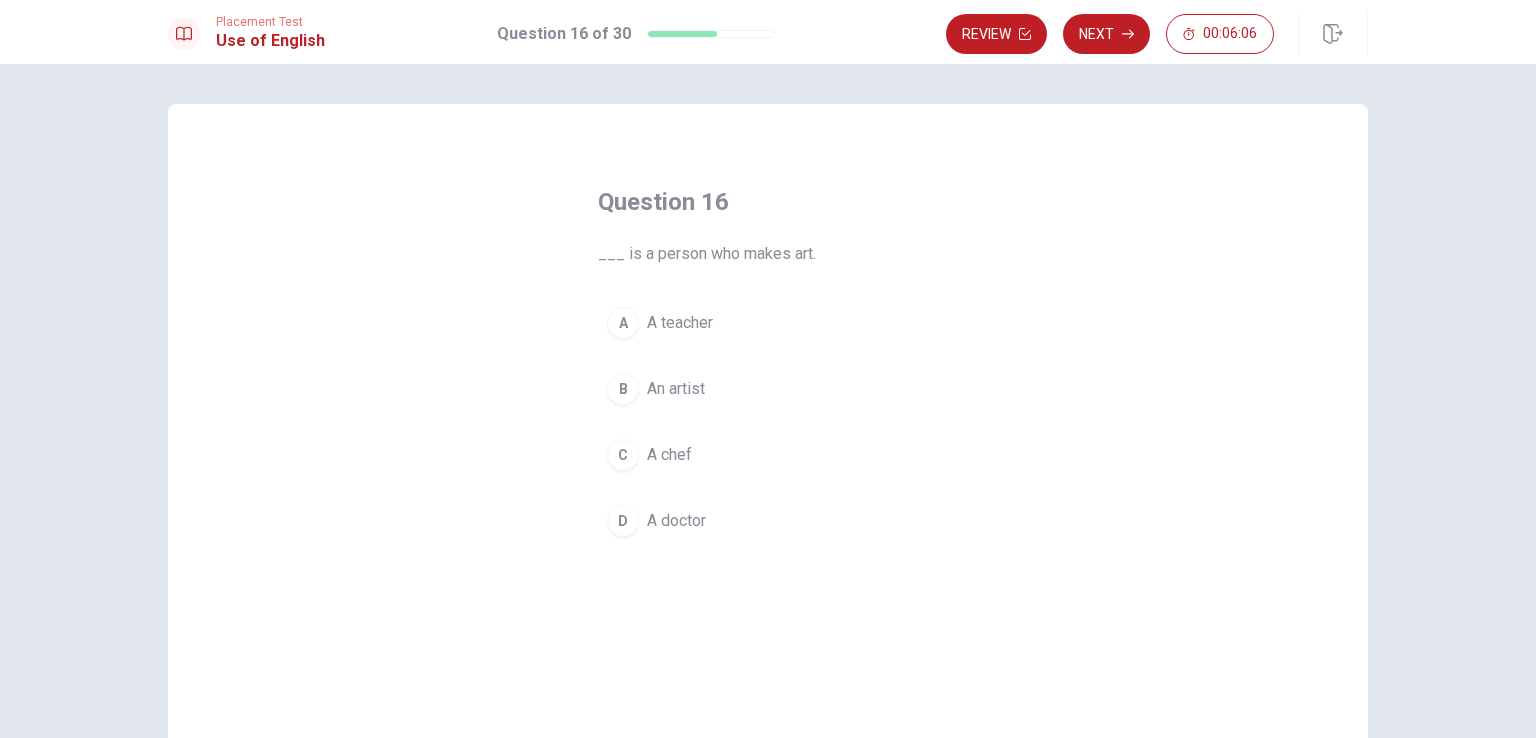 click on "B An artist" at bounding box center (768, 389) 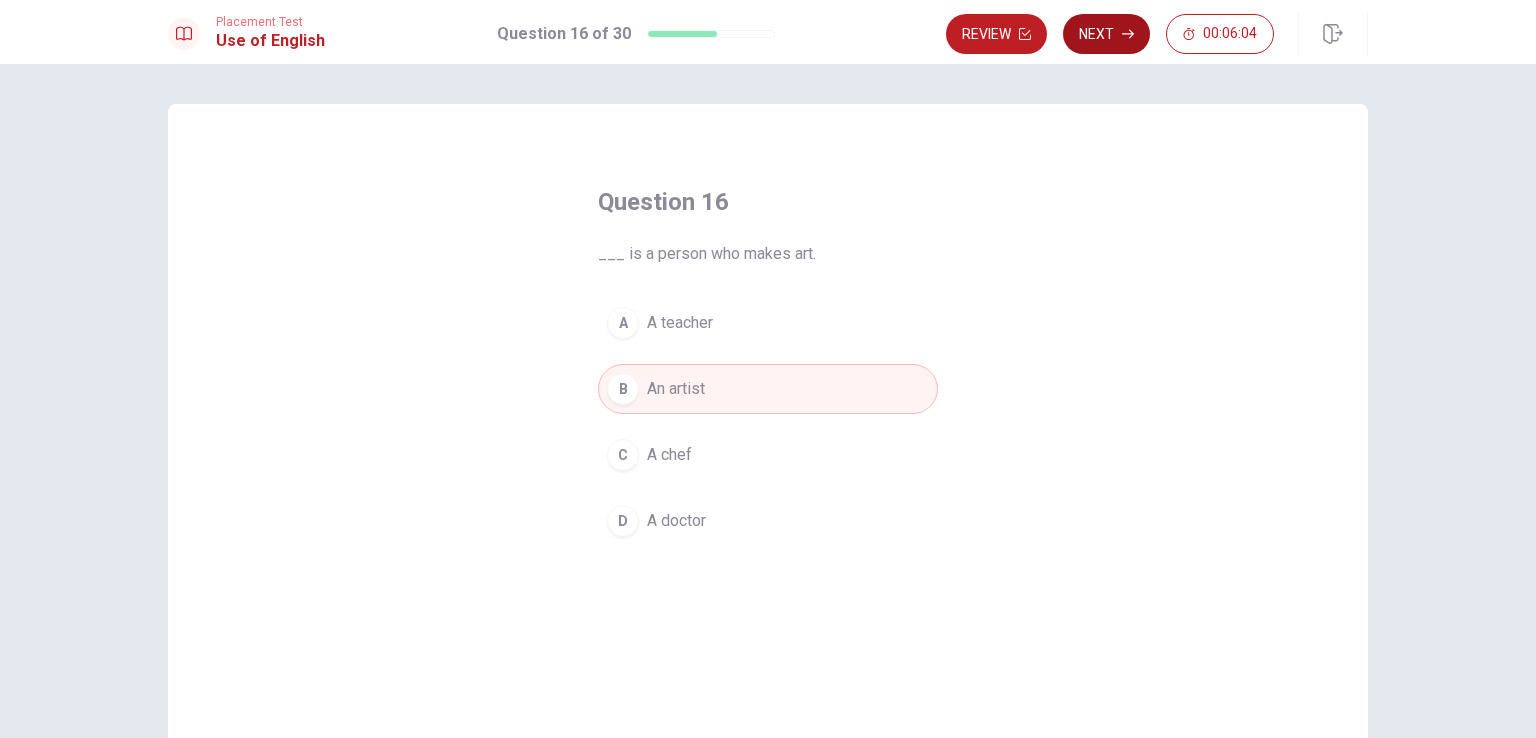click on "Next" at bounding box center (1106, 34) 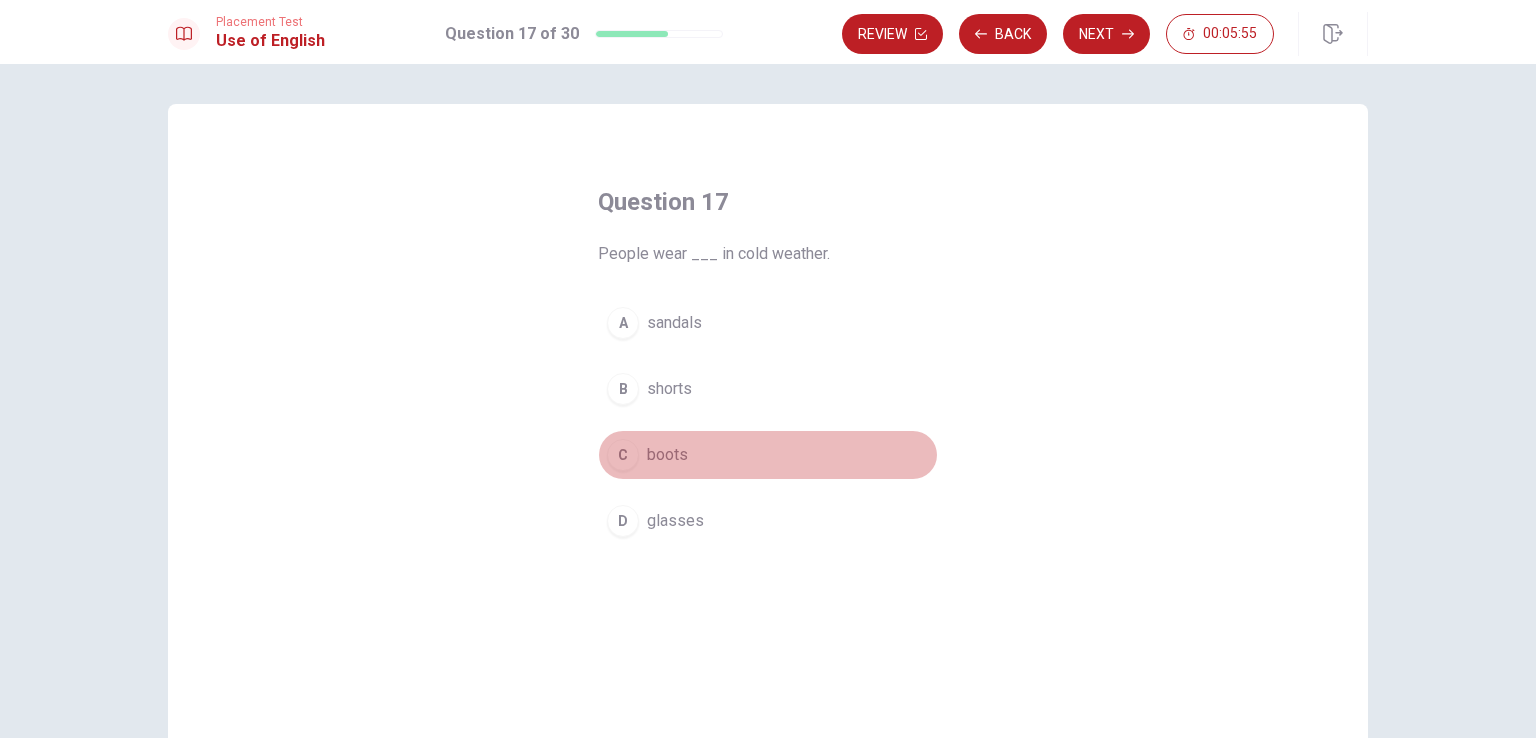 click on "C boots" at bounding box center (768, 455) 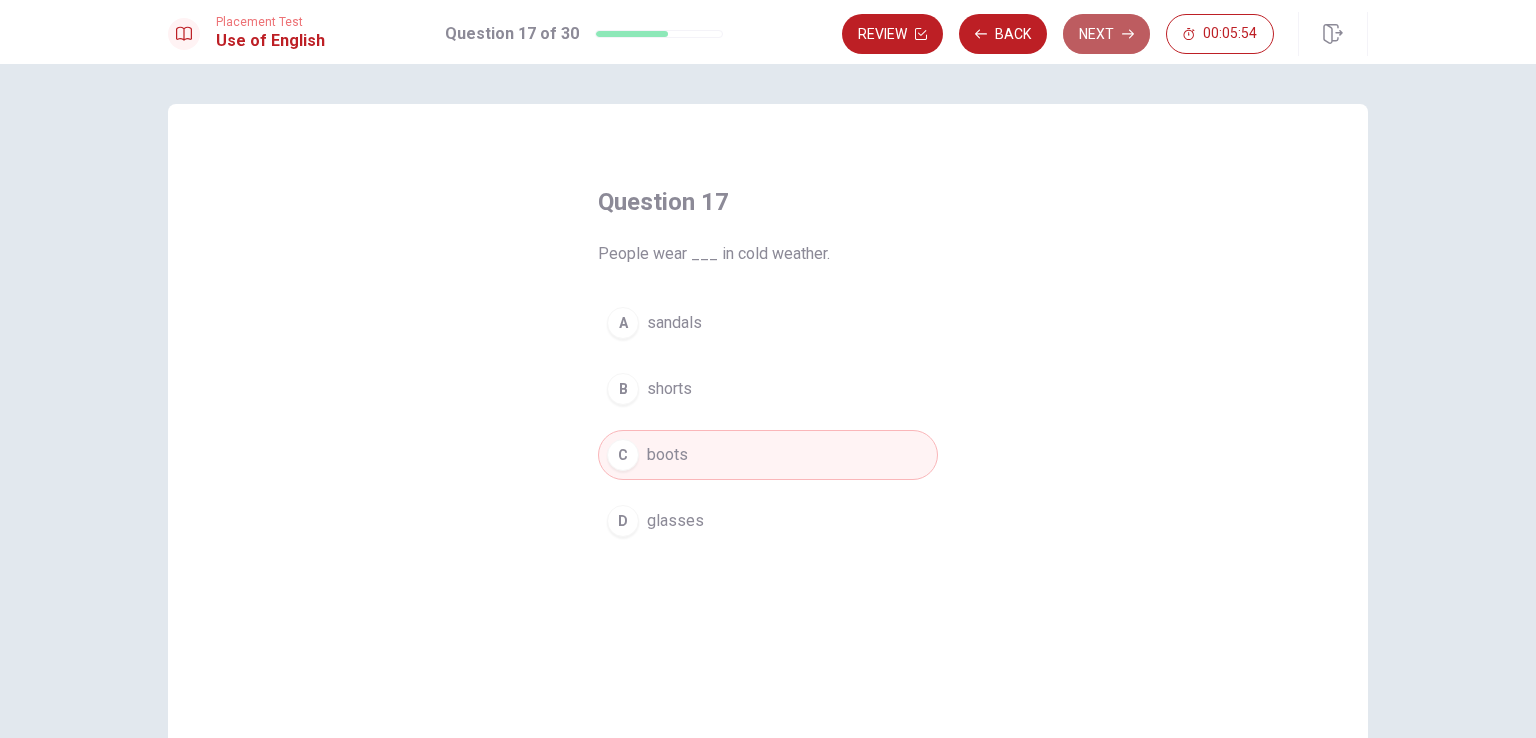 click on "Next" at bounding box center (1106, 34) 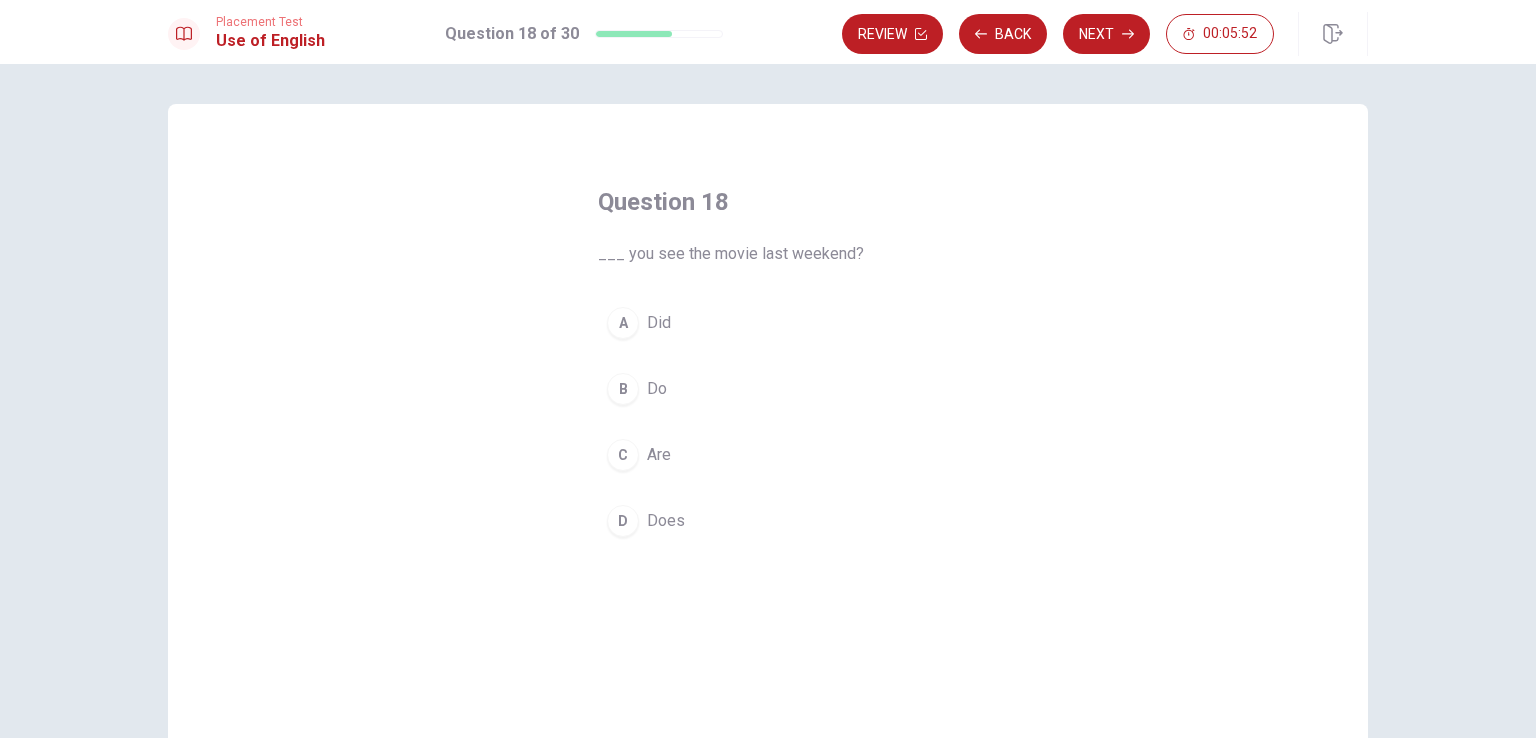 click on "A" at bounding box center [623, 323] 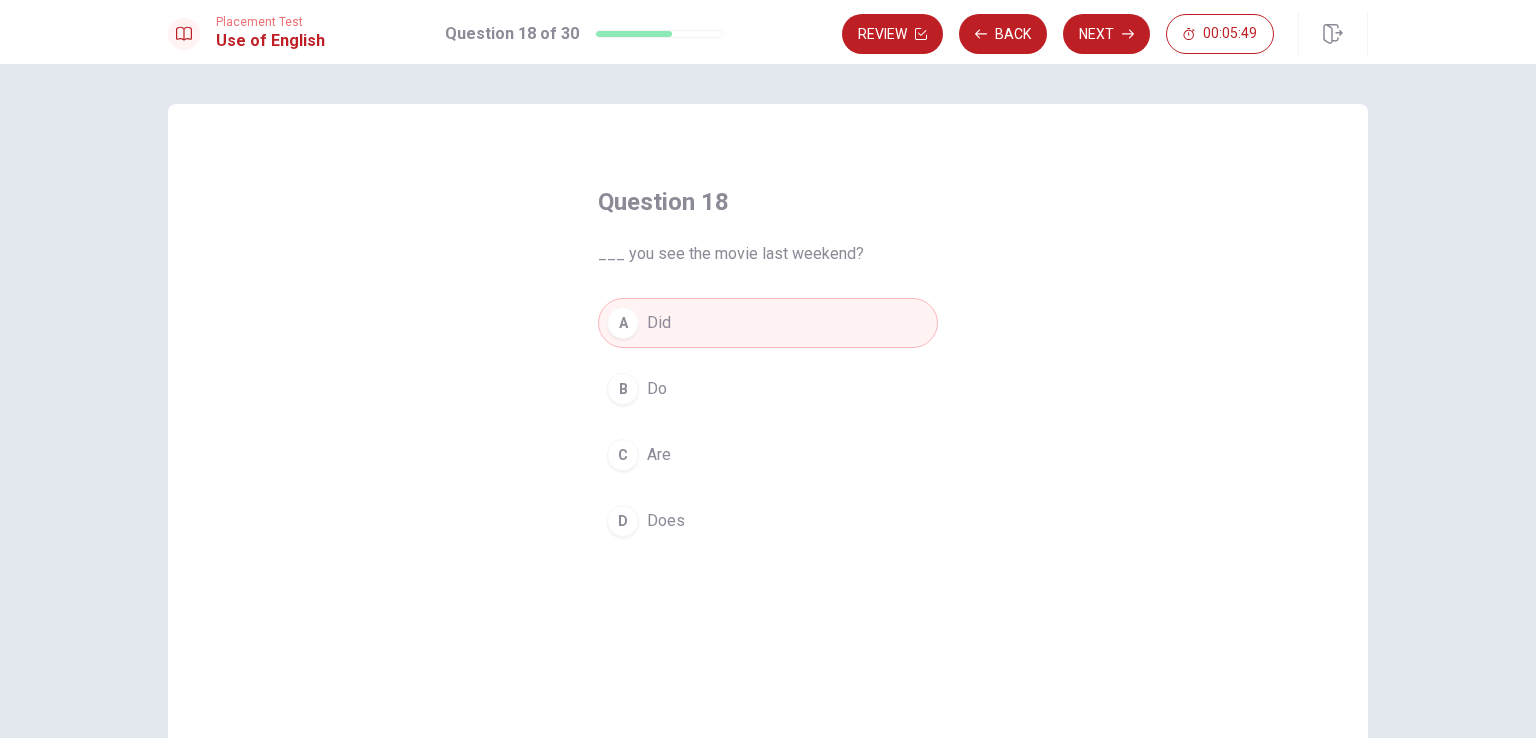 click on "B Do" at bounding box center [768, 389] 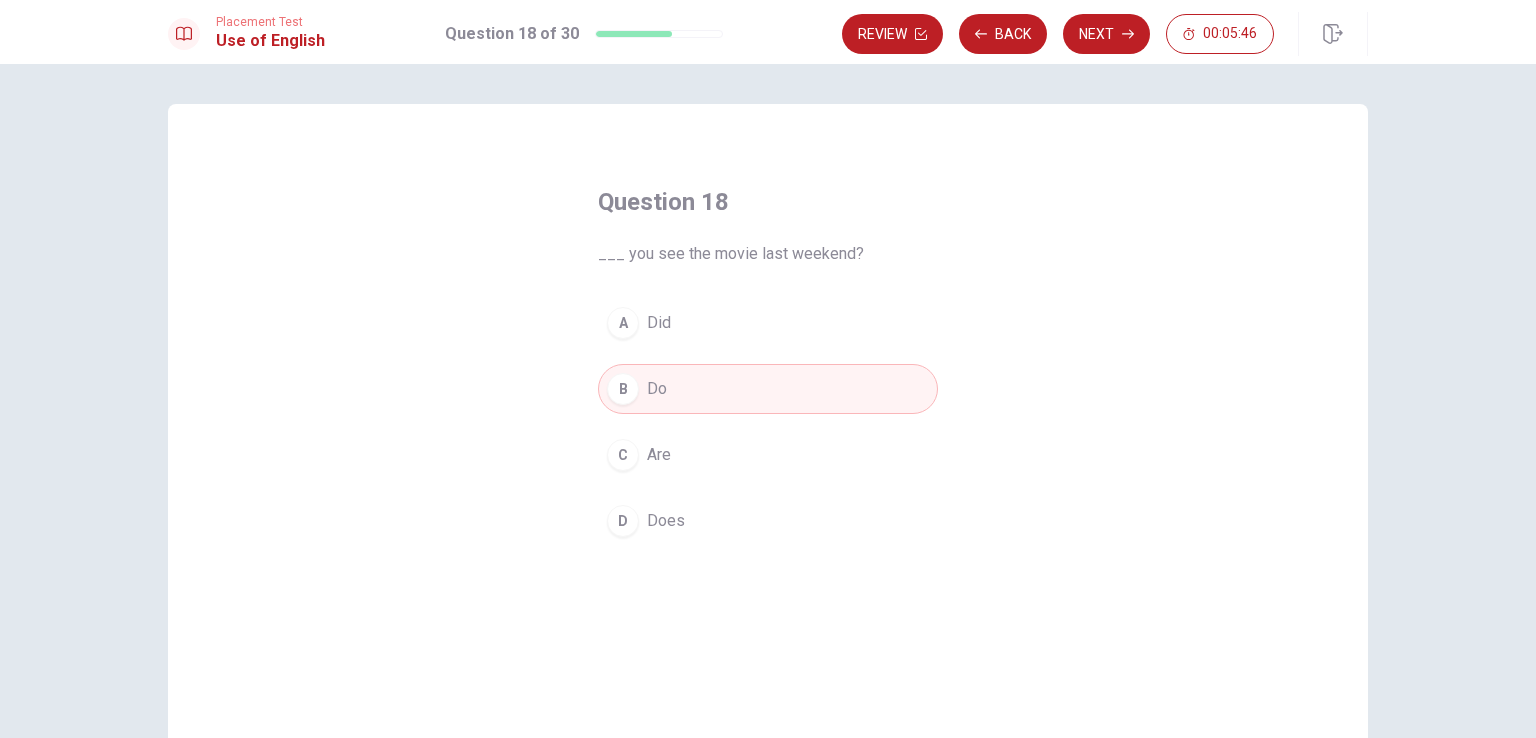 click on "D Does" at bounding box center [768, 521] 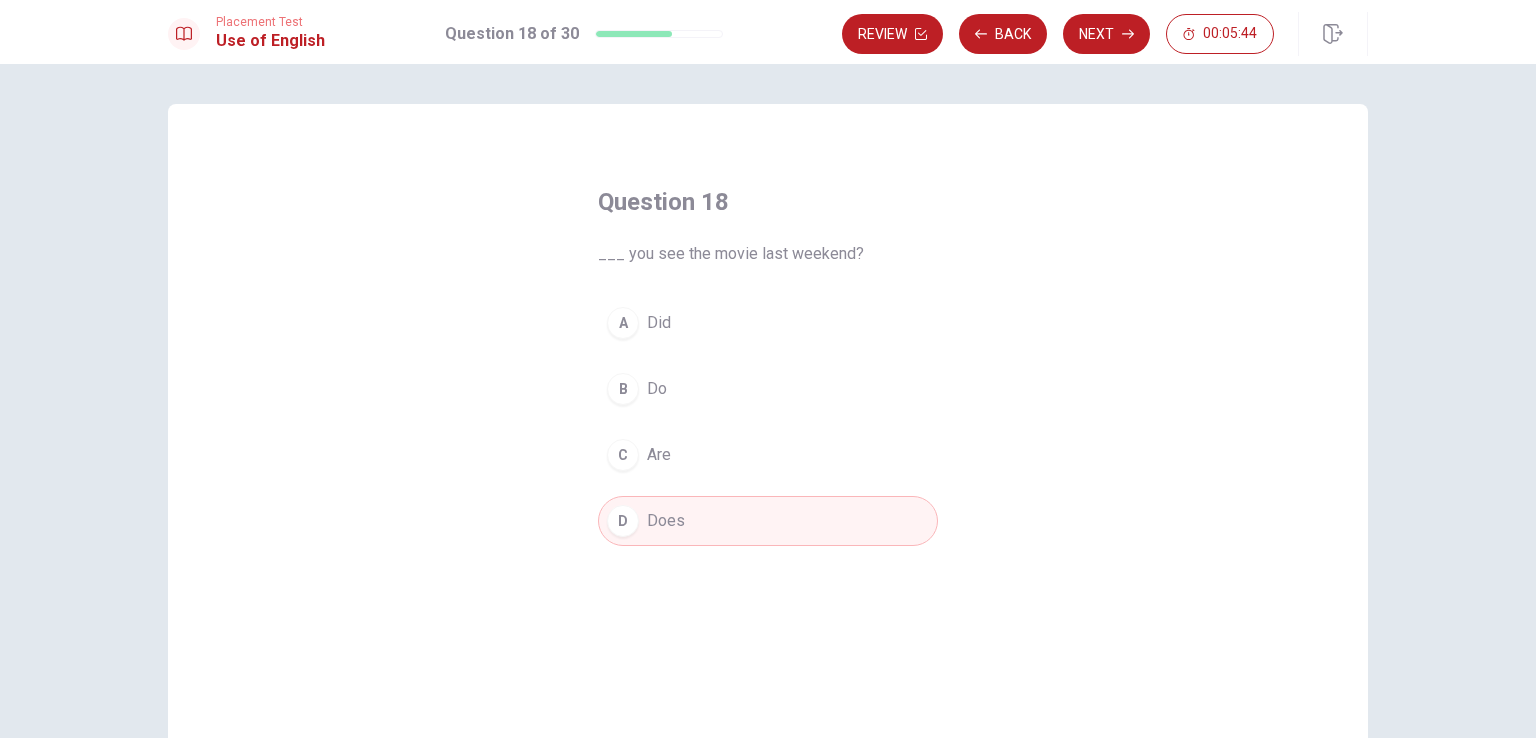 click on "C Are" at bounding box center [768, 455] 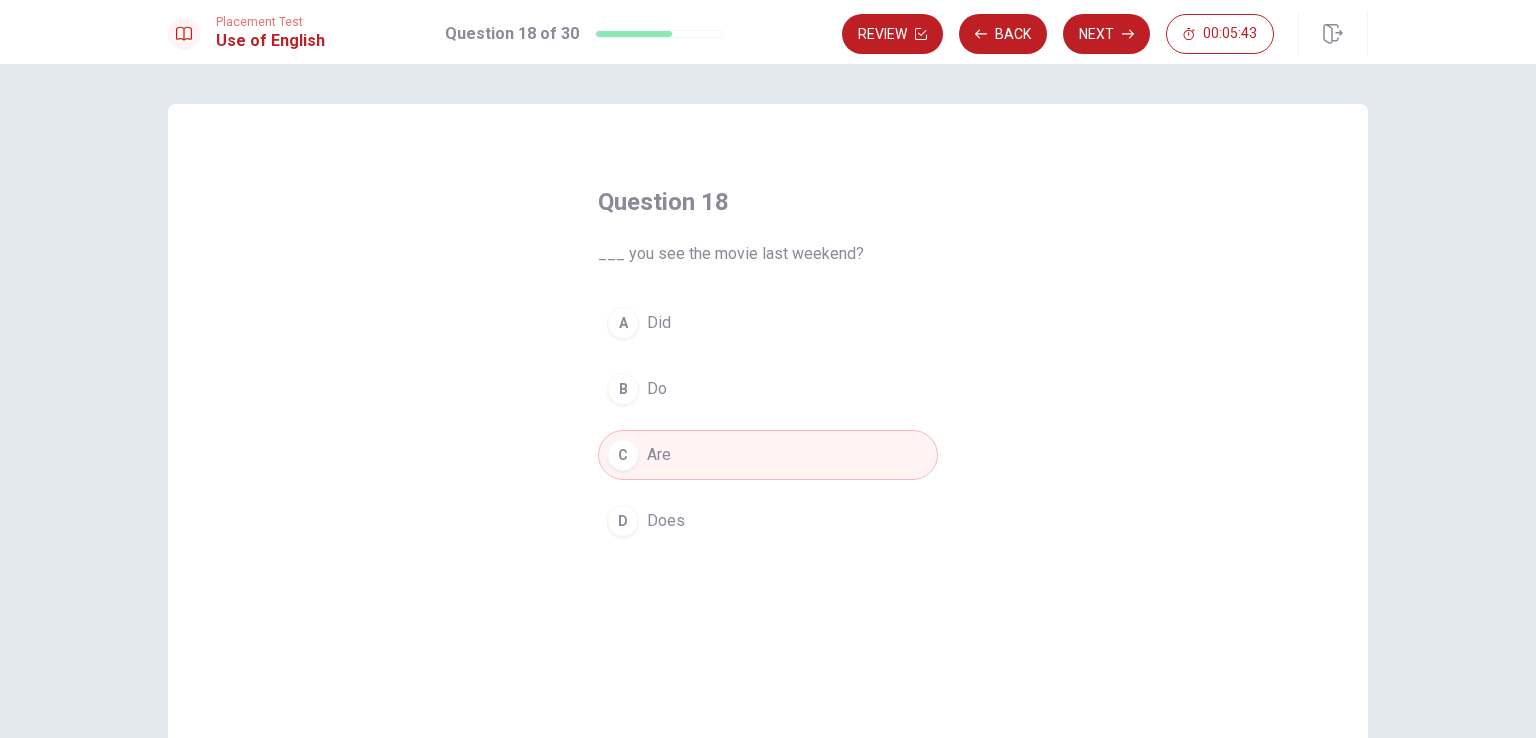 click on "A Did" at bounding box center [768, 323] 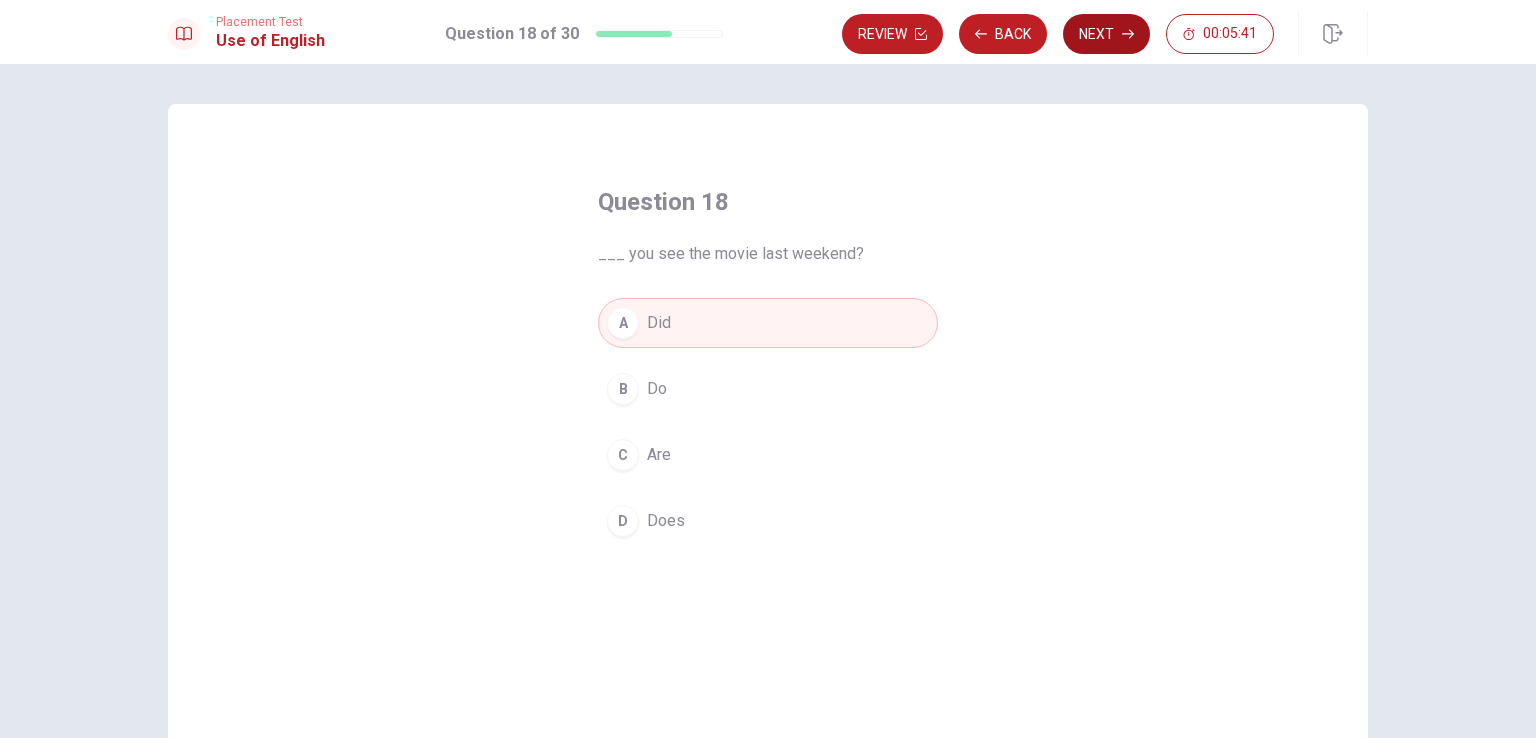 click on "Next" at bounding box center [1106, 34] 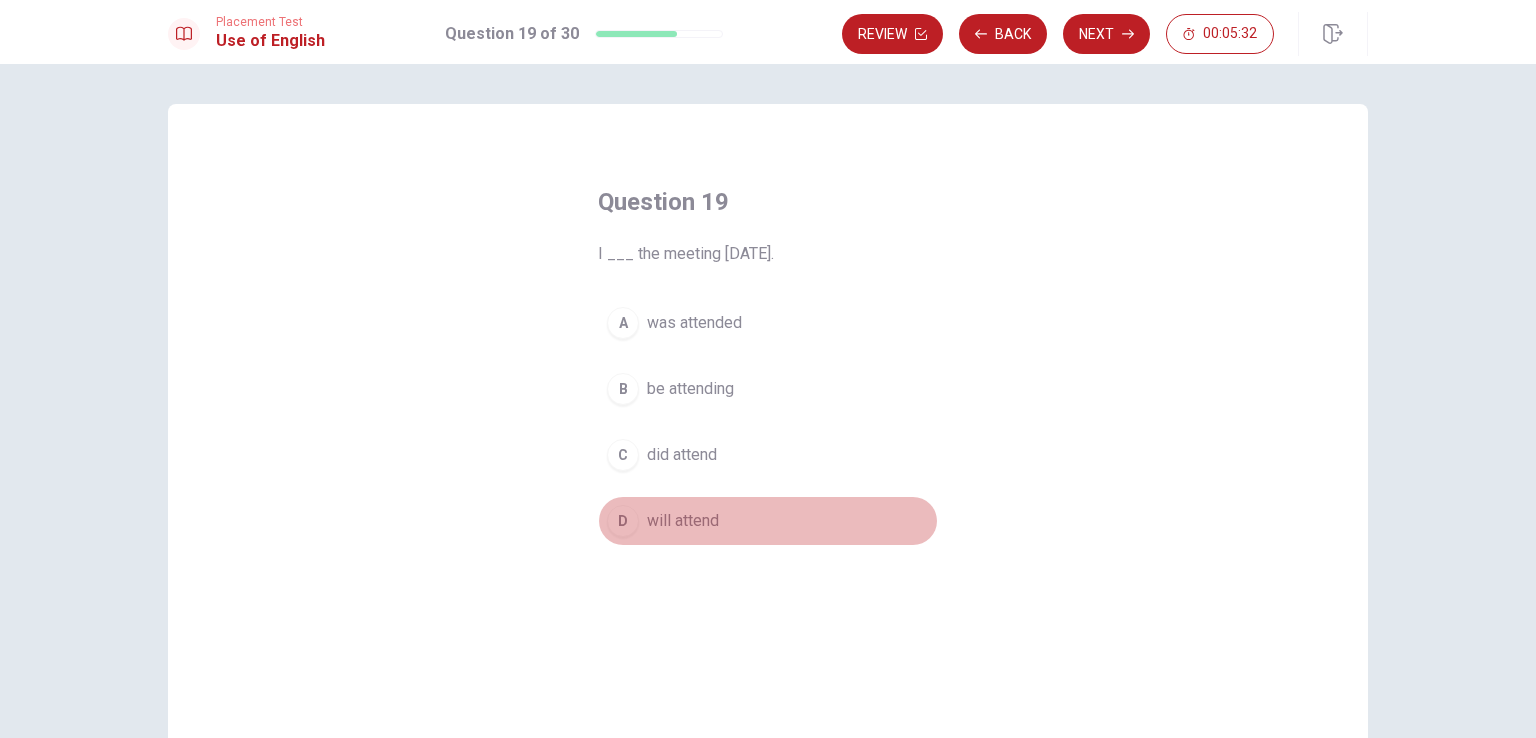 click on "will attend" at bounding box center (683, 521) 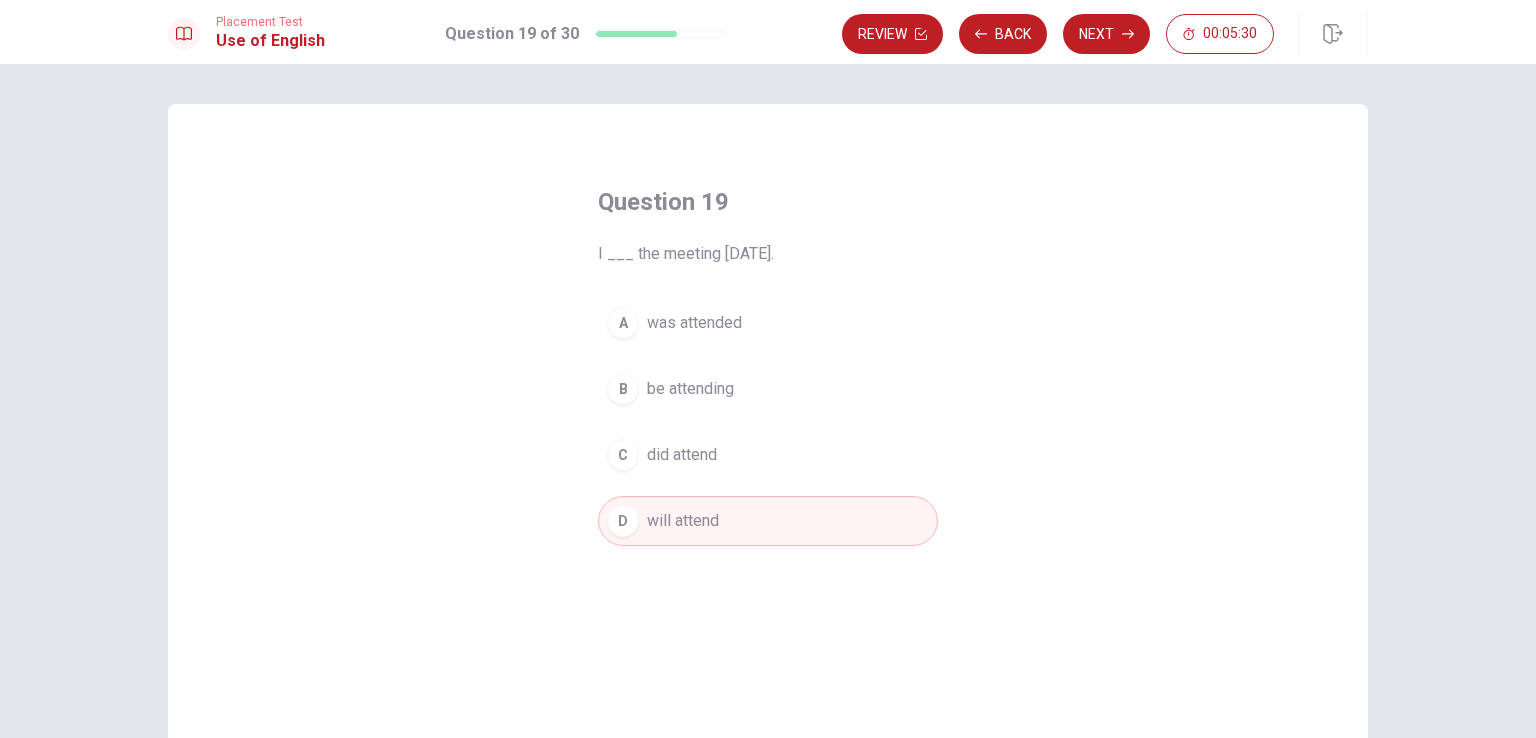 click on "was attended" at bounding box center [694, 323] 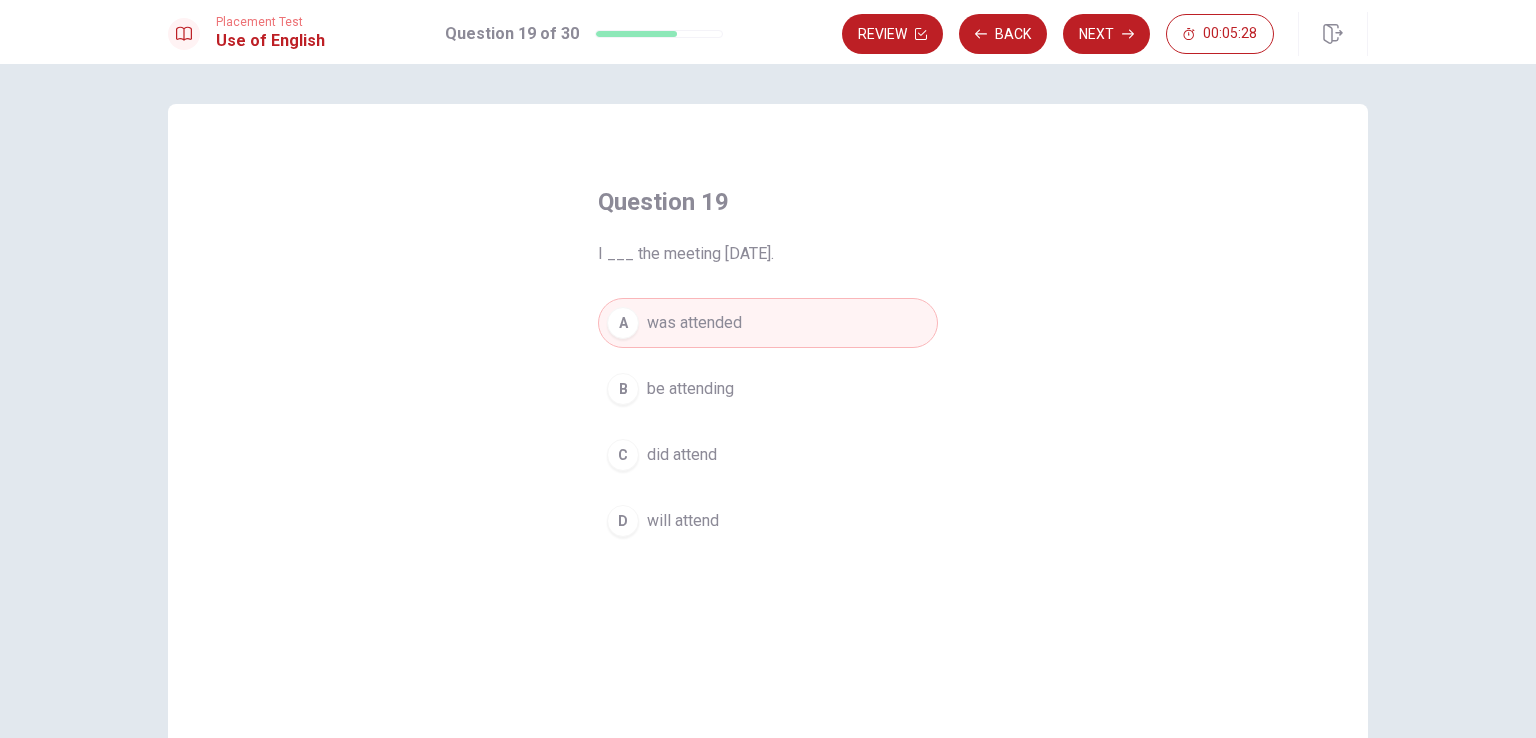 click on "A was attended B be attending C did attend D will attend" at bounding box center (768, 422) 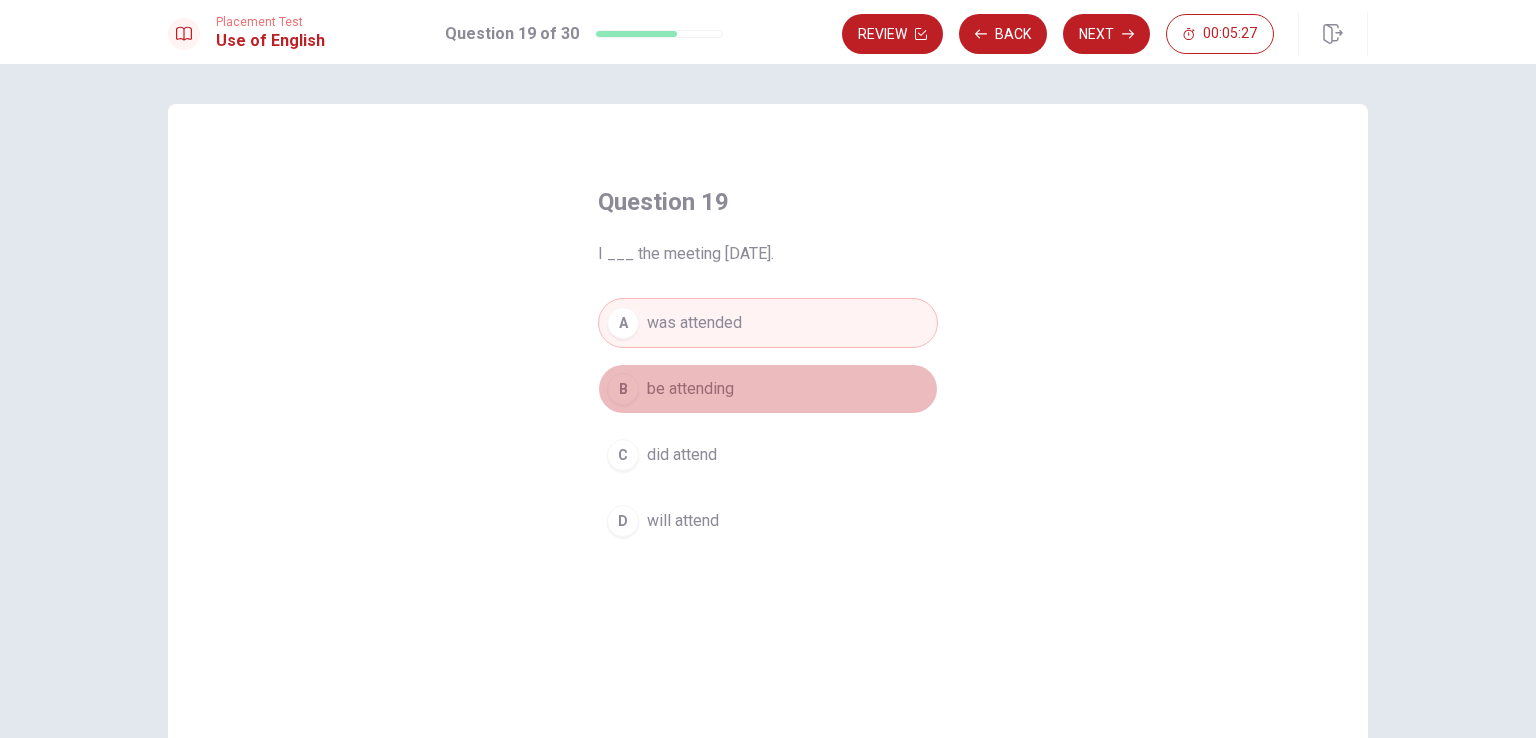 click on "be attending" at bounding box center (690, 389) 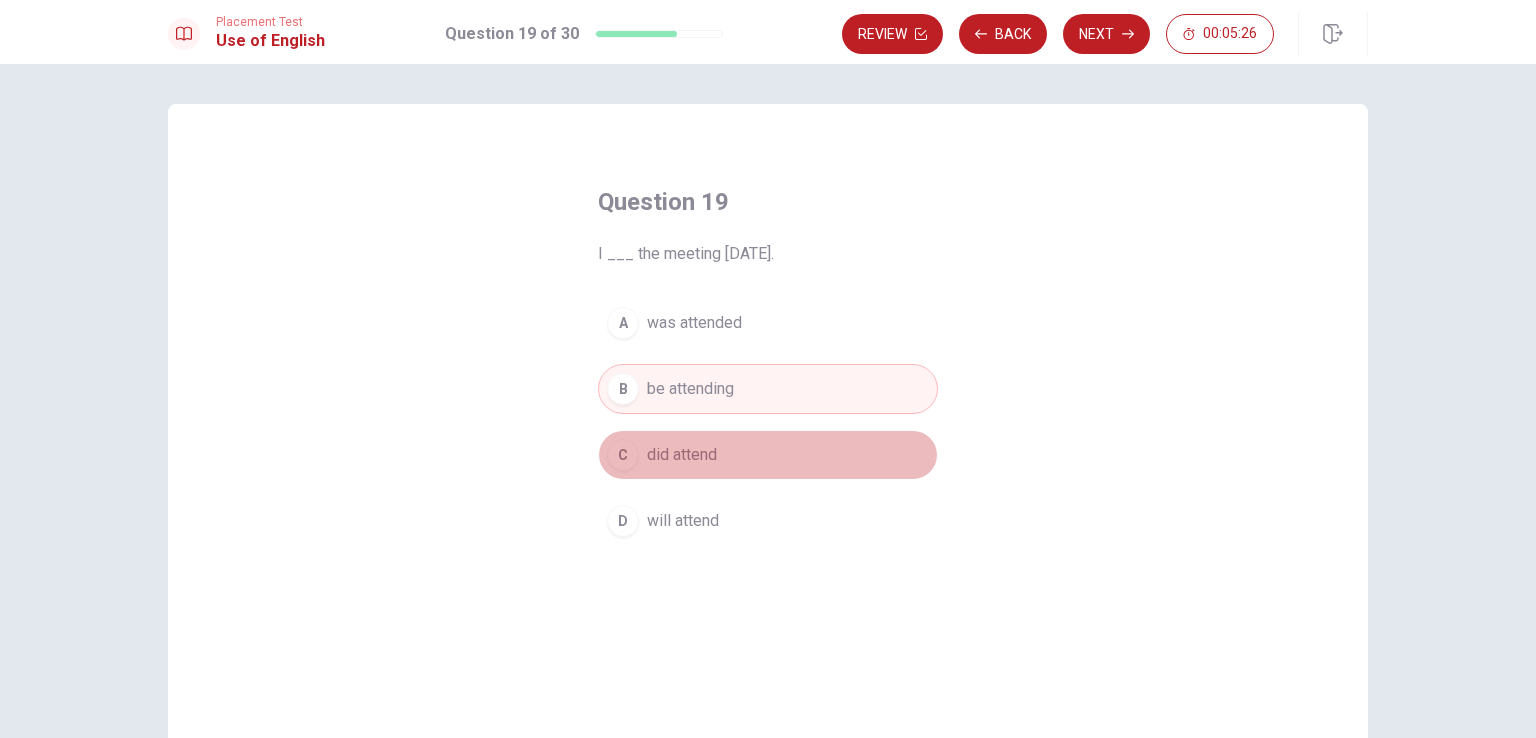 click on "C did attend" at bounding box center (768, 455) 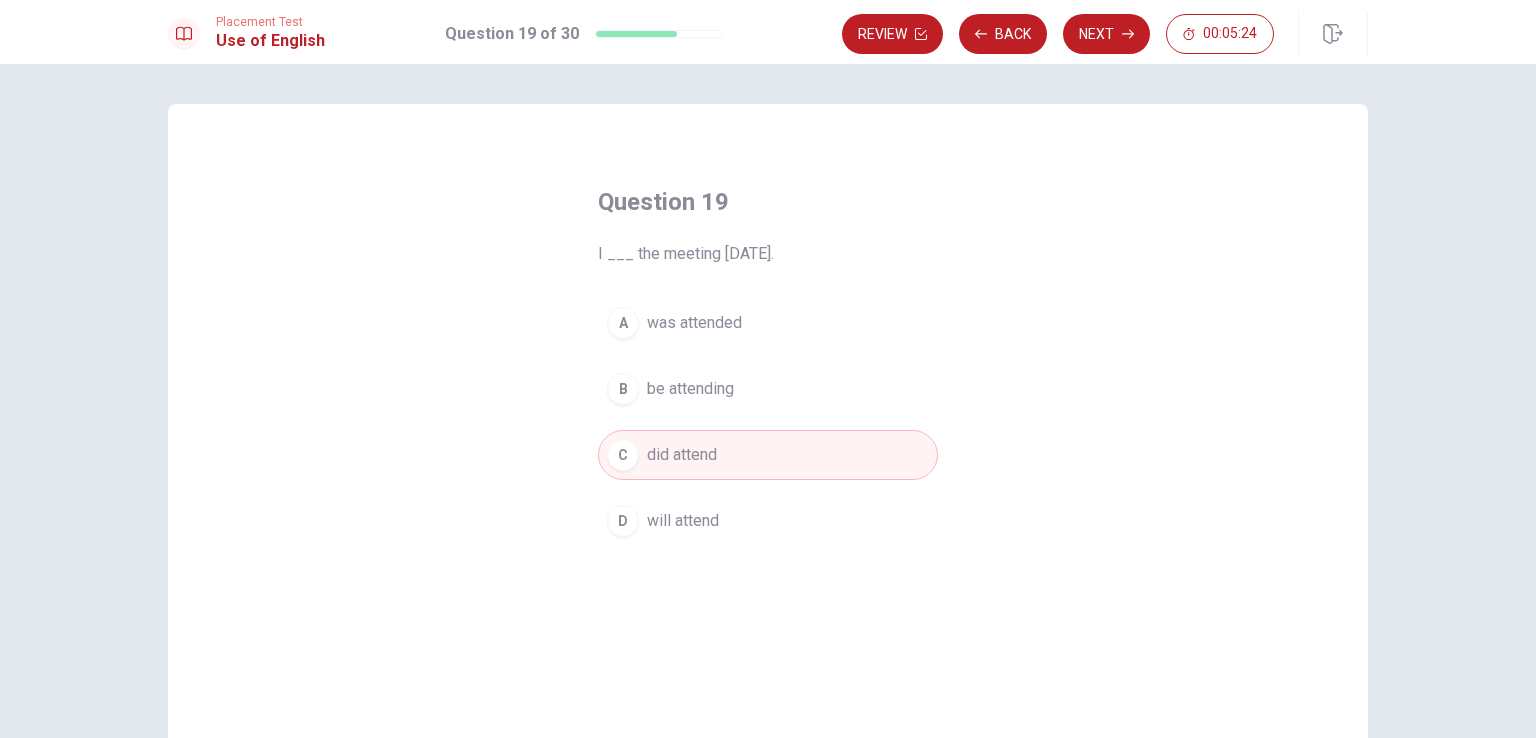 click on "was attended" at bounding box center (694, 323) 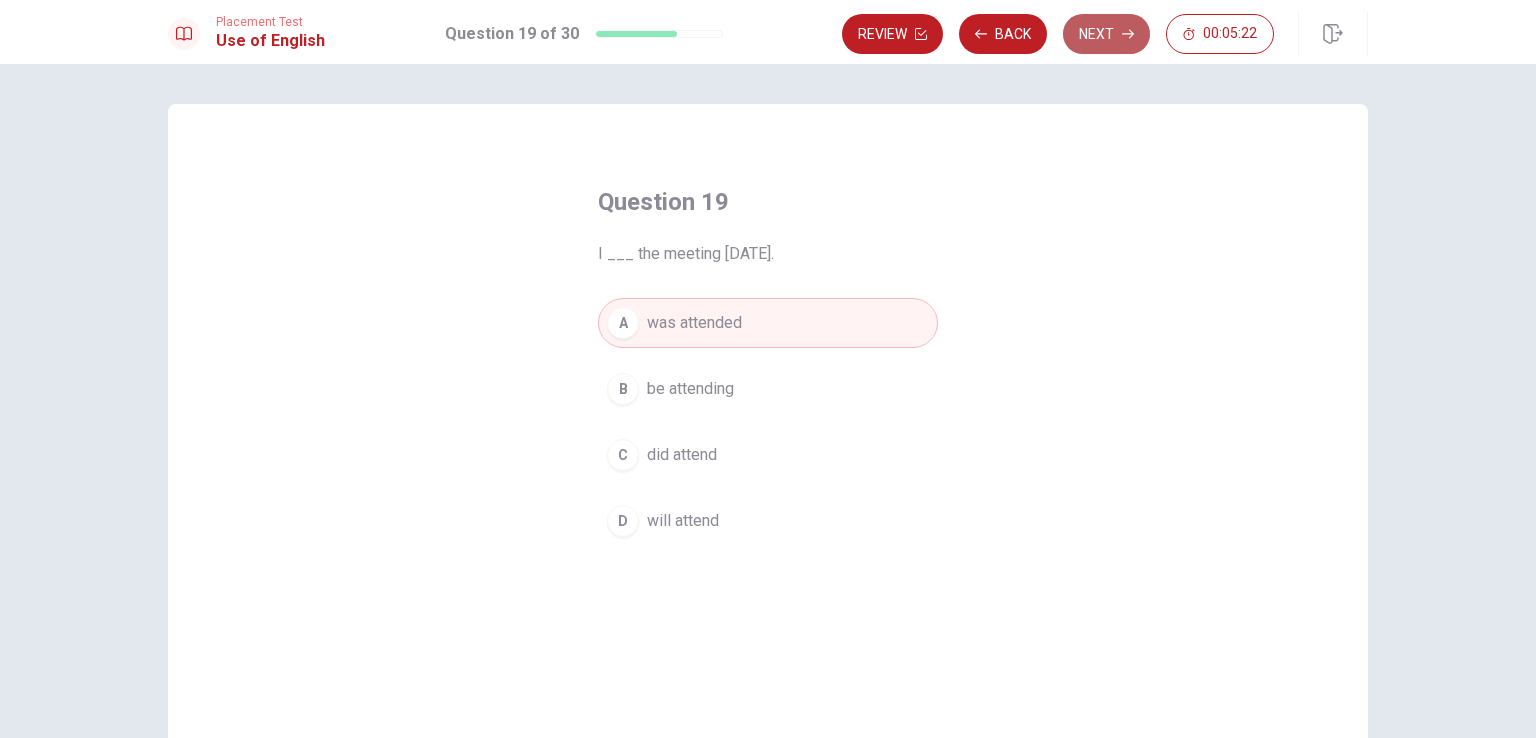 click on "Next" at bounding box center (1106, 34) 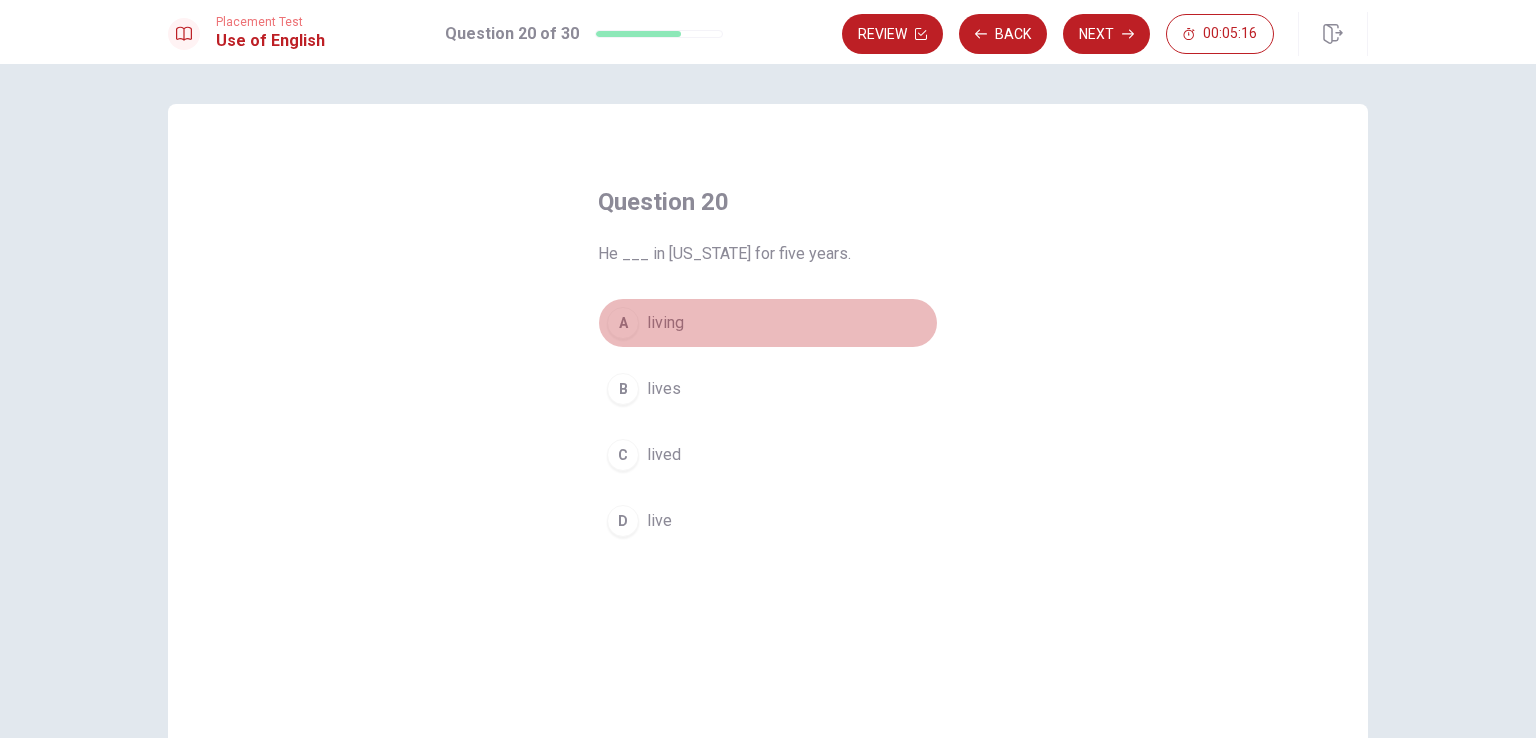click on "A" at bounding box center [623, 323] 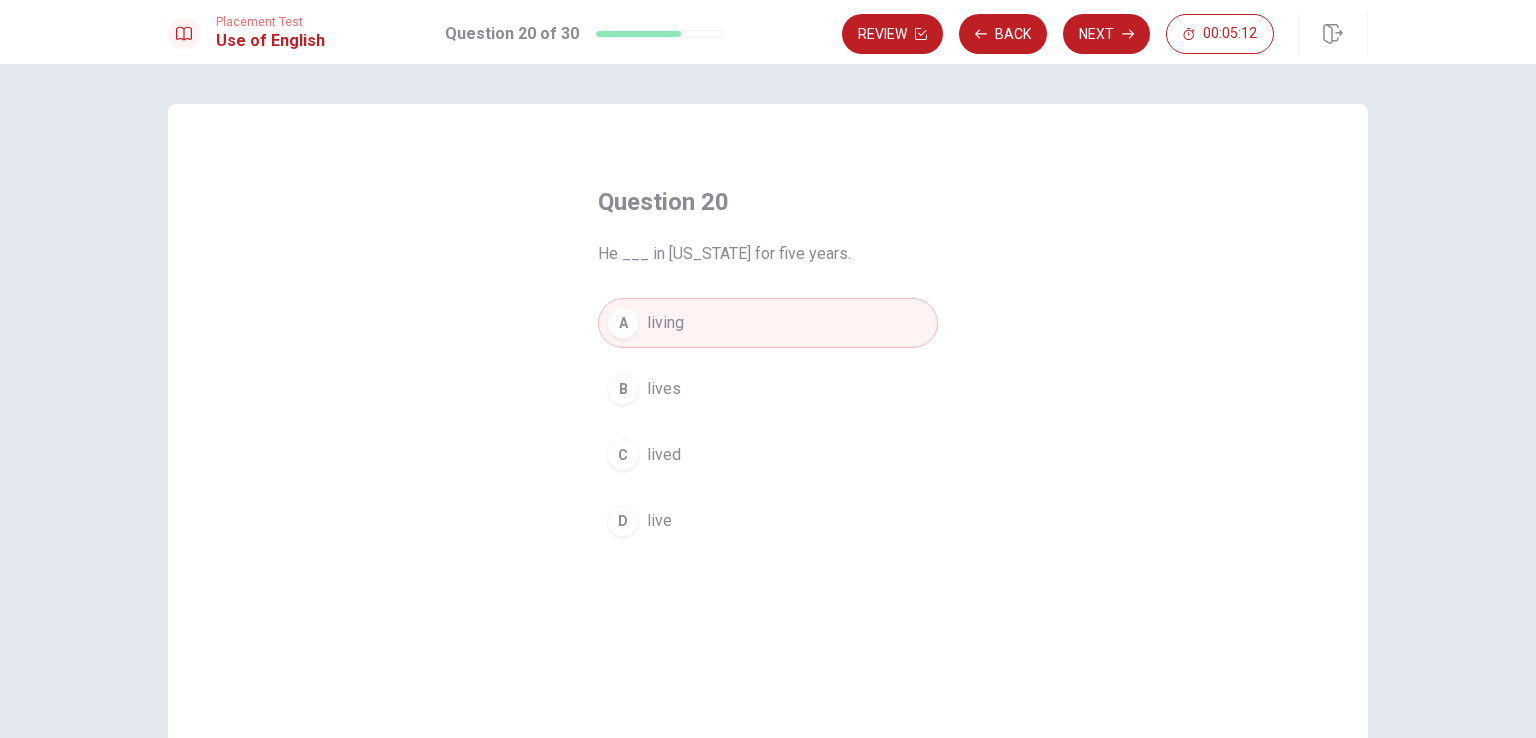 click on "C lived" at bounding box center [768, 455] 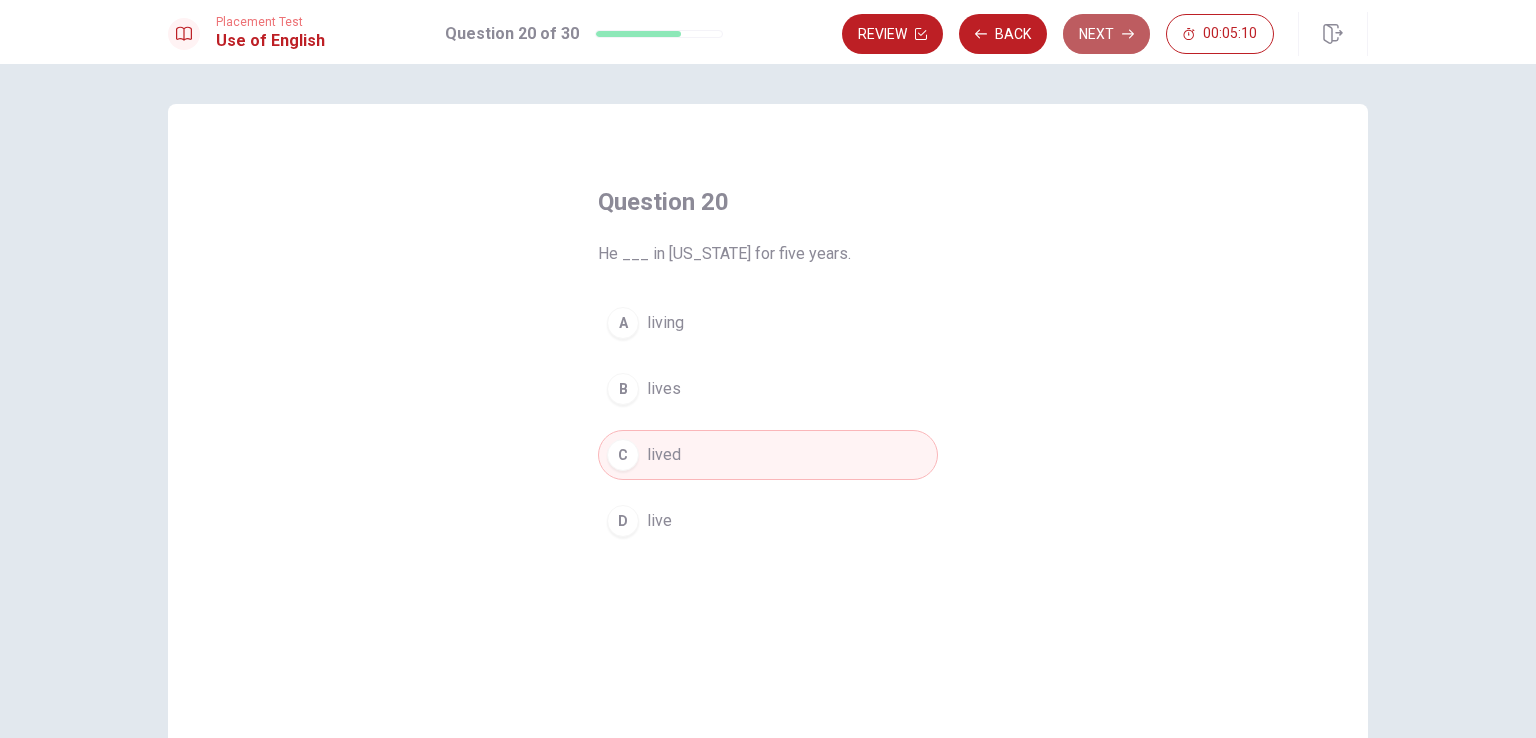 click on "Next" at bounding box center [1106, 34] 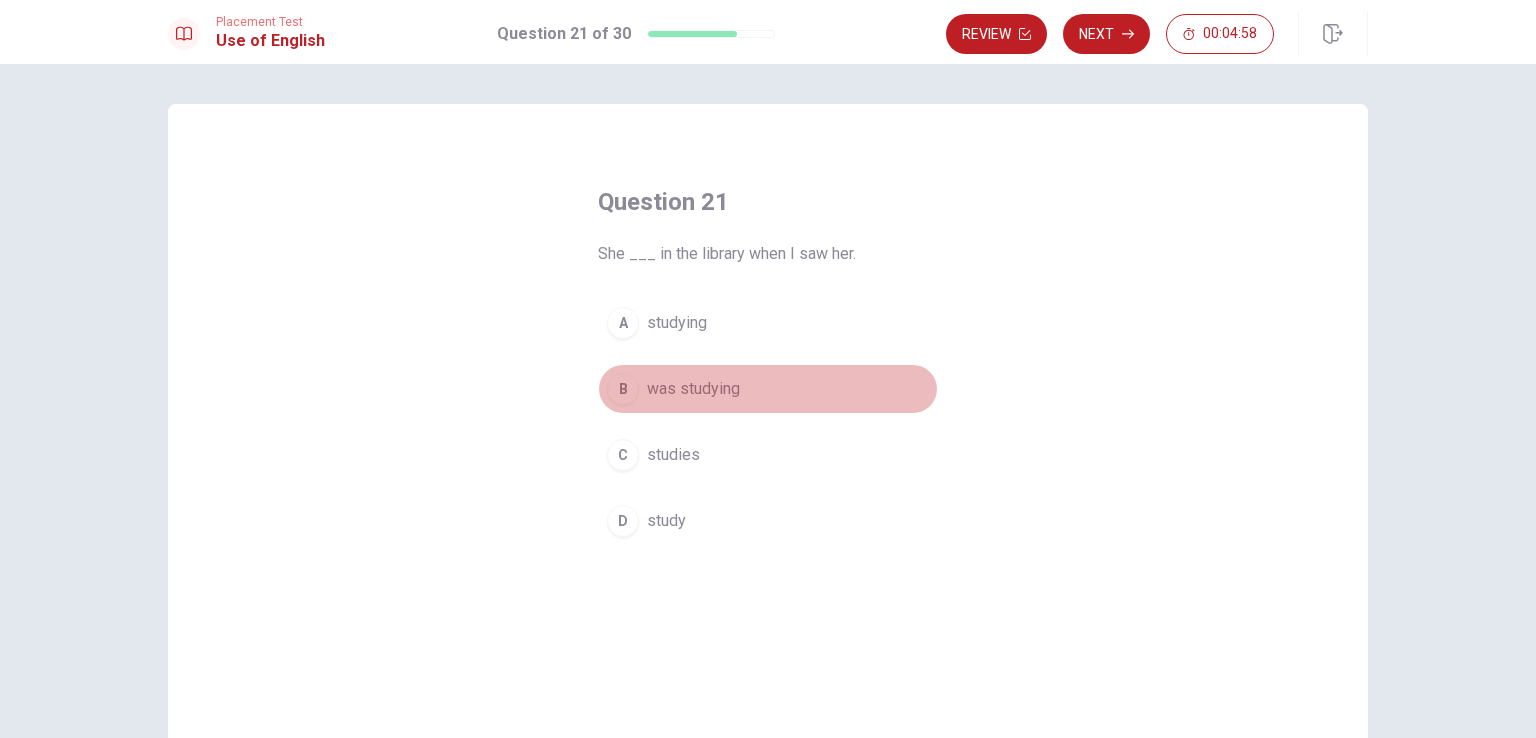 click on "was studying" at bounding box center (693, 389) 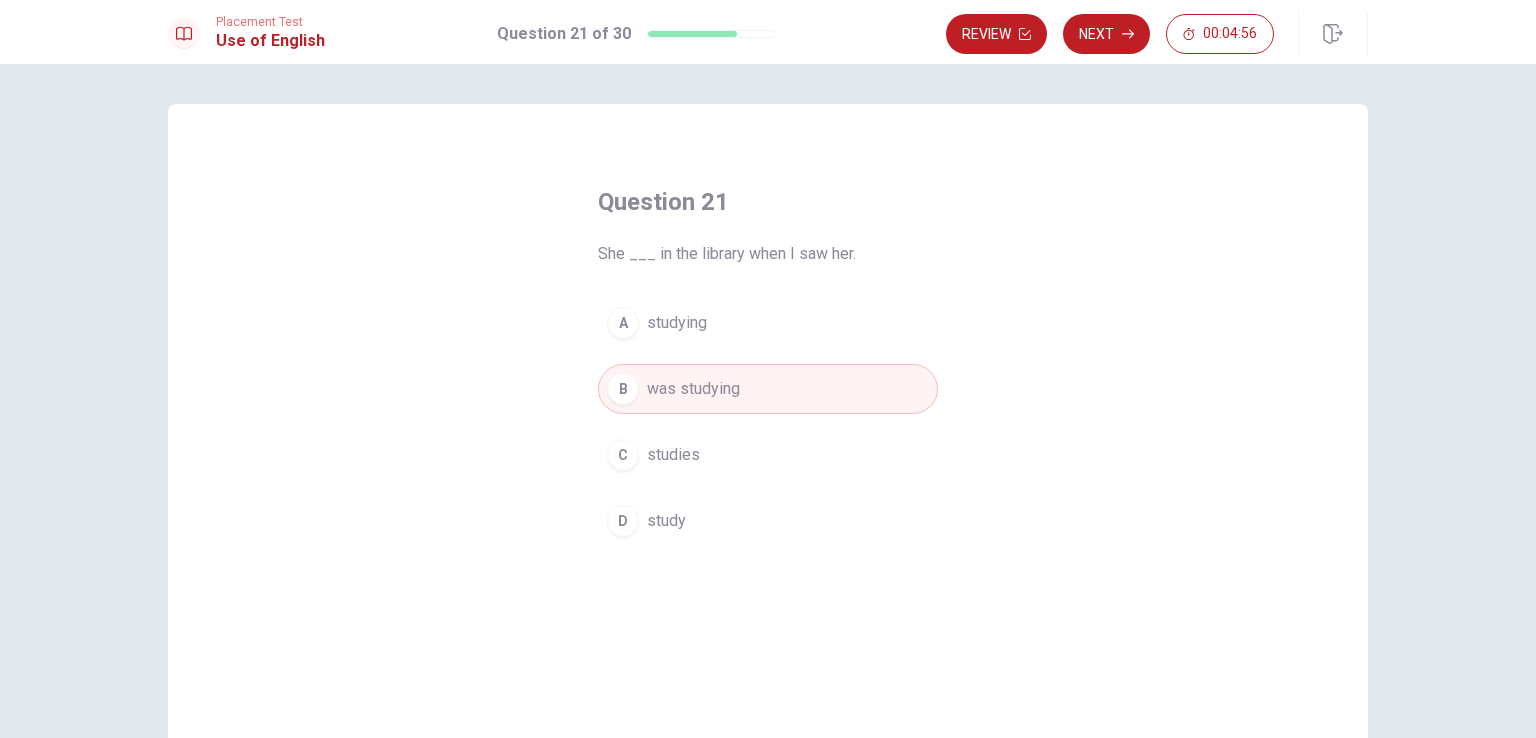 click on "C studies" at bounding box center [768, 455] 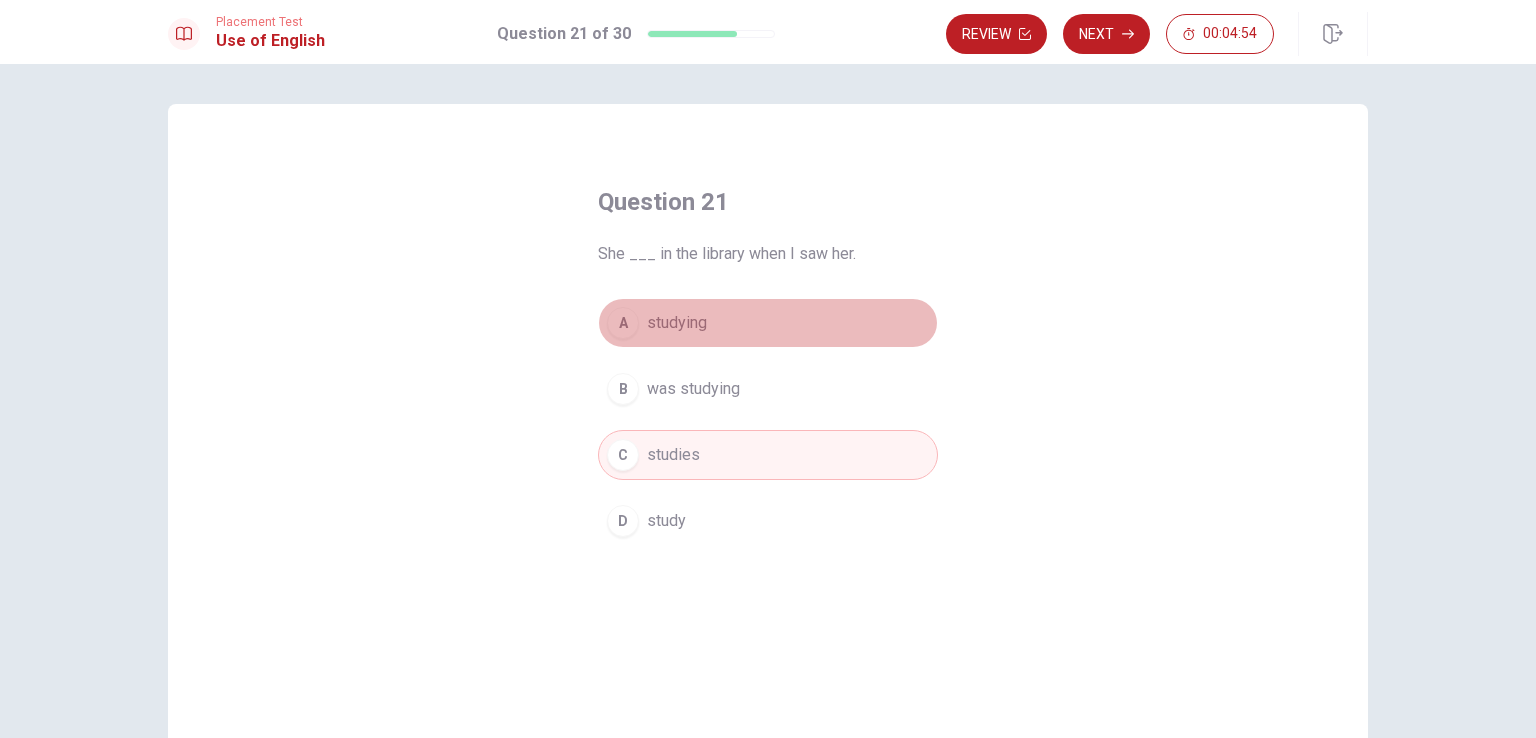 click on "A studying" at bounding box center (768, 323) 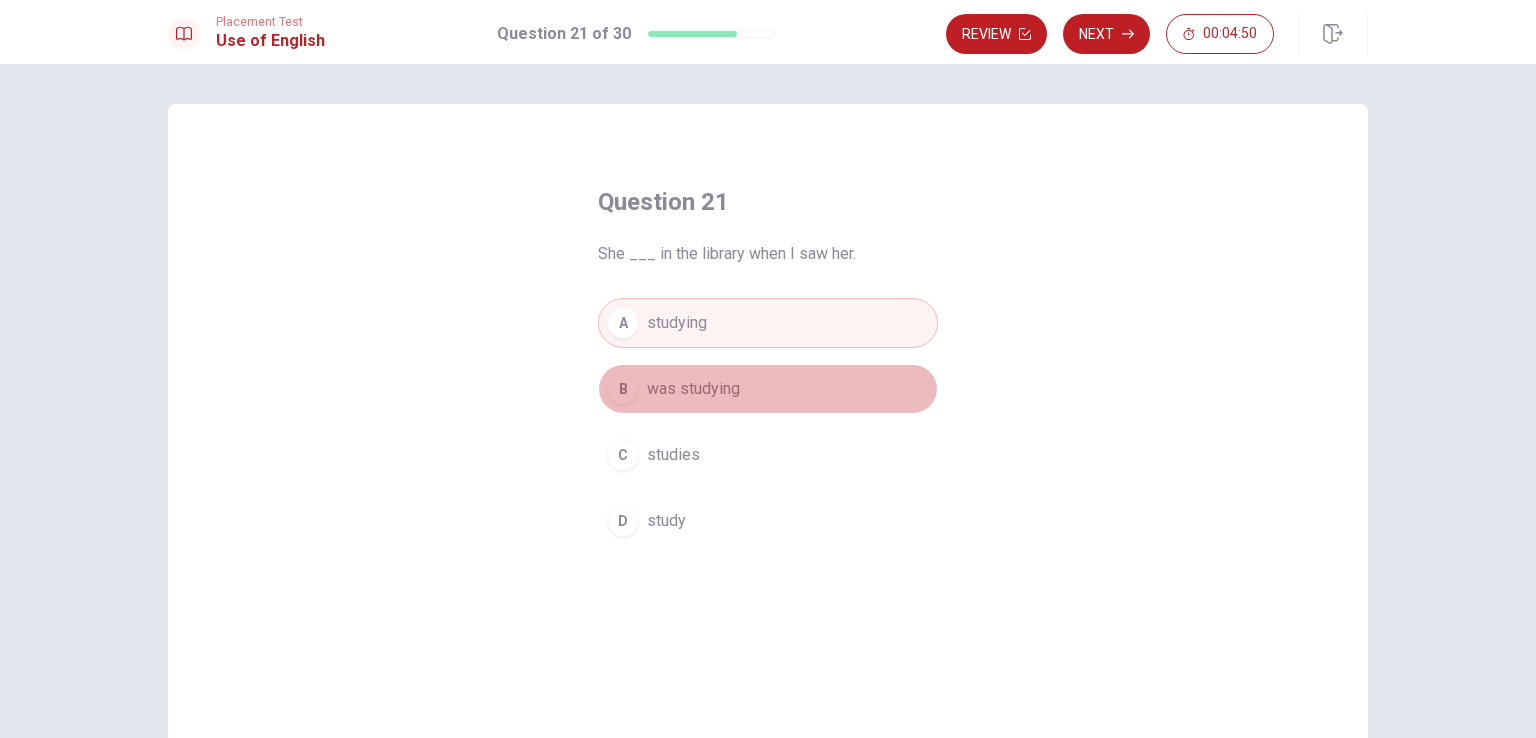 click on "was studying" at bounding box center [693, 389] 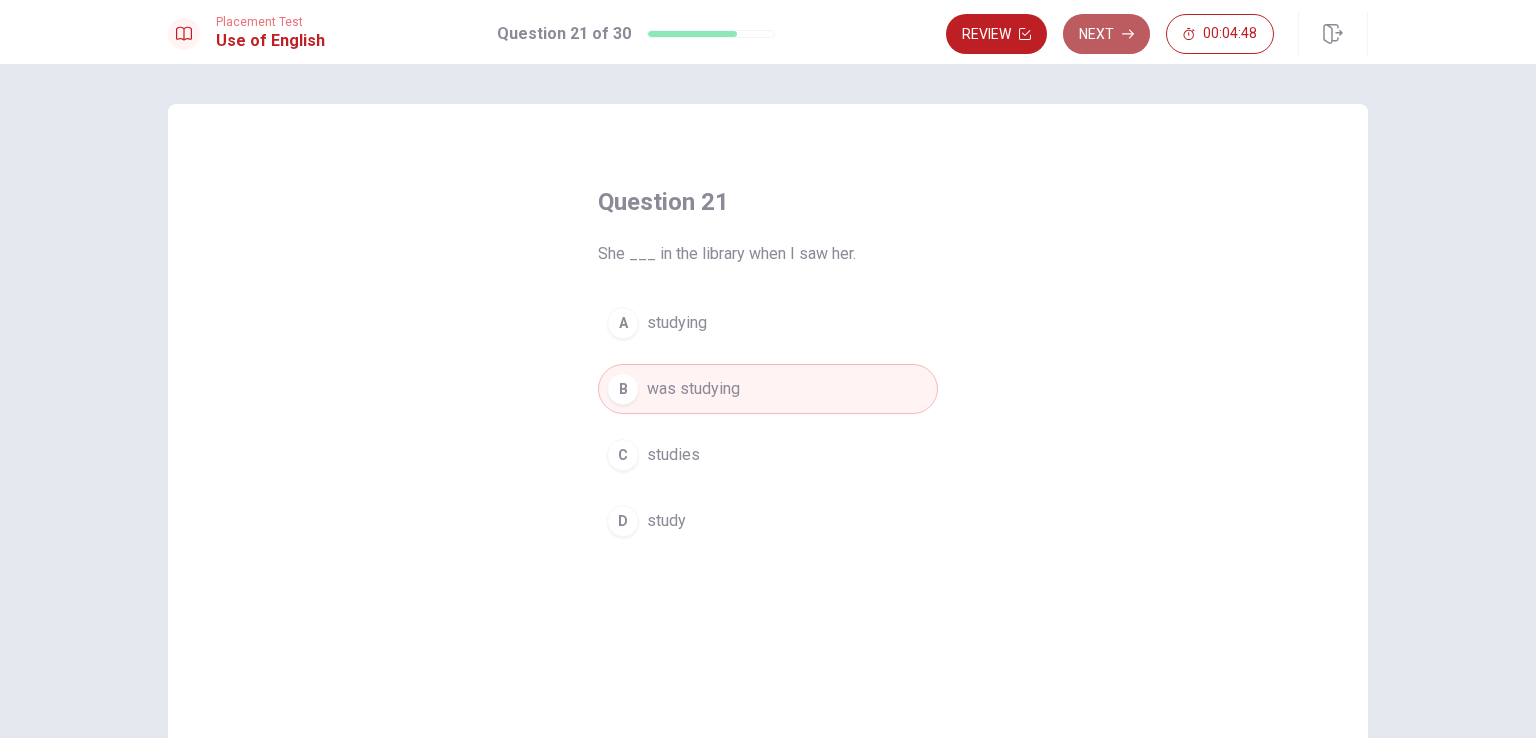 click on "Next" at bounding box center [1106, 34] 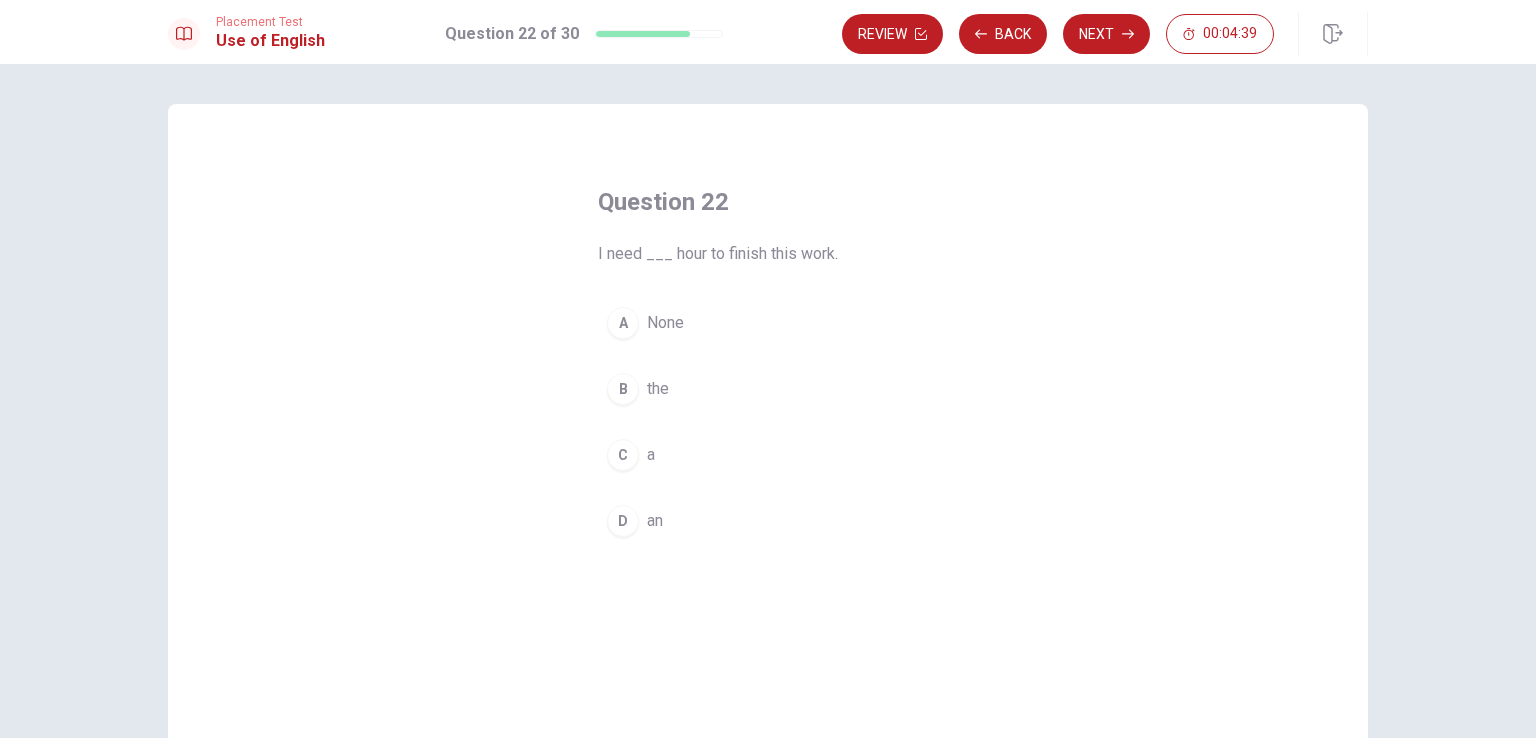 click on "B" at bounding box center (623, 389) 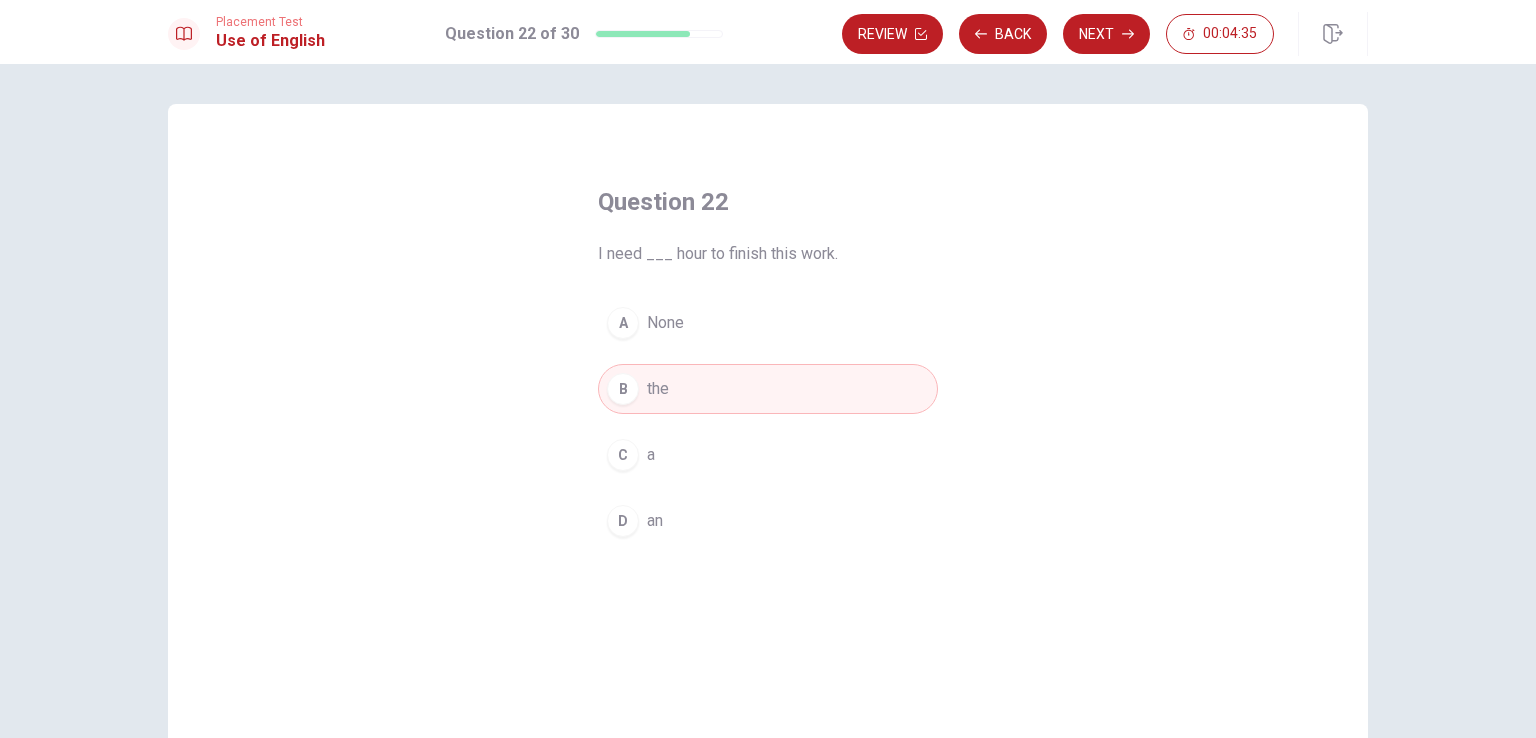 click on "D an" at bounding box center [768, 521] 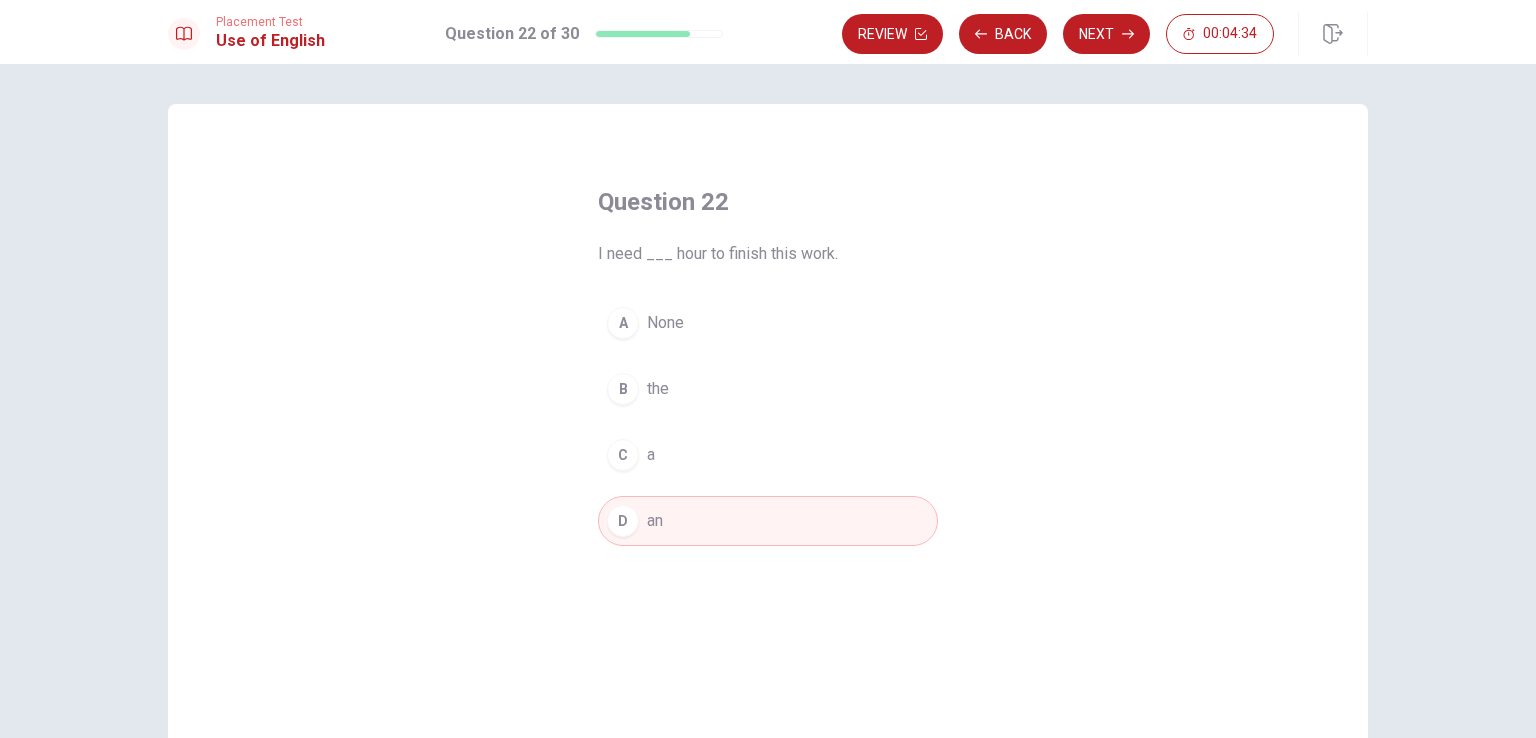 click on "B the" at bounding box center (768, 389) 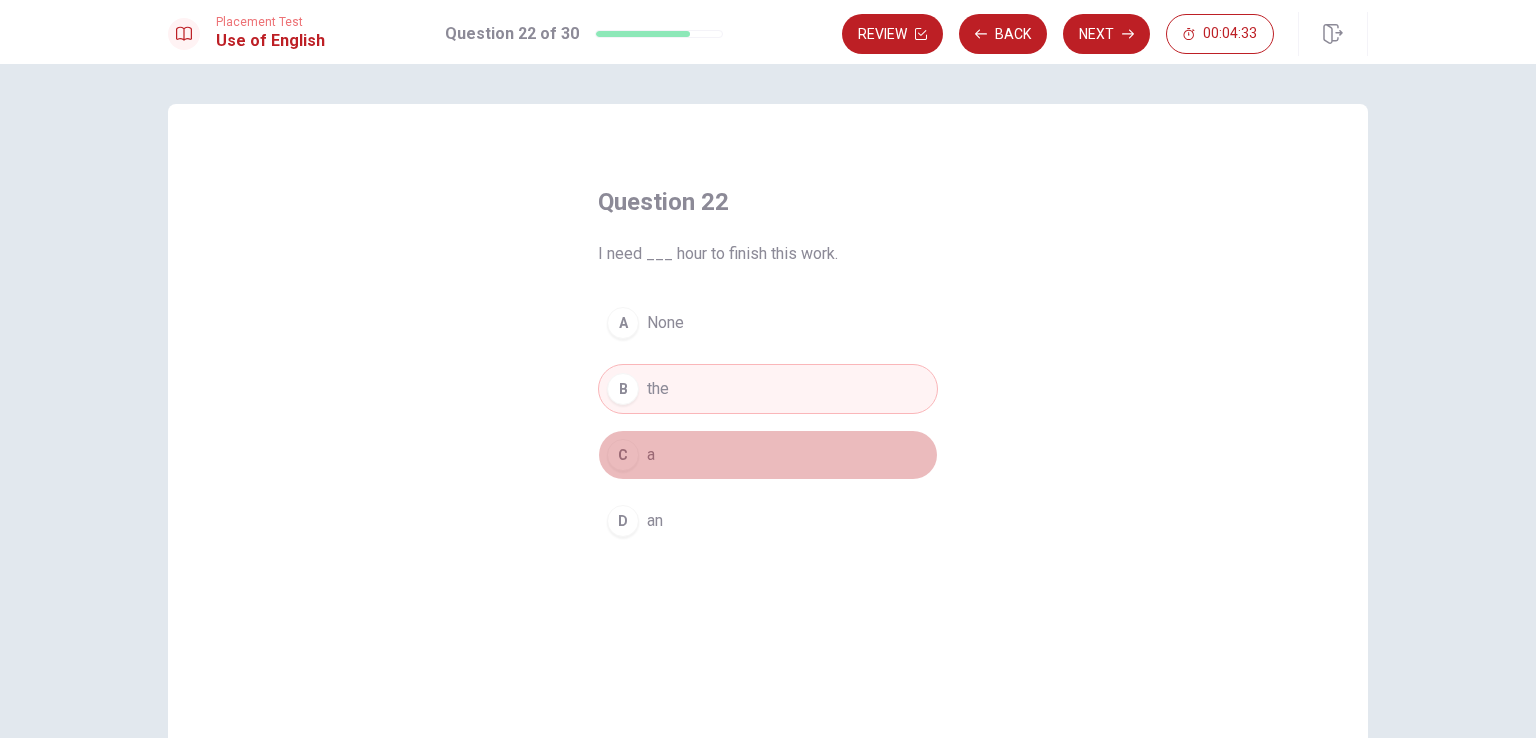 click on "C a" at bounding box center [768, 455] 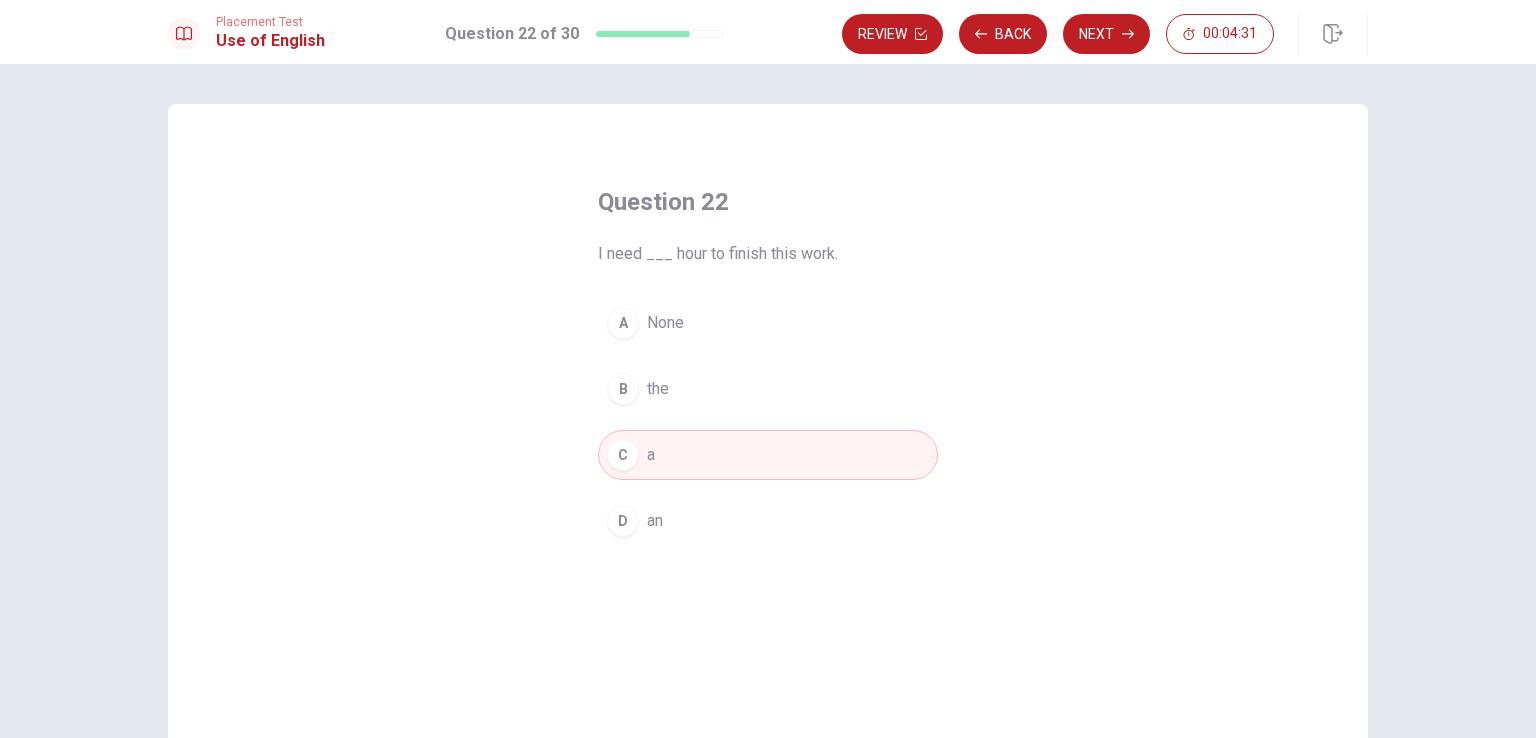 click on "D an" at bounding box center (768, 521) 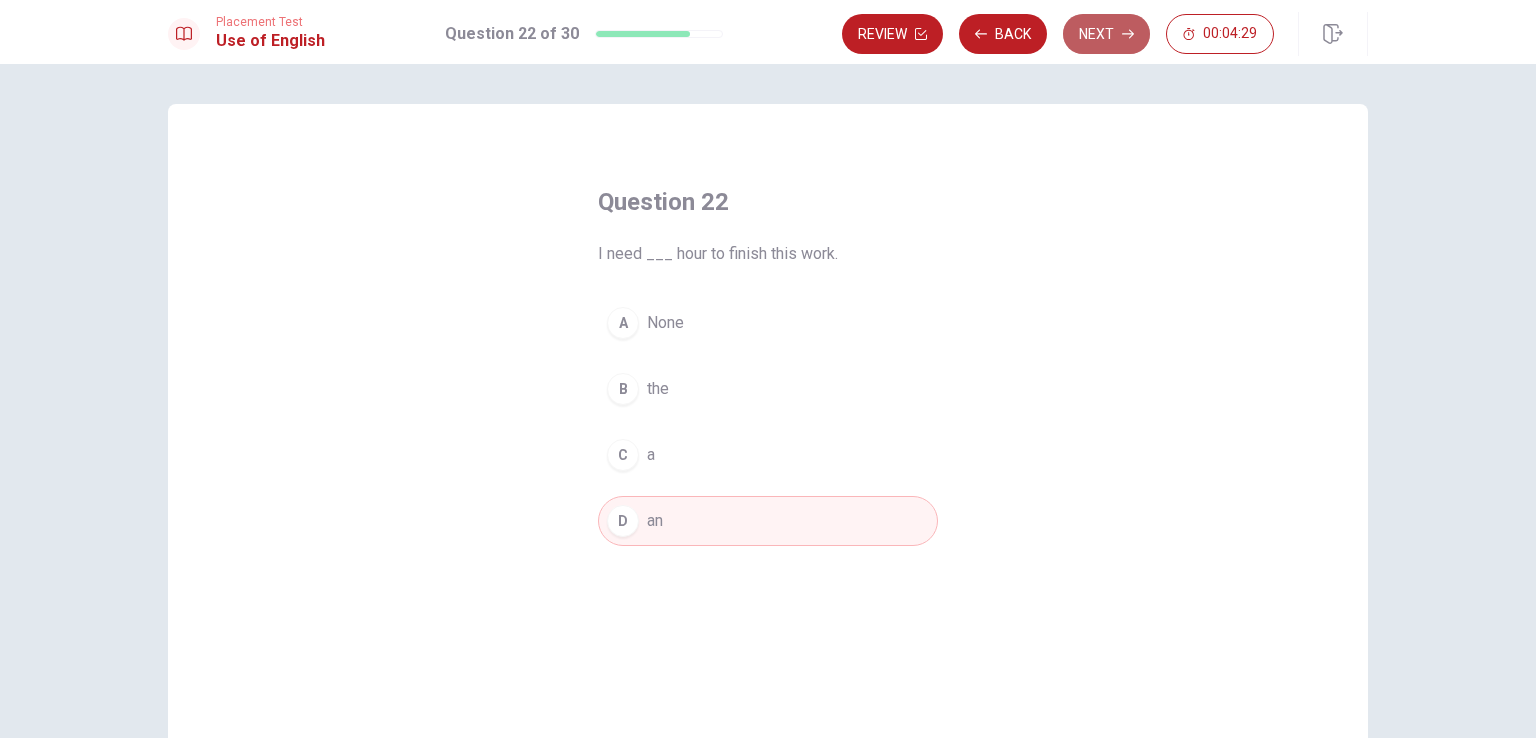 click on "Next" at bounding box center [1106, 34] 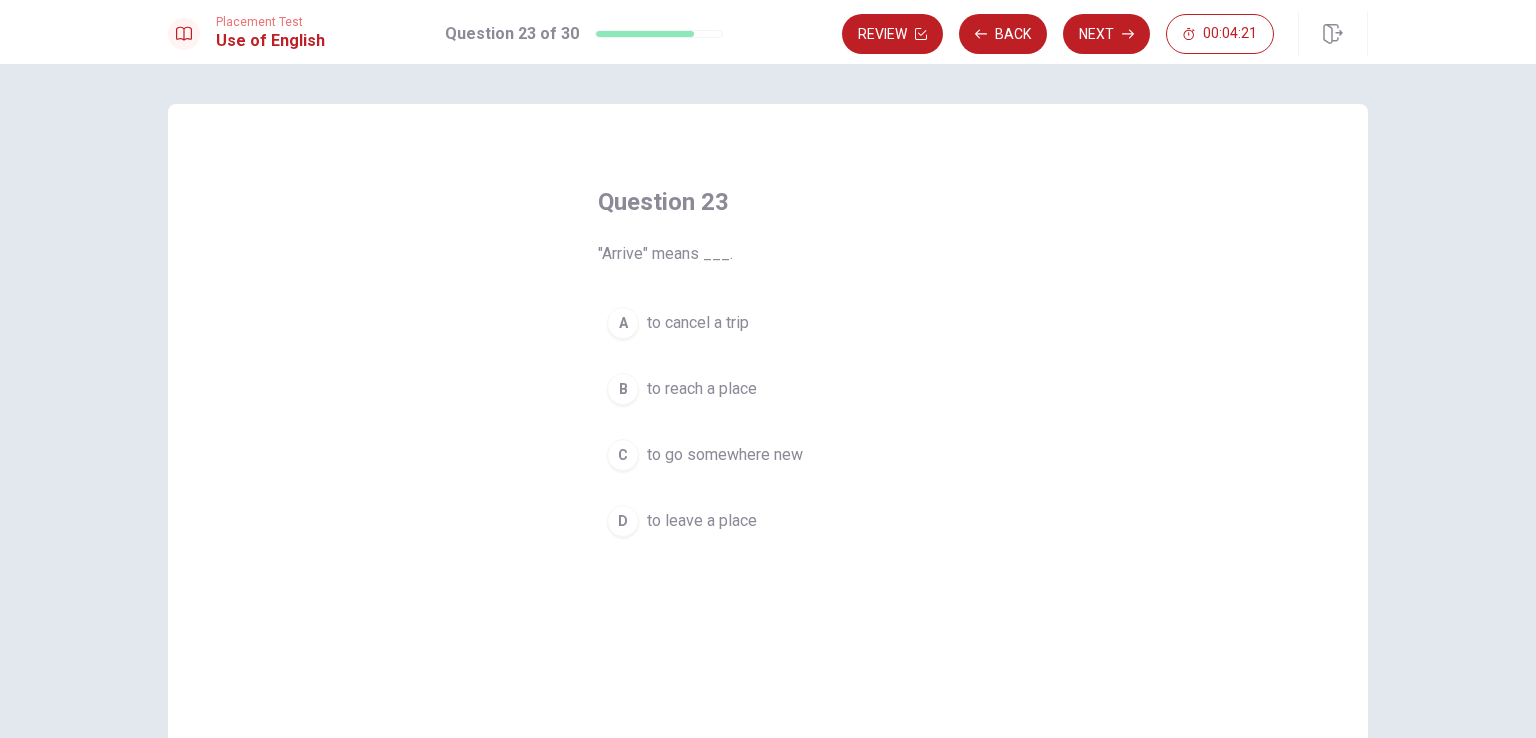 click on "to cancel a trip" at bounding box center [698, 323] 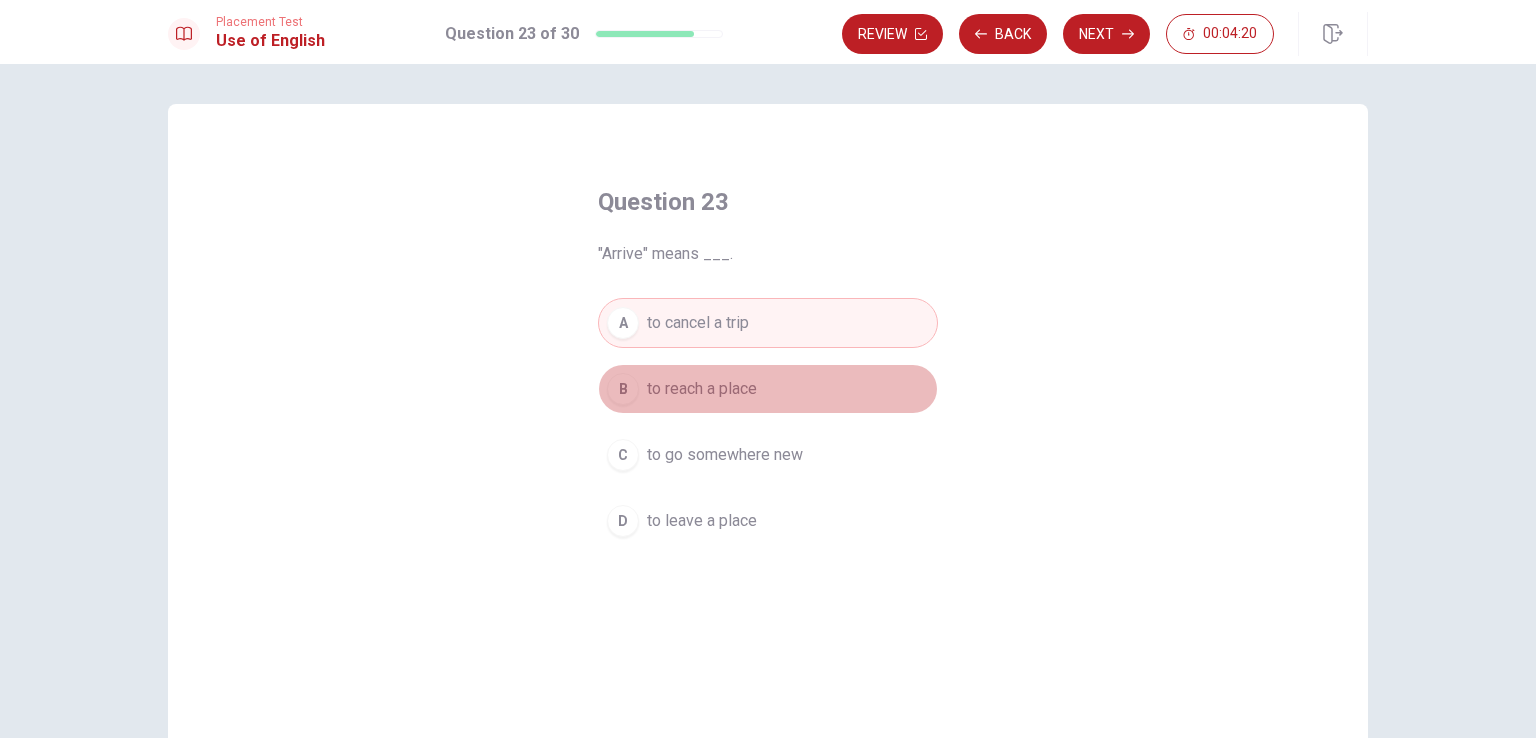 click on "to reach a place" at bounding box center (702, 389) 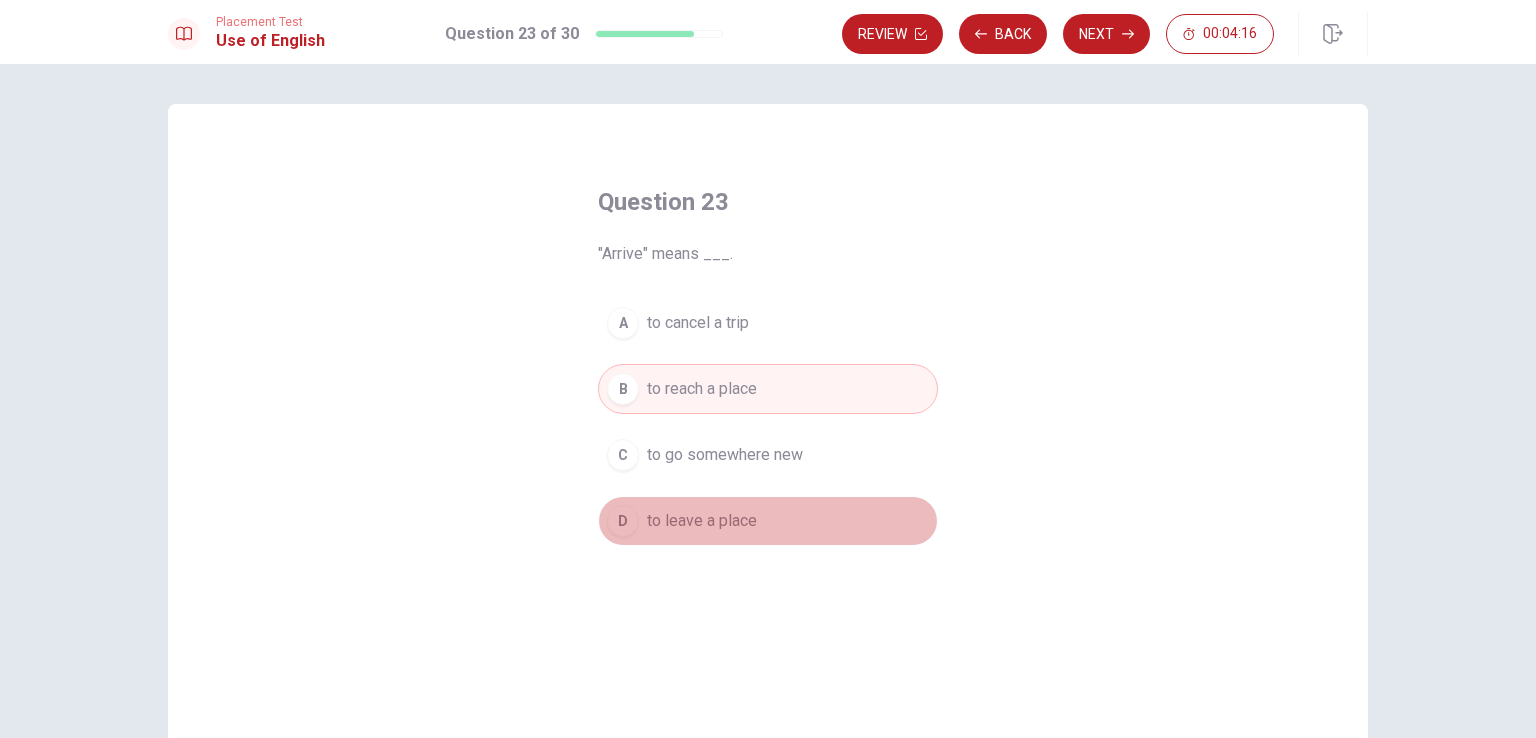 click on "to leave a place" at bounding box center [702, 521] 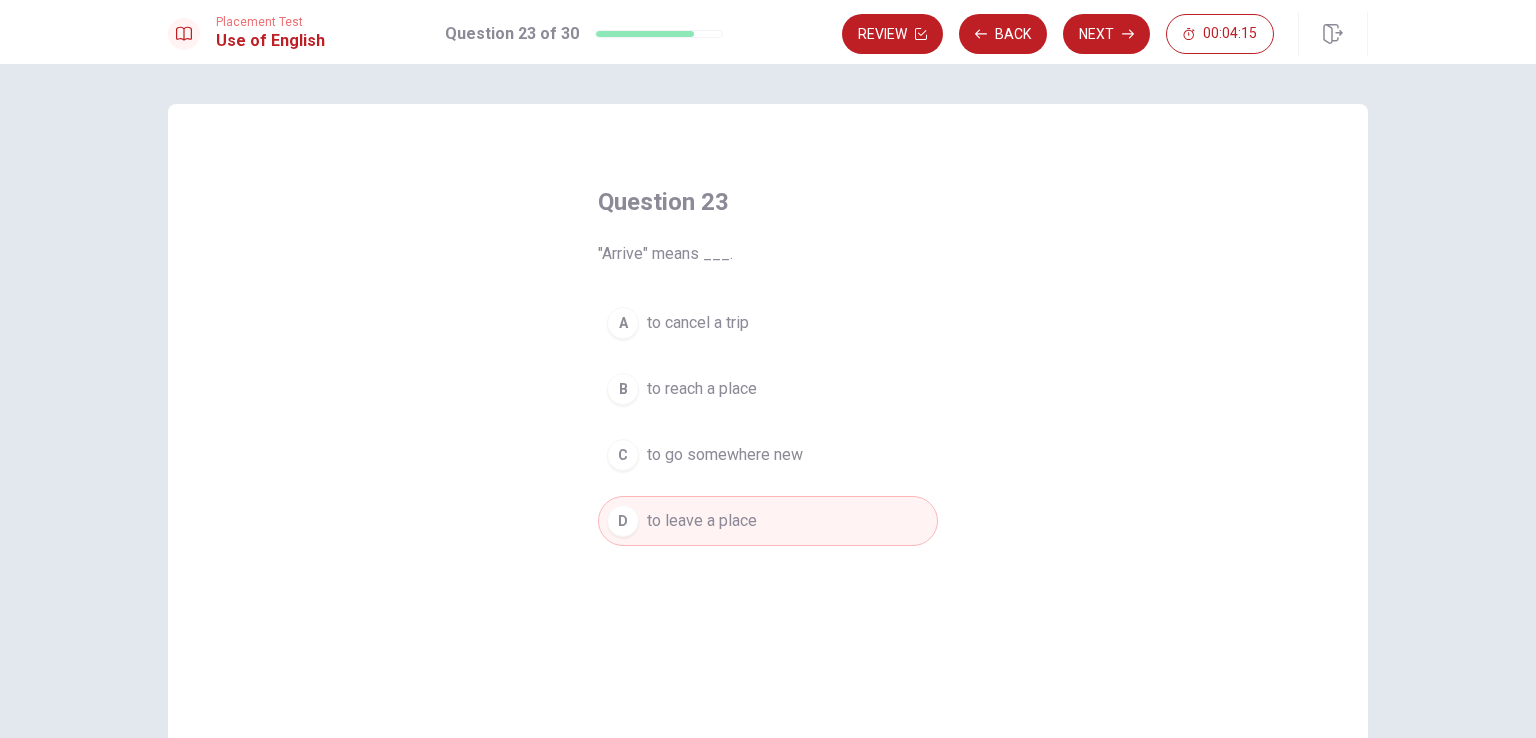 click on "to go somewhere new" at bounding box center (725, 455) 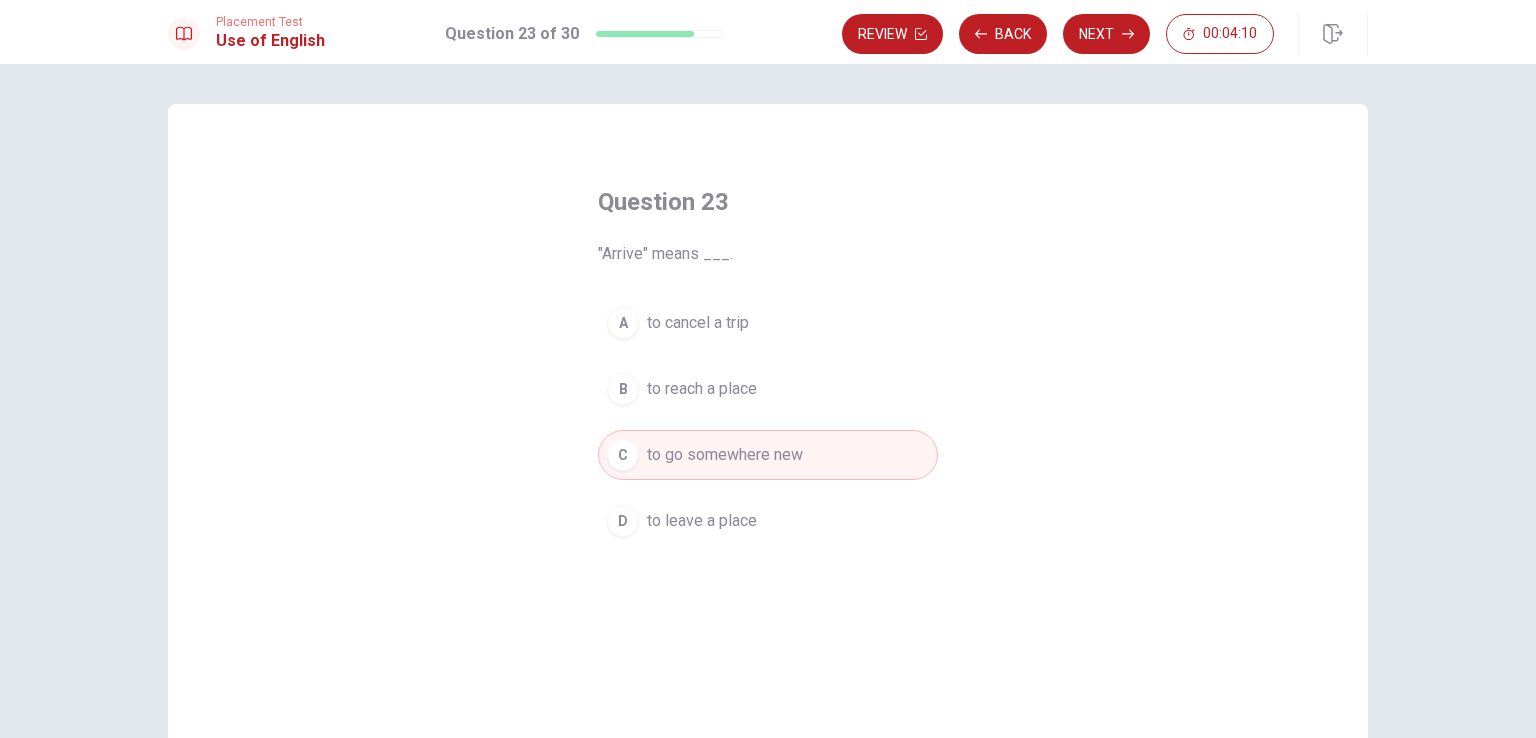 click on "to cancel a trip" at bounding box center (698, 323) 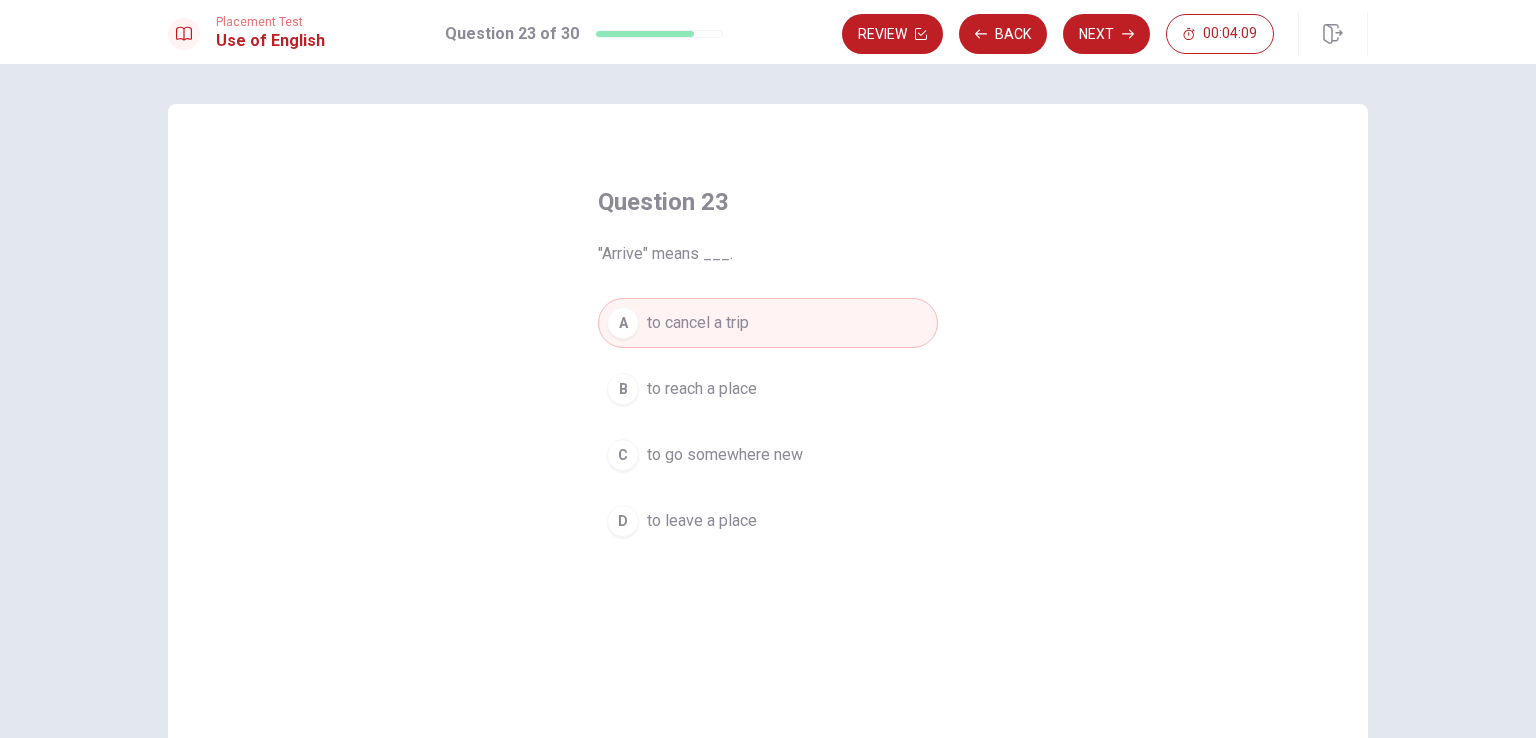 click on "to reach a place" at bounding box center [702, 389] 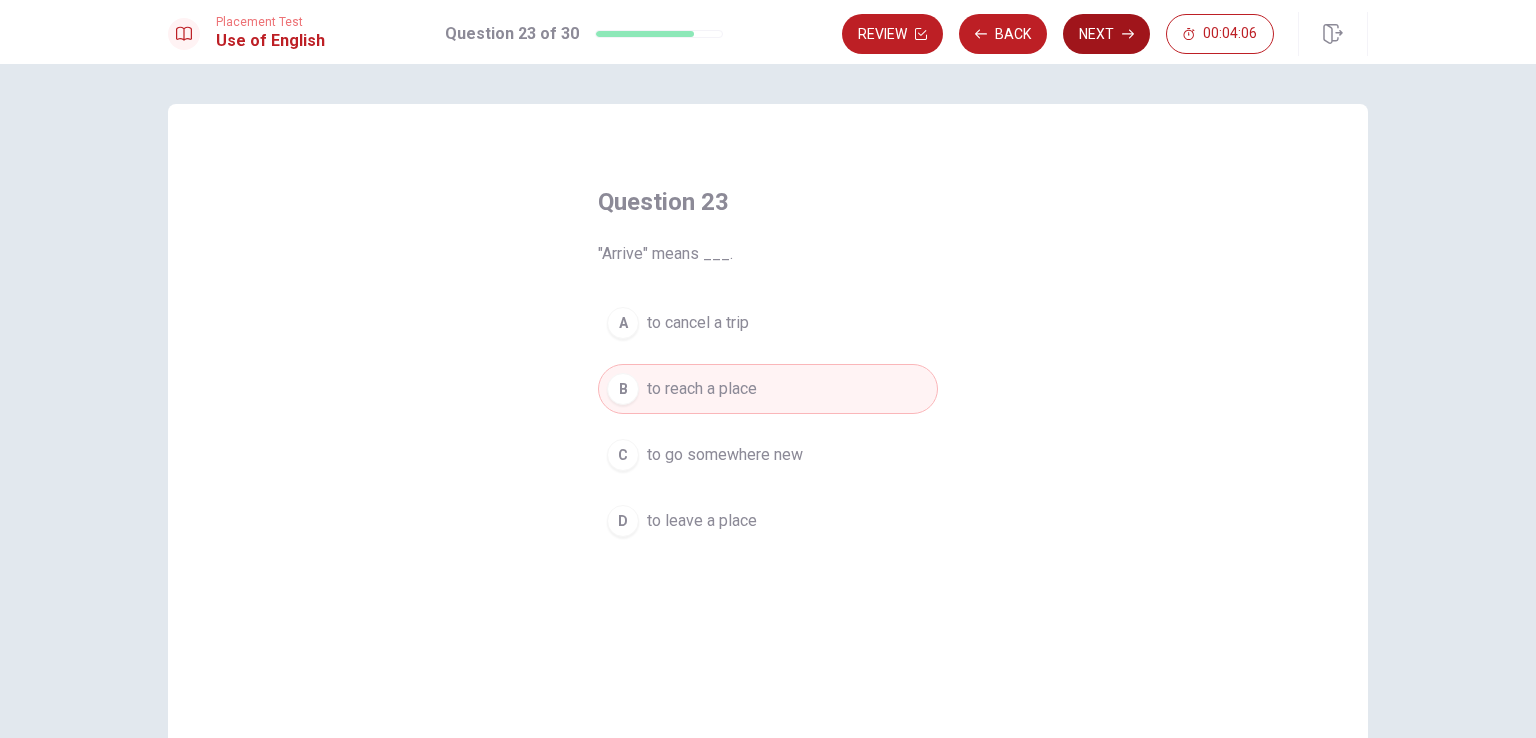 click on "Next" at bounding box center (1106, 34) 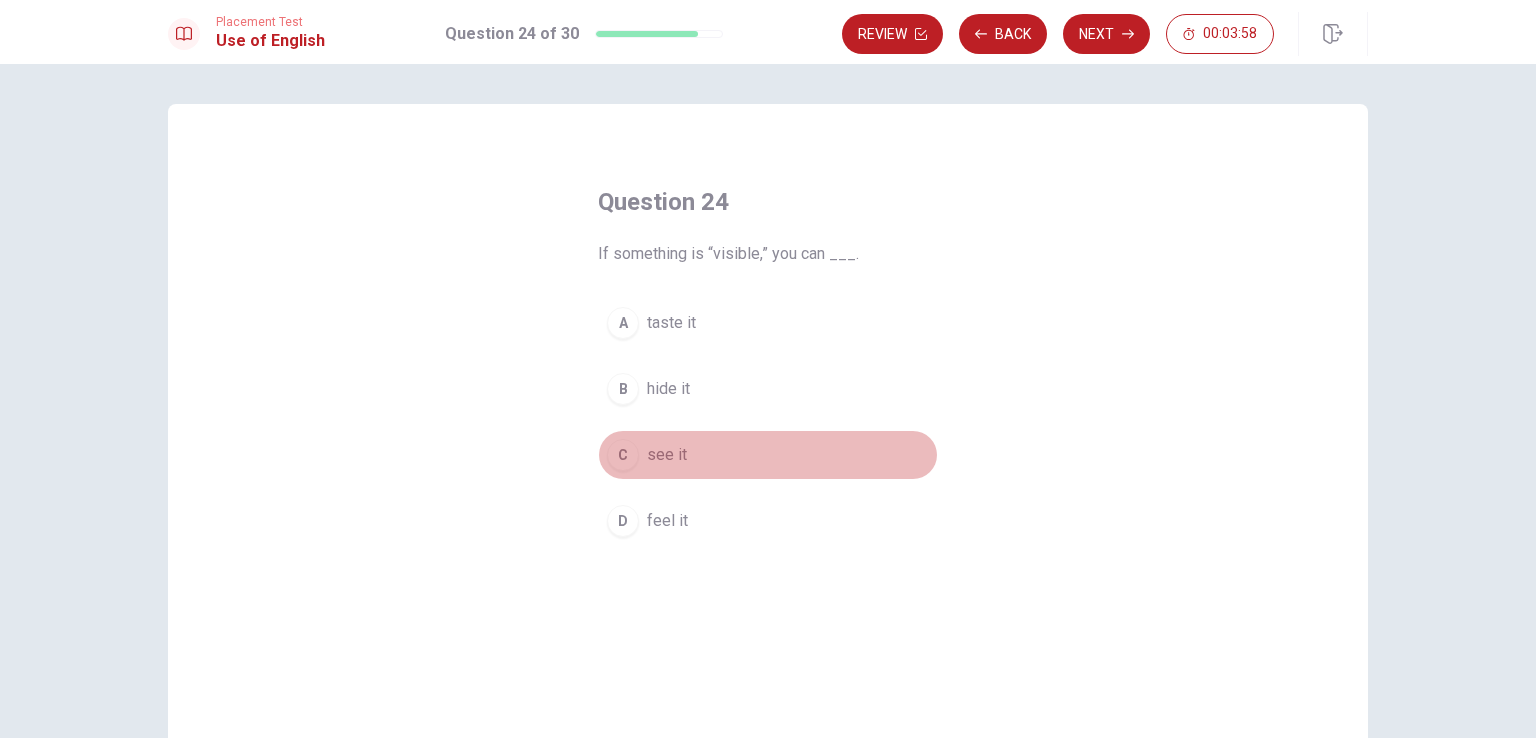 click on "C see it" at bounding box center (768, 455) 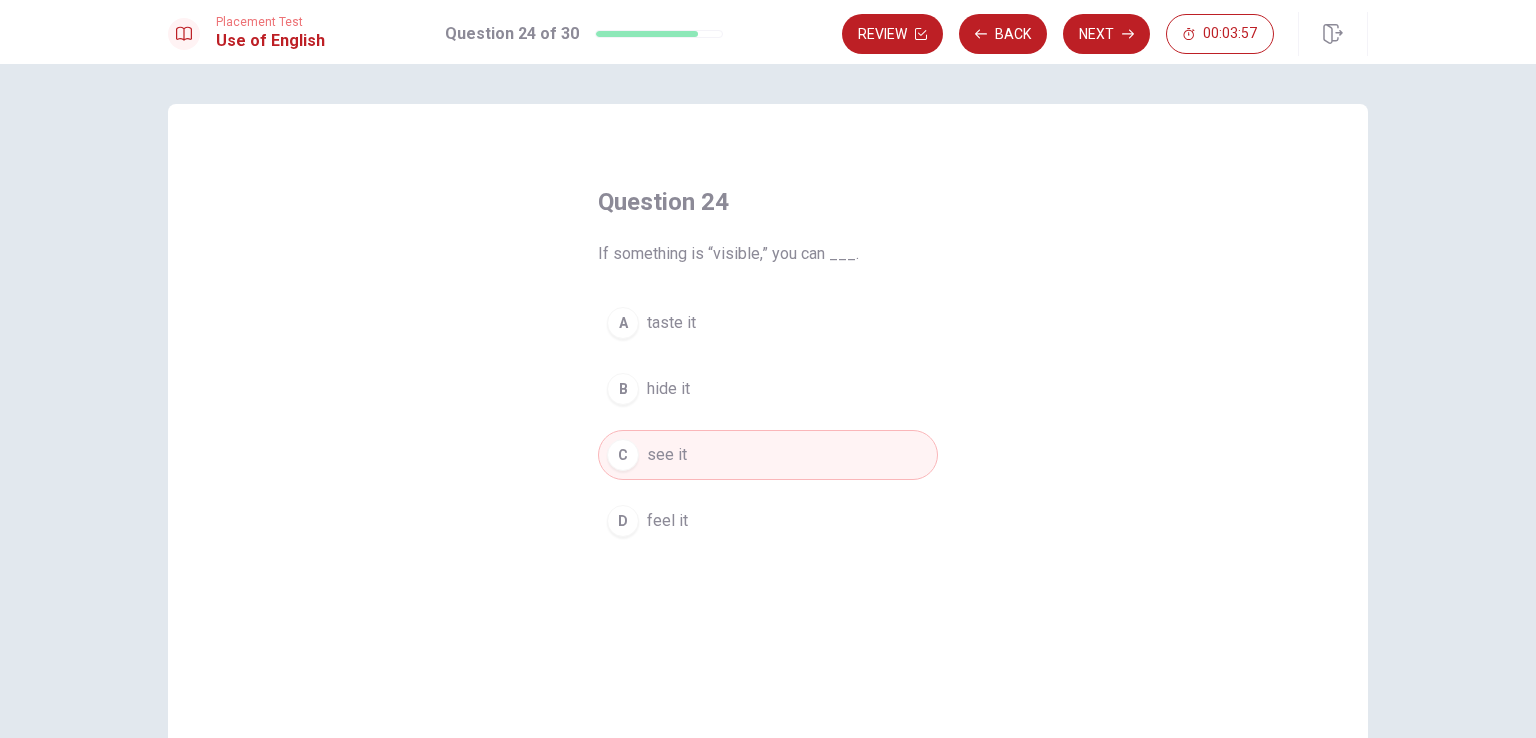 drag, startPoint x: 1104, startPoint y: 37, endPoint x: 1092, endPoint y: 45, distance: 14.422205 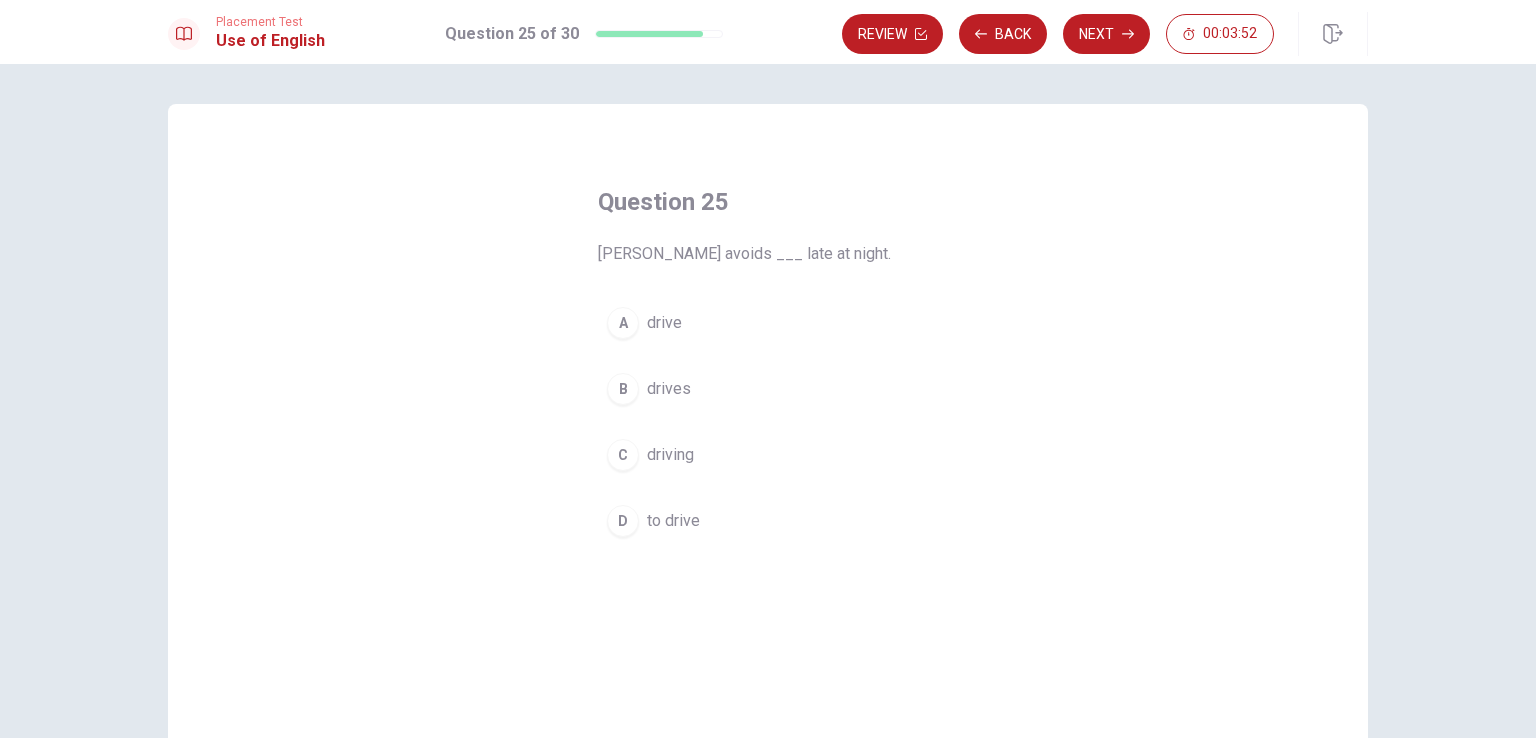 click on "drive" at bounding box center [664, 323] 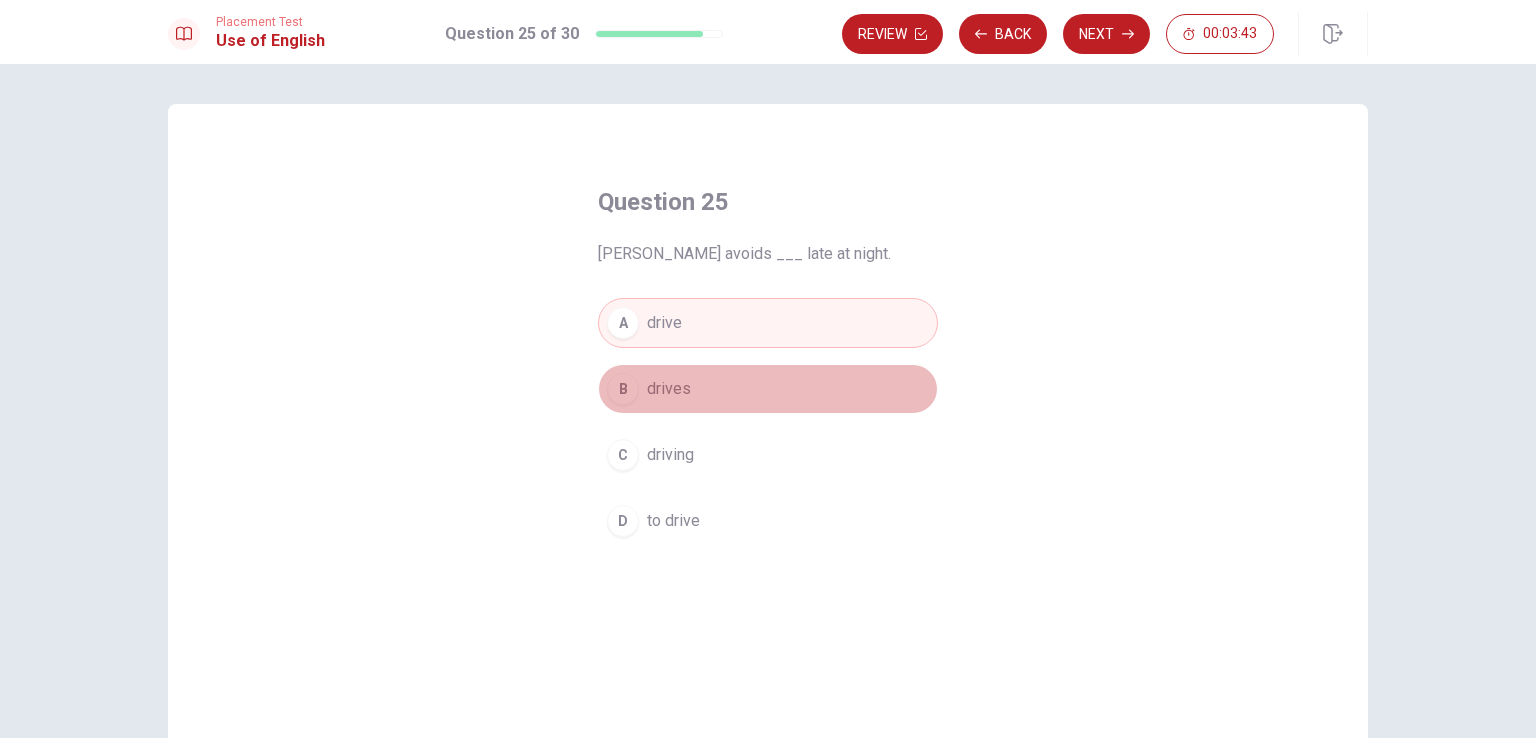 click on "B drives" at bounding box center (768, 389) 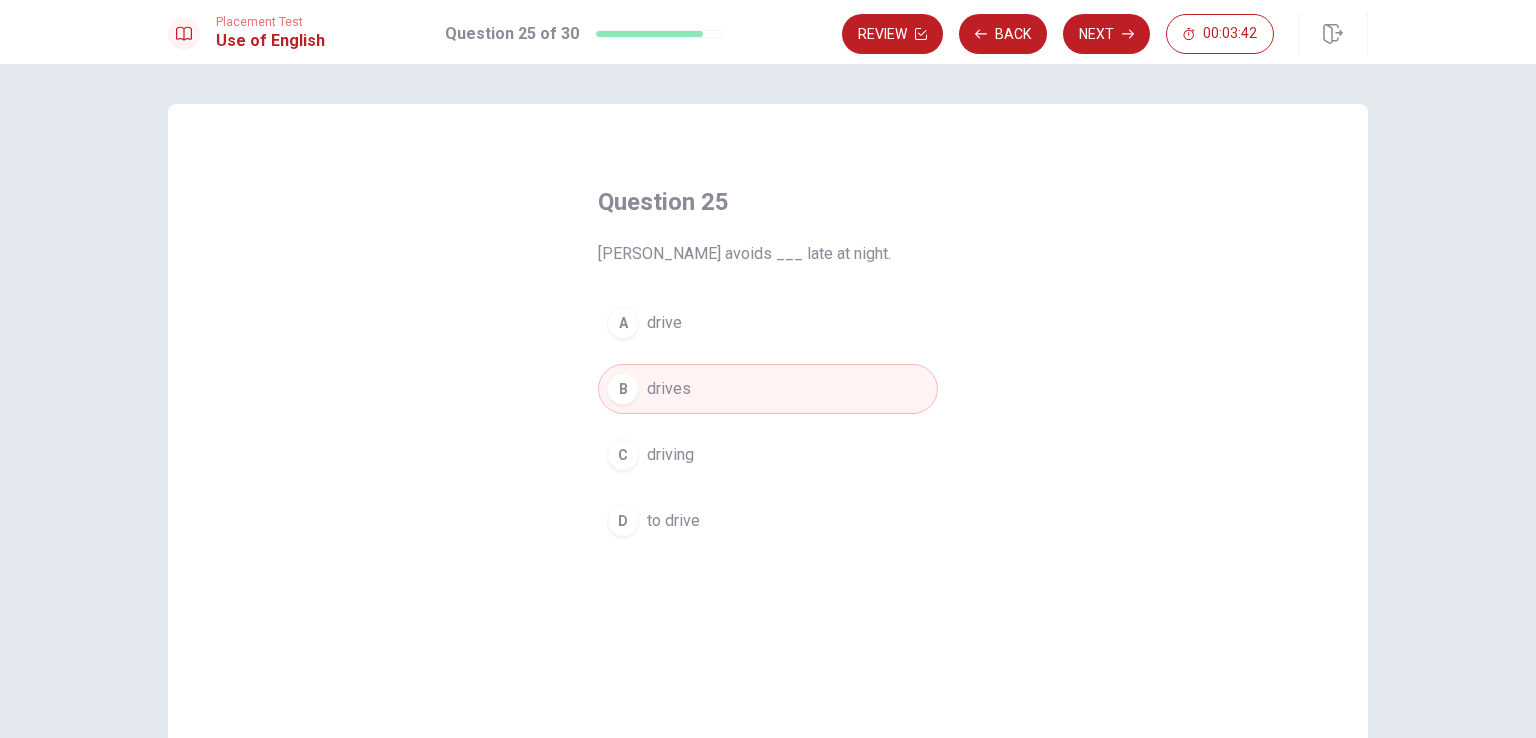 click on "to drive" at bounding box center (673, 521) 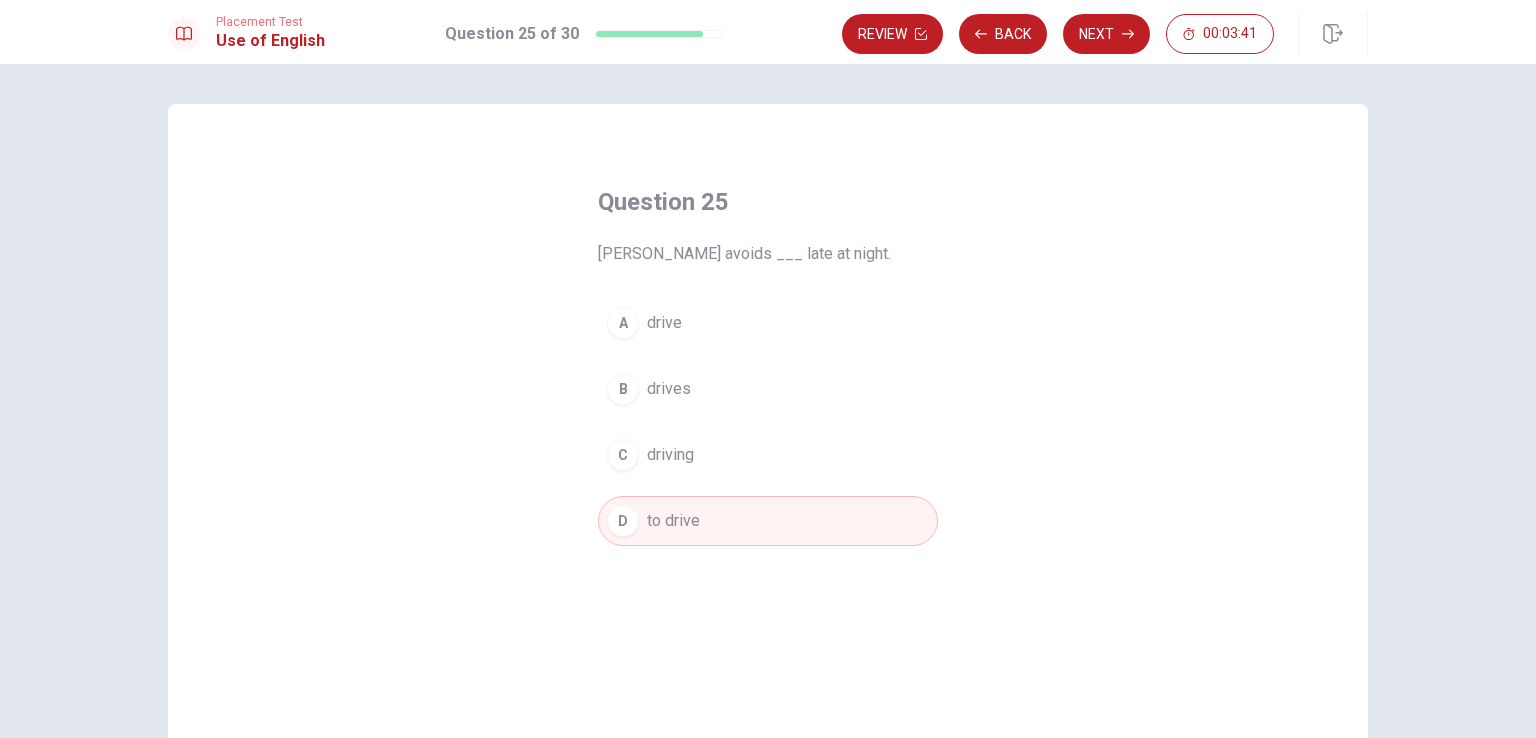 click on "driving" at bounding box center (670, 455) 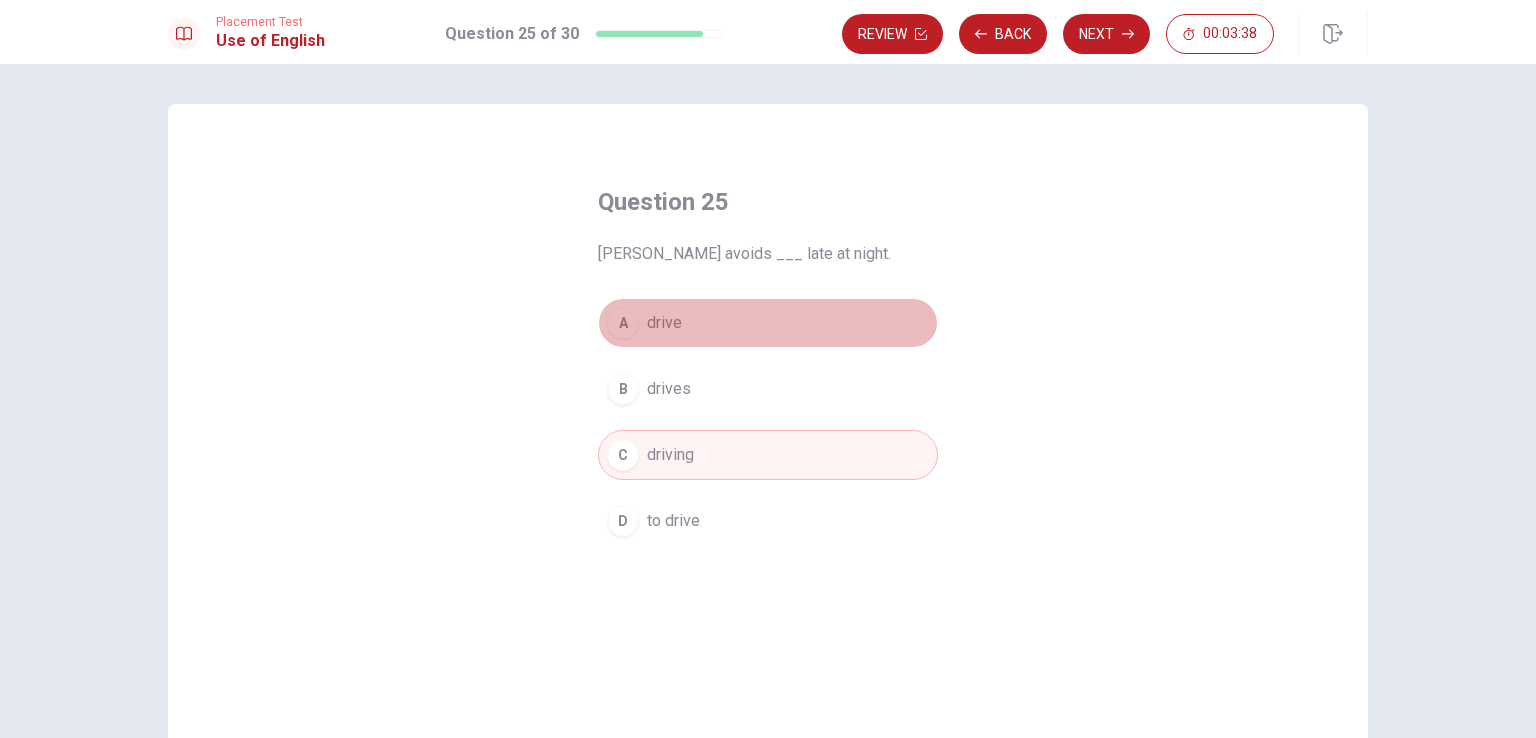 click on "A drive" at bounding box center [768, 323] 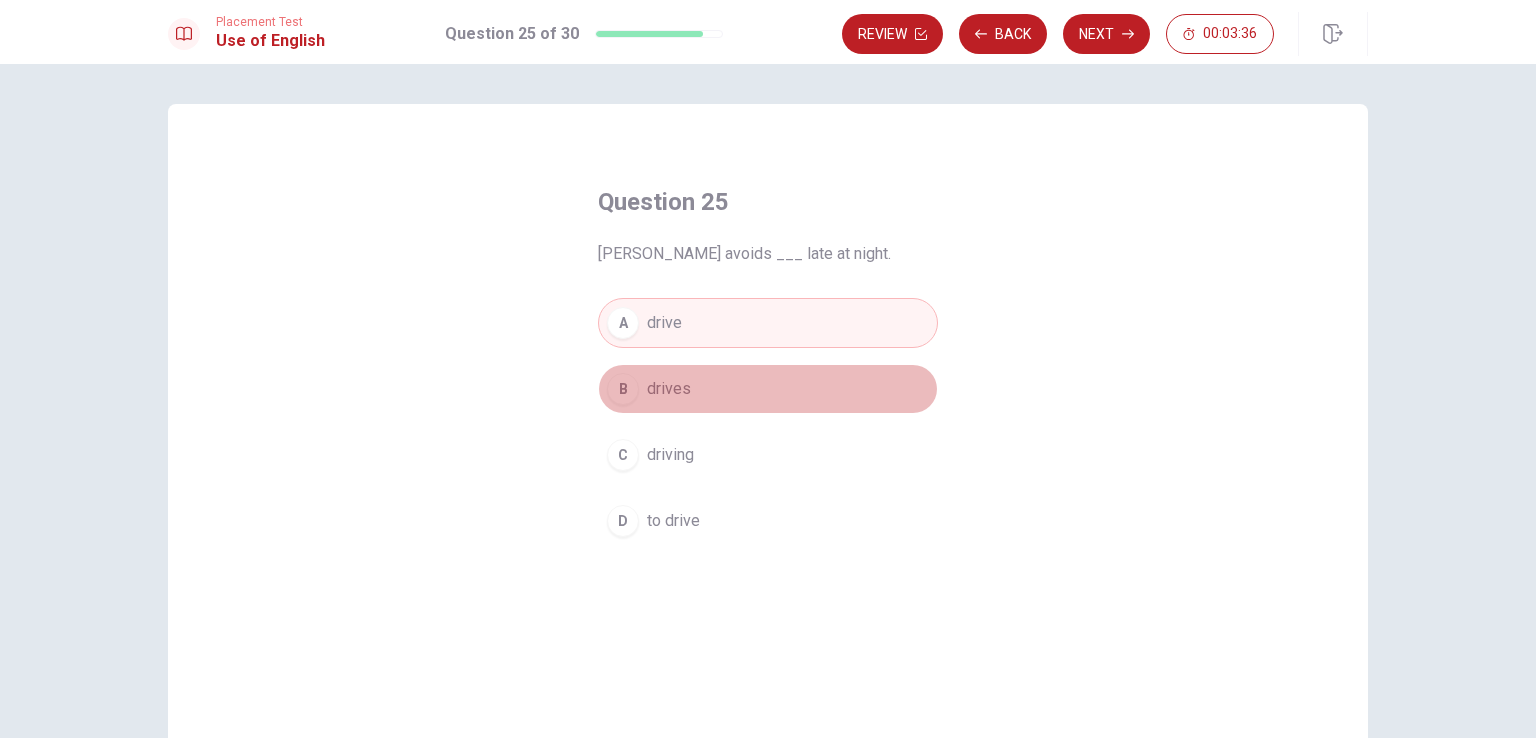 click on "drives" at bounding box center [669, 389] 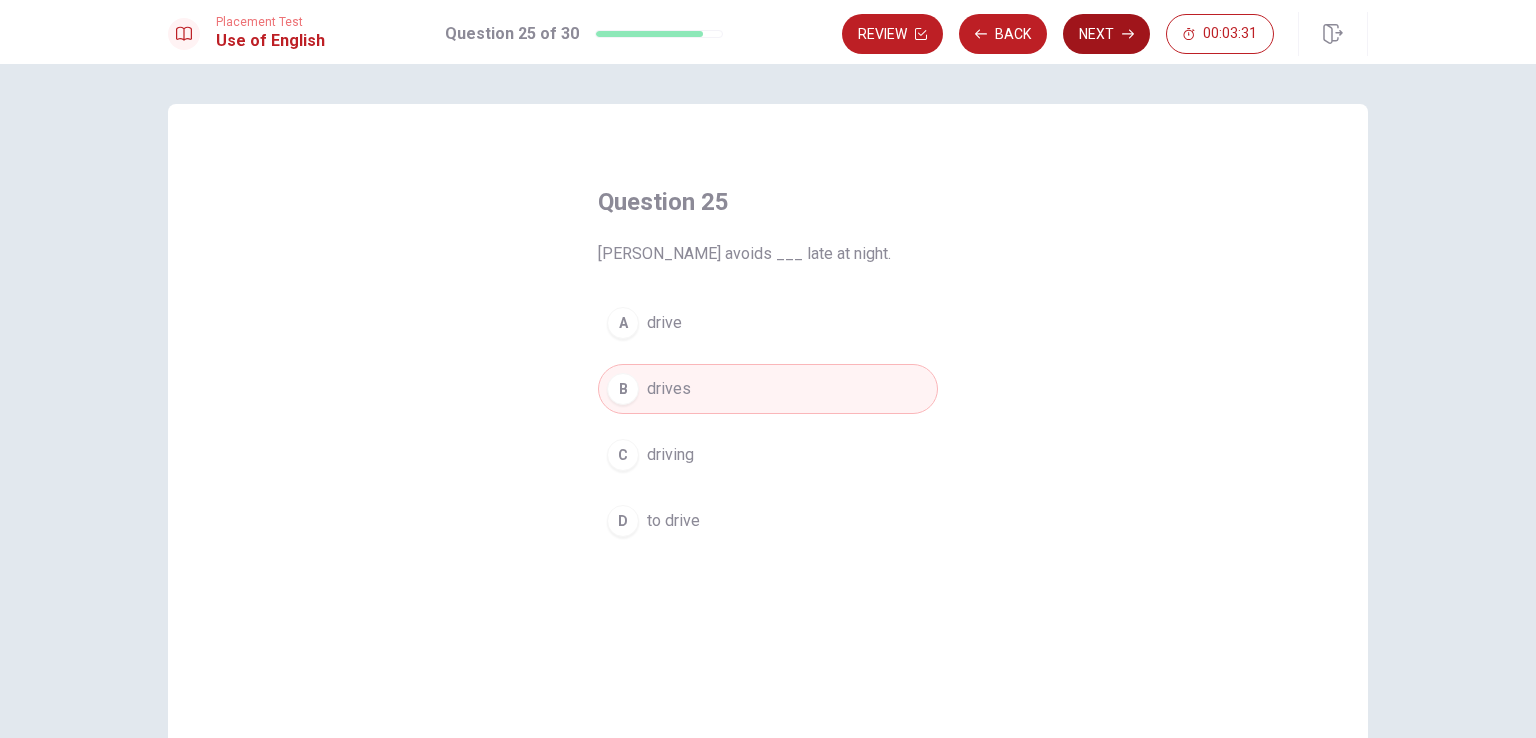 click on "Next" at bounding box center [1106, 34] 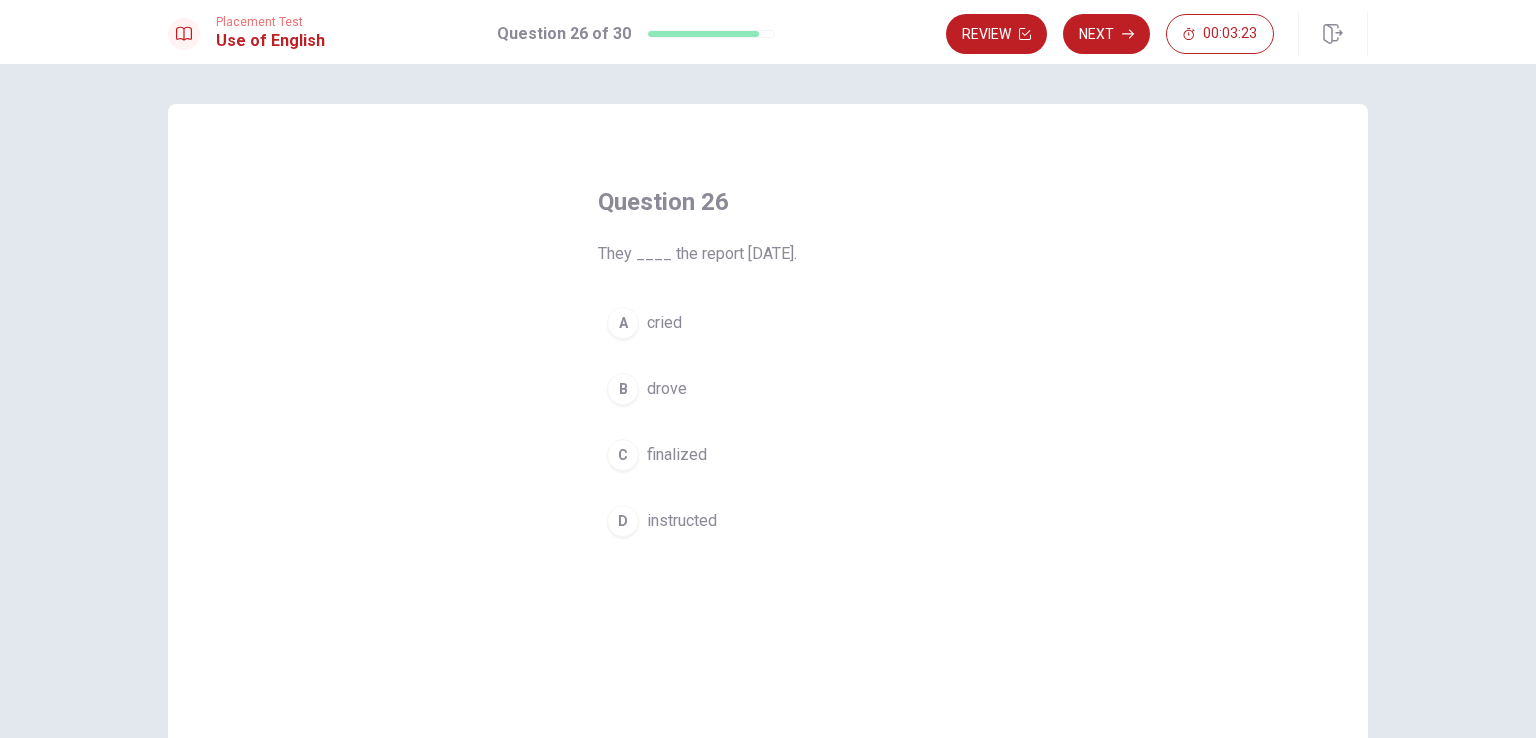 click on "C" at bounding box center [623, 455] 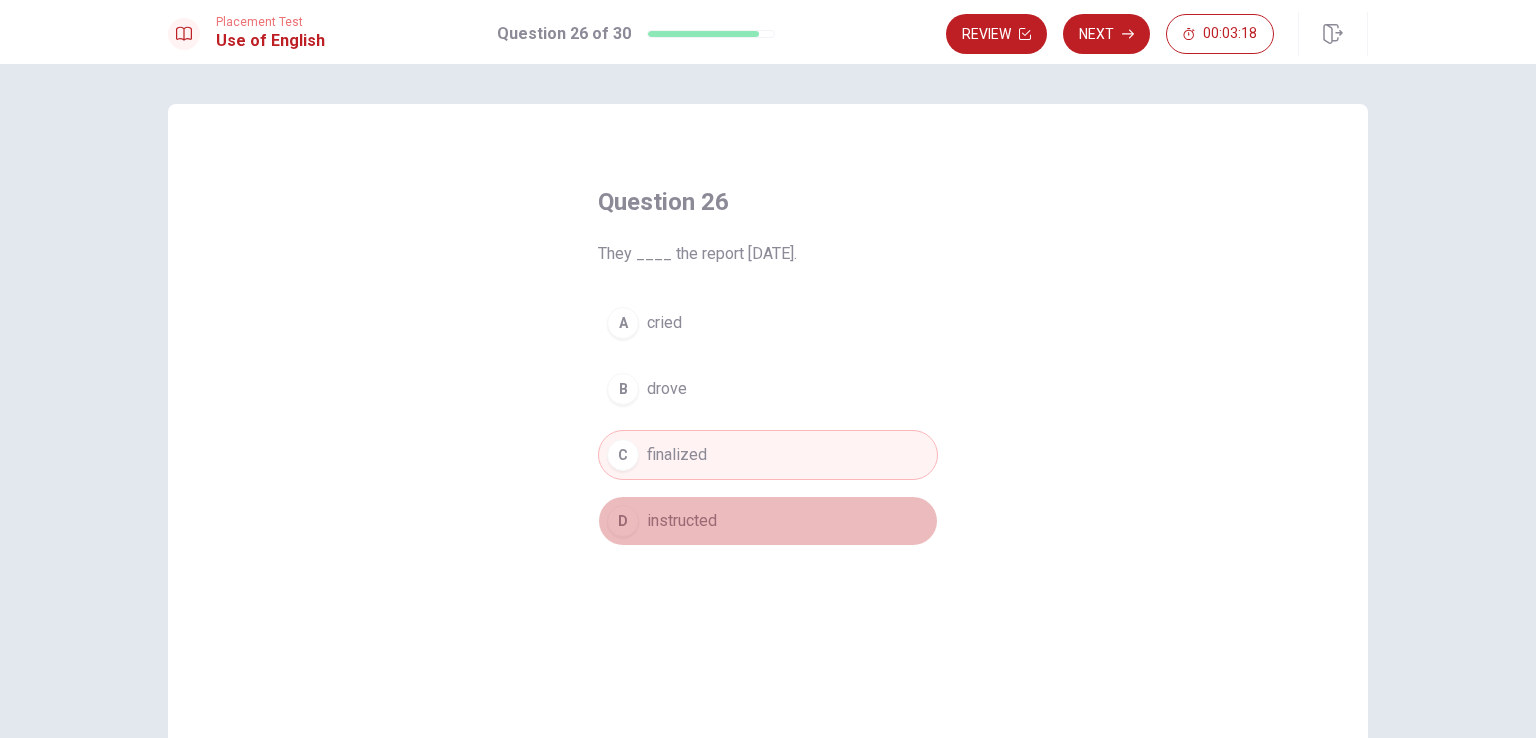 click on "instructed" at bounding box center (682, 521) 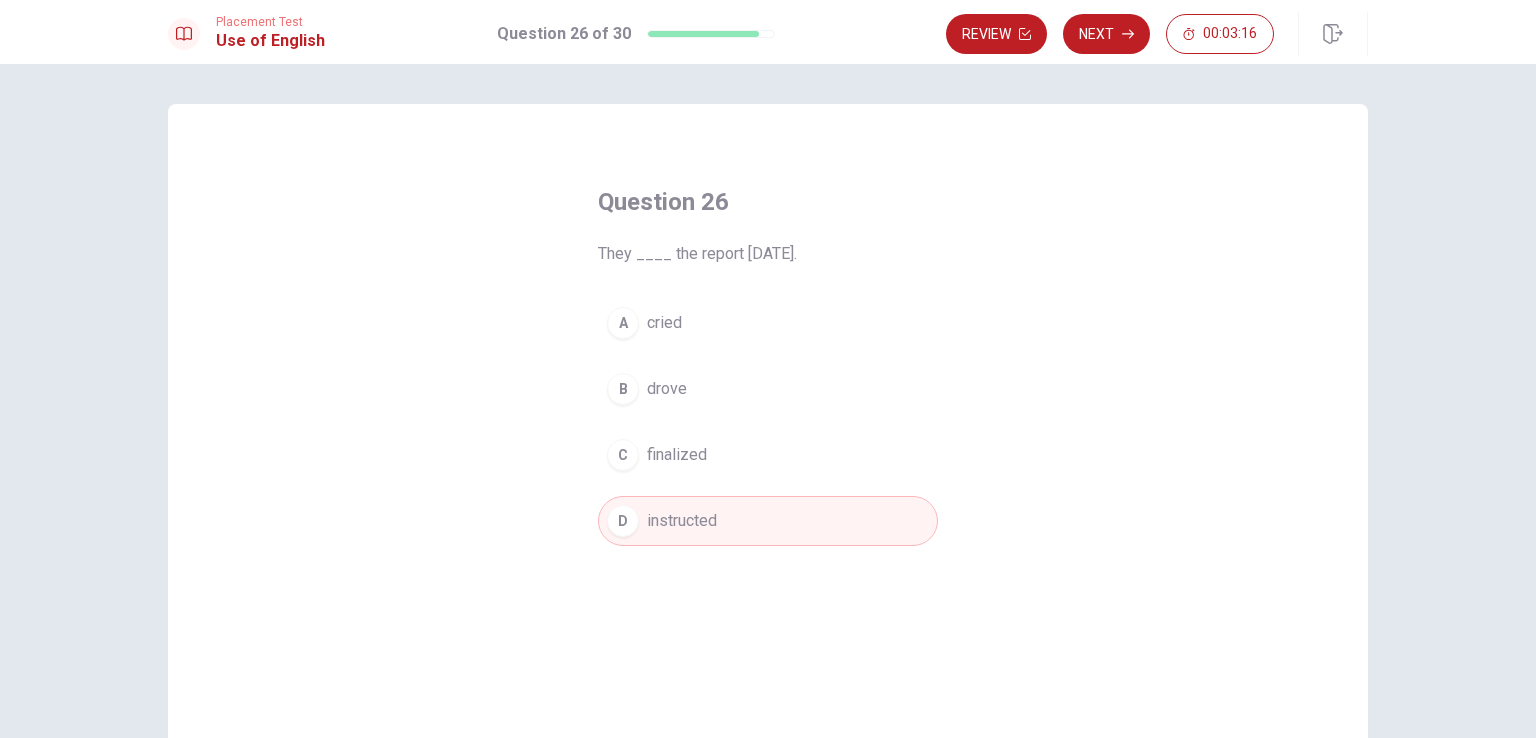 click on "cried" at bounding box center (664, 323) 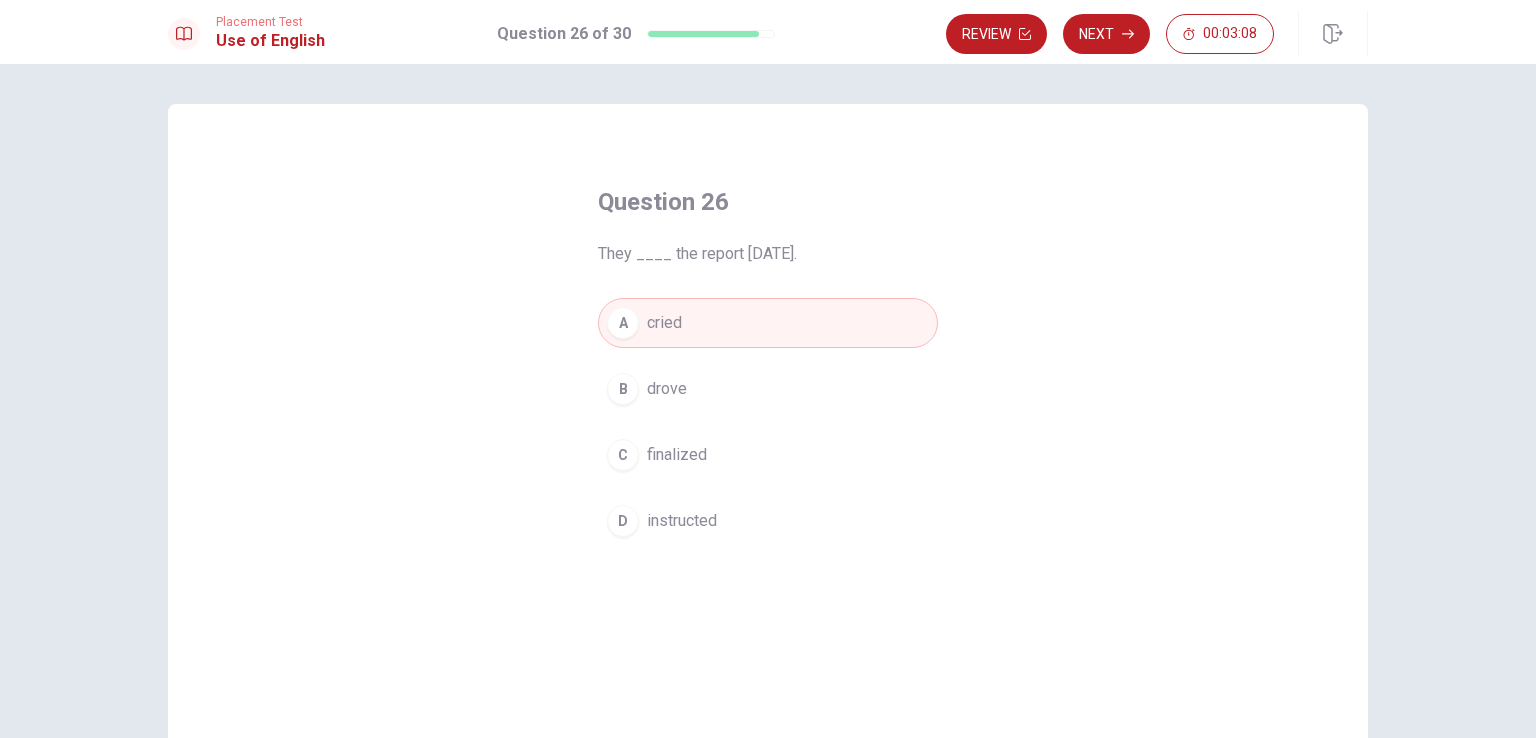 click on "B drove" at bounding box center (768, 389) 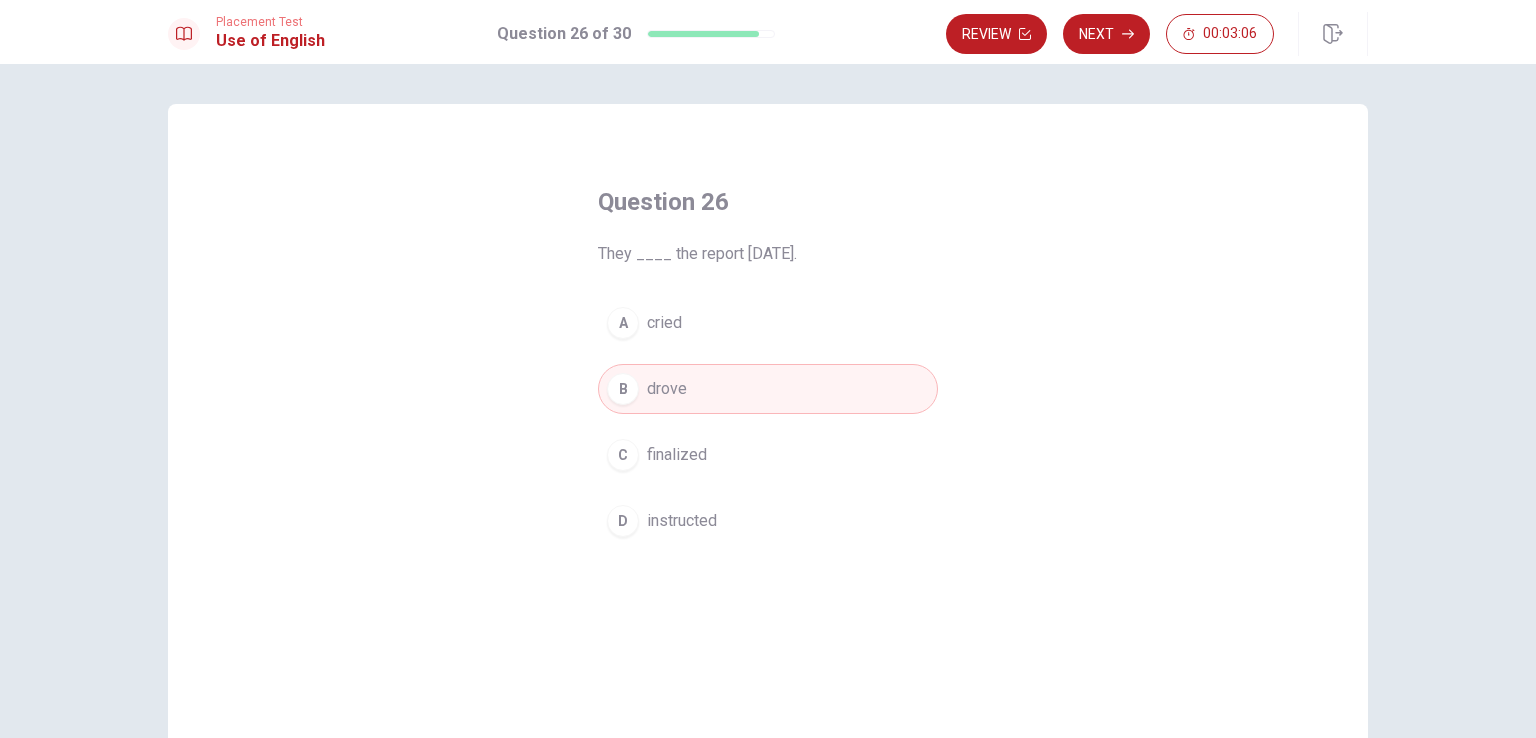 click on "finalized" at bounding box center (677, 455) 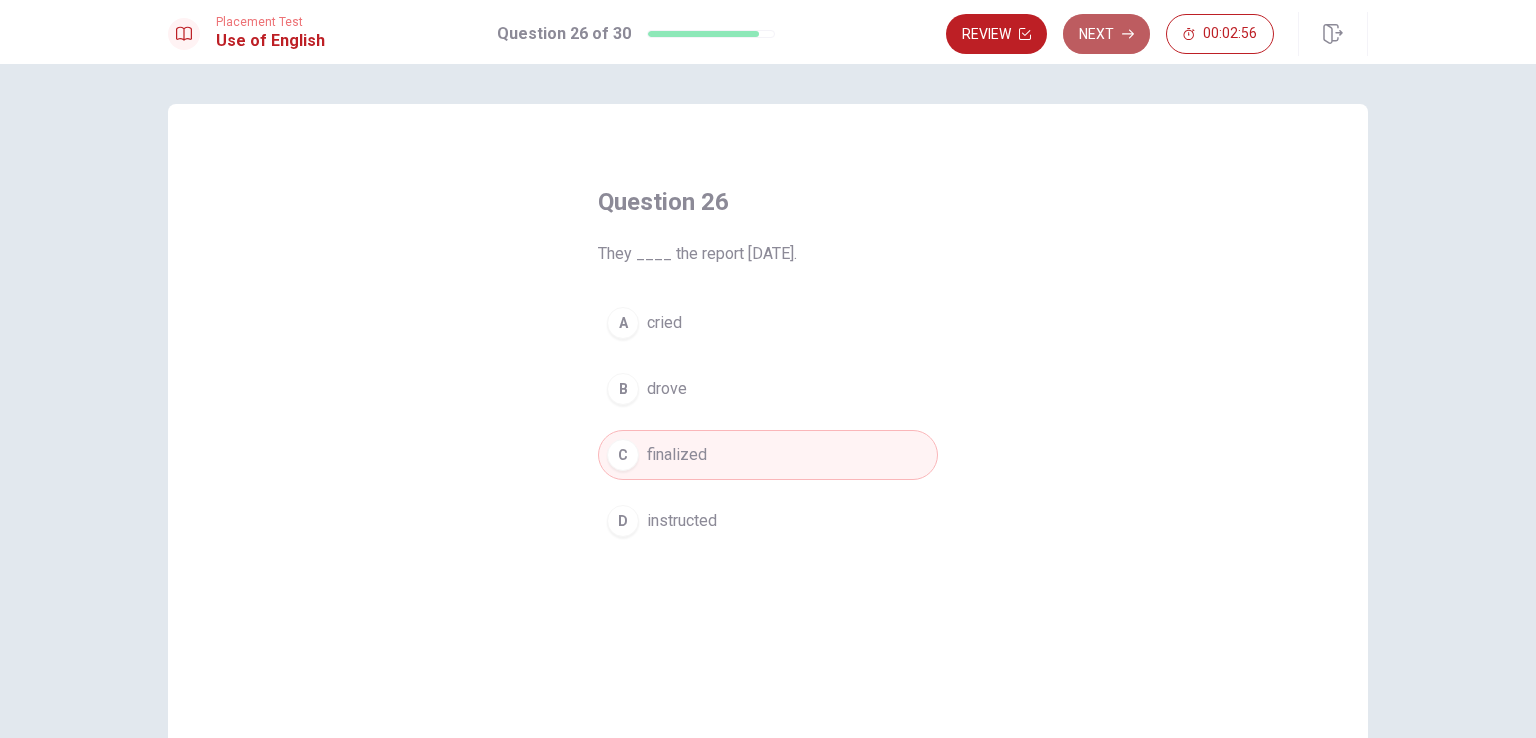 click on "Next" at bounding box center (1106, 34) 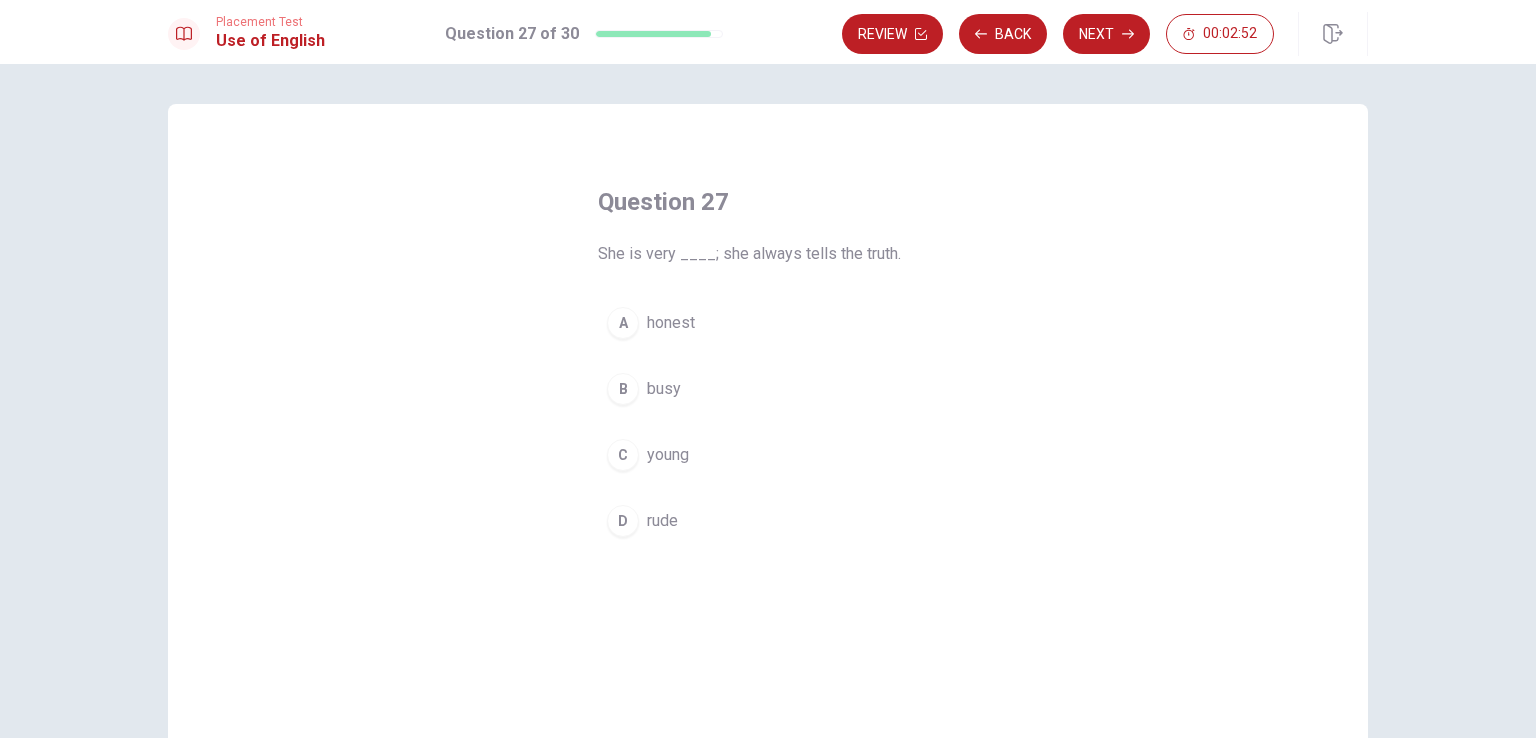 click on "busy" at bounding box center (664, 389) 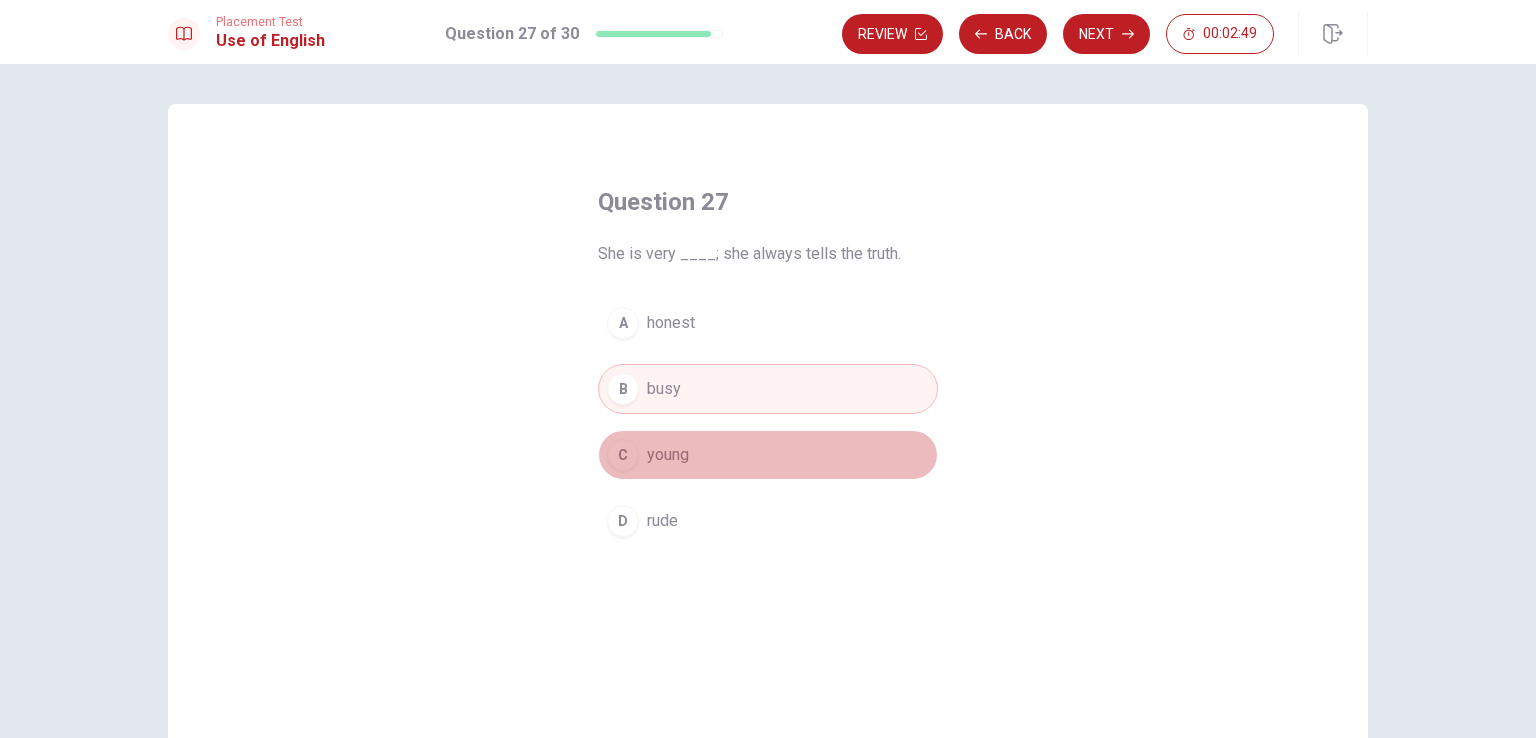 click on "young" at bounding box center [668, 455] 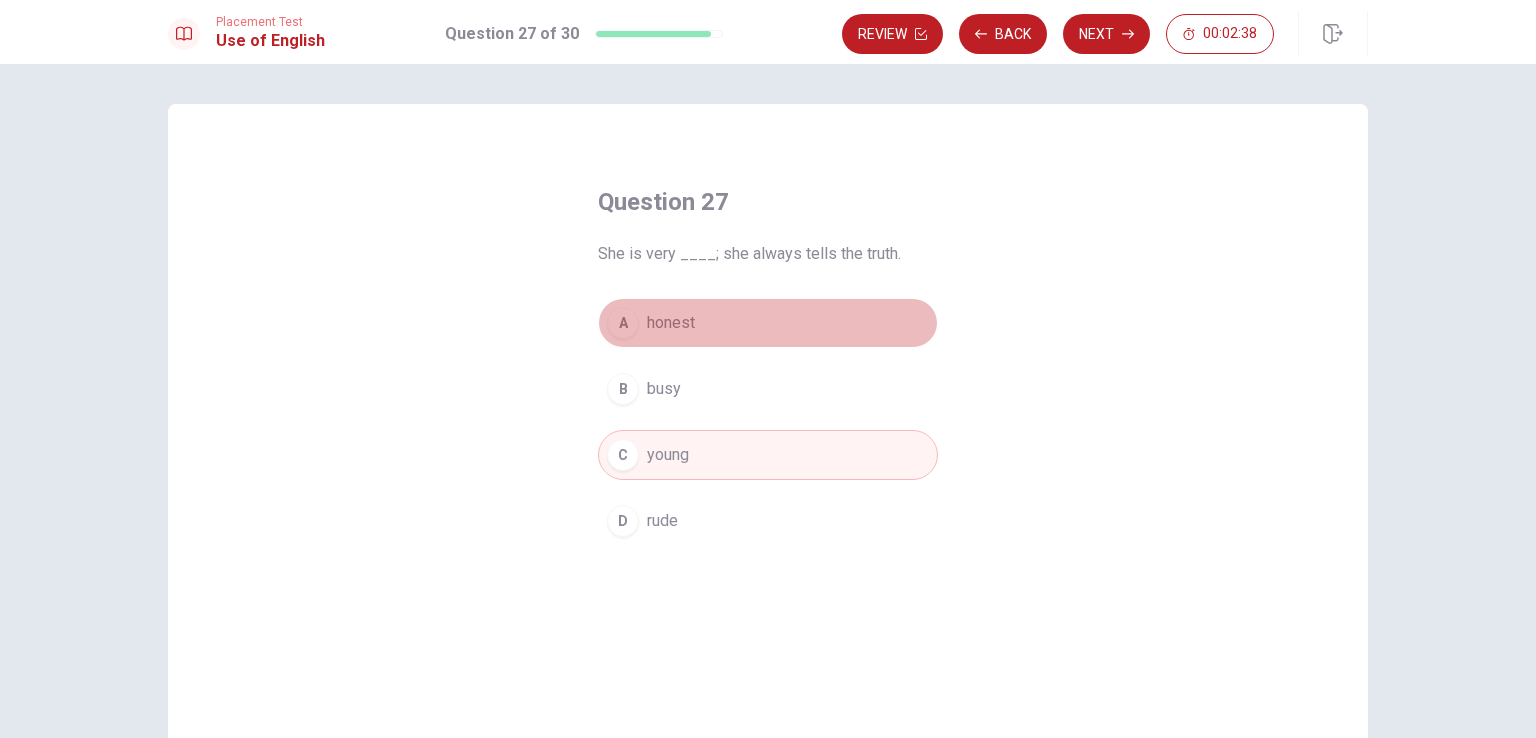 click on "A honest" at bounding box center (768, 323) 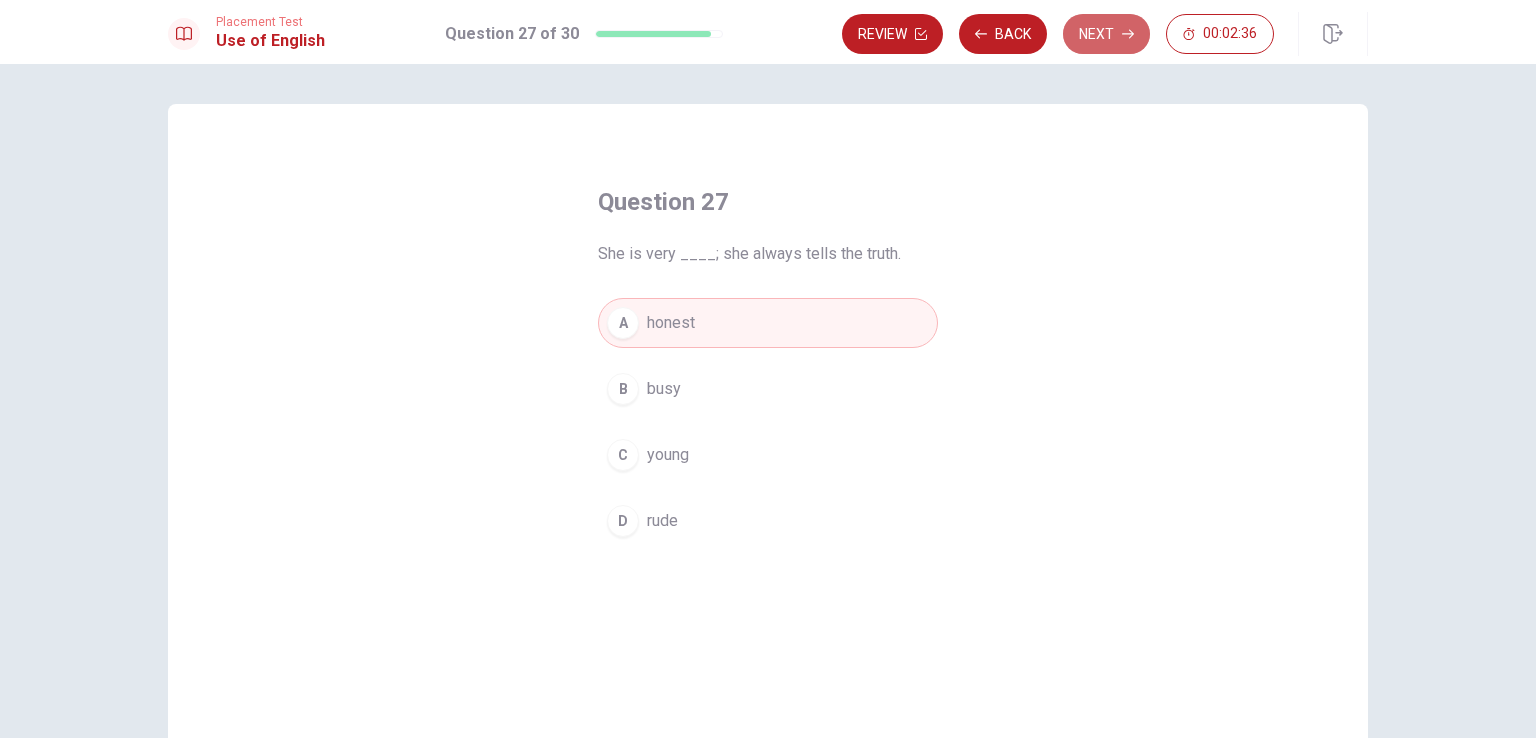 click on "Next" at bounding box center (1106, 34) 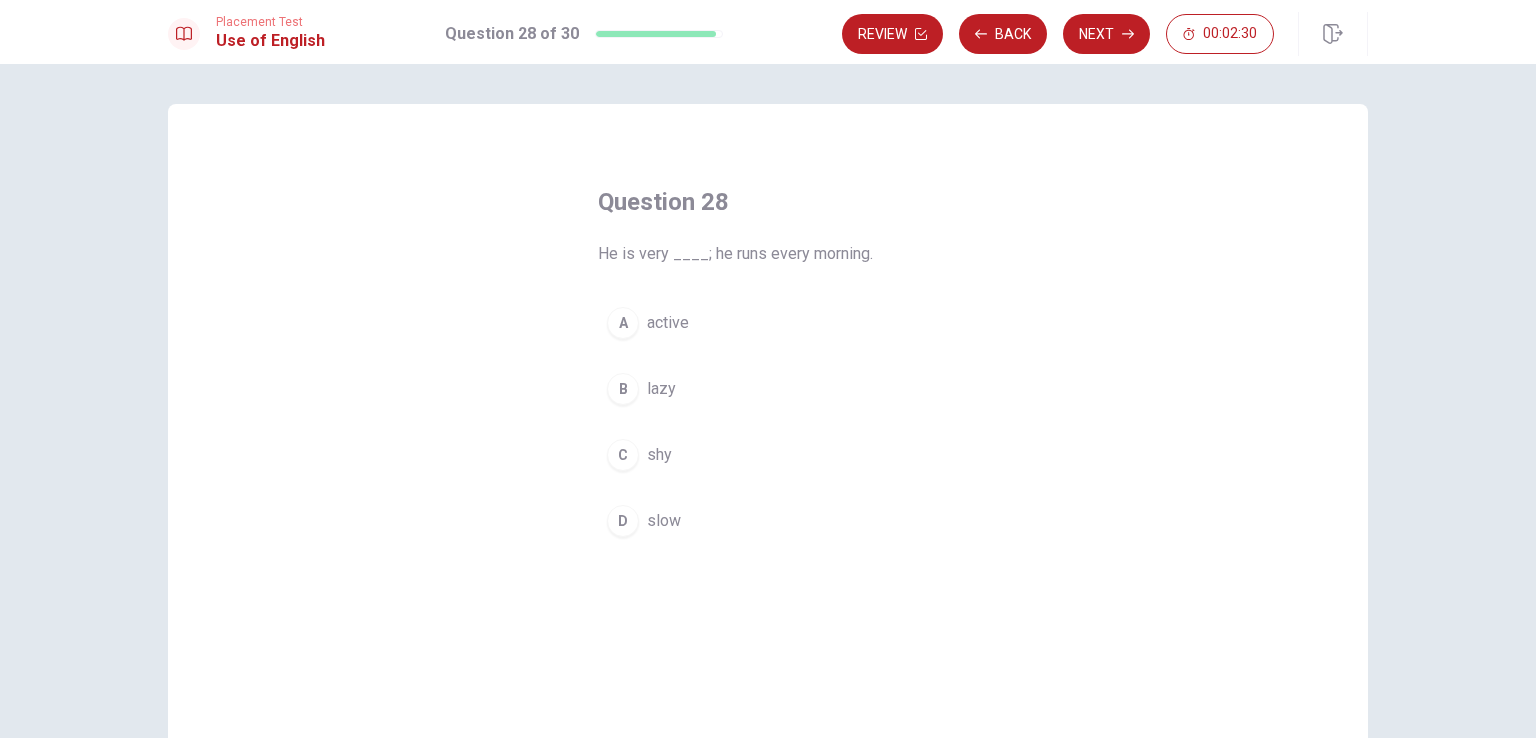 click on "lazy" at bounding box center [661, 389] 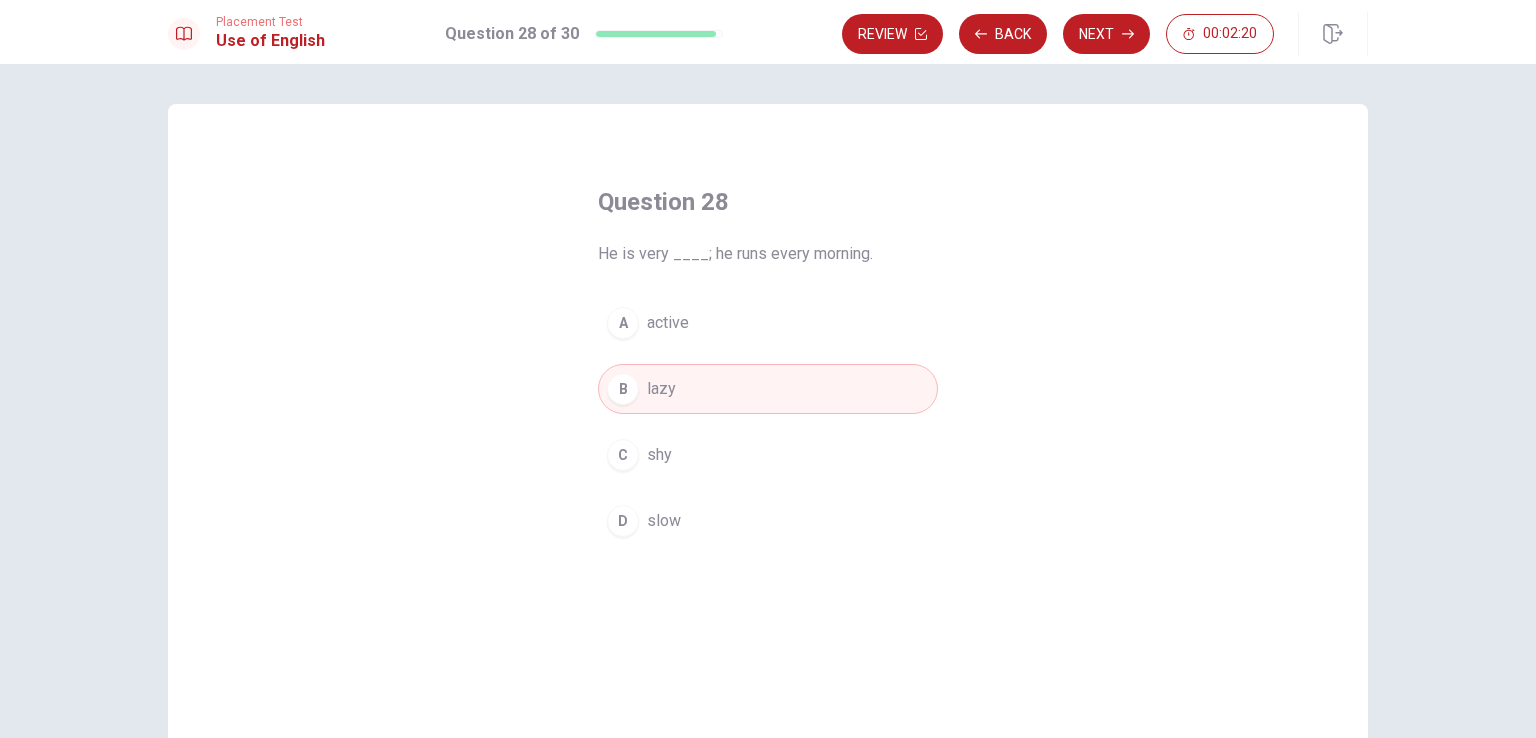 click on "Next" at bounding box center [1106, 34] 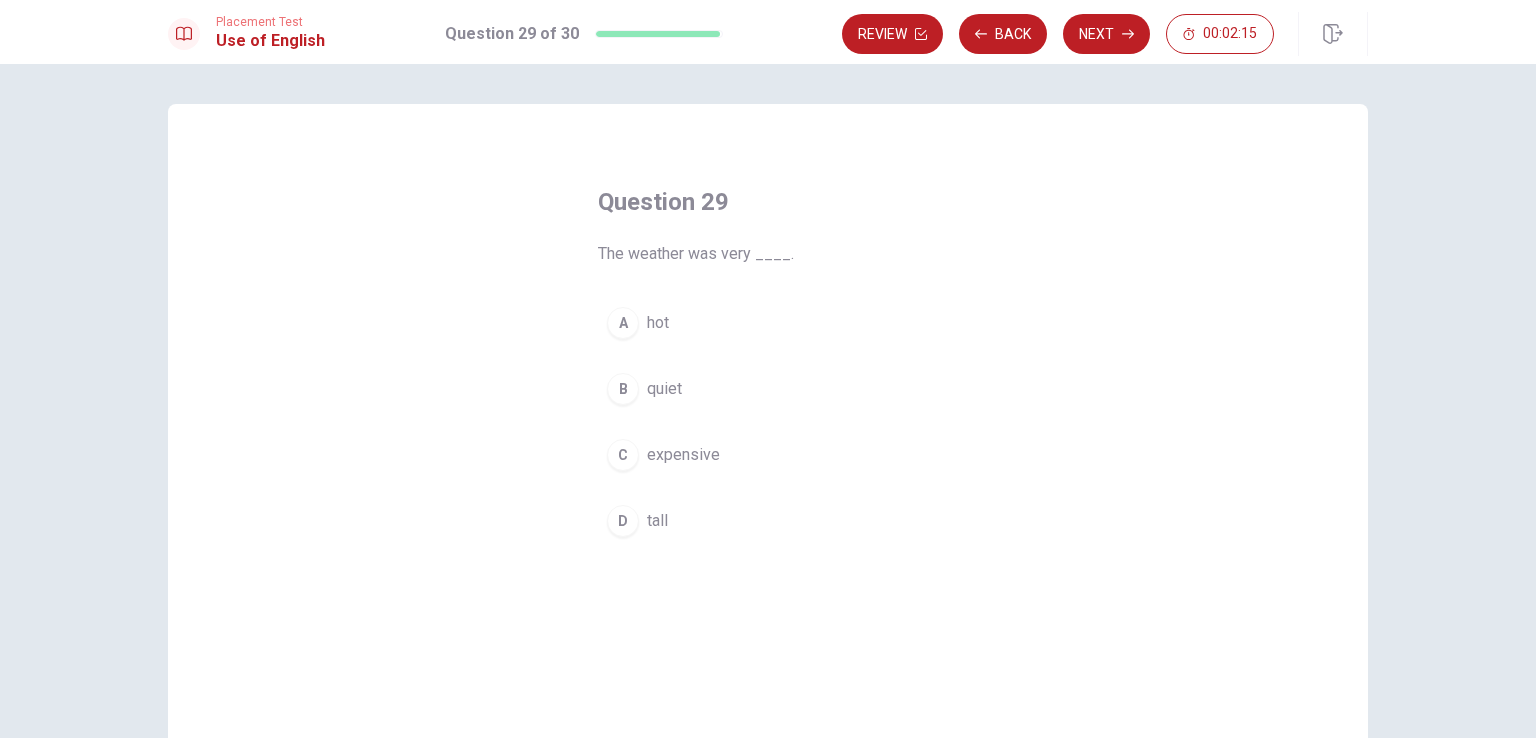 click on "hot" at bounding box center (658, 323) 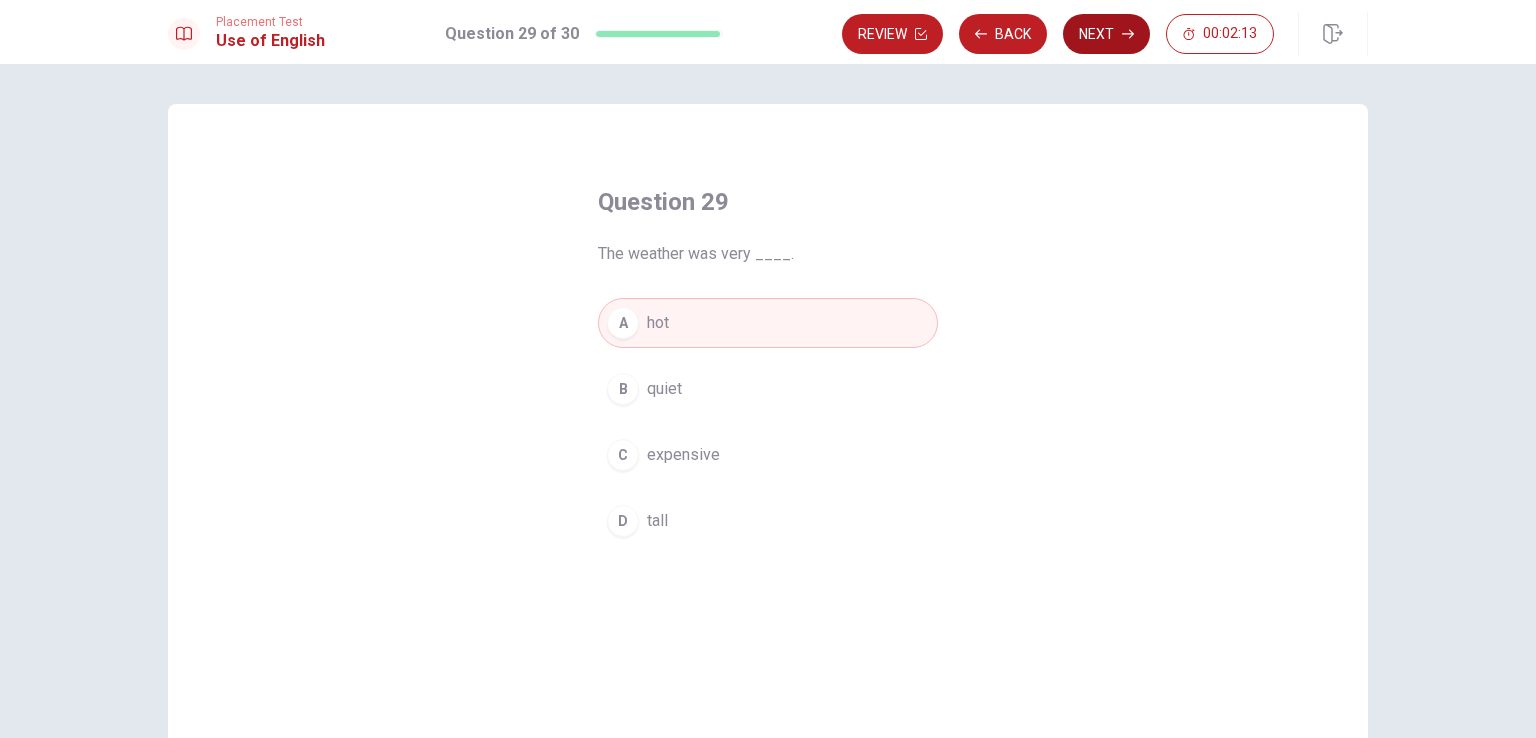 click on "Next" at bounding box center (1106, 34) 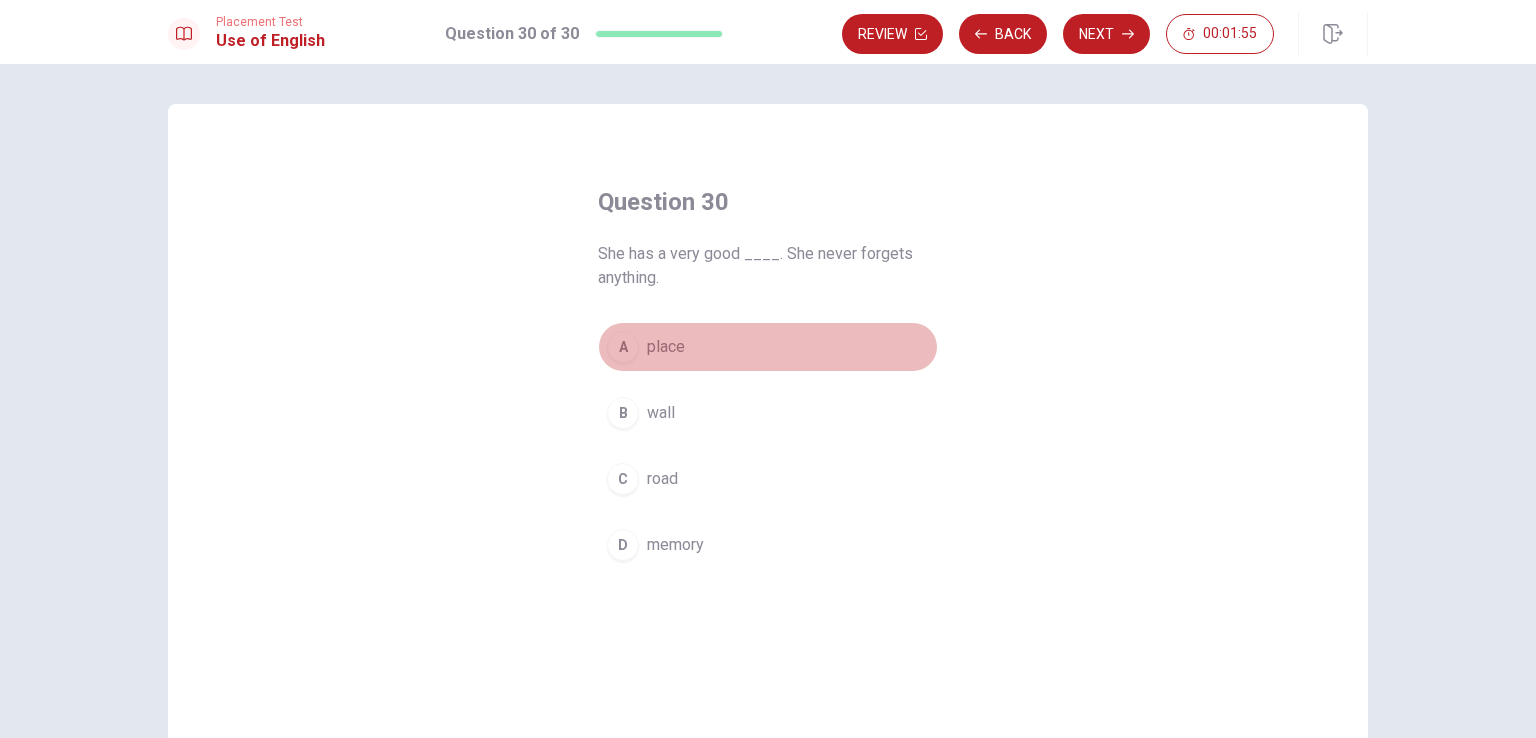 click on "A" at bounding box center [623, 347] 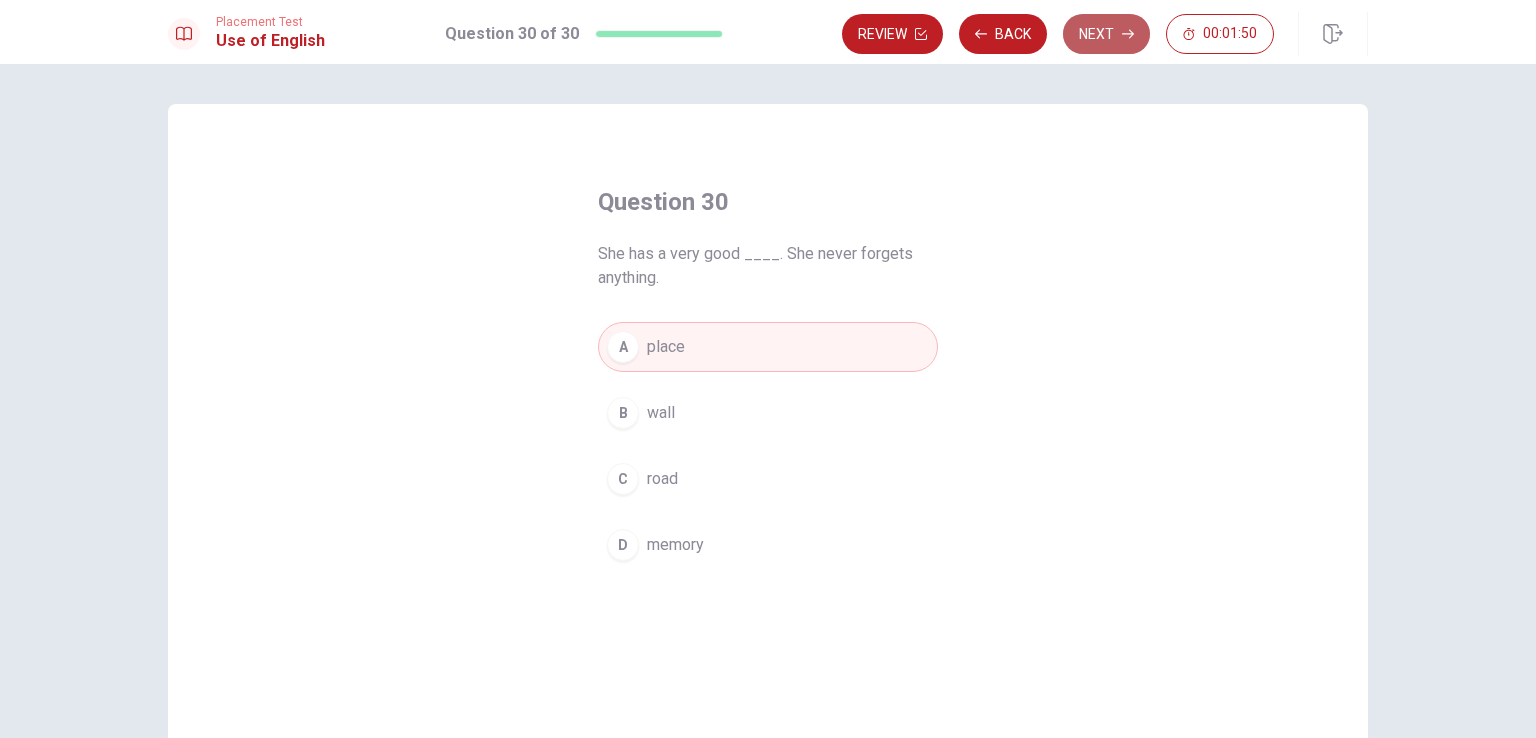 click on "Next" at bounding box center [1106, 34] 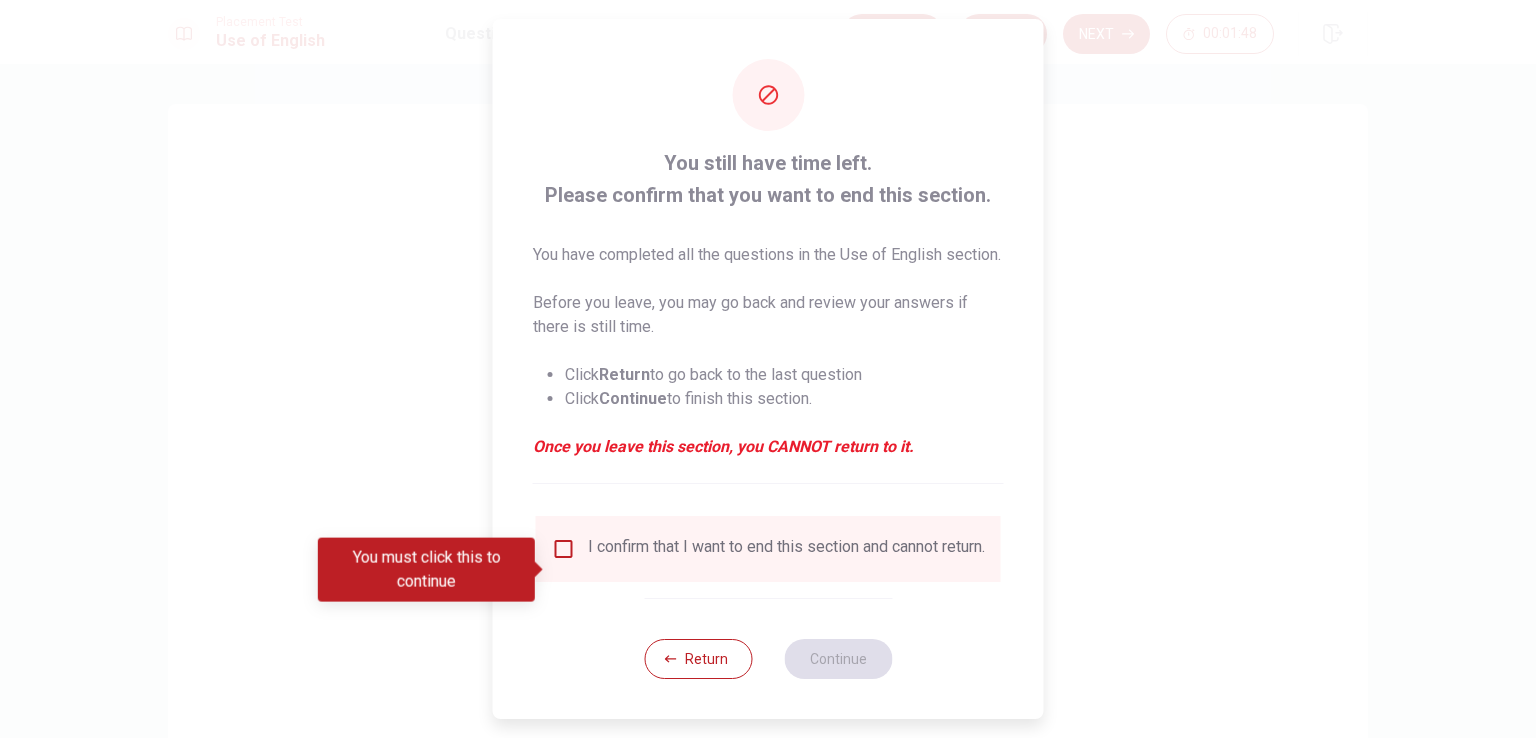 click at bounding box center (564, 549) 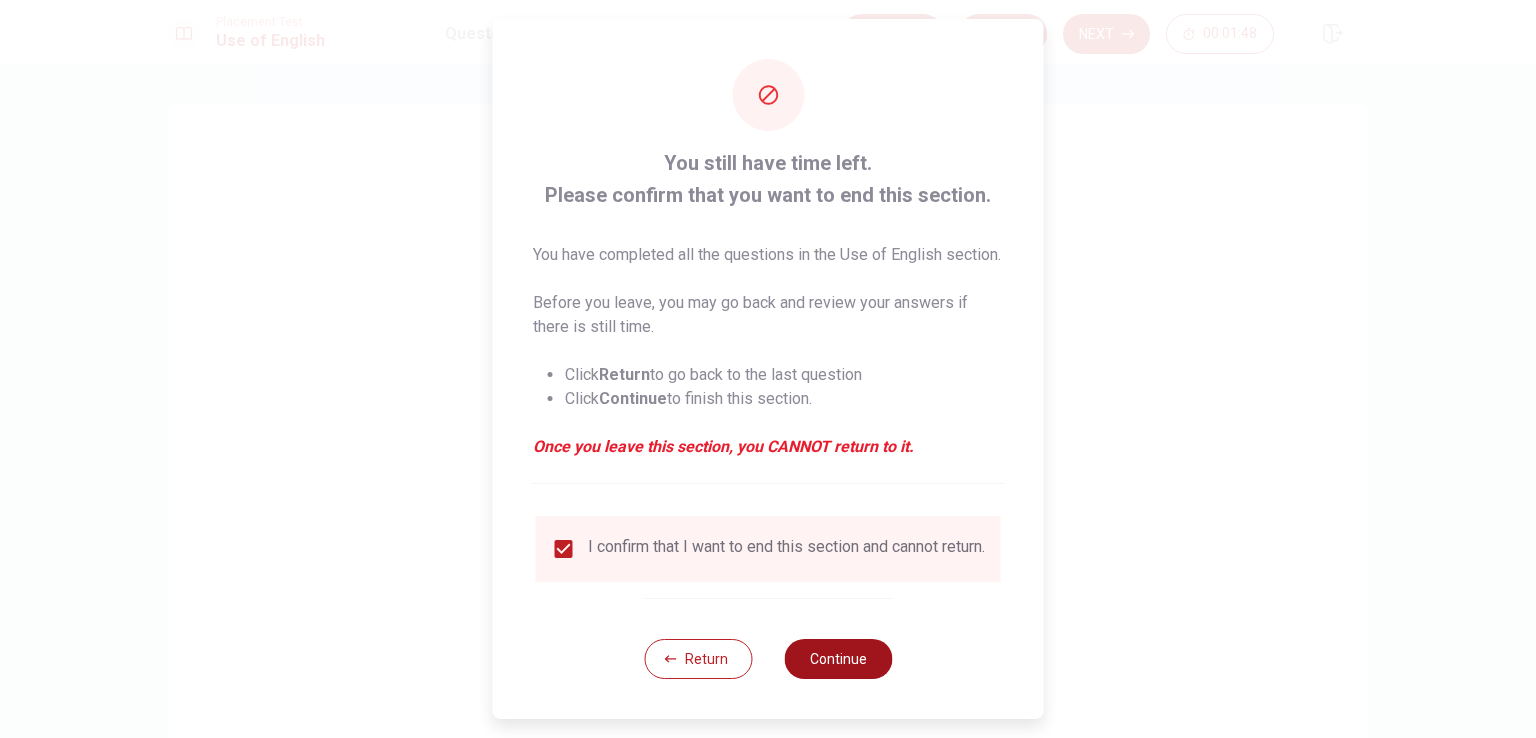 click on "Continue" at bounding box center [838, 659] 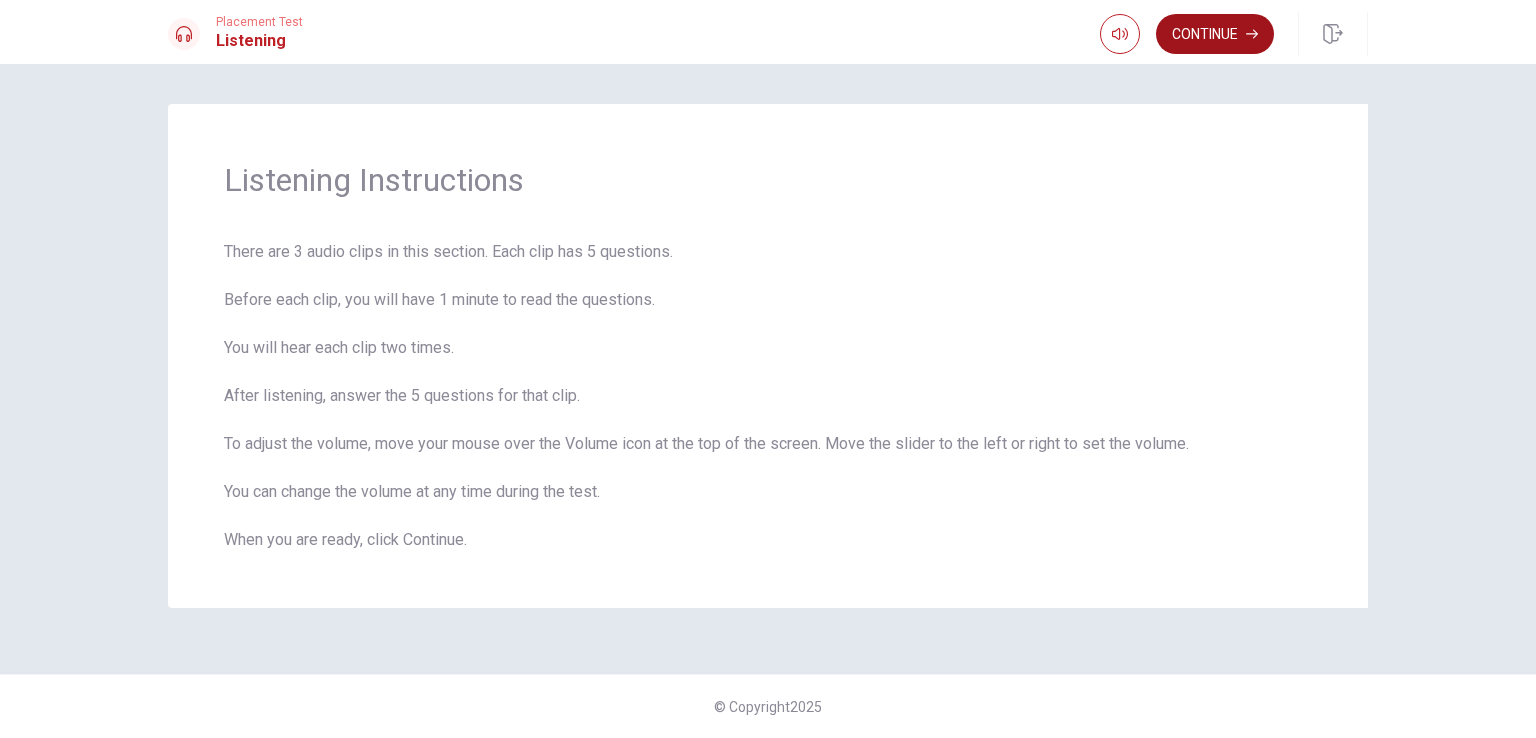 click on "Continue" at bounding box center (1215, 34) 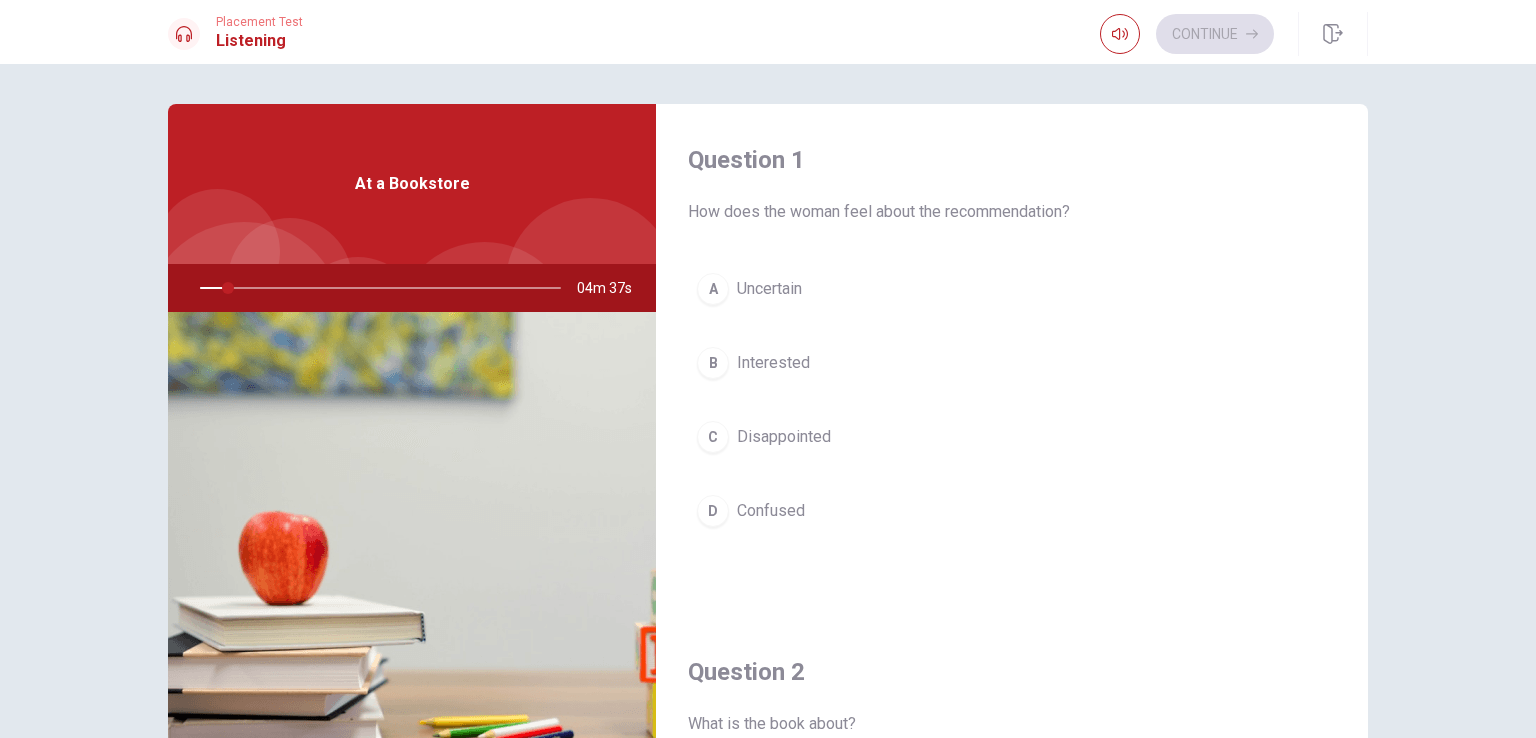 click on "Uncertain" at bounding box center (769, 289) 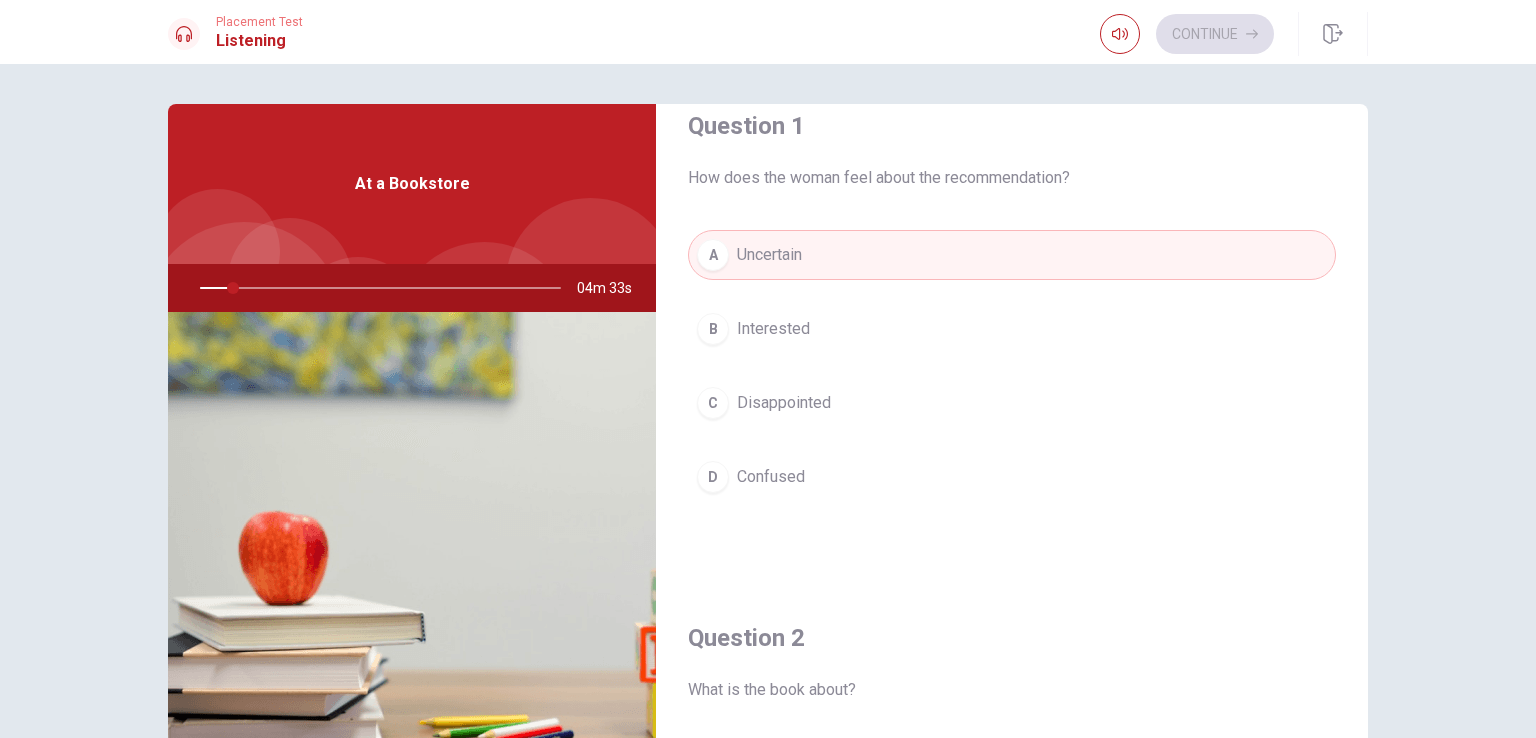 scroll, scrollTop: 0, scrollLeft: 0, axis: both 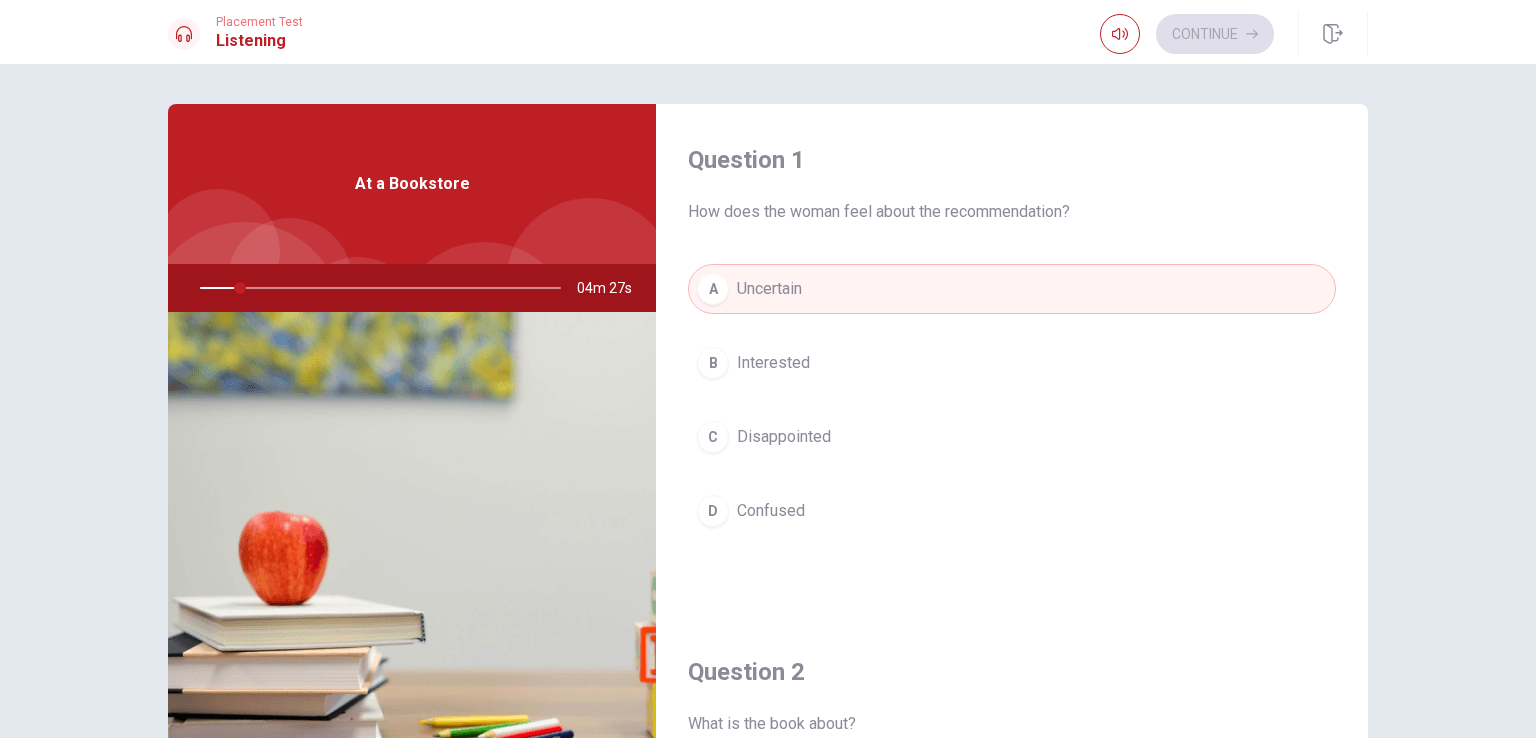 drag, startPoint x: 211, startPoint y: 300, endPoint x: 182, endPoint y: 309, distance: 30.364452 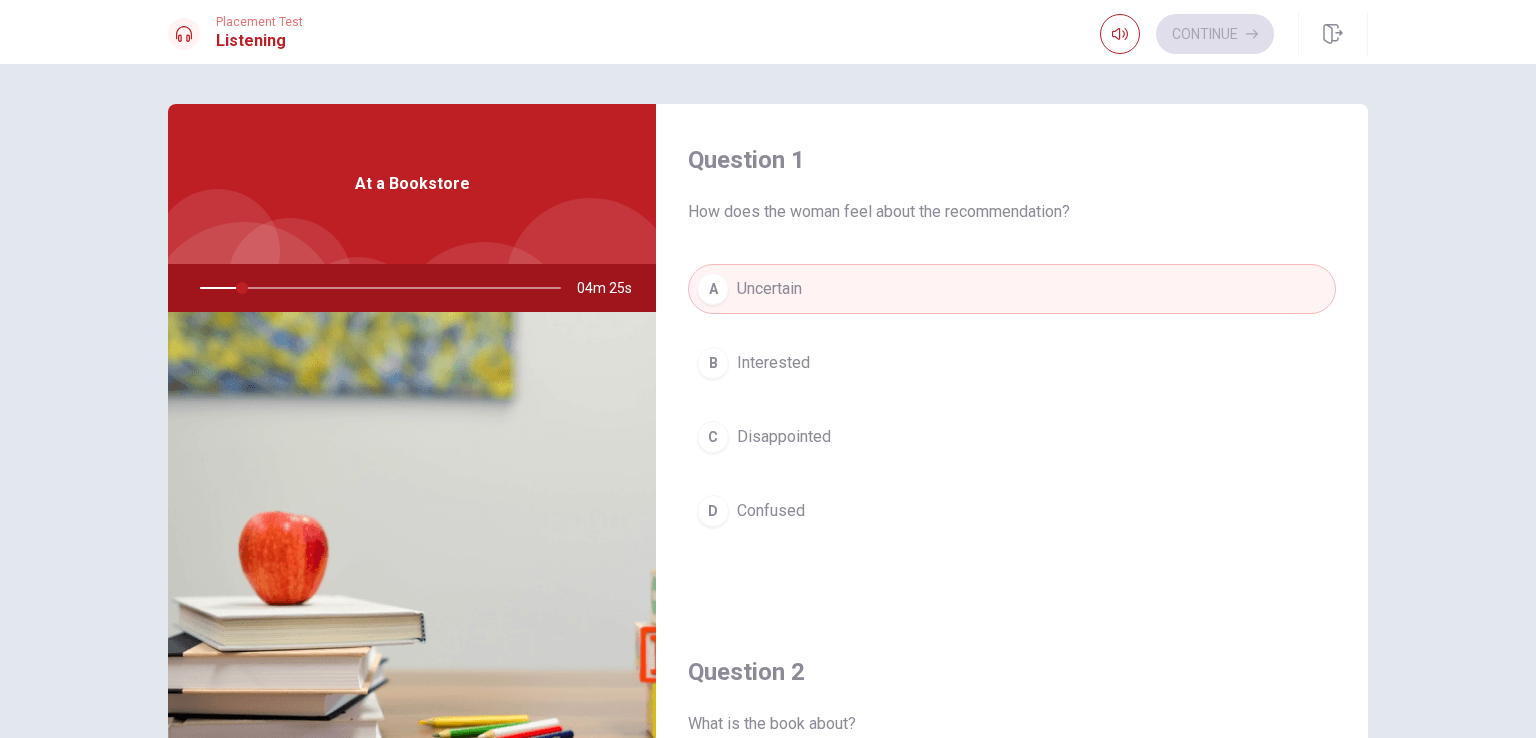 click on "B Interested" at bounding box center (1012, 363) 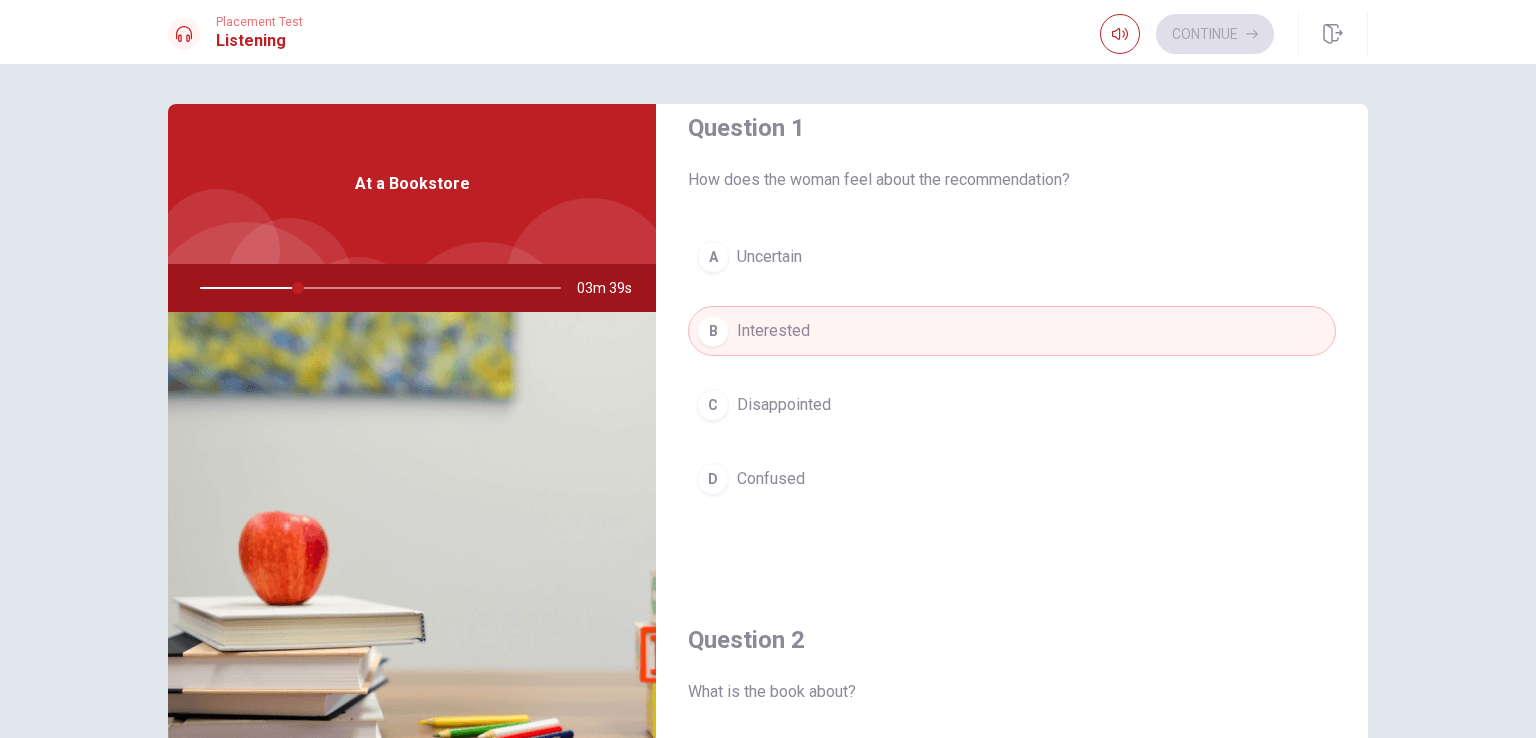 scroll, scrollTop: 0, scrollLeft: 0, axis: both 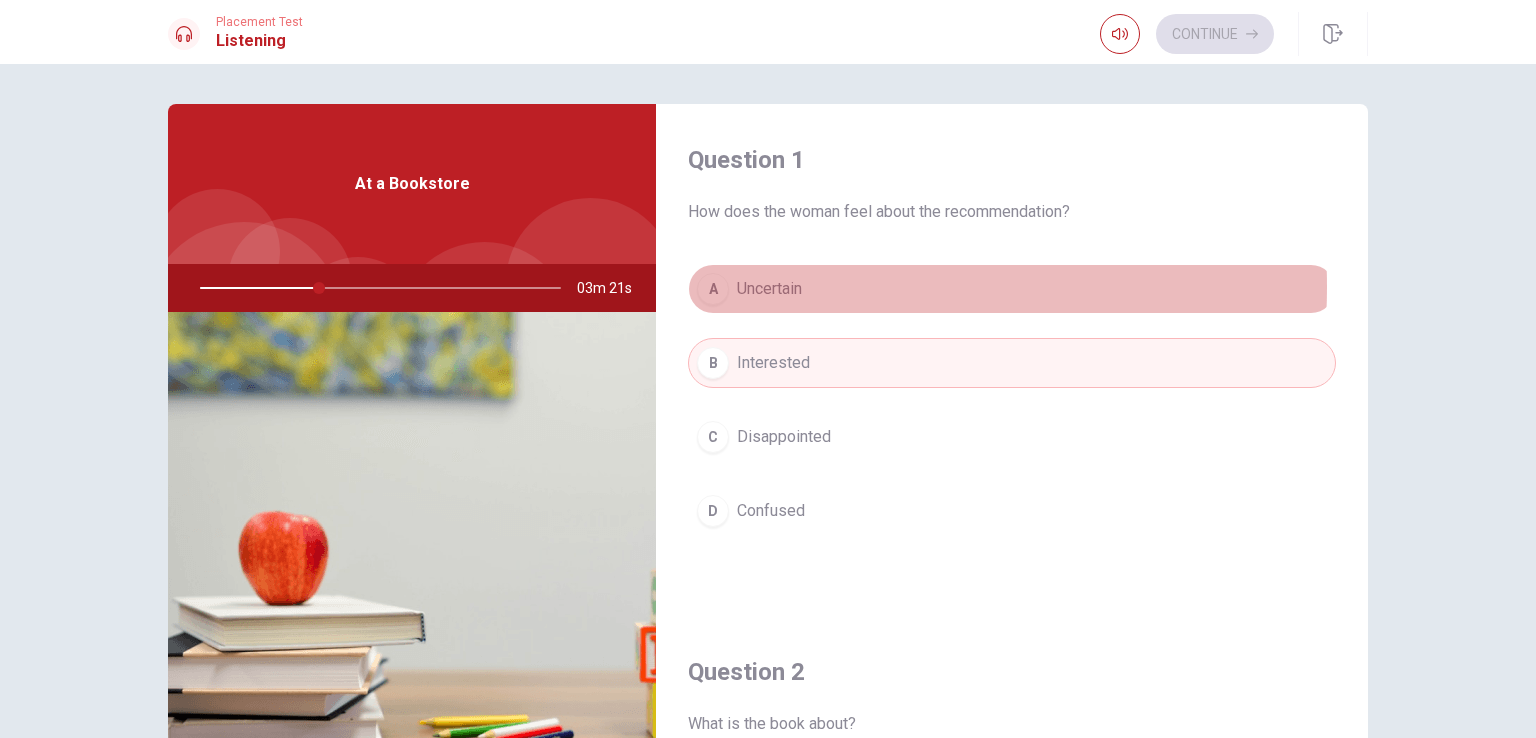 click on "Uncertain" at bounding box center (769, 289) 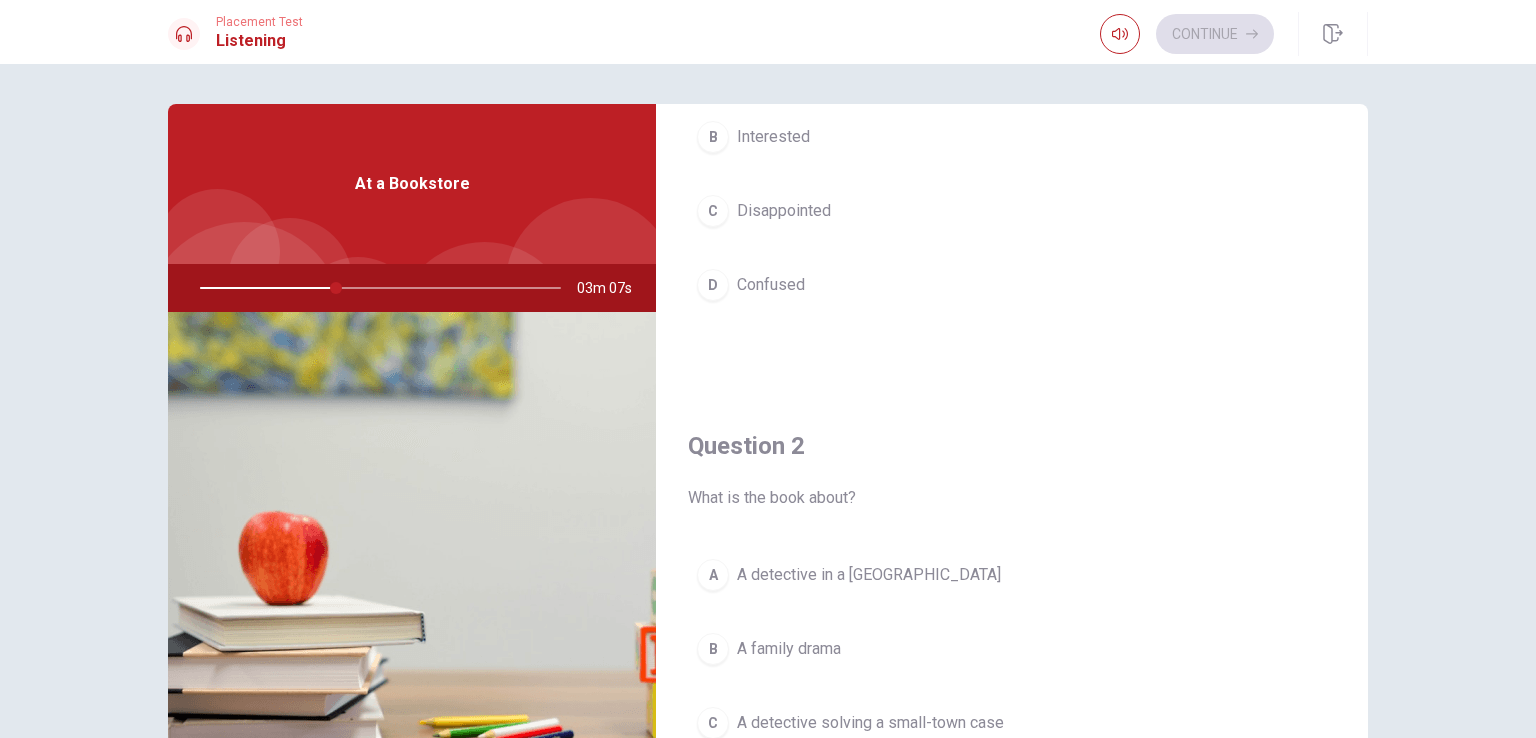 scroll, scrollTop: 100, scrollLeft: 0, axis: vertical 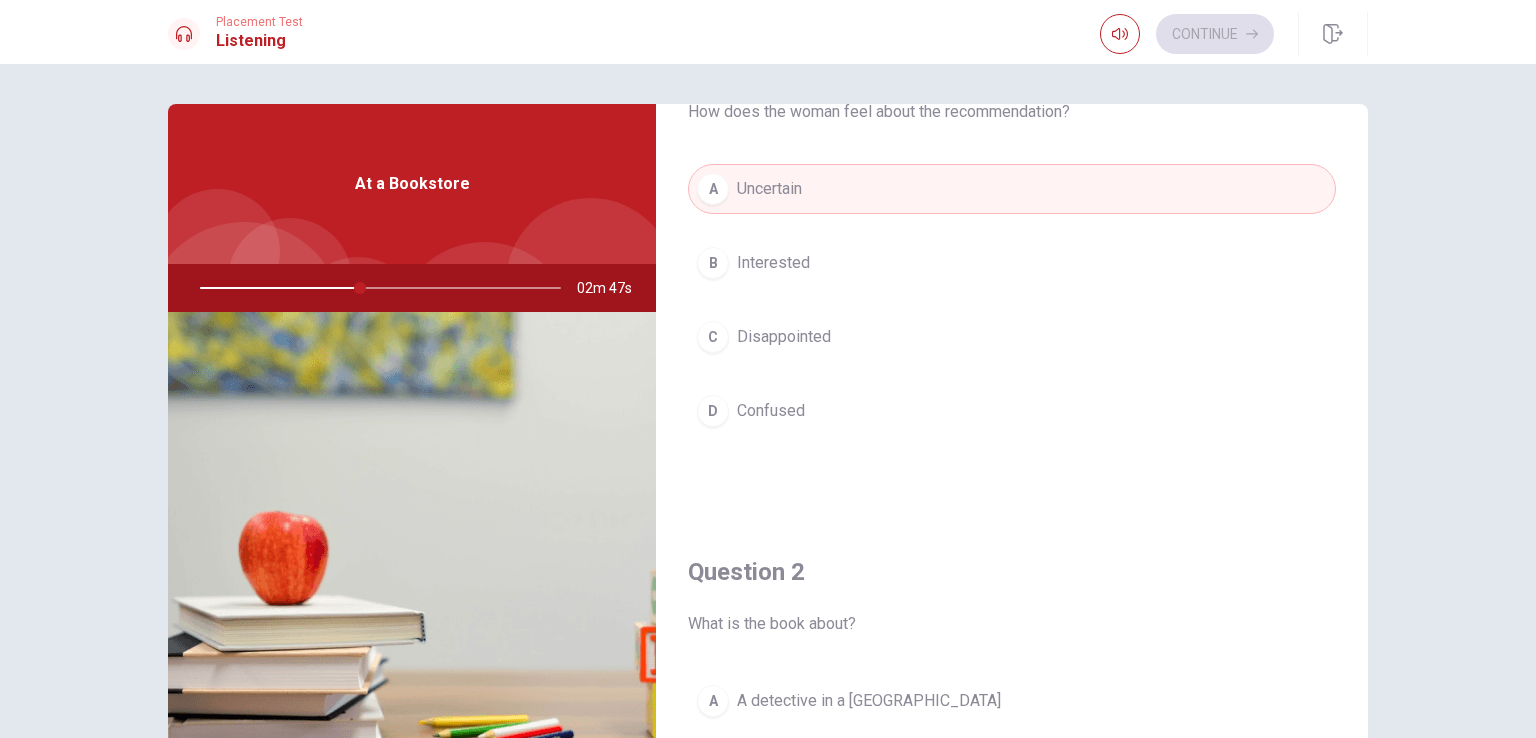 click on "Interested" at bounding box center (773, 263) 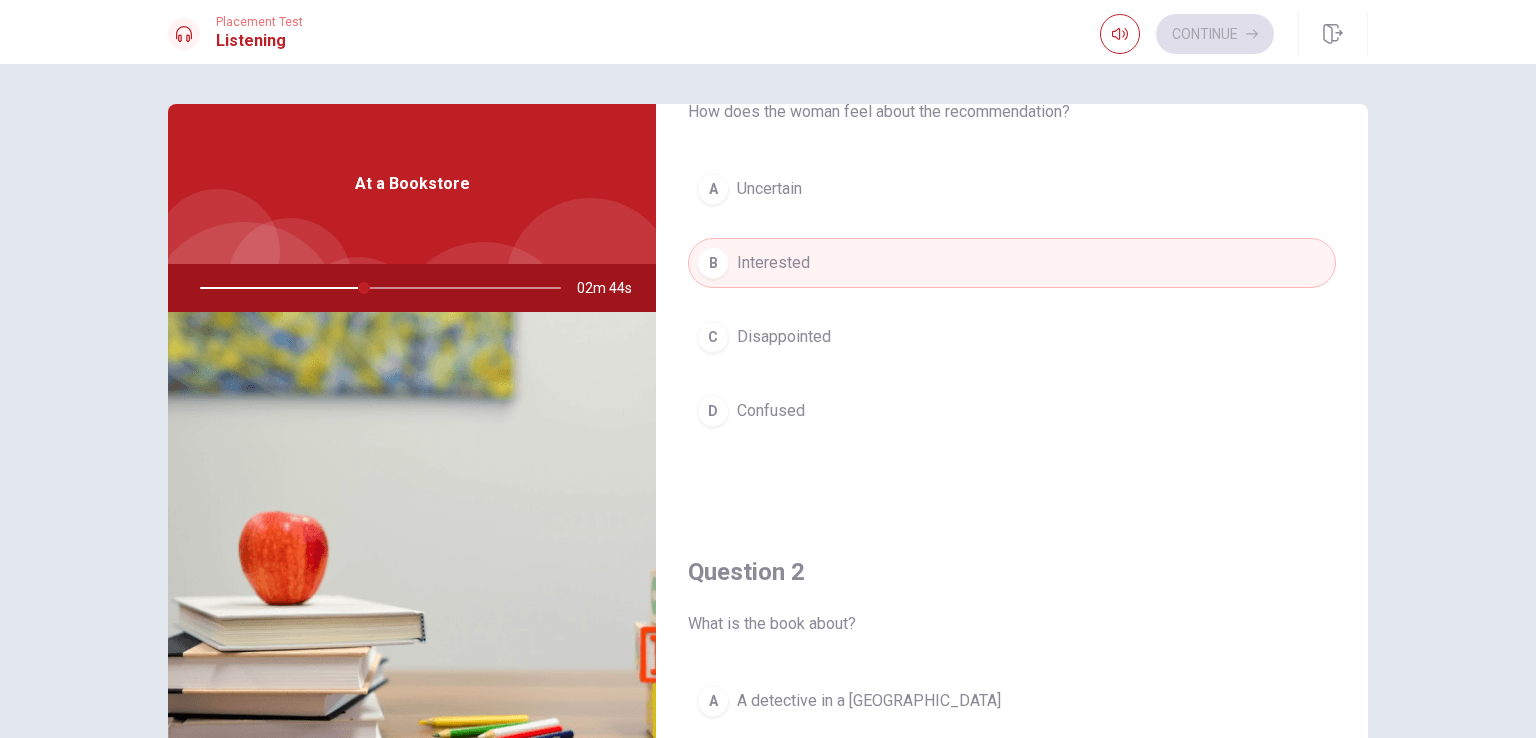 click on "Uncertain" at bounding box center [769, 189] 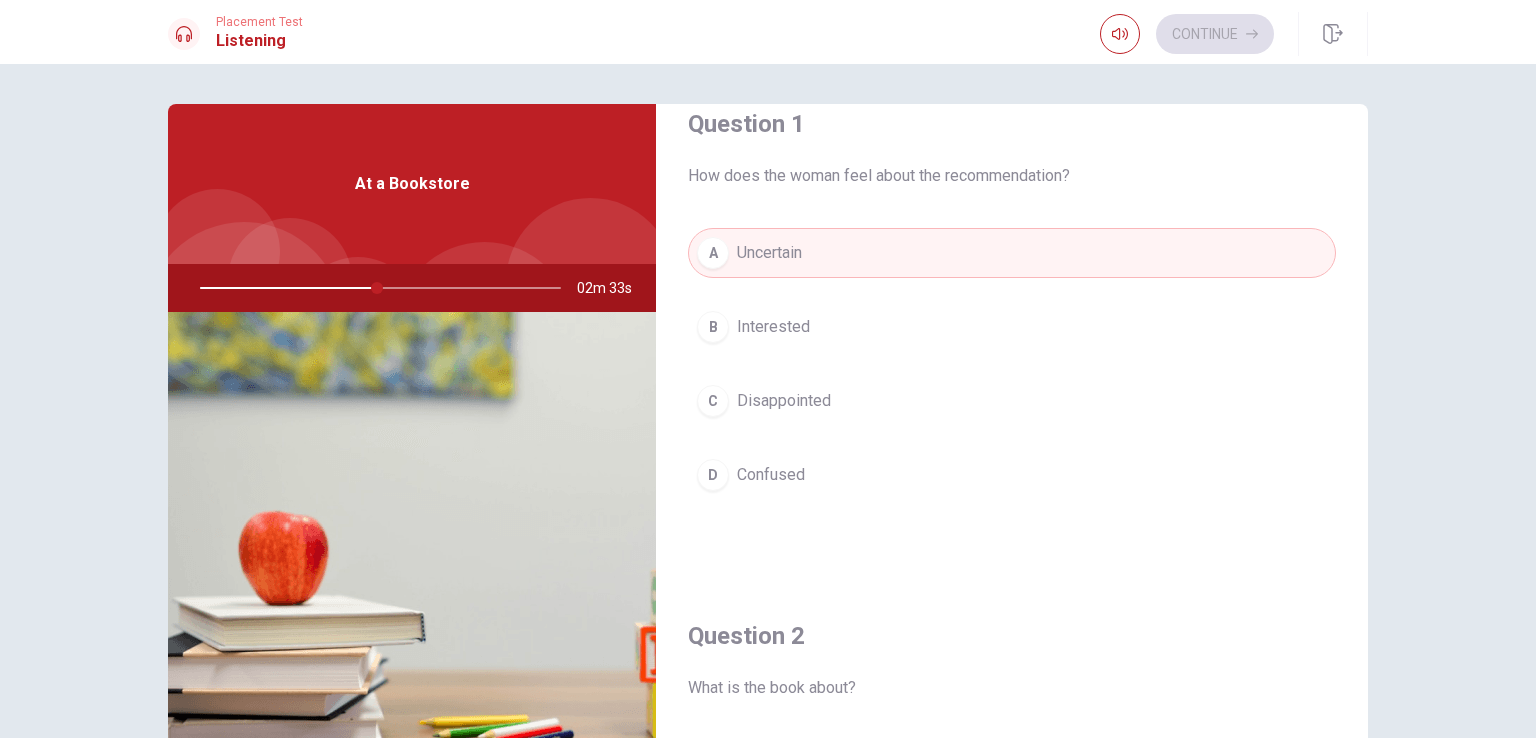 scroll, scrollTop: 0, scrollLeft: 0, axis: both 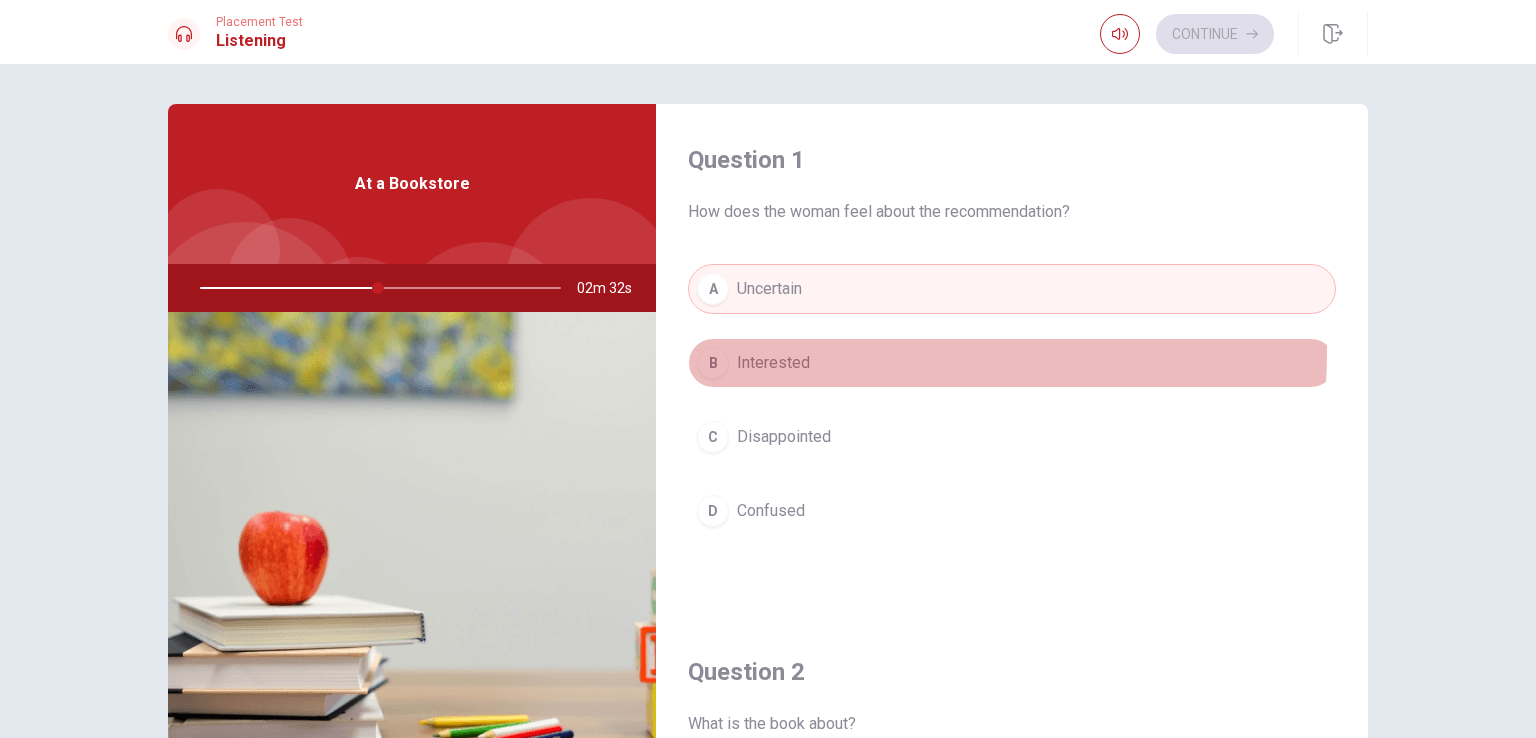 click on "Interested" at bounding box center [773, 363] 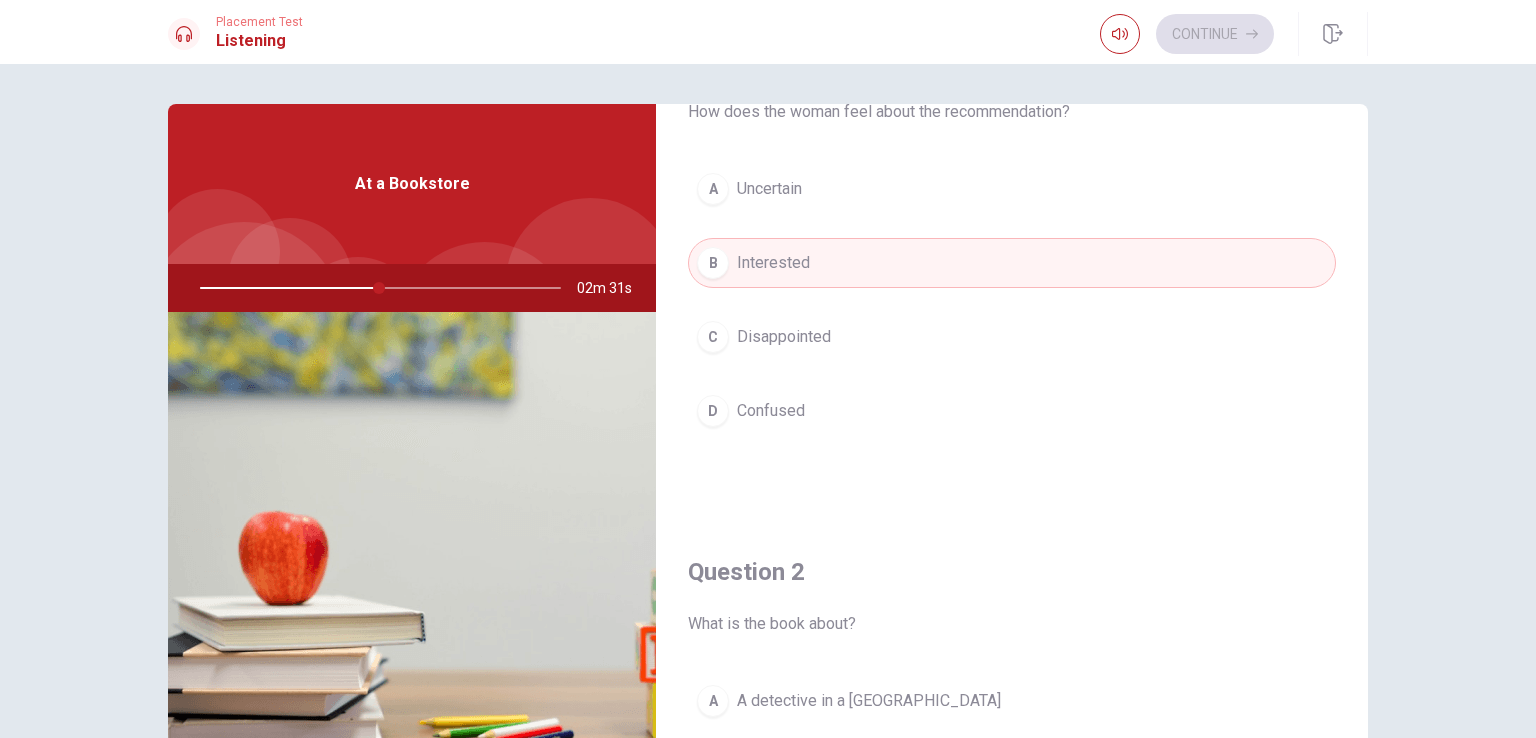 scroll, scrollTop: 0, scrollLeft: 0, axis: both 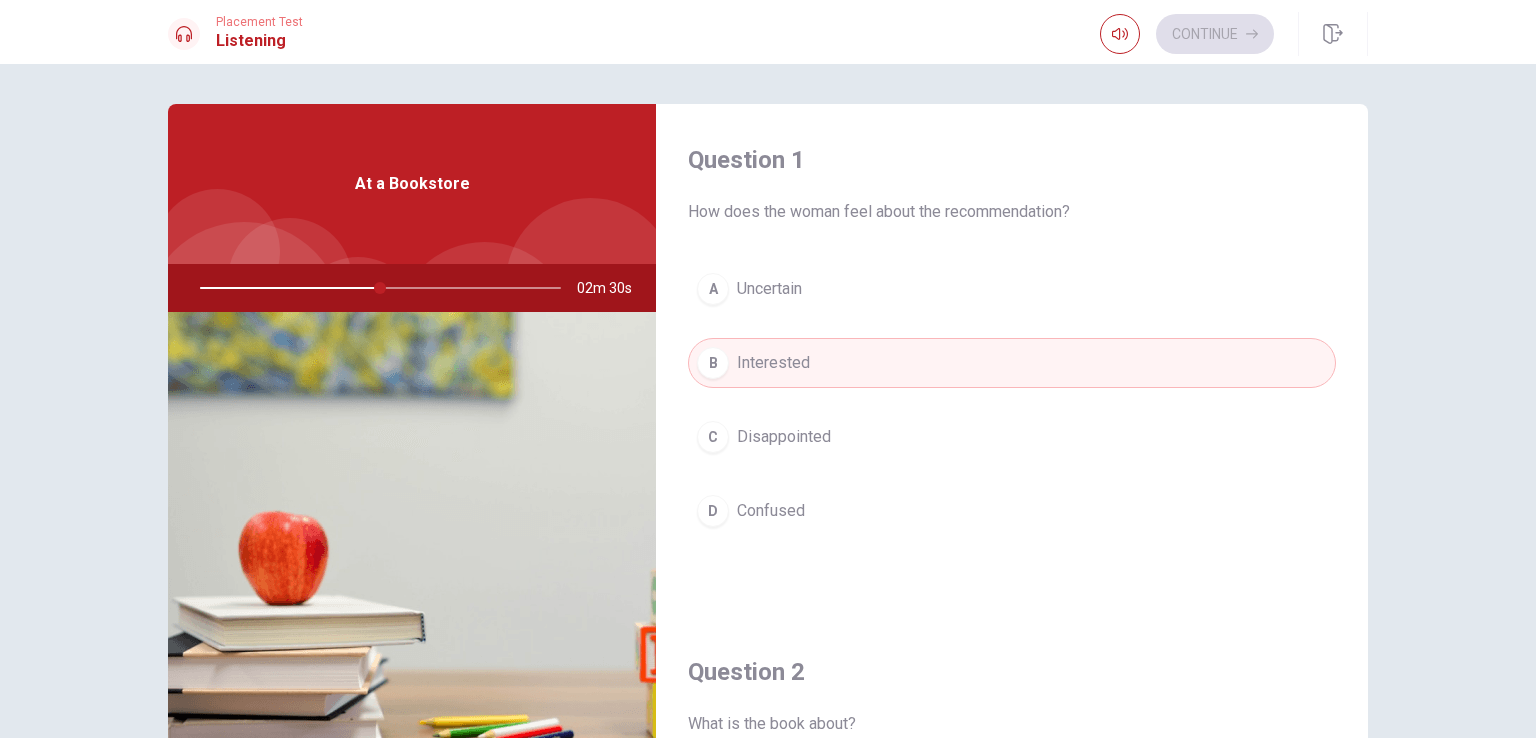 click on "A Uncertain" at bounding box center (1012, 289) 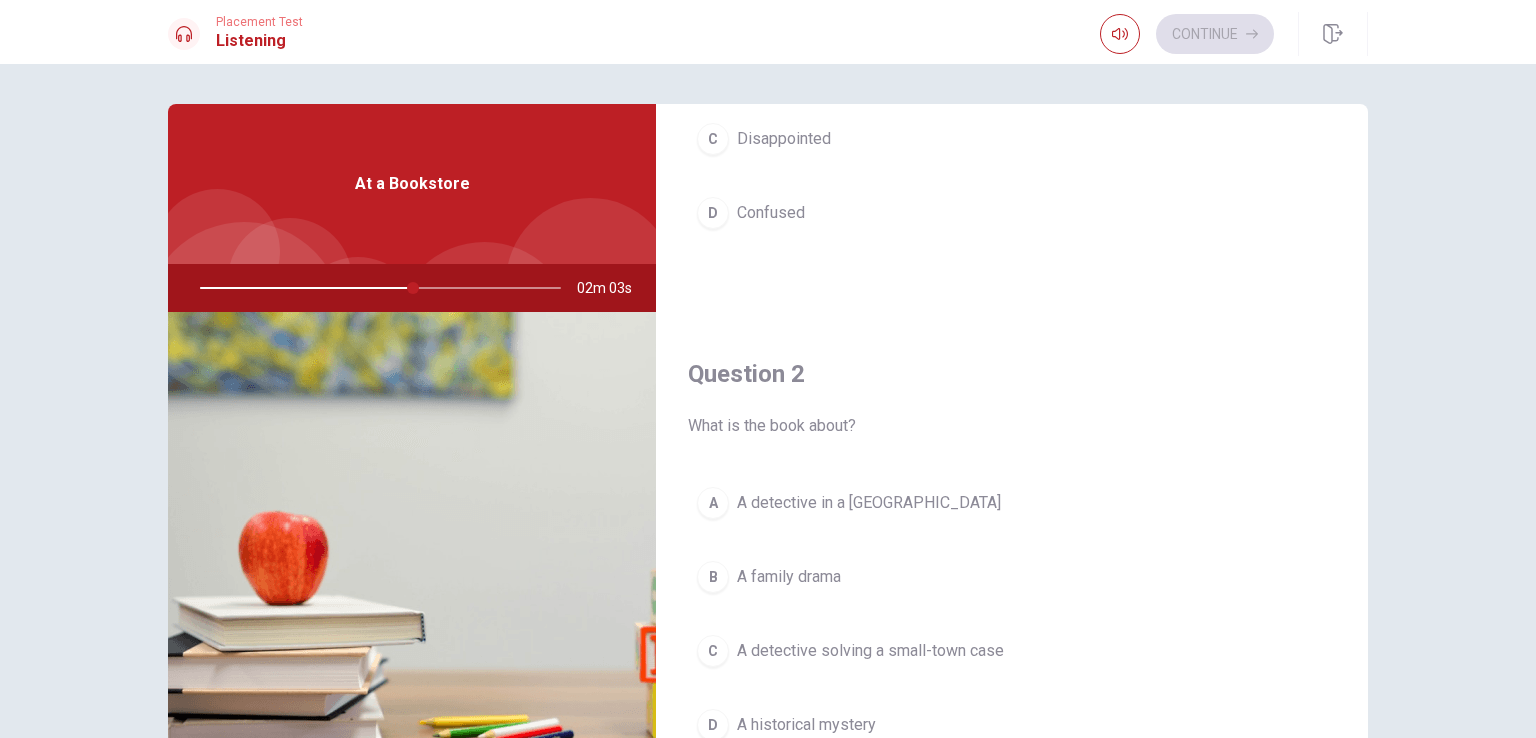 scroll, scrollTop: 300, scrollLeft: 0, axis: vertical 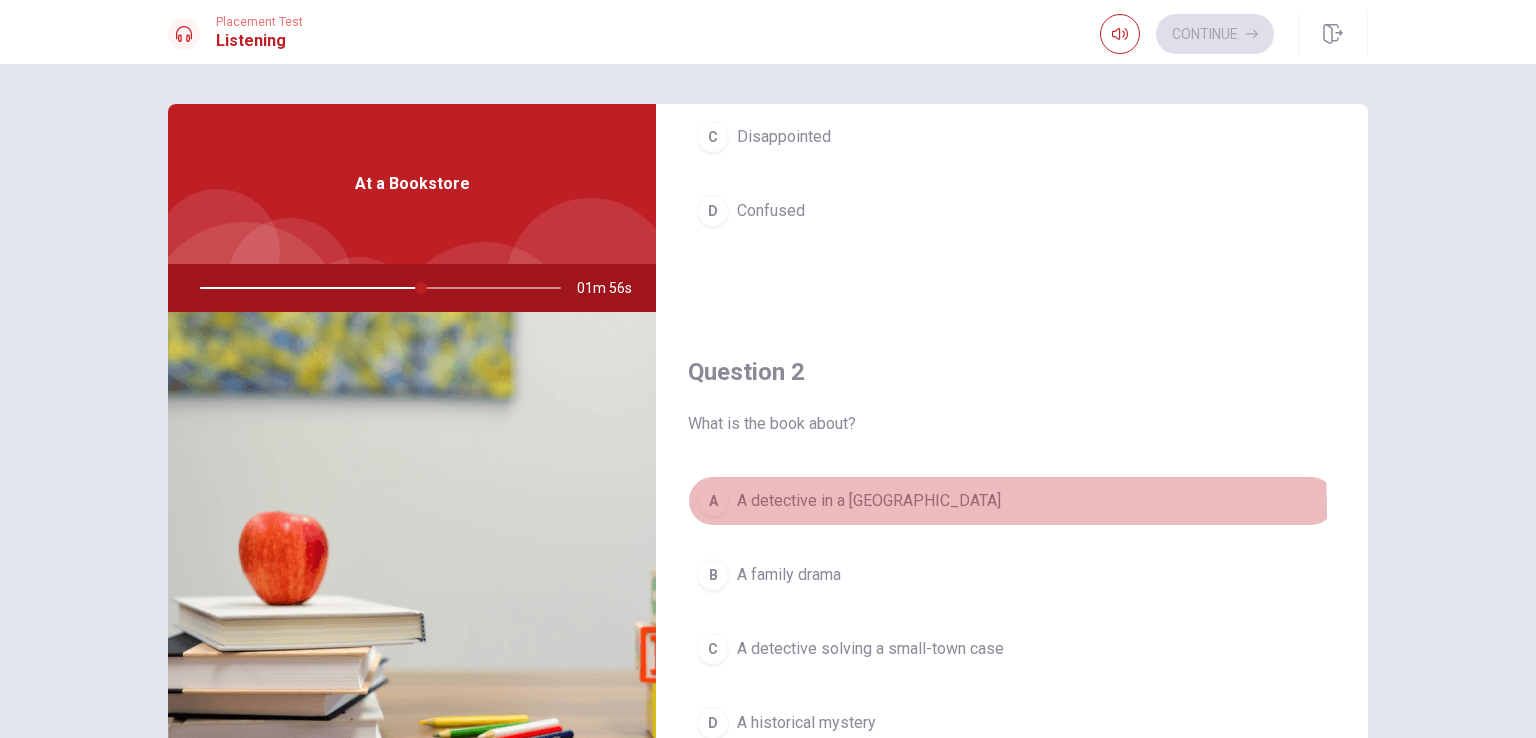 click on "A detective in a [GEOGRAPHIC_DATA]" at bounding box center (869, 501) 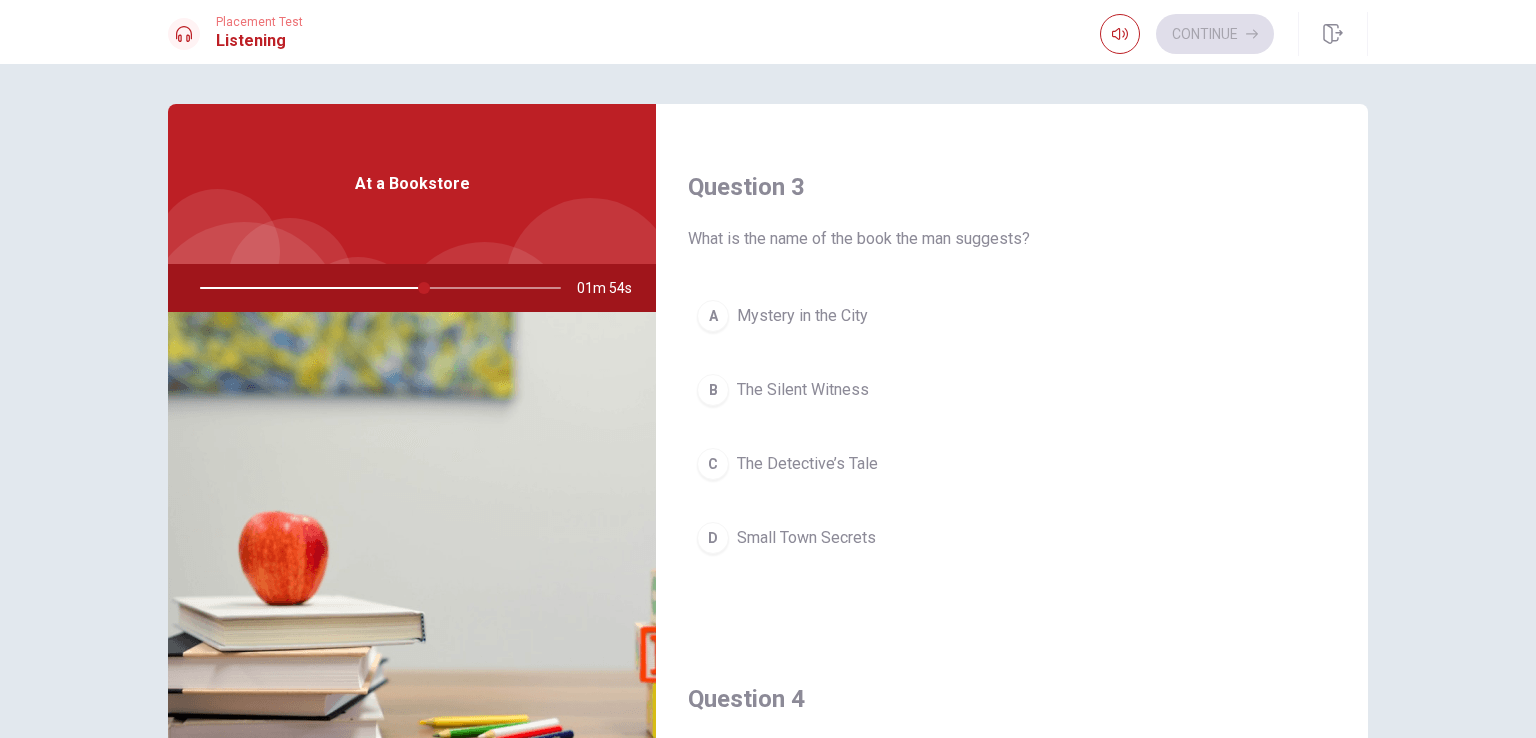 scroll, scrollTop: 1000, scrollLeft: 0, axis: vertical 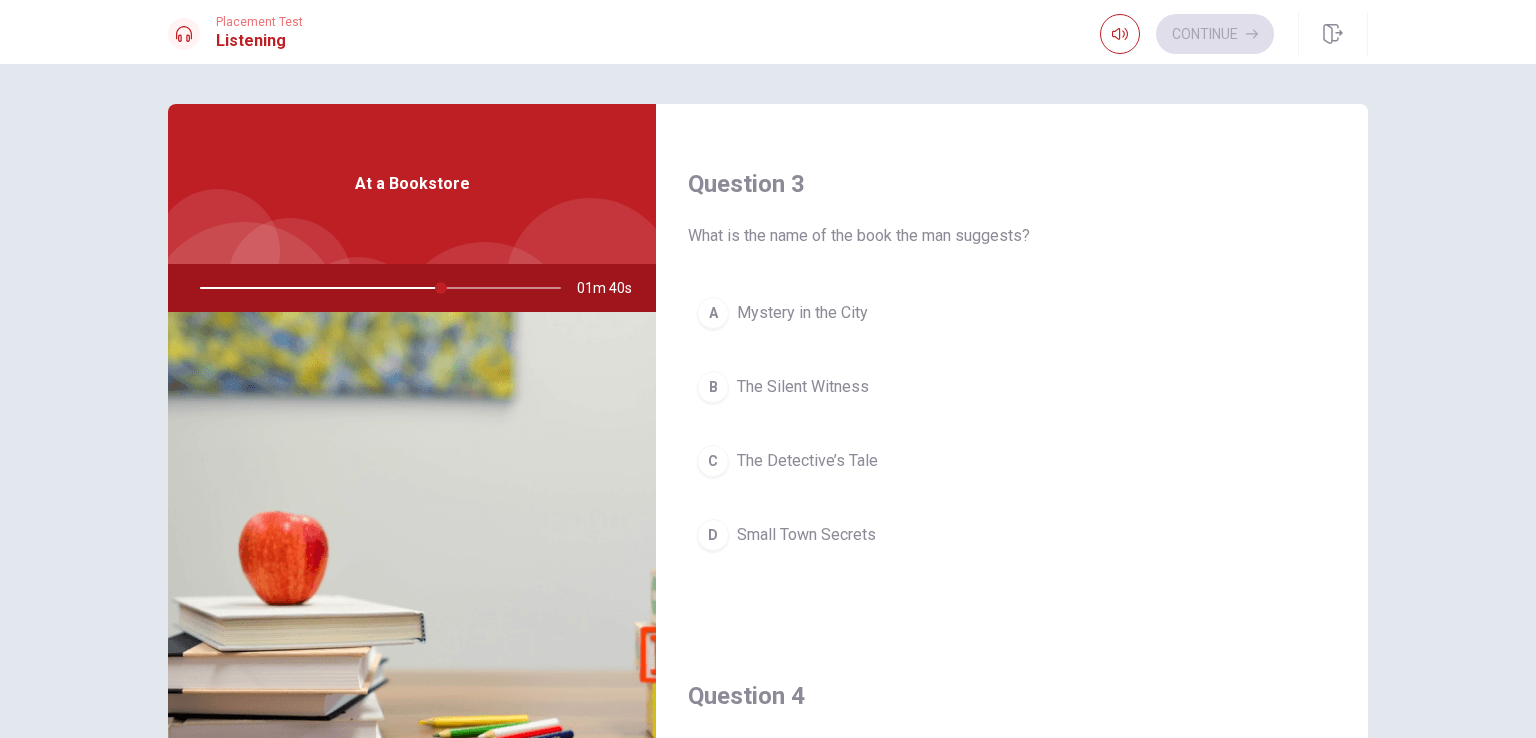 click on "Mystery in the City" at bounding box center (802, 313) 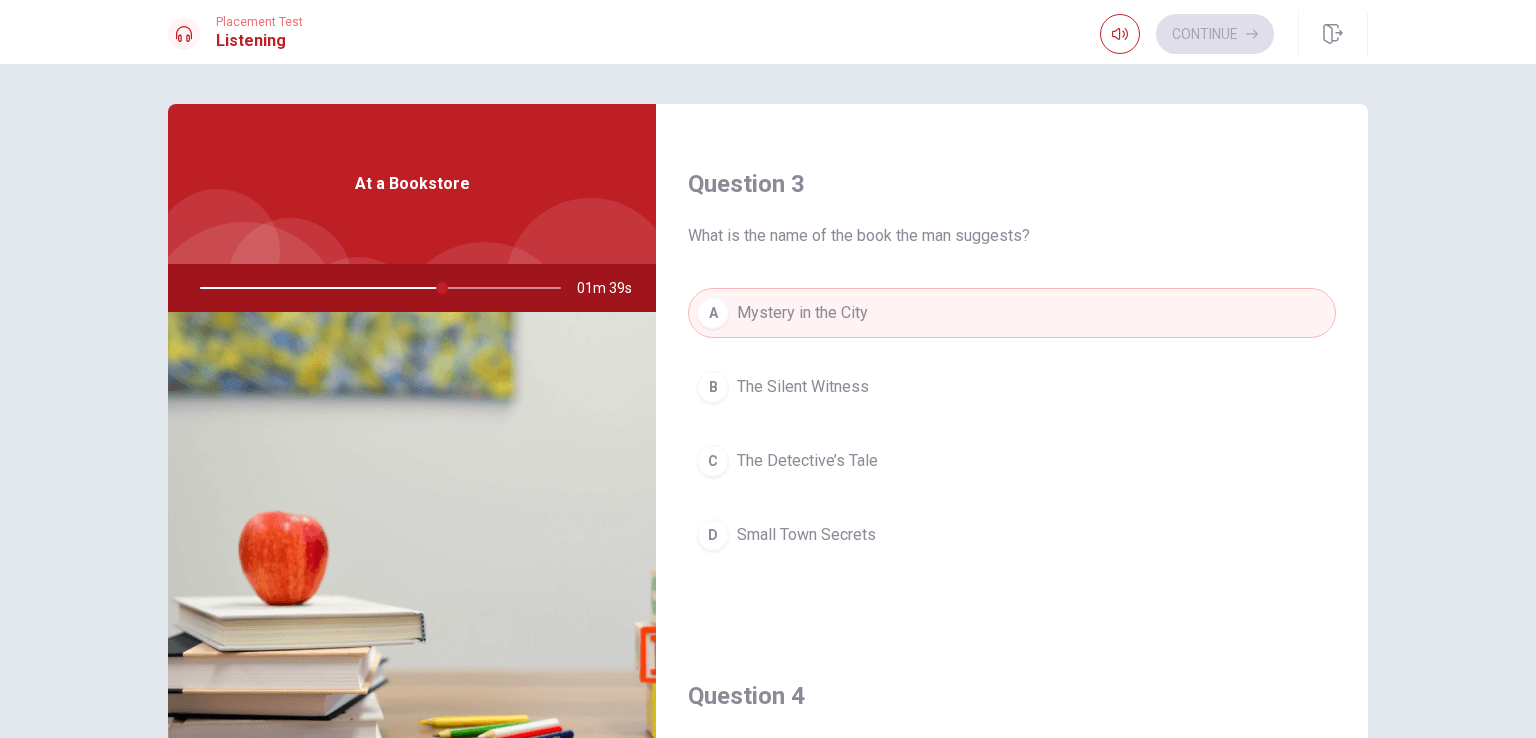 click on "The Silent Witness" at bounding box center [803, 387] 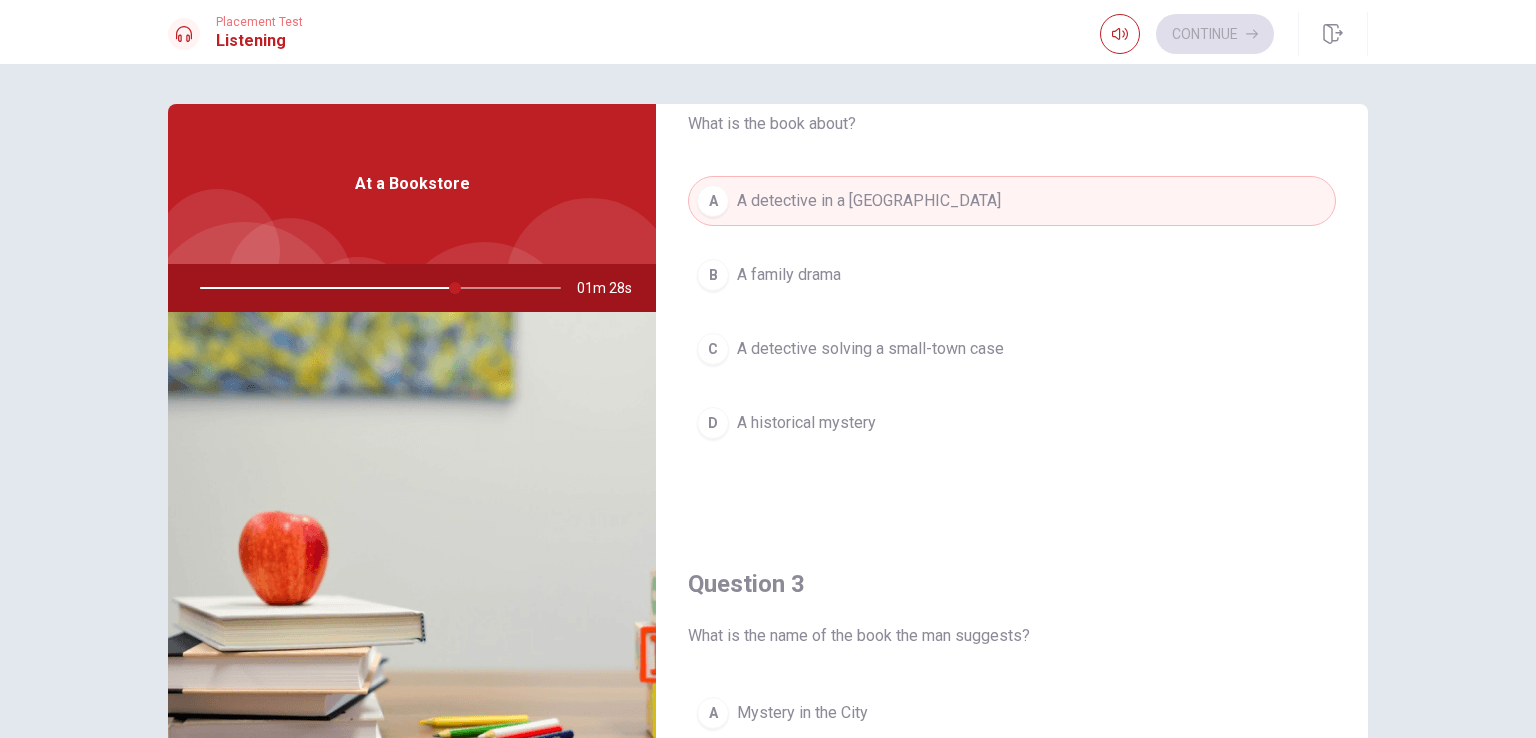 scroll, scrollTop: 300, scrollLeft: 0, axis: vertical 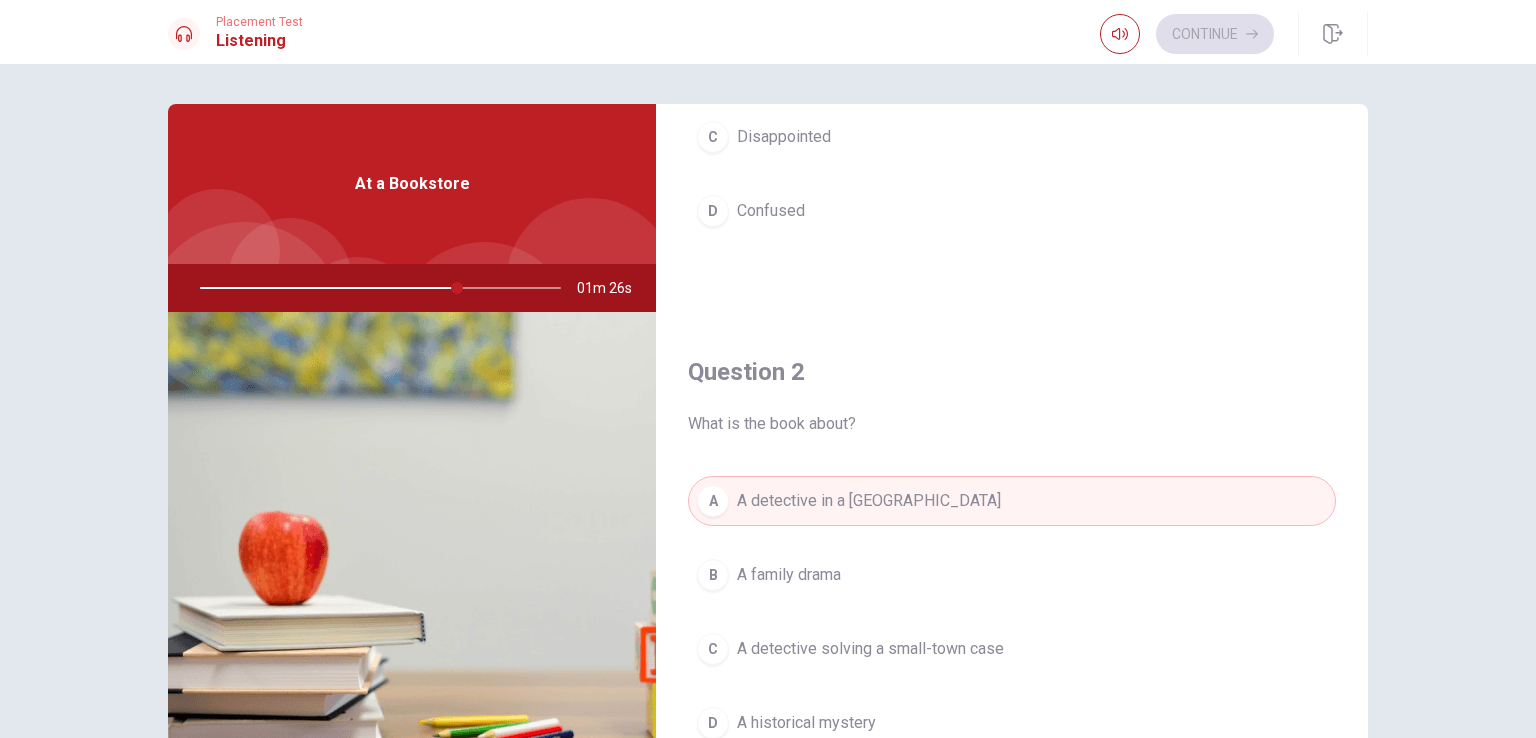 drag, startPoint x: 434, startPoint y: 289, endPoint x: 64, endPoint y: 350, distance: 374.99466 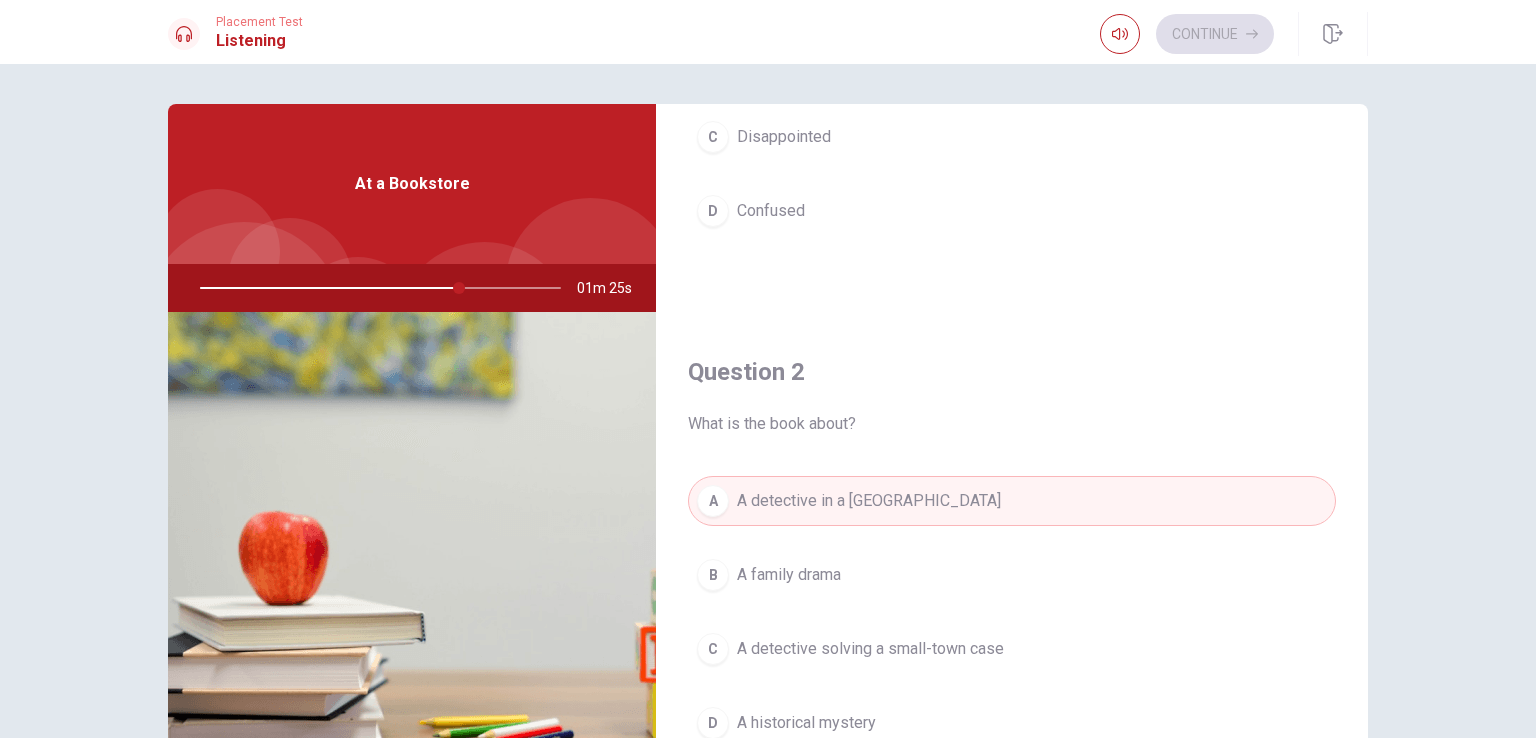 scroll, scrollTop: 165, scrollLeft: 0, axis: vertical 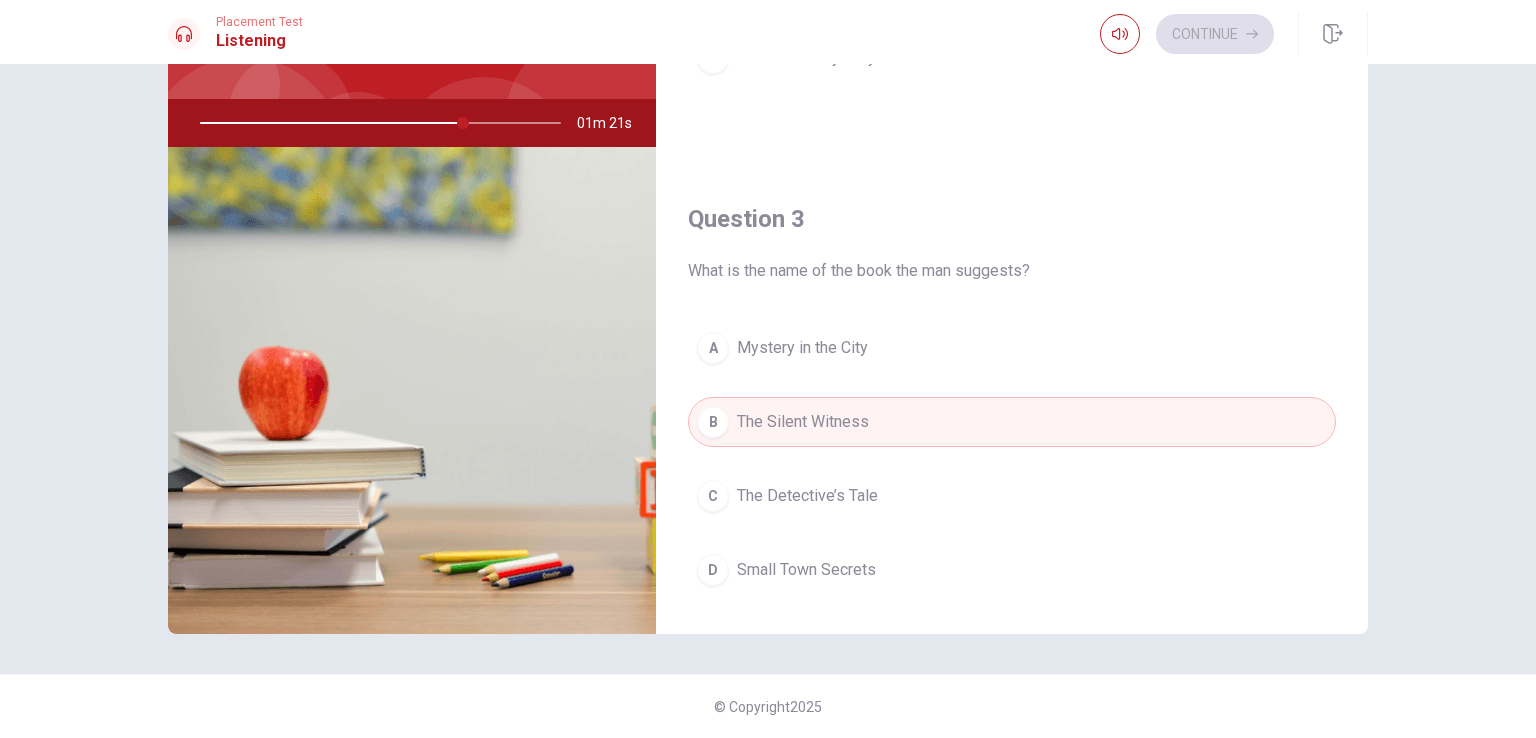 click on "A Mystery in the City" at bounding box center [1012, 348] 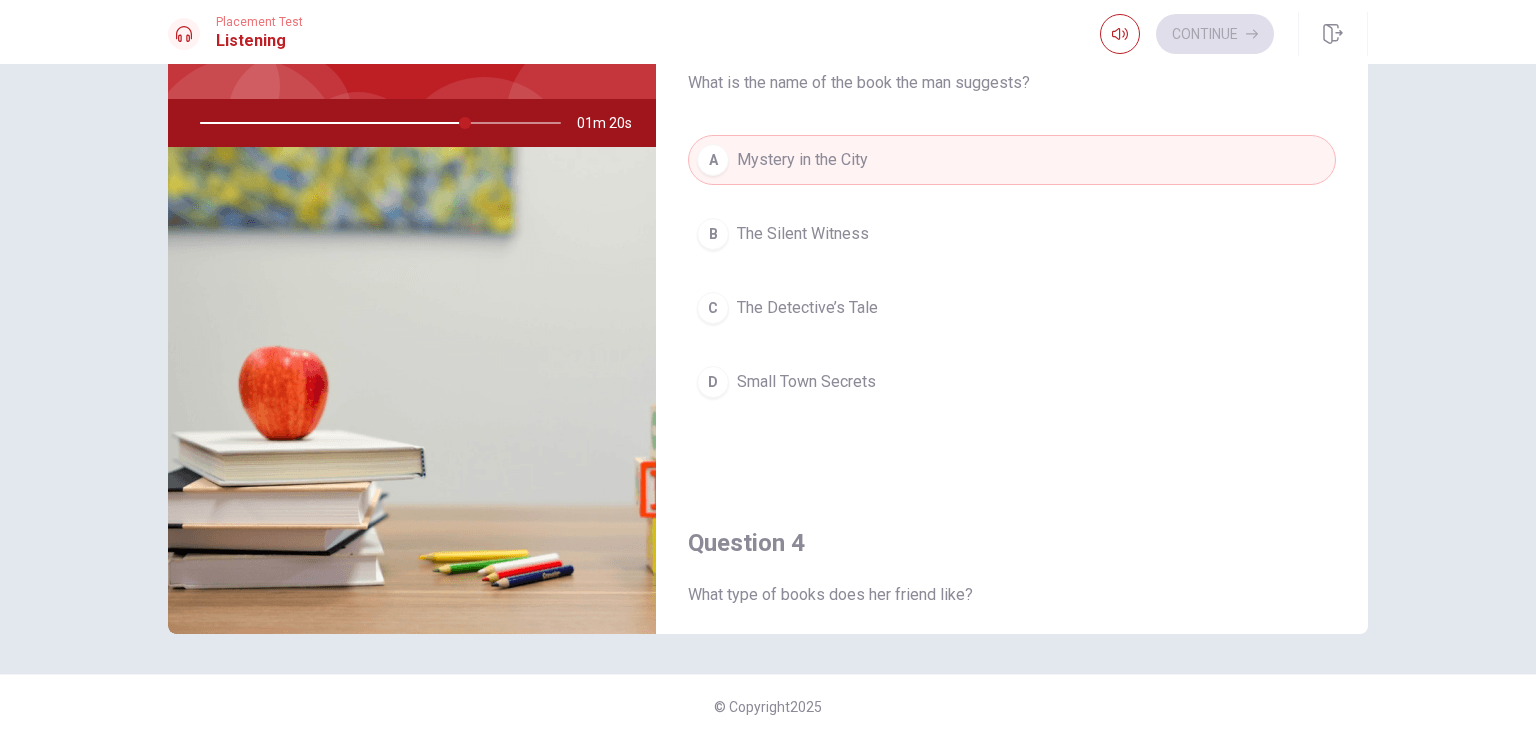 scroll, scrollTop: 1000, scrollLeft: 0, axis: vertical 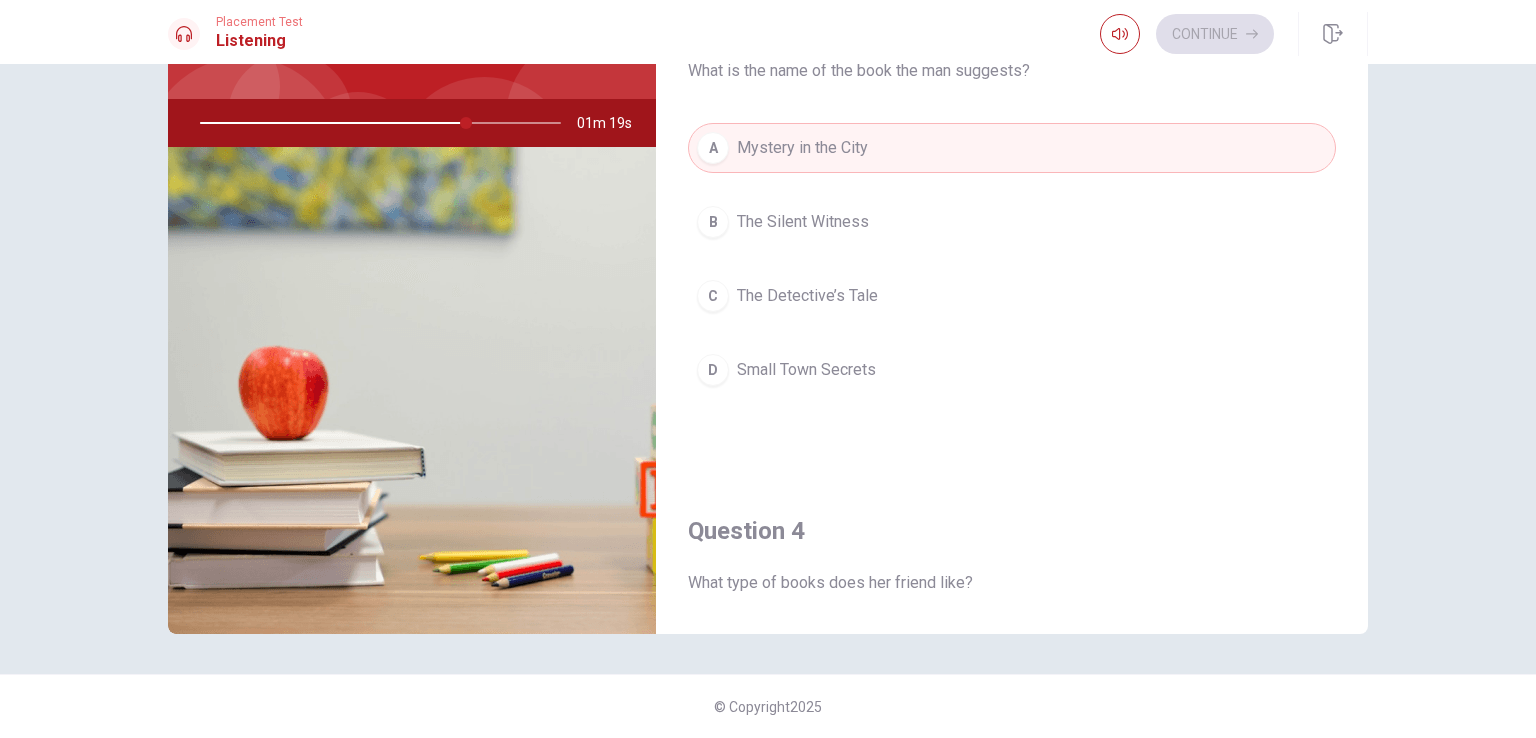 click on "C The Detective’s Tale" at bounding box center [1012, 296] 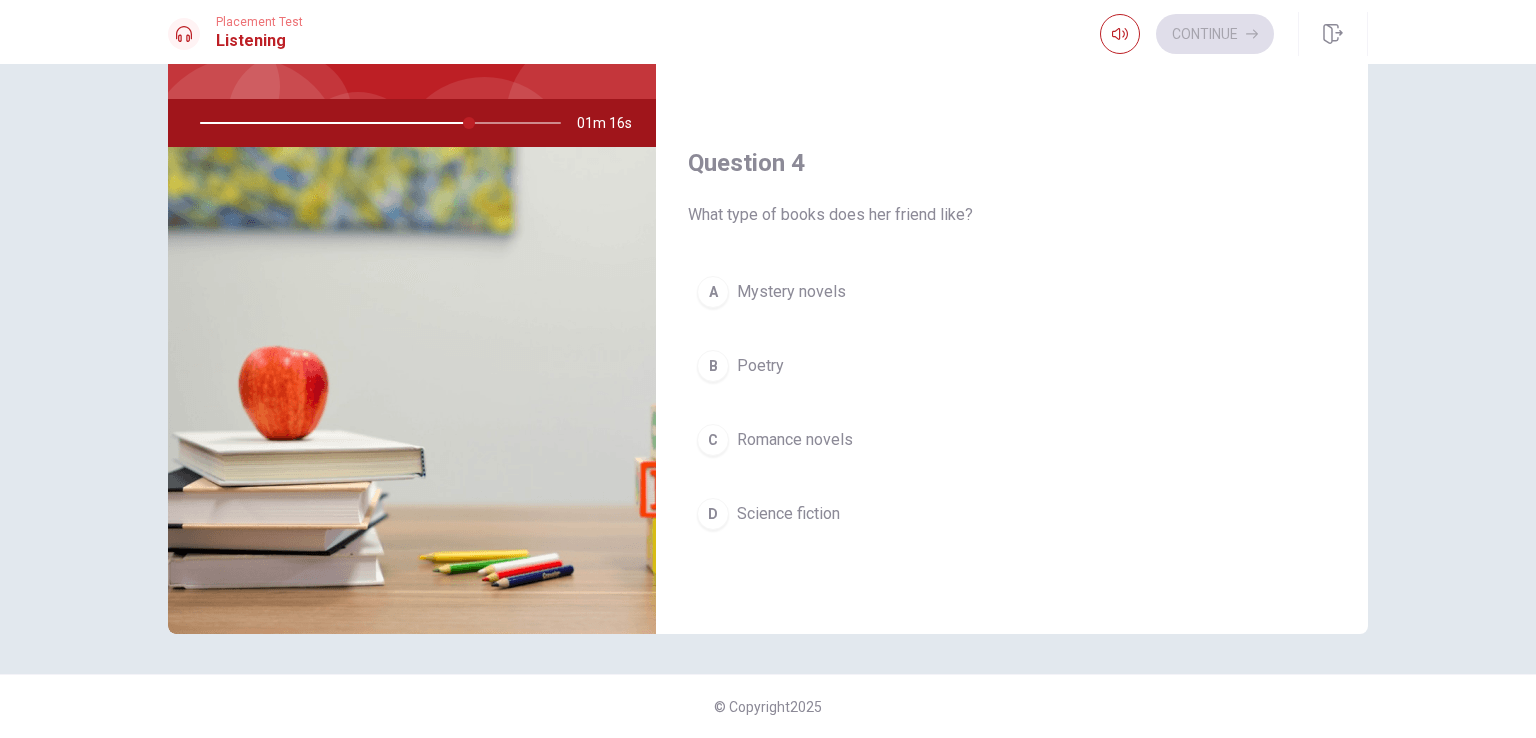 scroll, scrollTop: 1400, scrollLeft: 0, axis: vertical 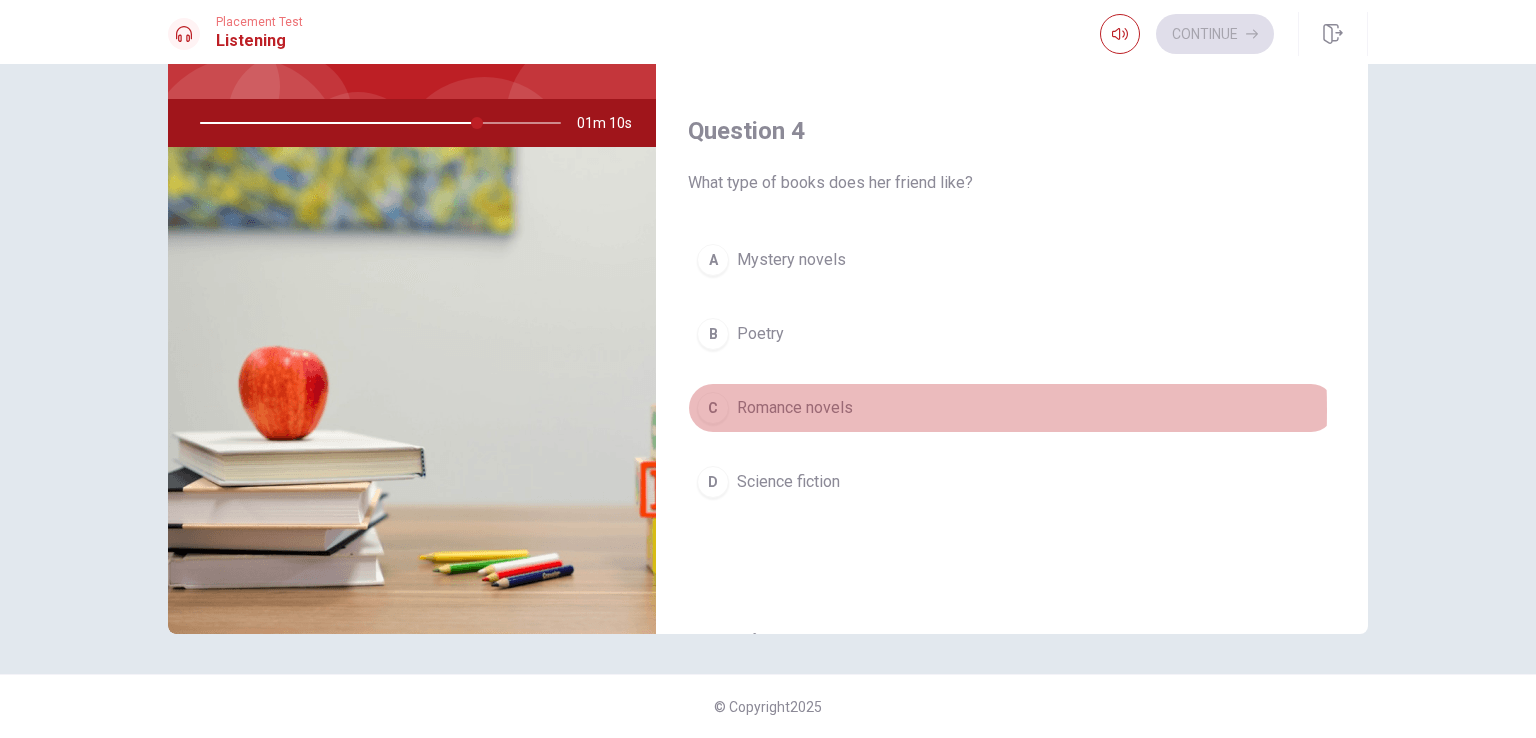 click on "Romance novels" at bounding box center [795, 408] 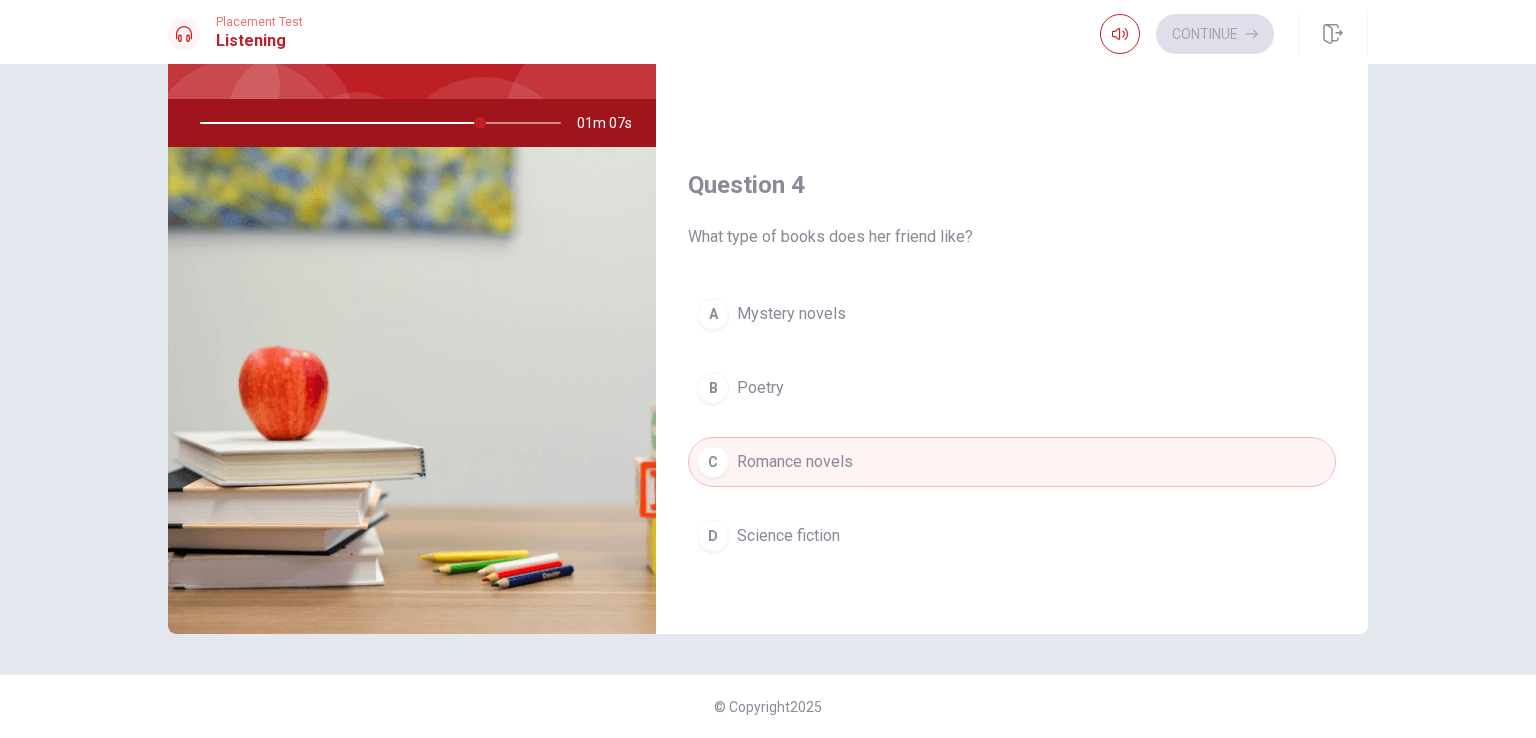 scroll, scrollTop: 1300, scrollLeft: 0, axis: vertical 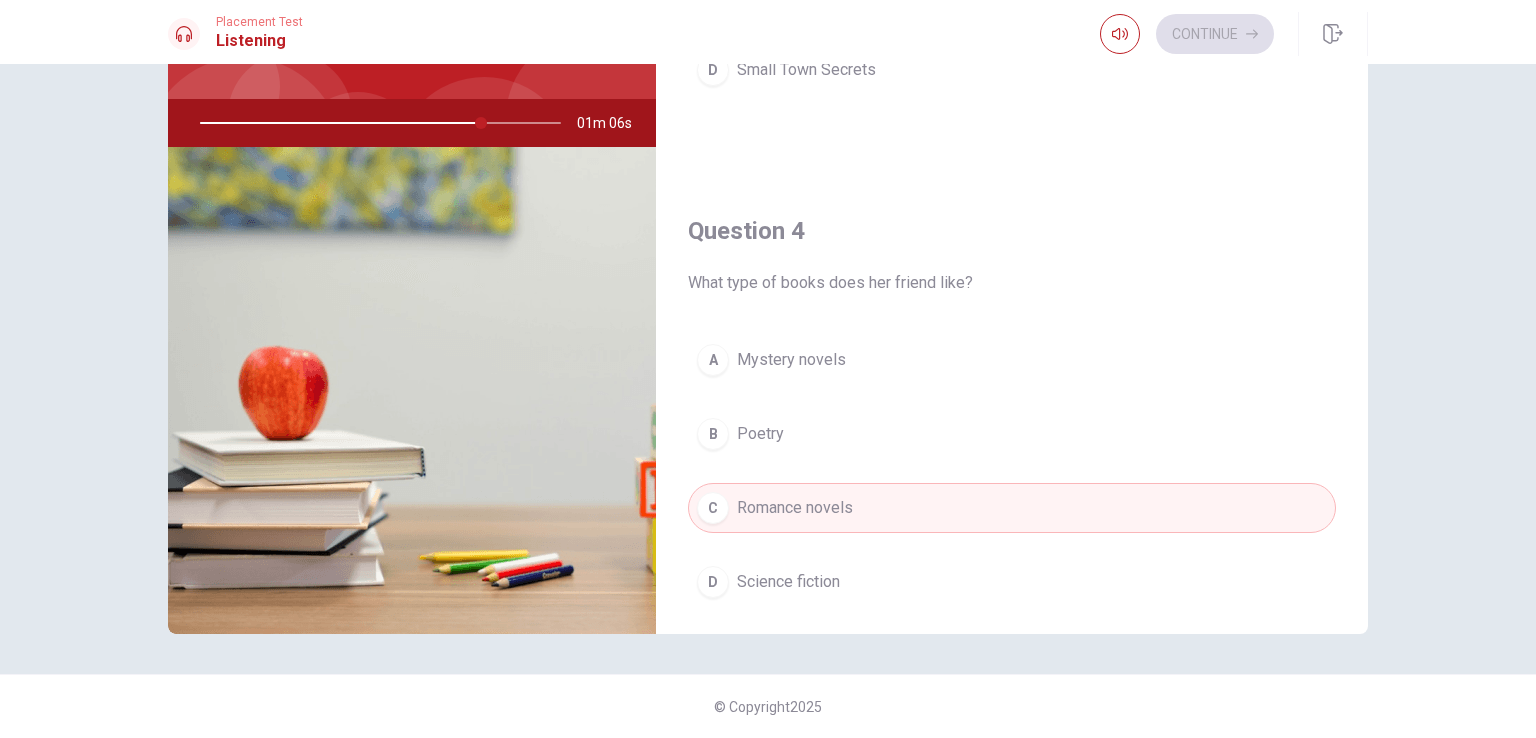 click on "Mystery novels" at bounding box center [791, 360] 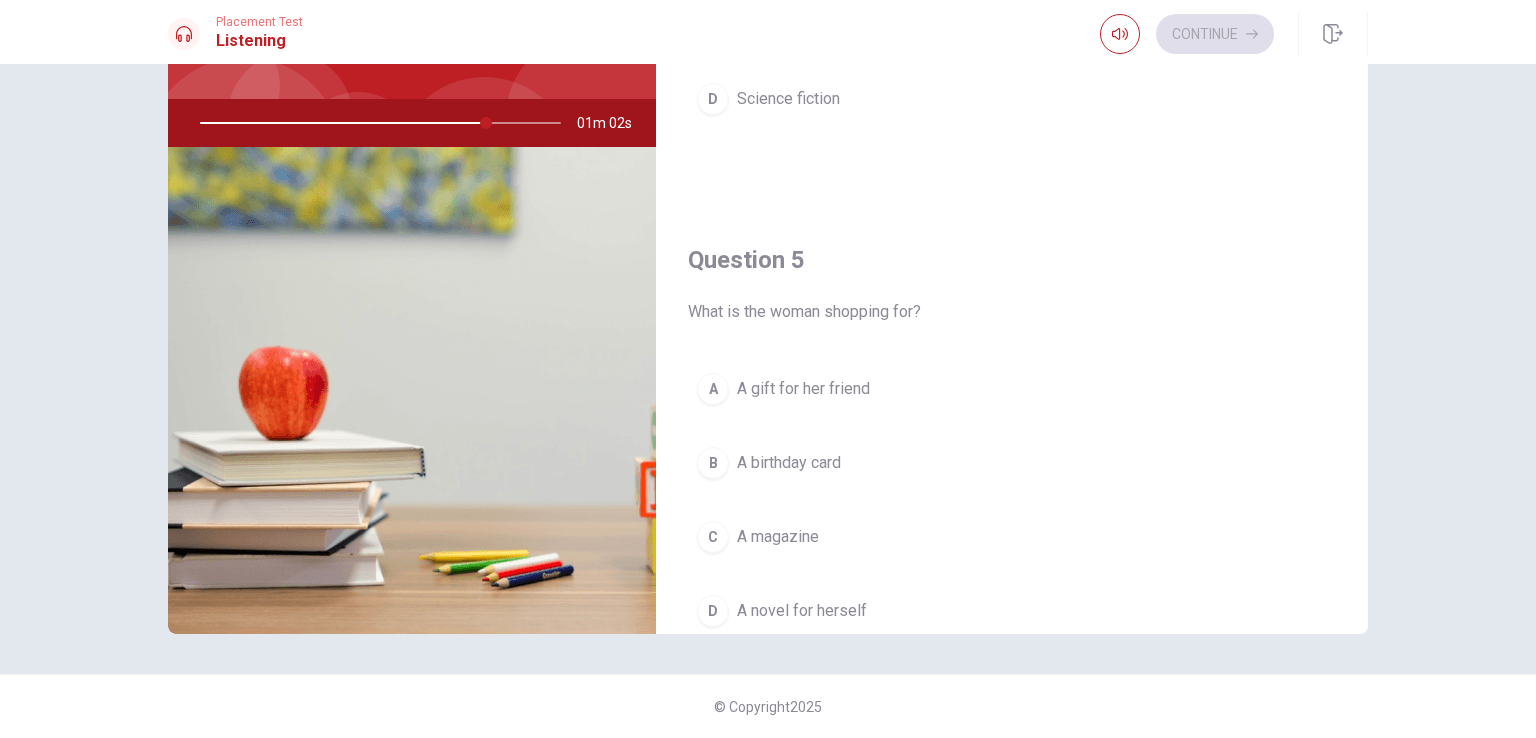 scroll, scrollTop: 1856, scrollLeft: 0, axis: vertical 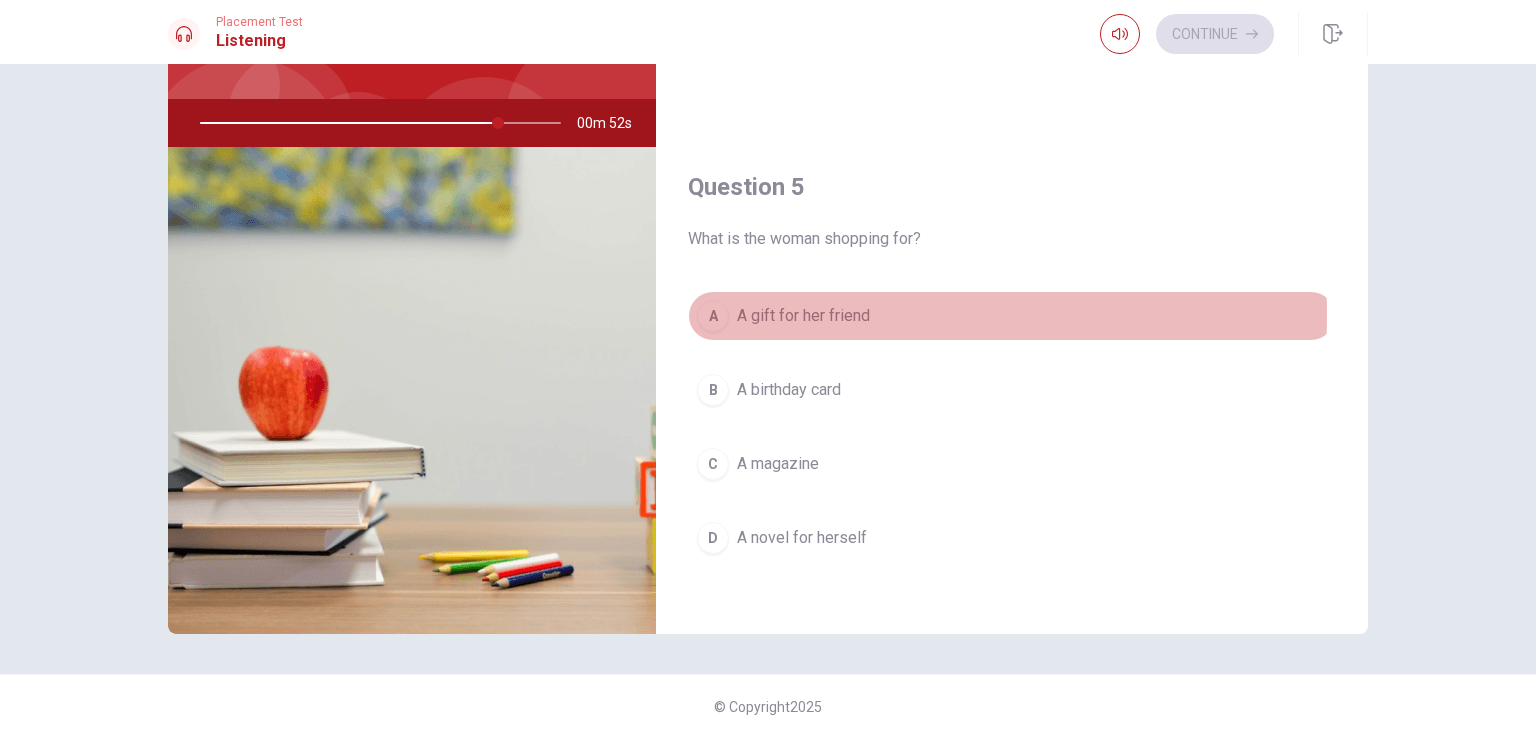 click on "A gift for her friend" at bounding box center (803, 316) 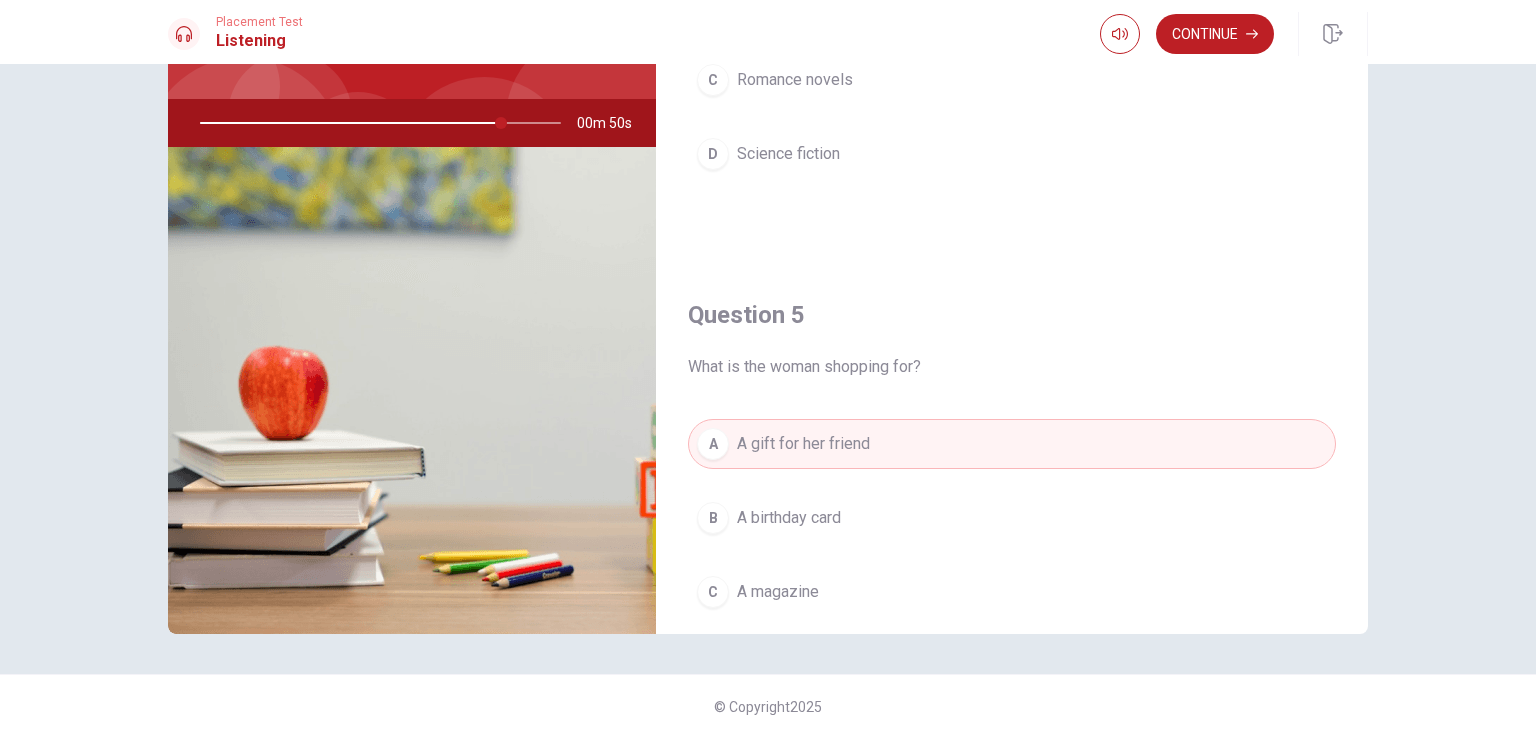 scroll, scrollTop: 1456, scrollLeft: 0, axis: vertical 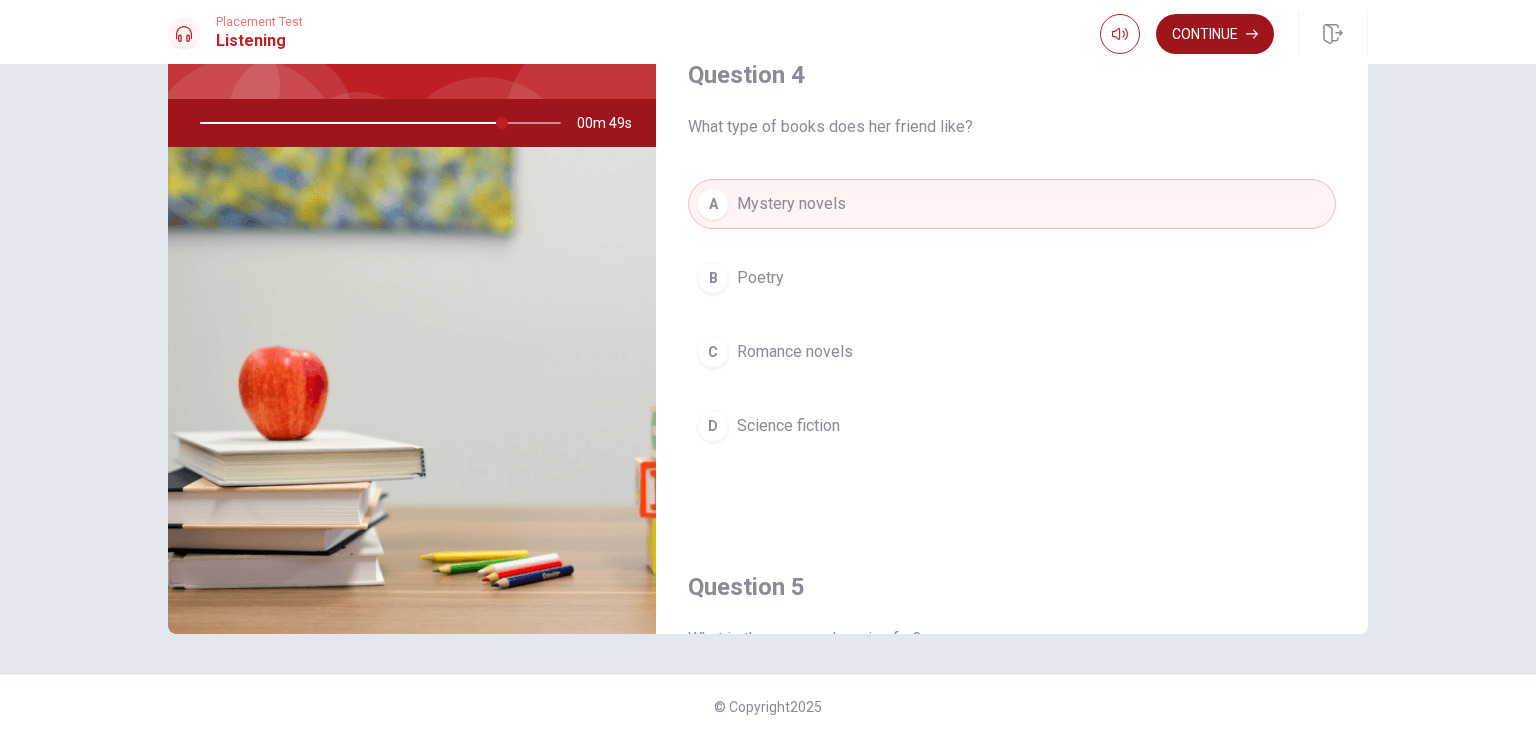click on "Continue" at bounding box center [1215, 34] 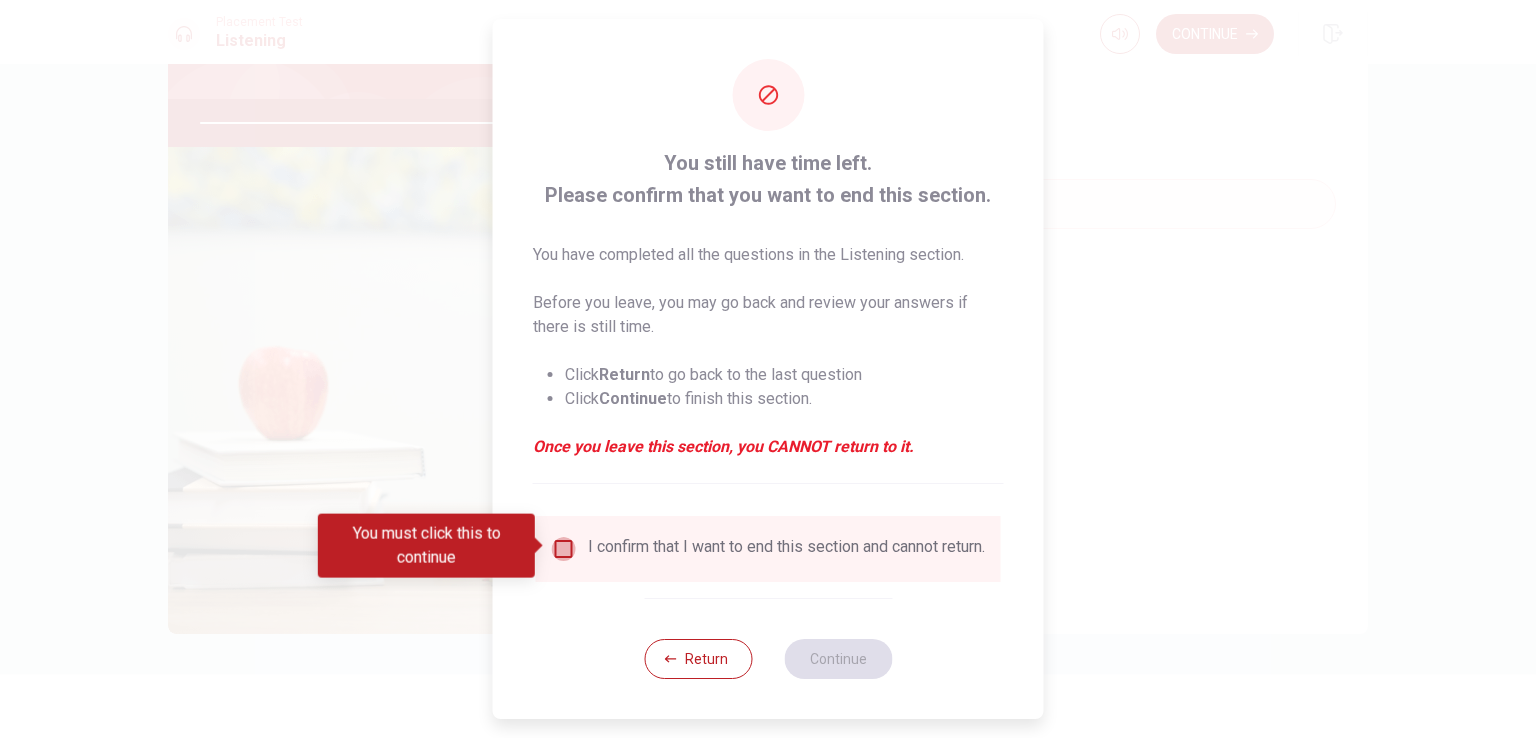 click at bounding box center (564, 549) 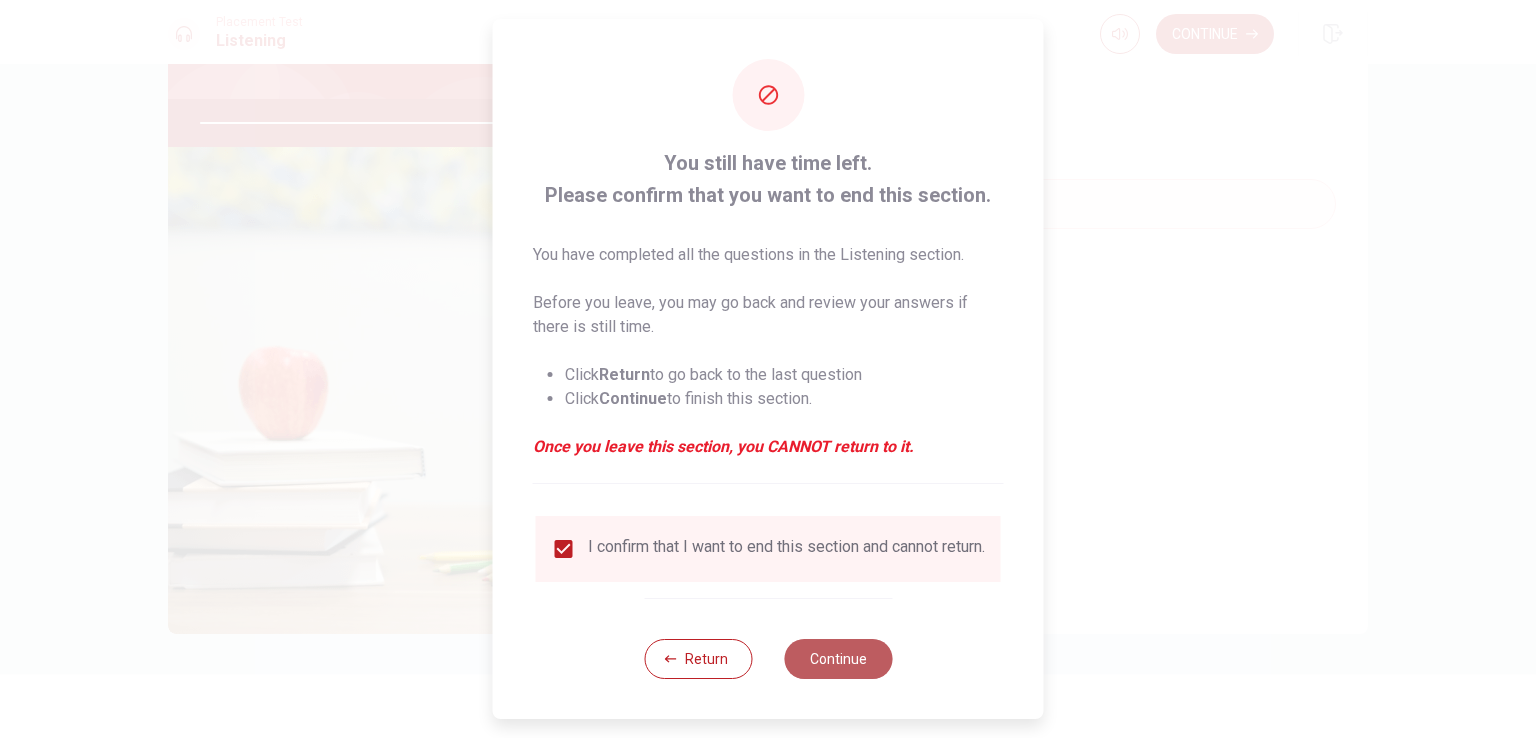 click on "Continue" at bounding box center (838, 659) 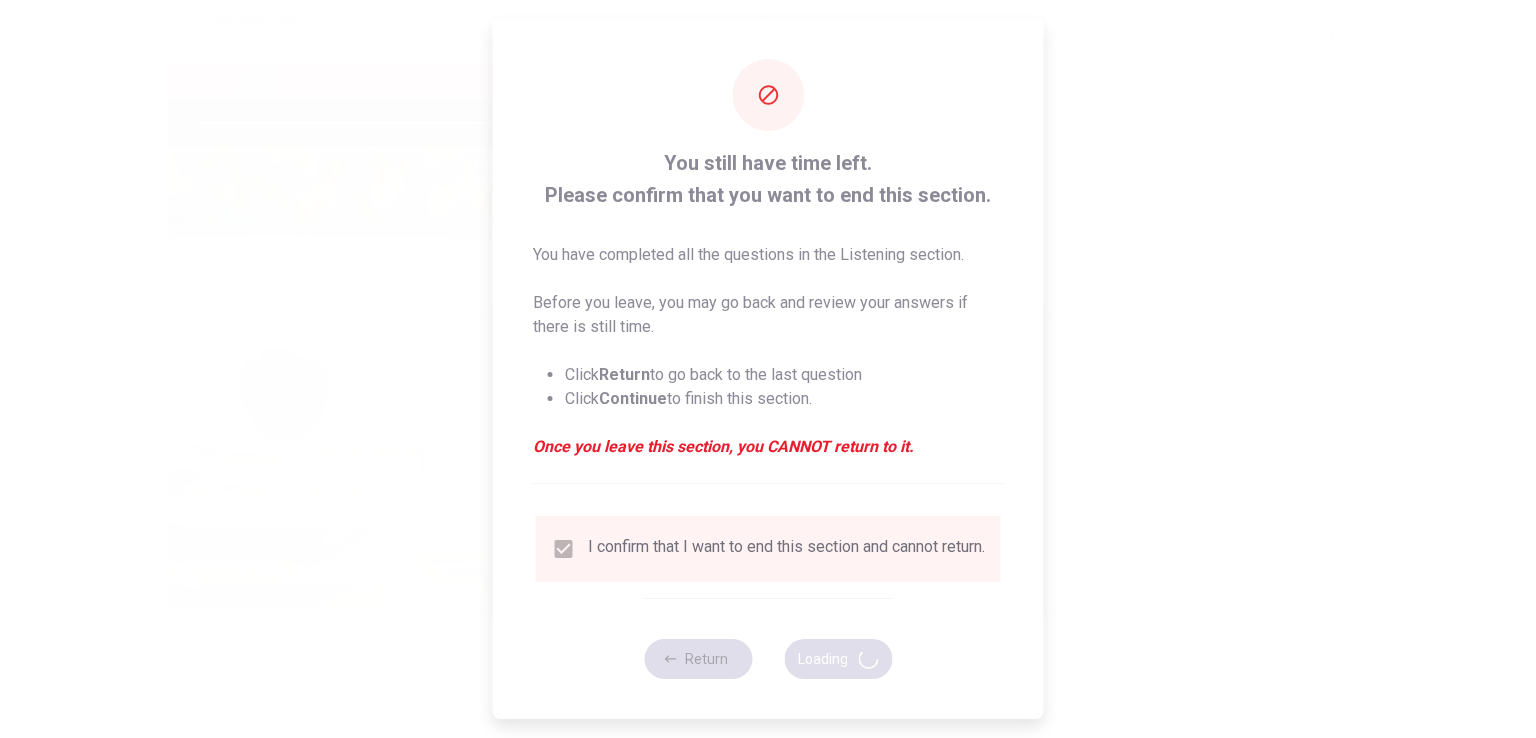 type on "85" 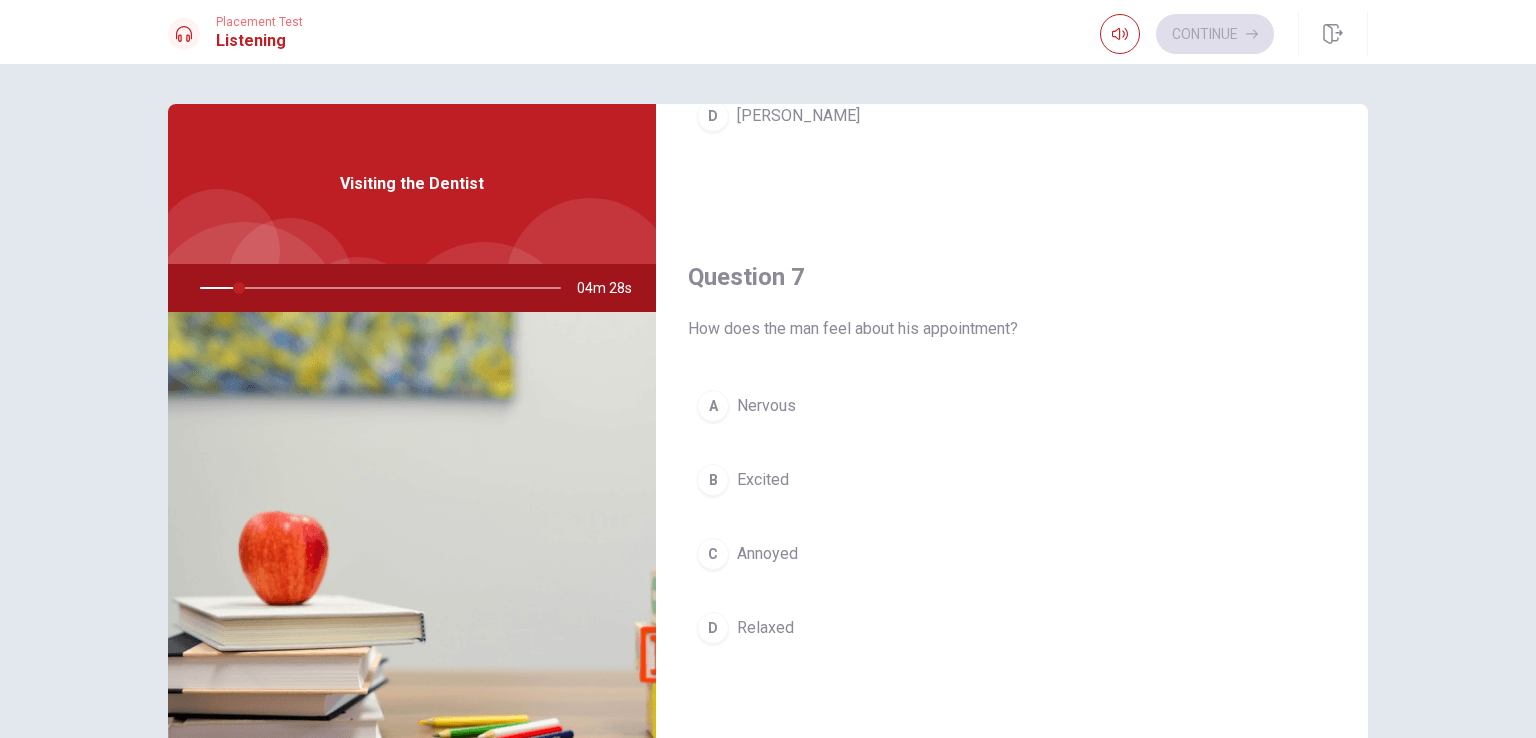 scroll, scrollTop: 400, scrollLeft: 0, axis: vertical 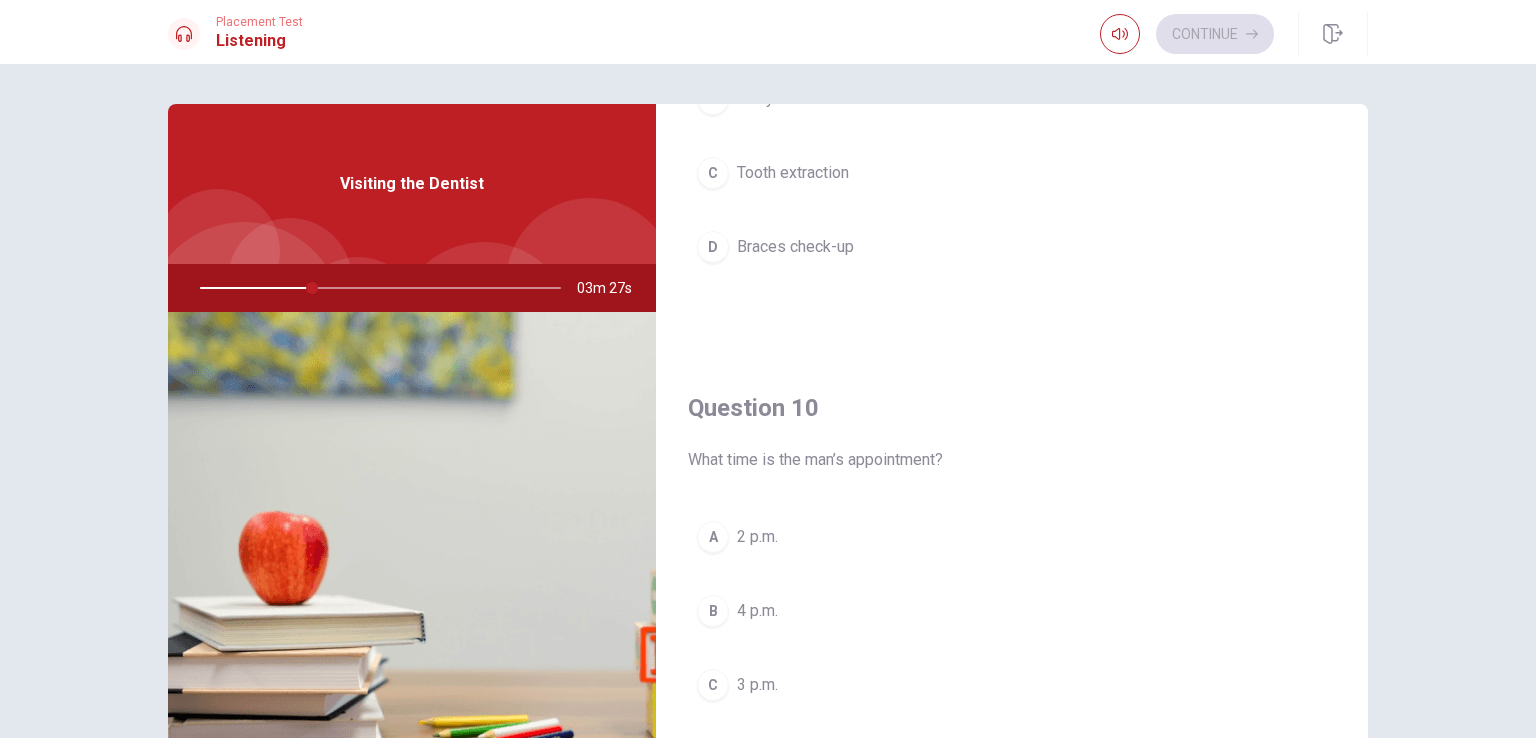 click on "3 p.m." at bounding box center [757, 685] 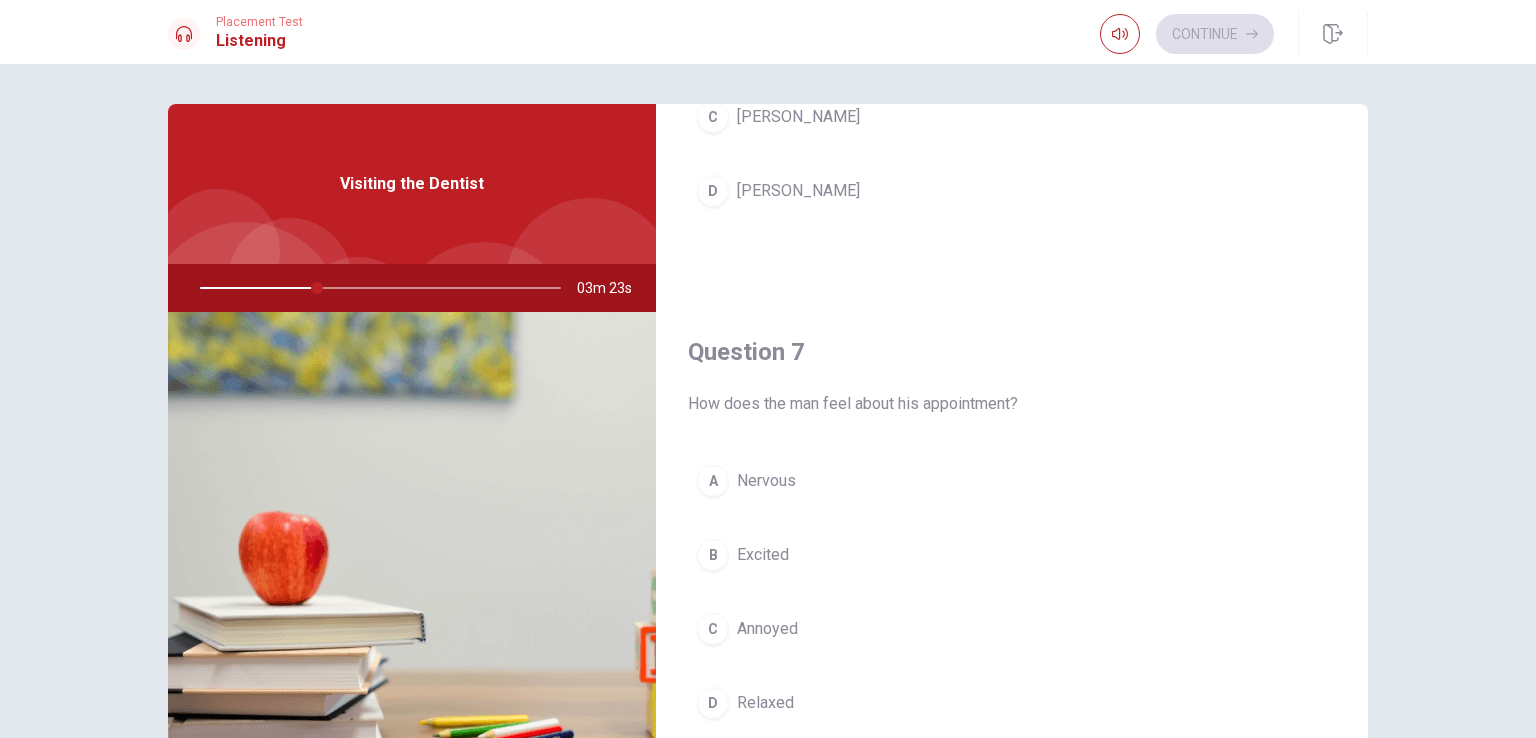 scroll, scrollTop: 100, scrollLeft: 0, axis: vertical 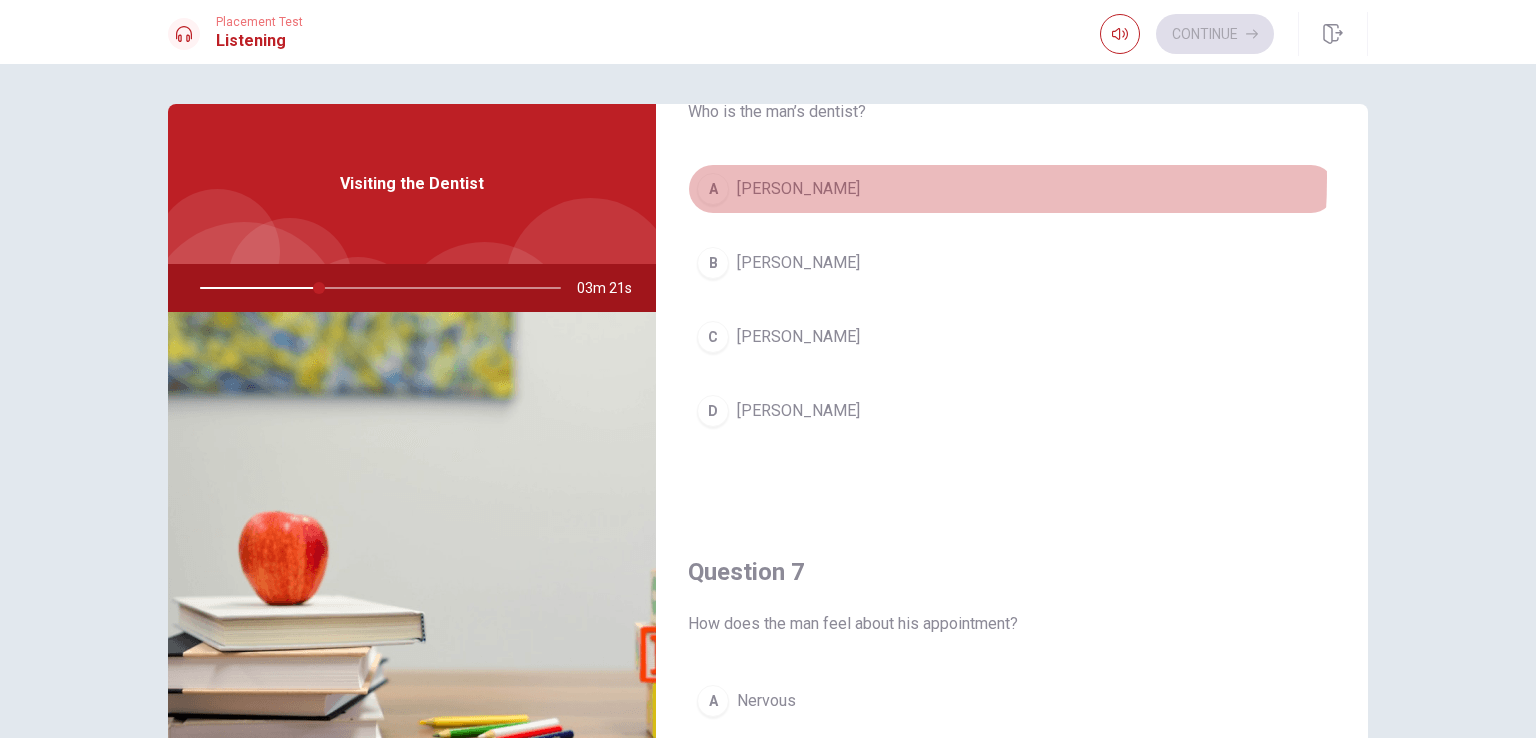click on "[PERSON_NAME]" at bounding box center [798, 189] 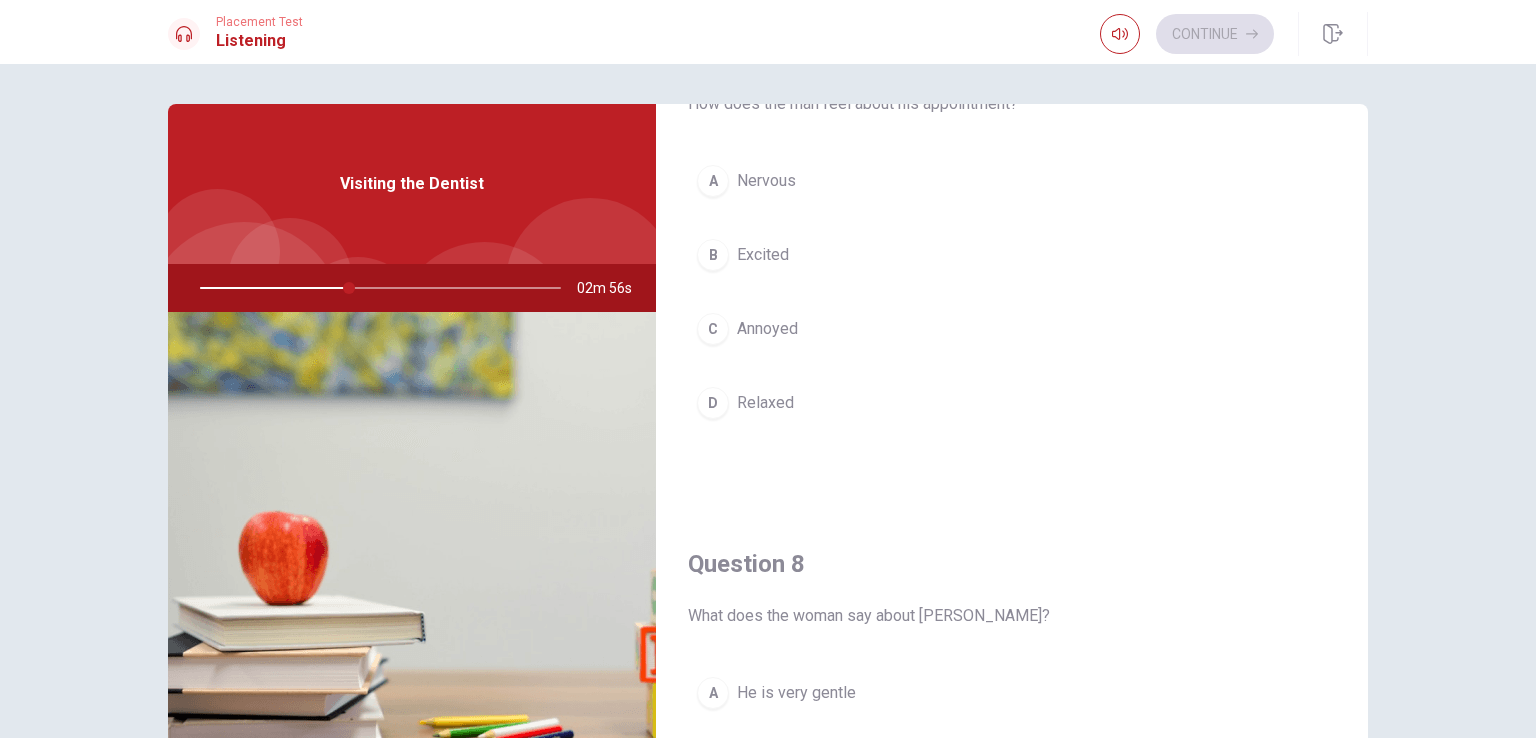 scroll, scrollTop: 600, scrollLeft: 0, axis: vertical 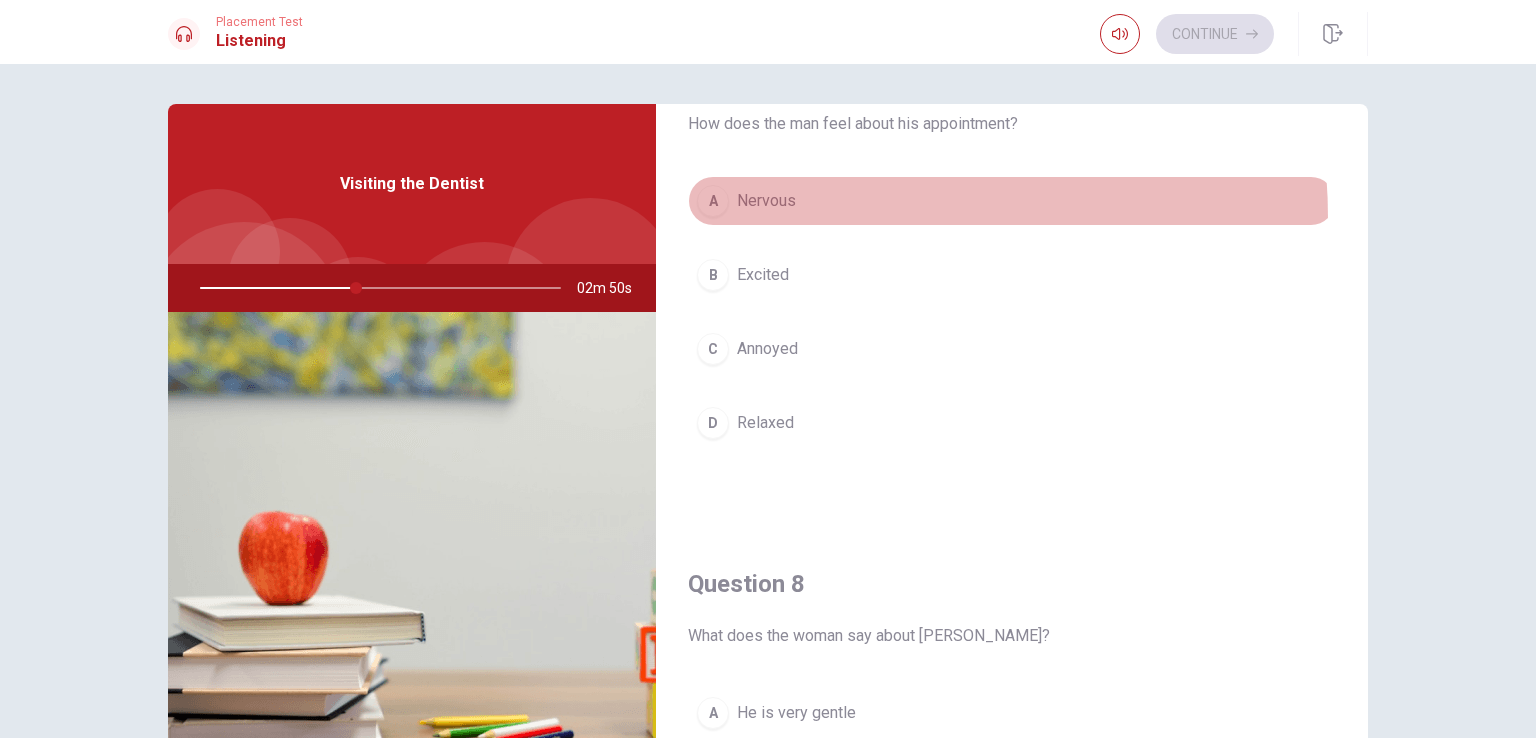 click on "A Nervous" at bounding box center [1012, 201] 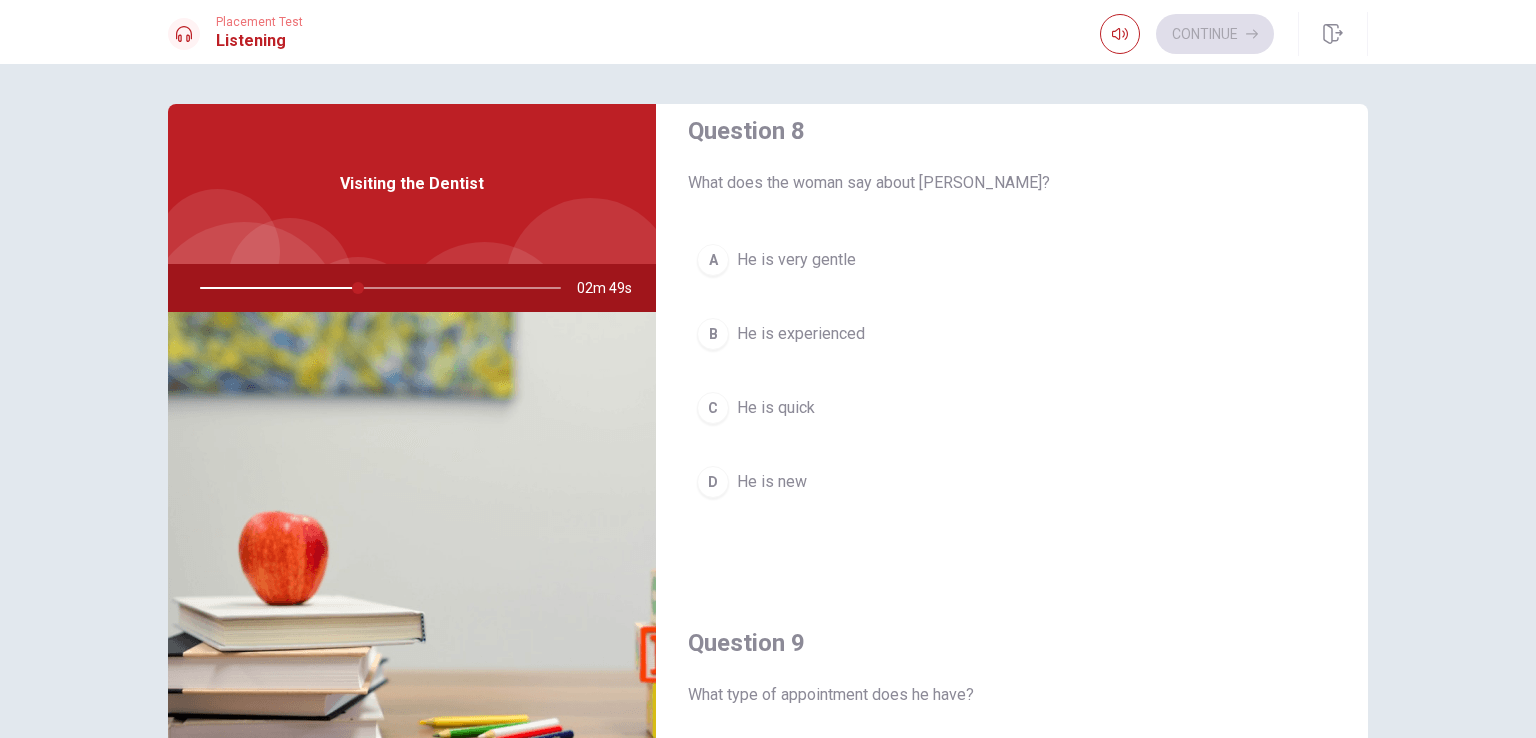 scroll, scrollTop: 1100, scrollLeft: 0, axis: vertical 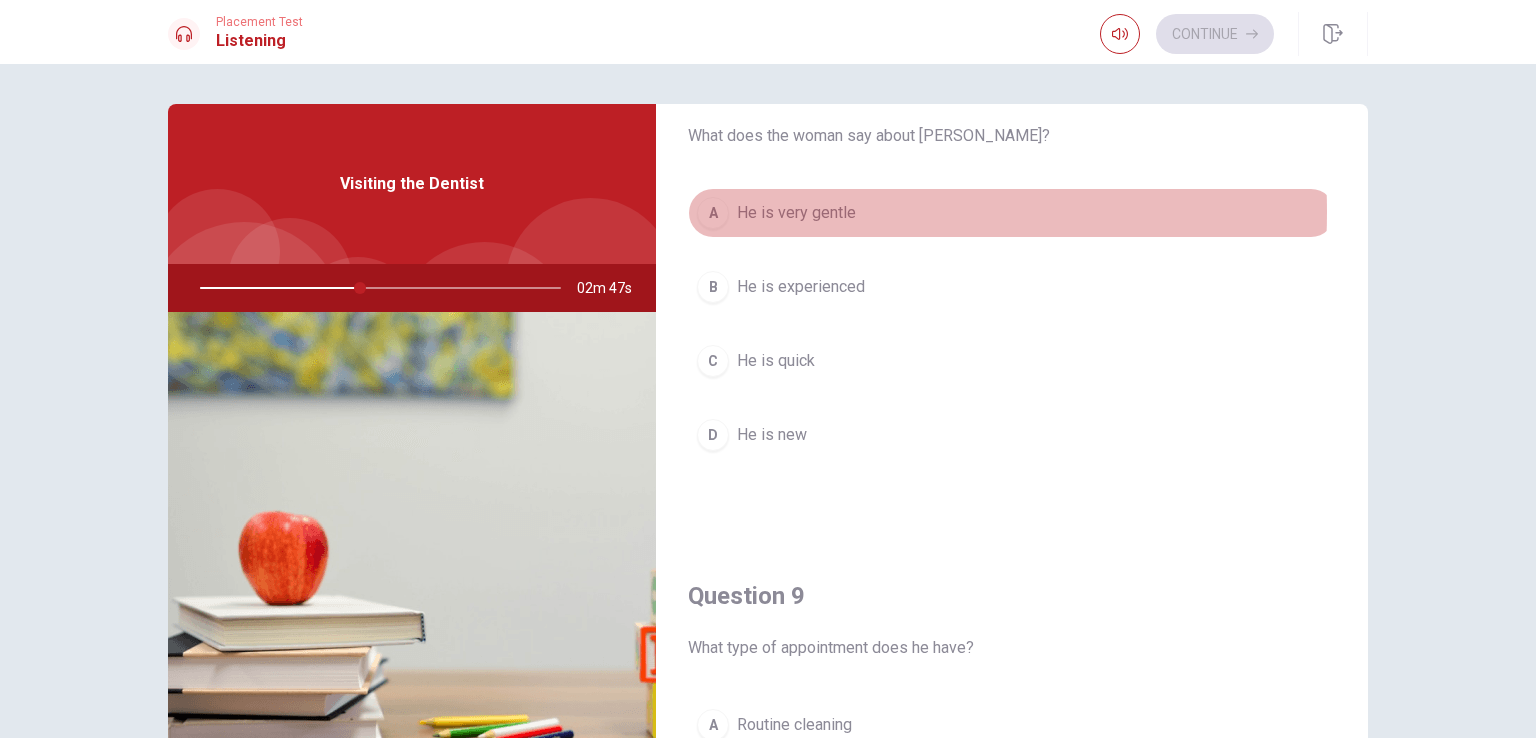 click on "He is very gentle" at bounding box center [796, 213] 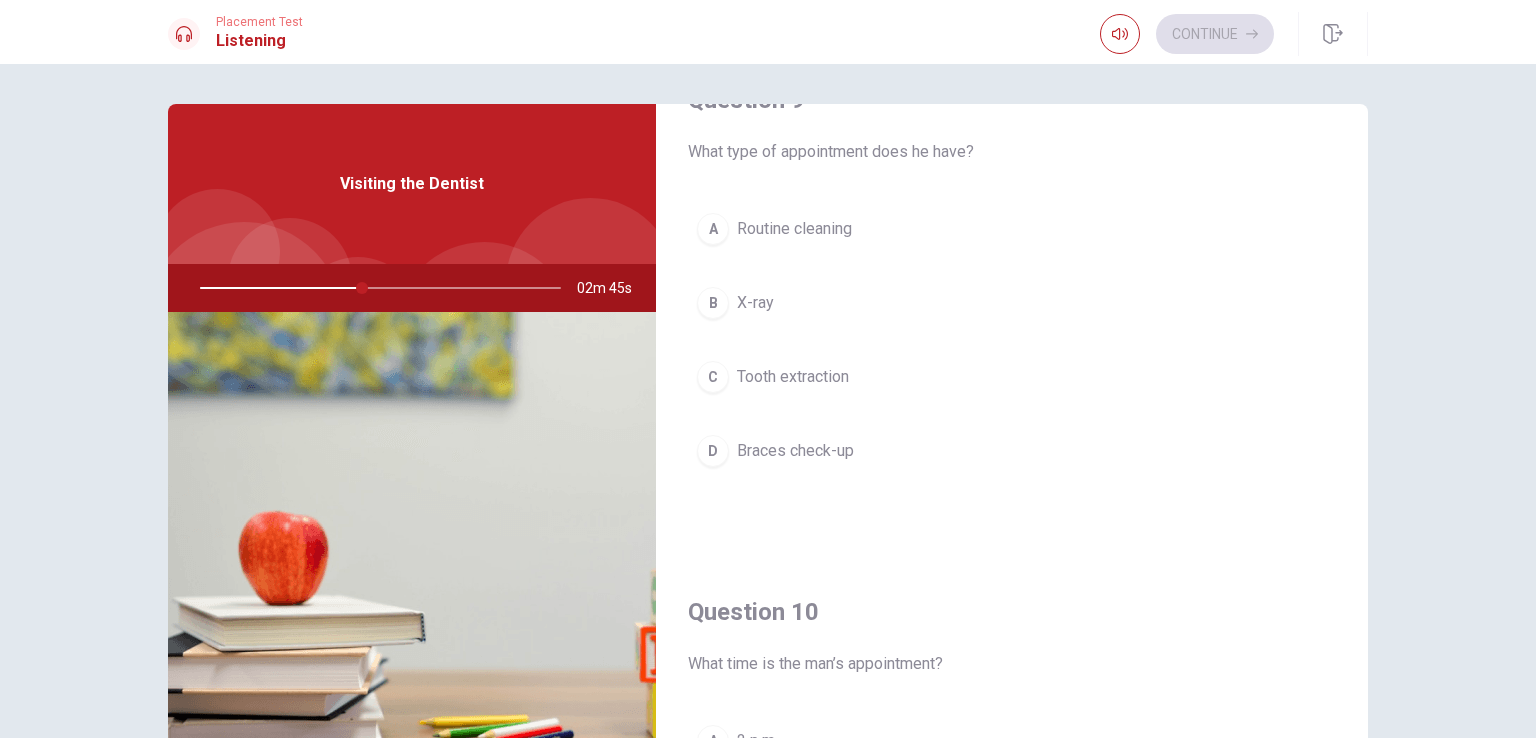 scroll, scrollTop: 1400, scrollLeft: 0, axis: vertical 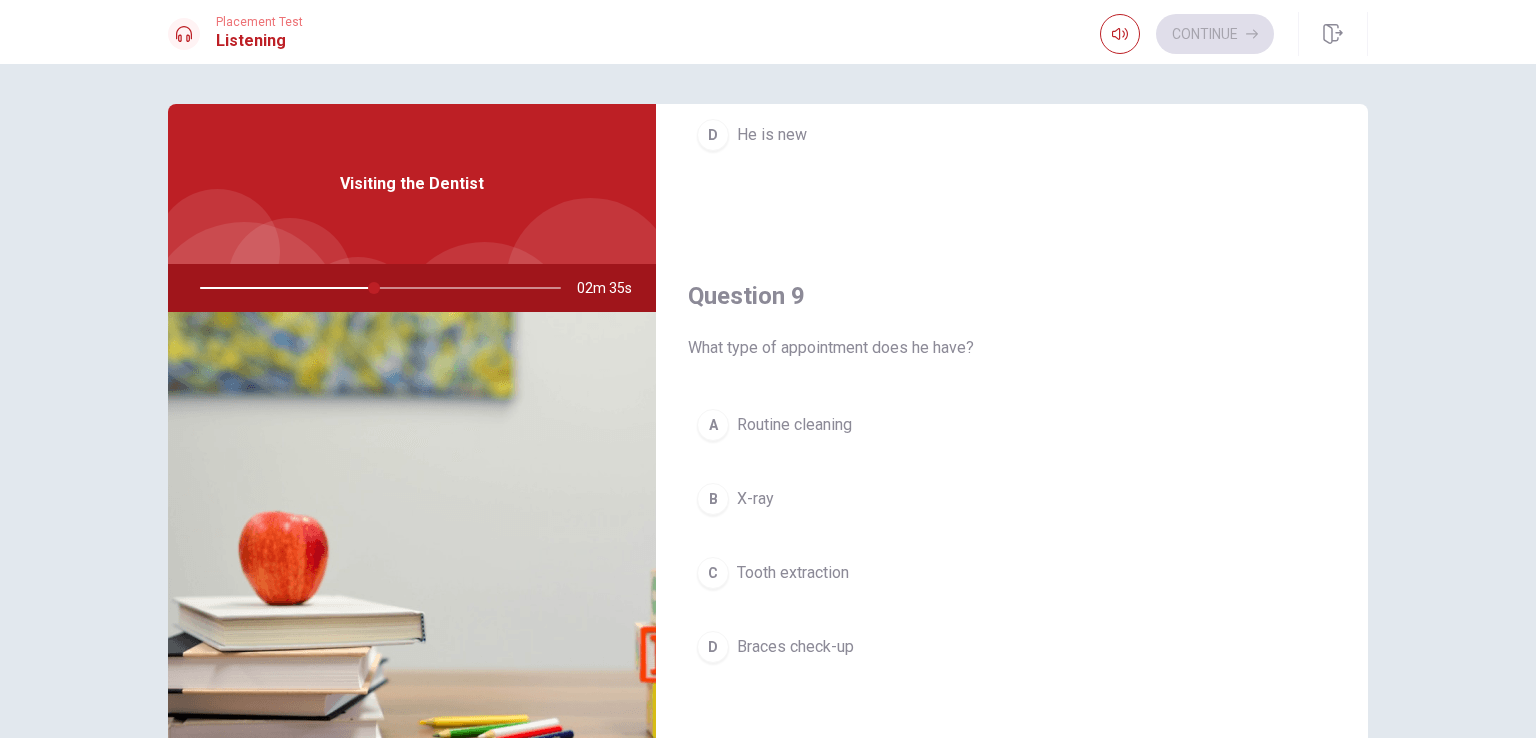 click on "Routine cleaning" at bounding box center (794, 425) 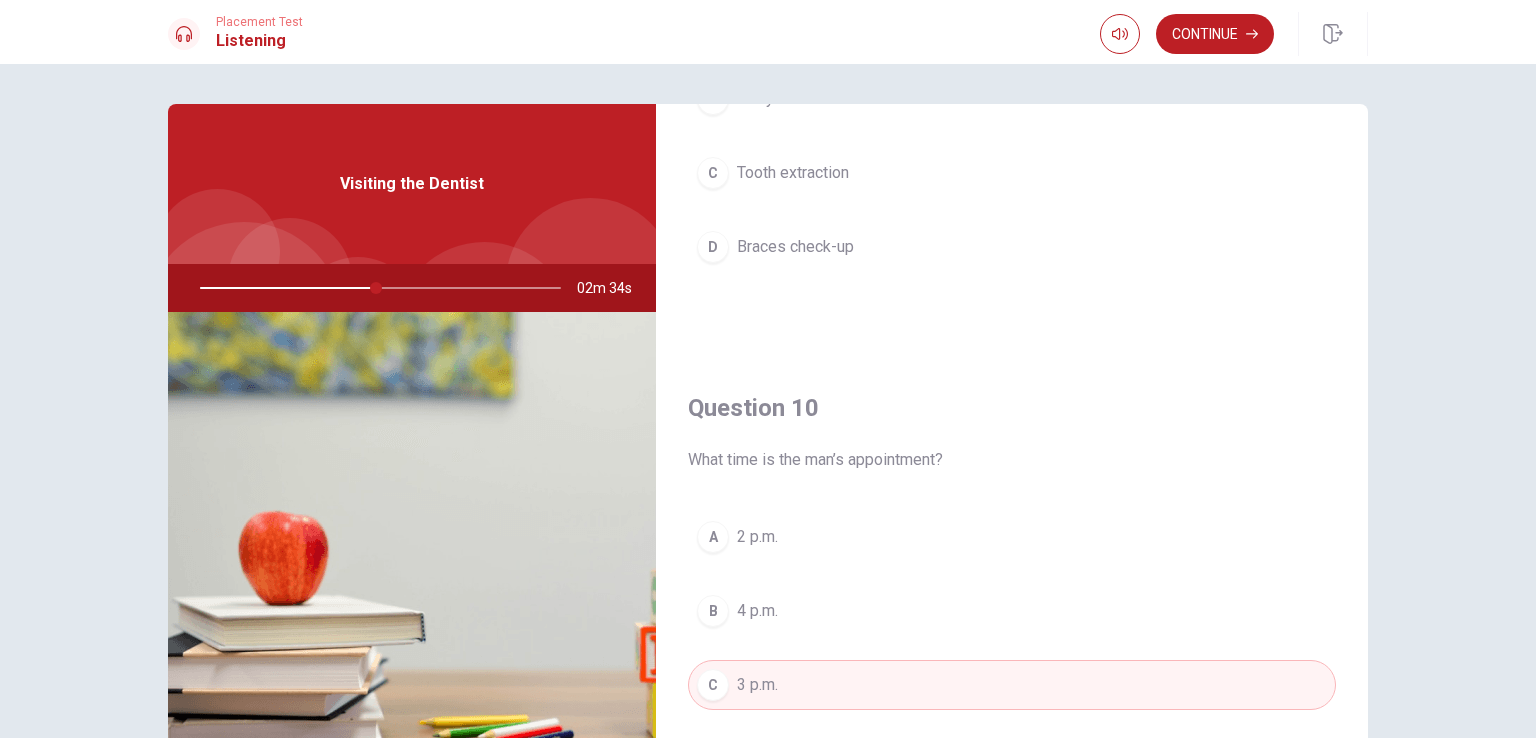 scroll, scrollTop: 1856, scrollLeft: 0, axis: vertical 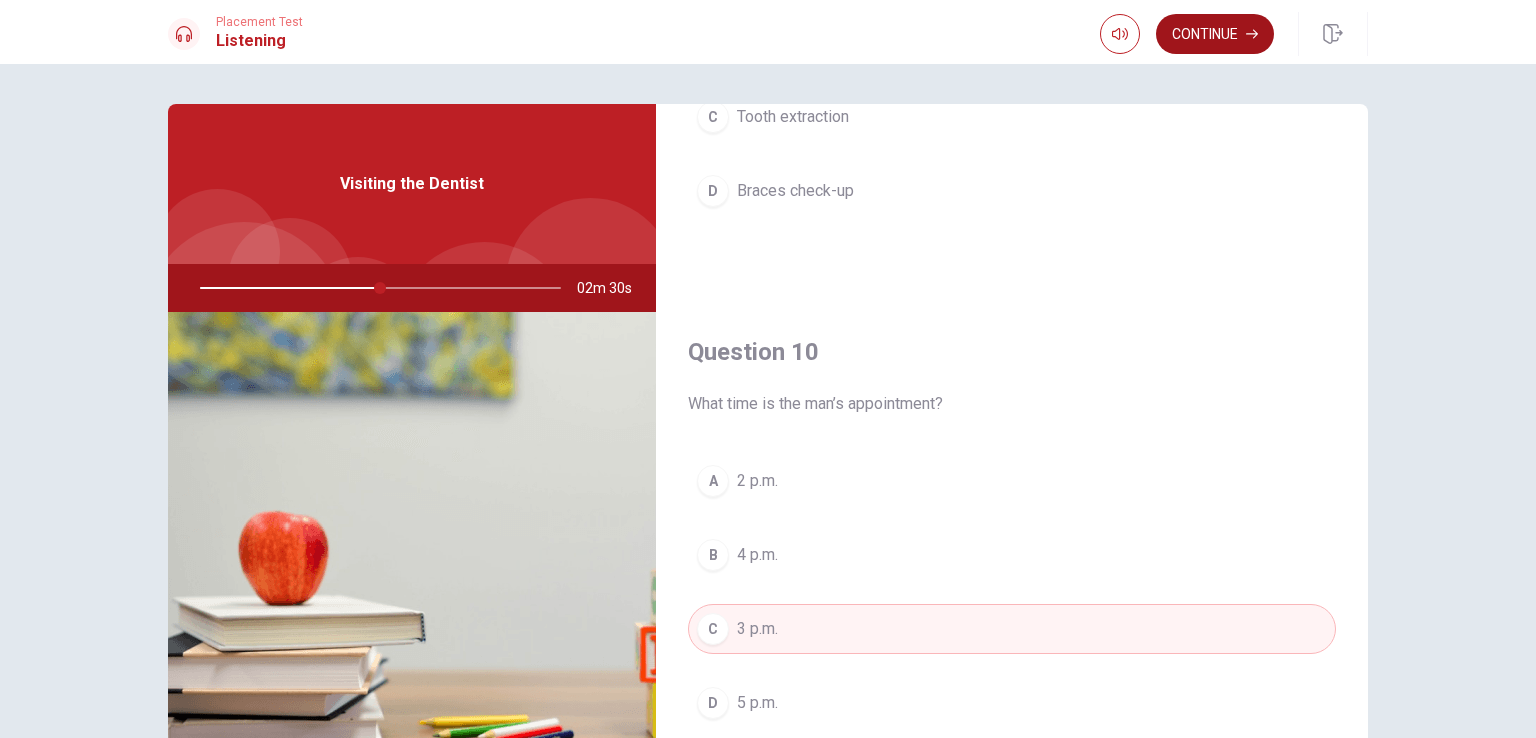 click on "Continue" at bounding box center (1215, 34) 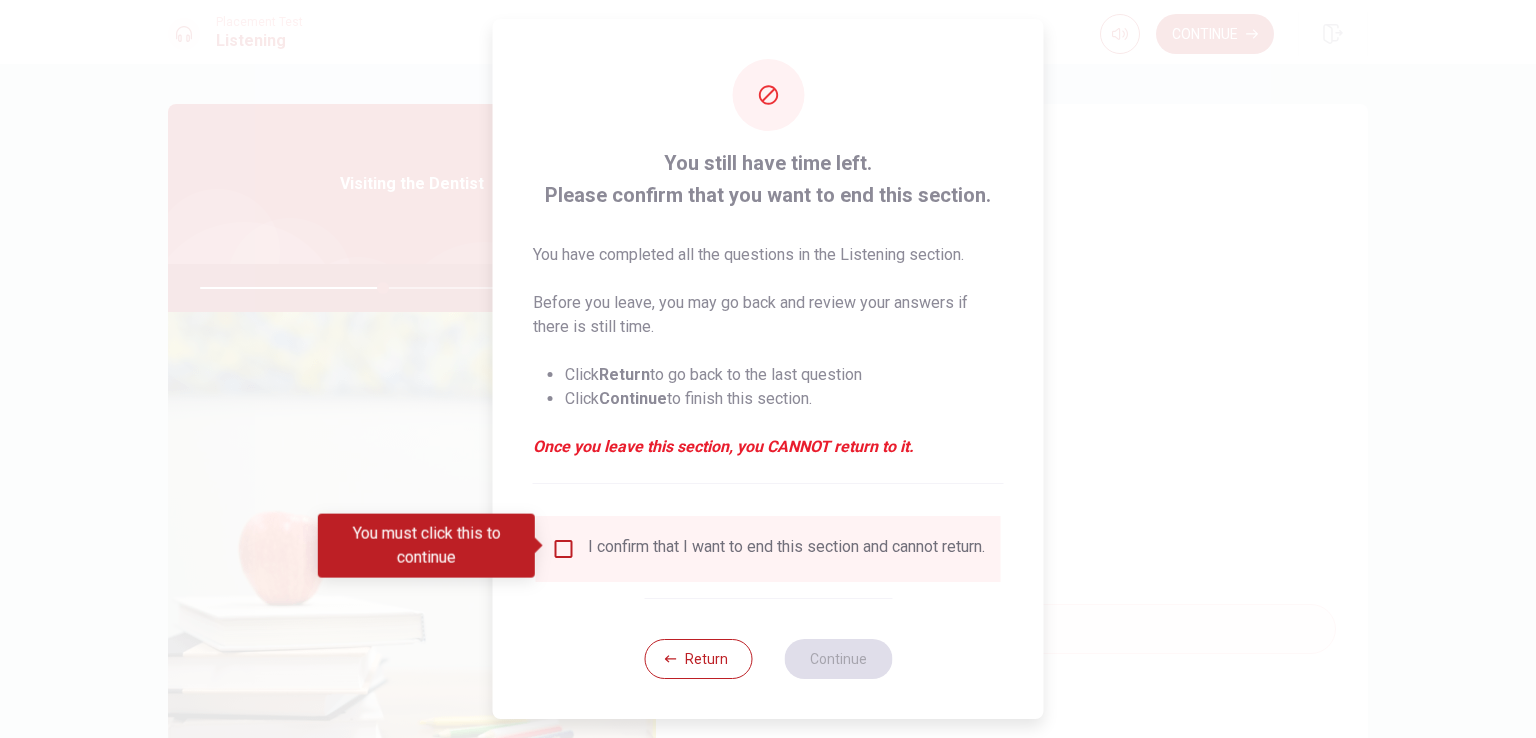 click at bounding box center [564, 549] 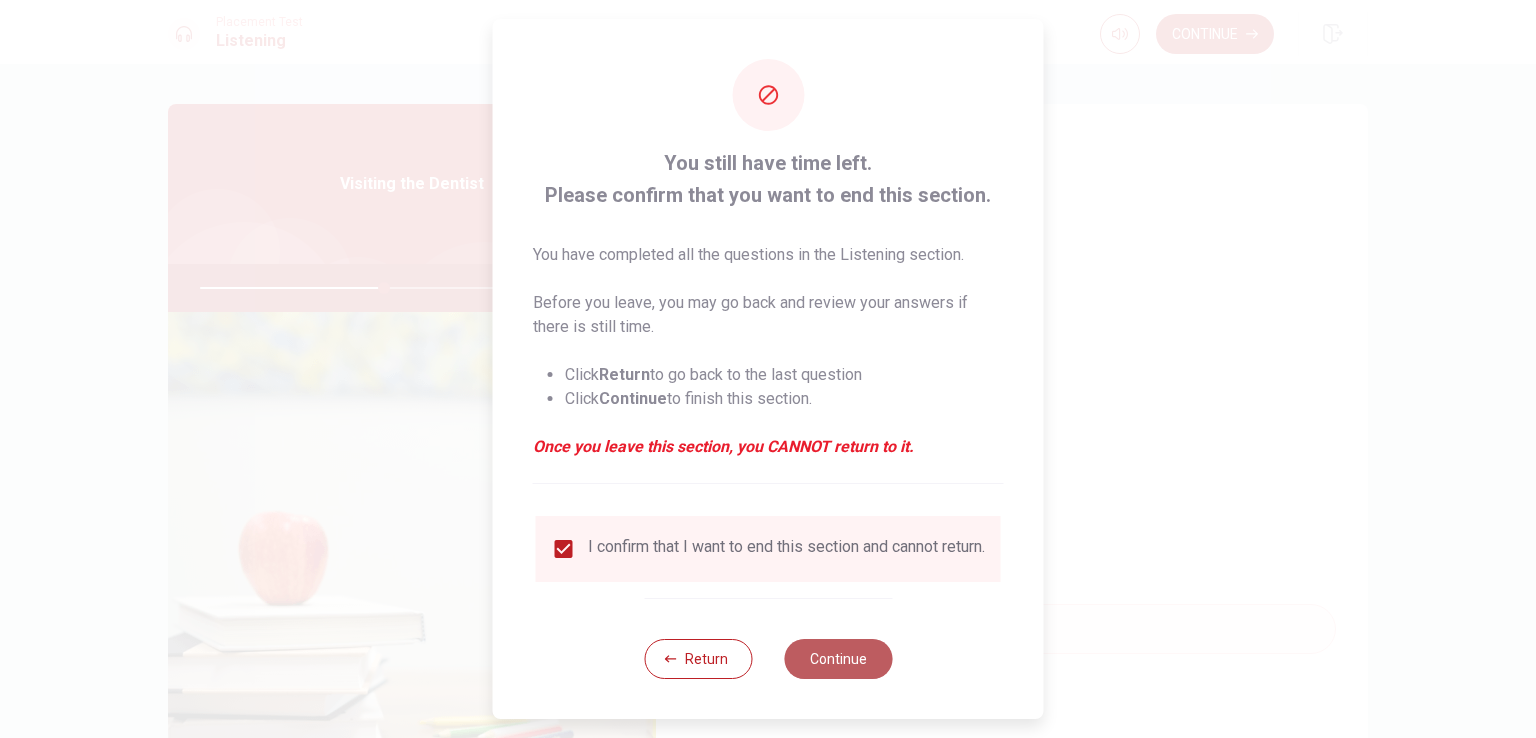 click on "Continue" at bounding box center [838, 659] 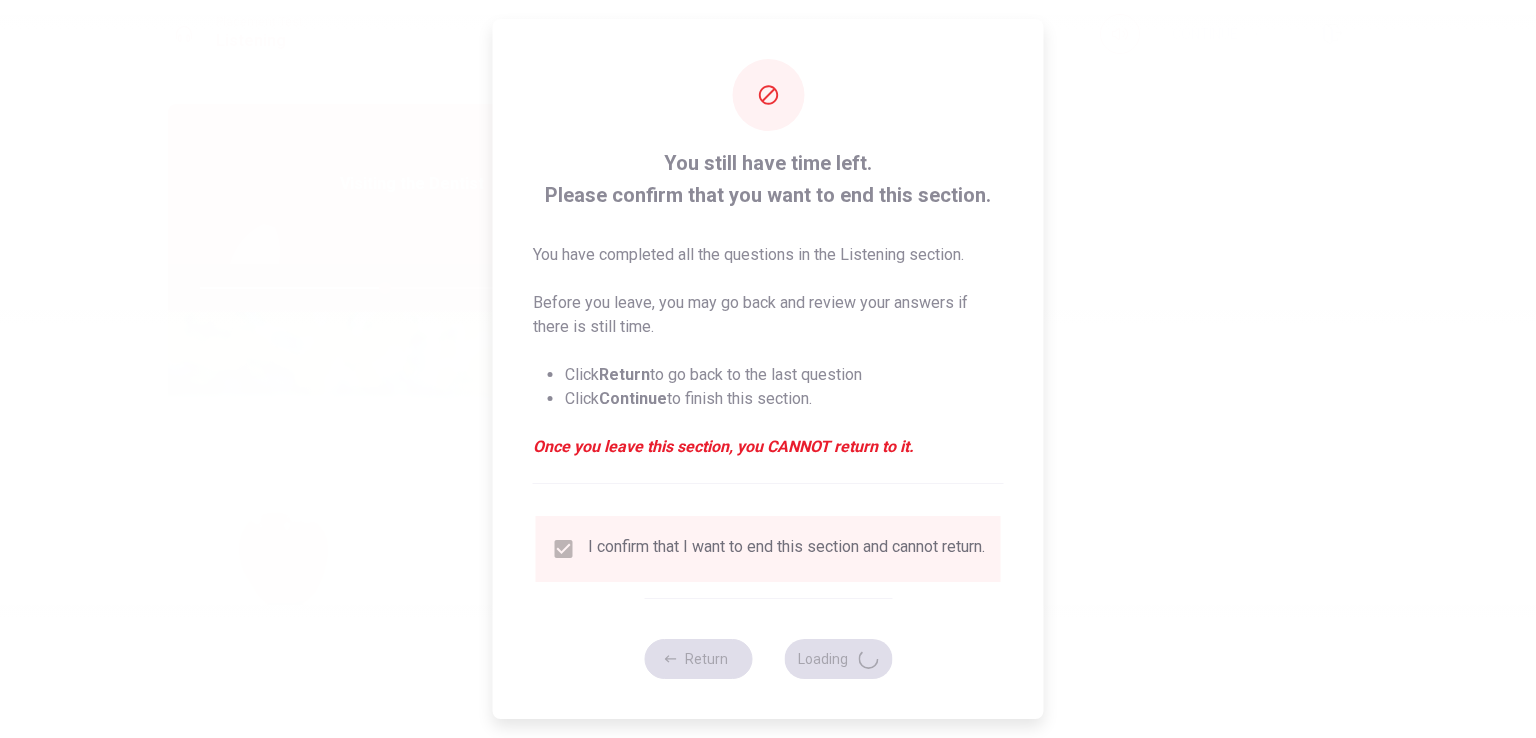 type on "52" 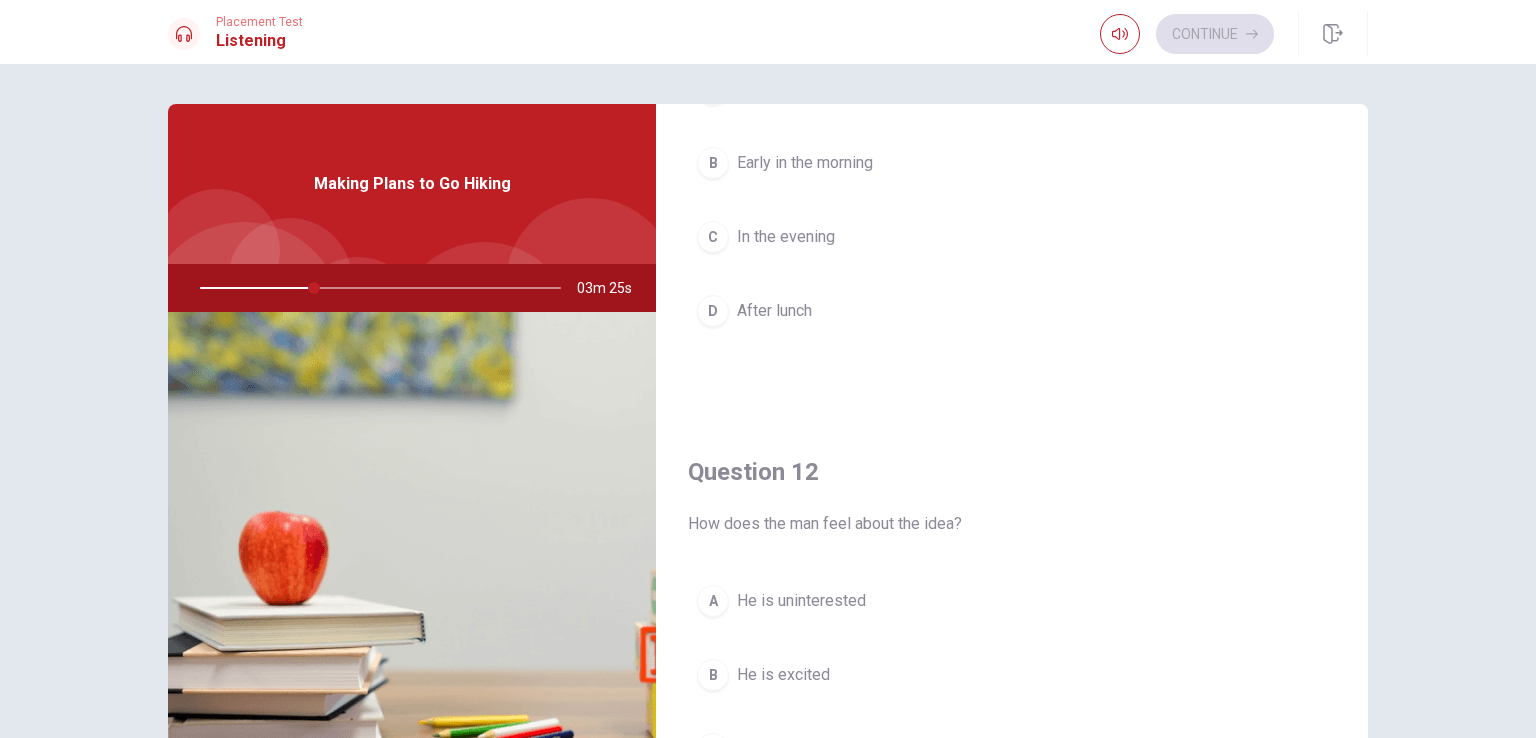 scroll, scrollTop: 100, scrollLeft: 0, axis: vertical 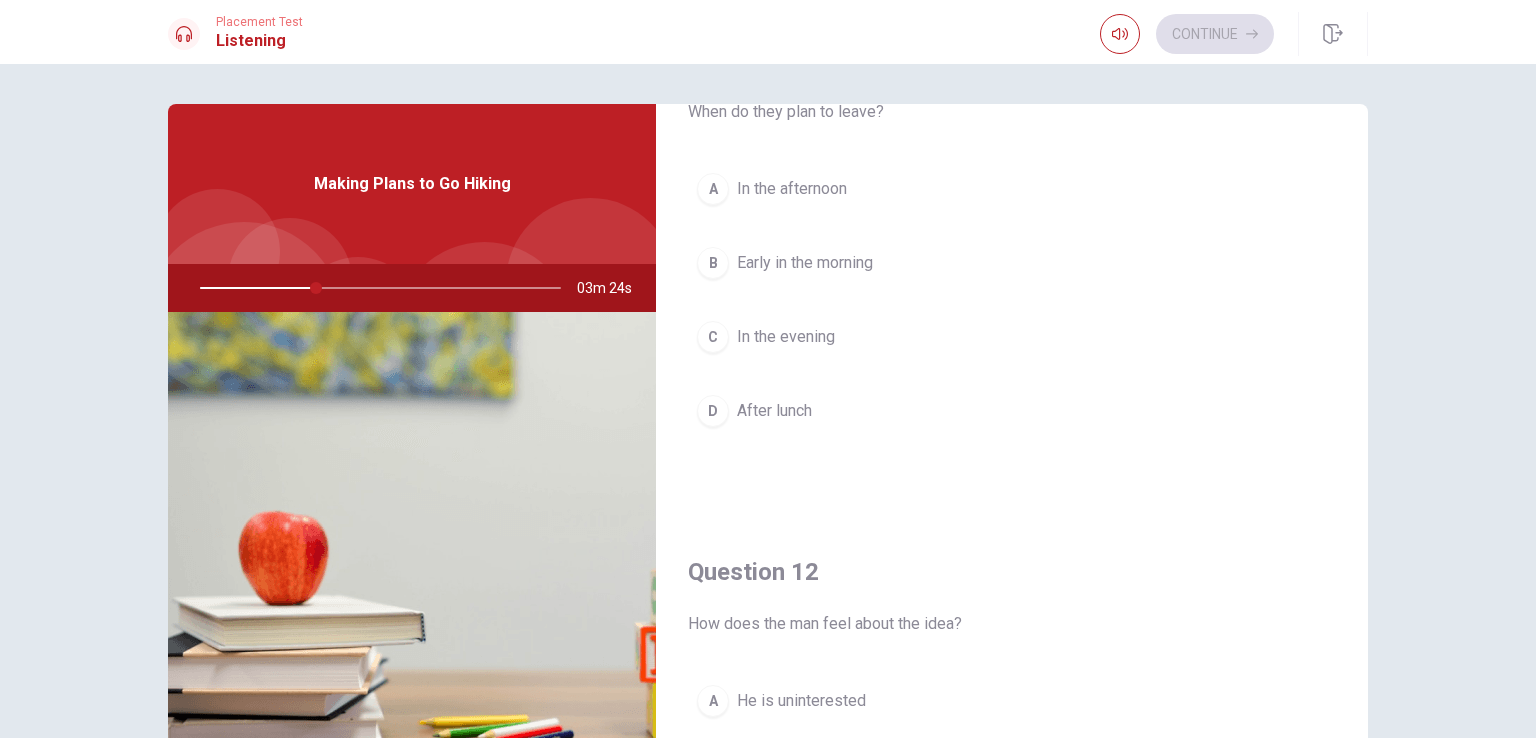 click on "After lunch" at bounding box center (774, 411) 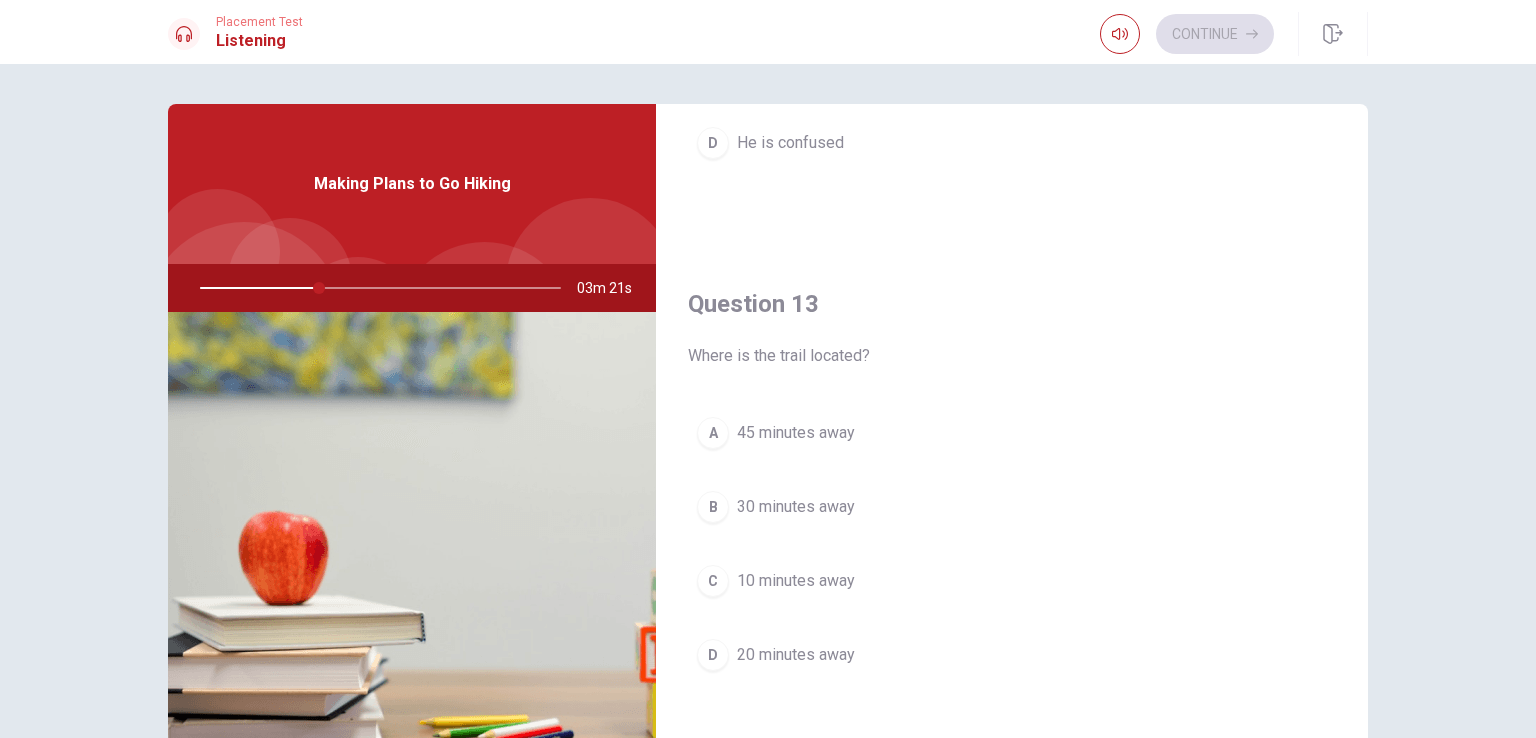 scroll, scrollTop: 1000, scrollLeft: 0, axis: vertical 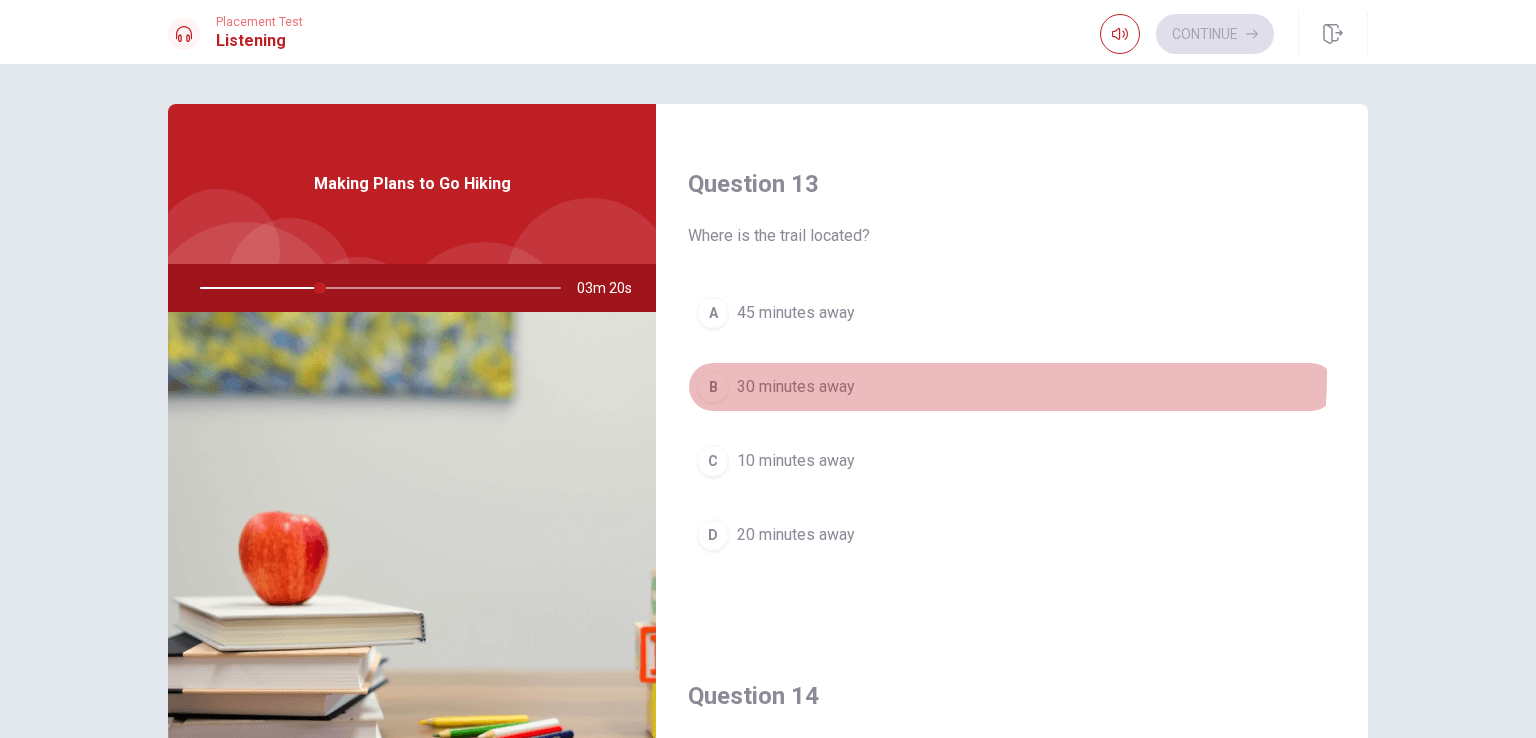 click on "B 30 minutes away" at bounding box center [1012, 387] 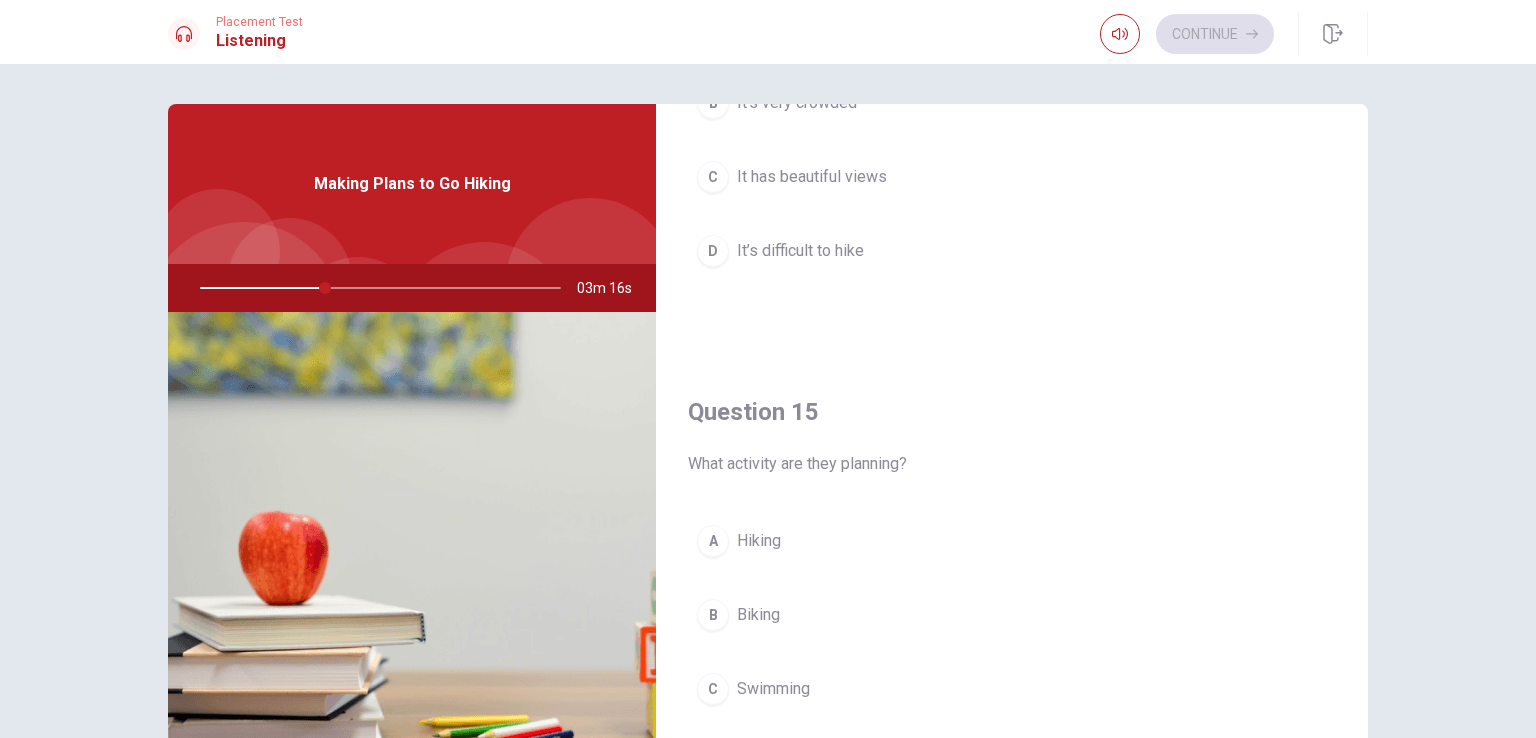 scroll, scrollTop: 1856, scrollLeft: 0, axis: vertical 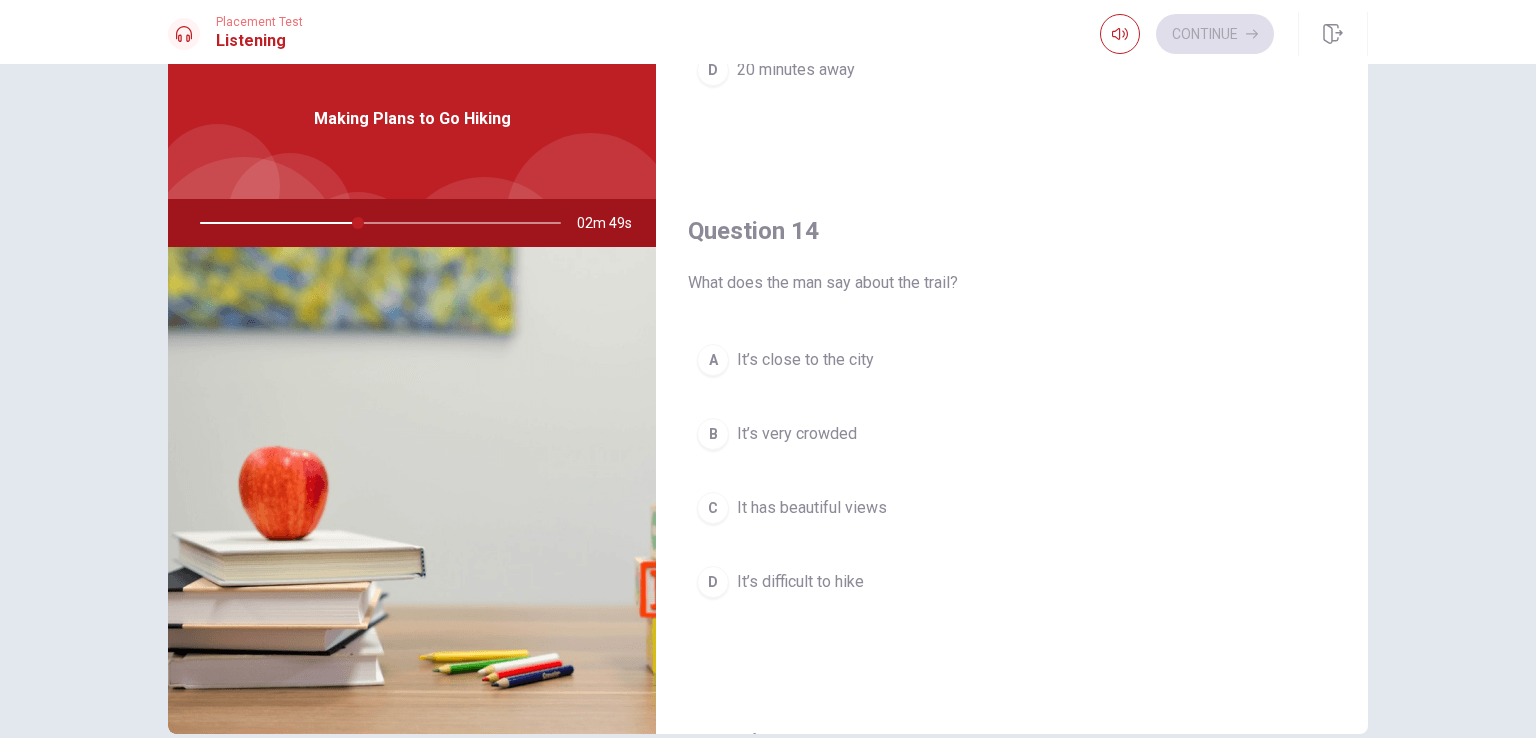 click on "It has beautiful views" at bounding box center [812, 508] 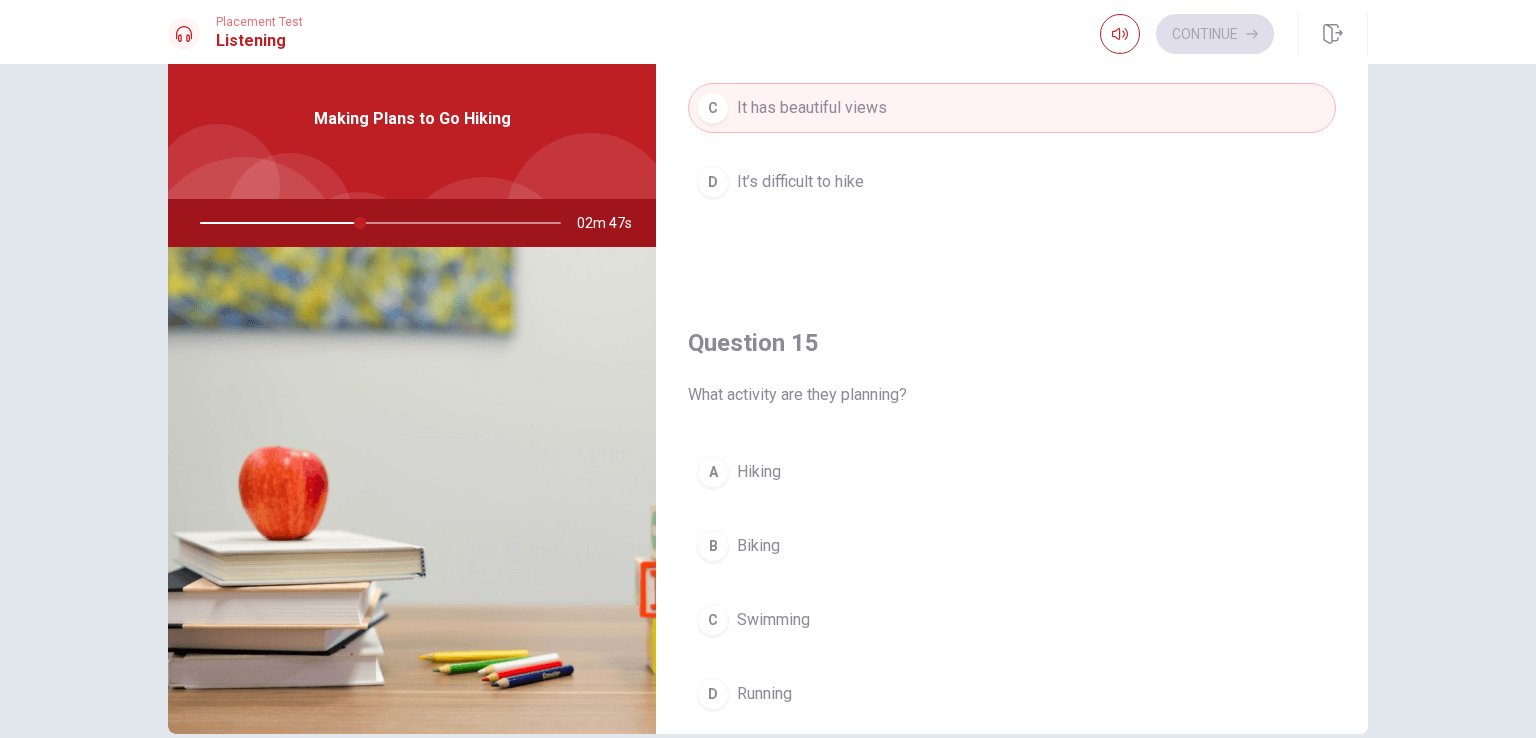 scroll, scrollTop: 1856, scrollLeft: 0, axis: vertical 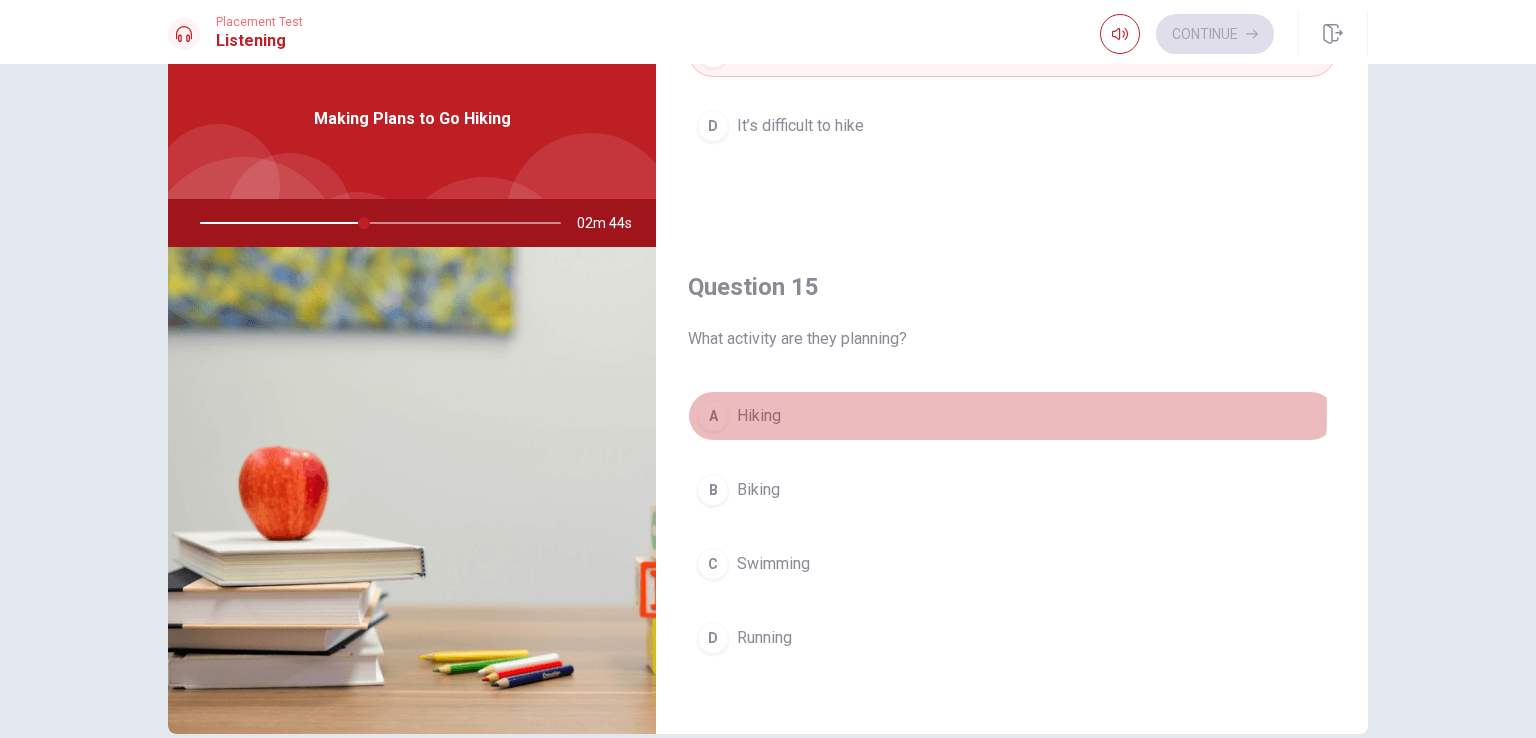 click on "A Hiking" at bounding box center (1012, 416) 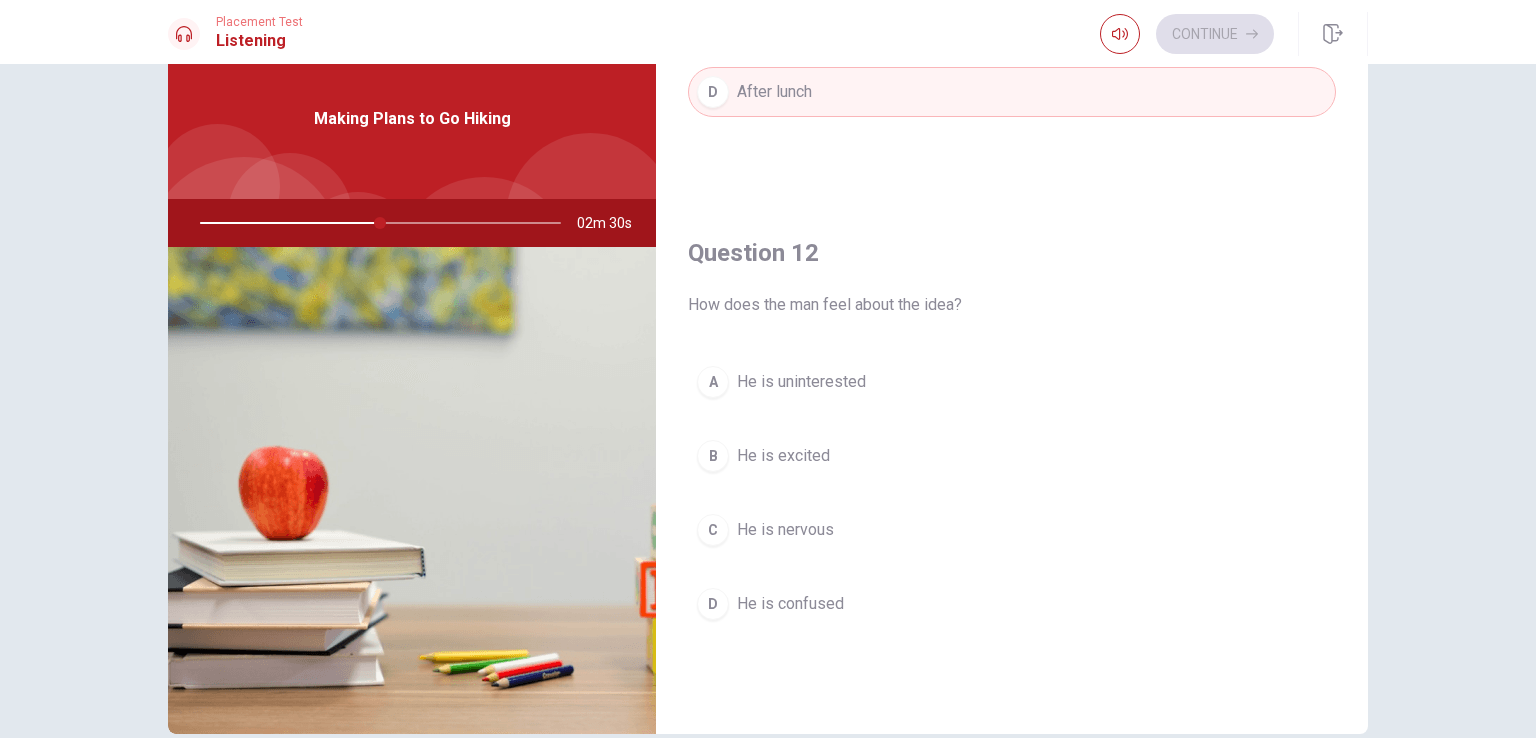 scroll, scrollTop: 400, scrollLeft: 0, axis: vertical 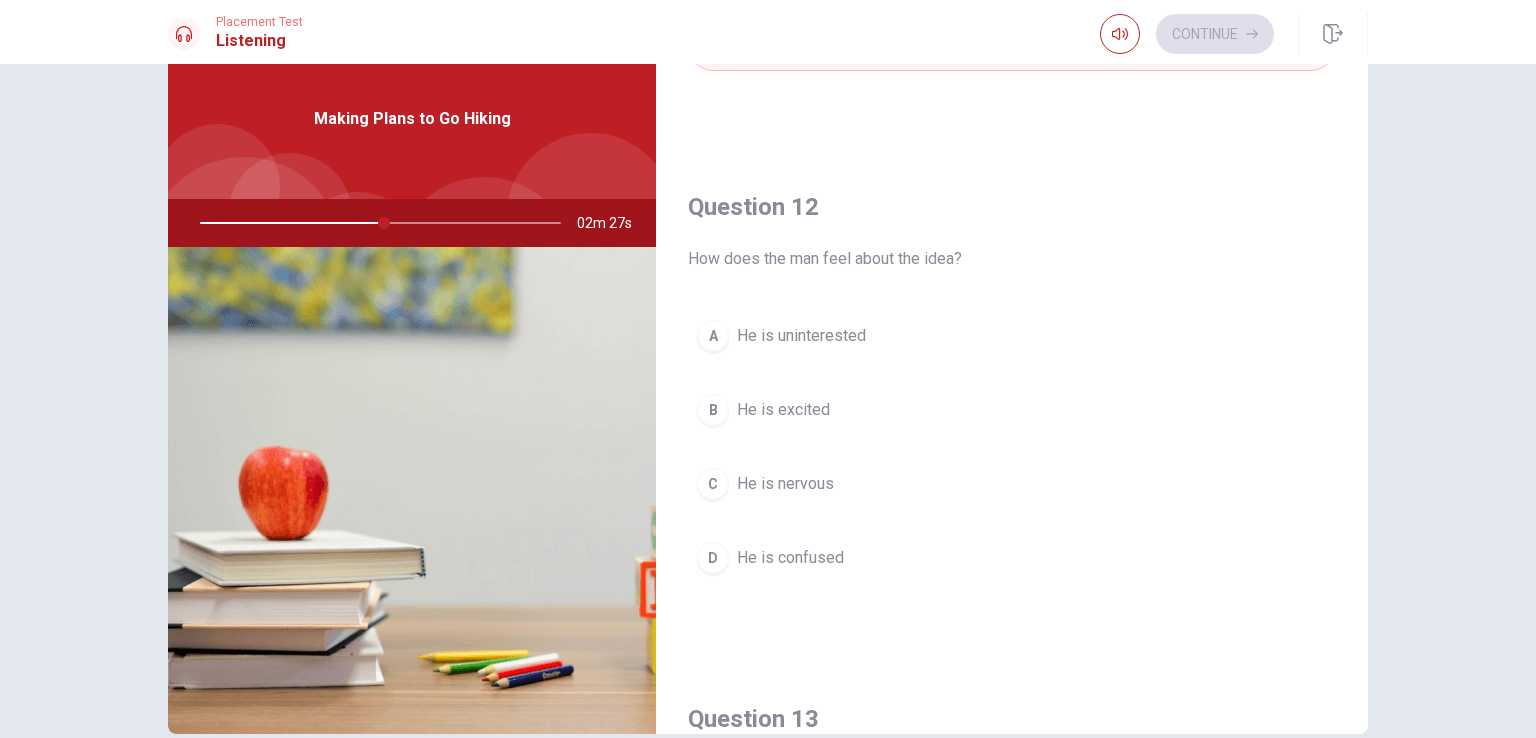 click on "He is nervous" at bounding box center (785, 484) 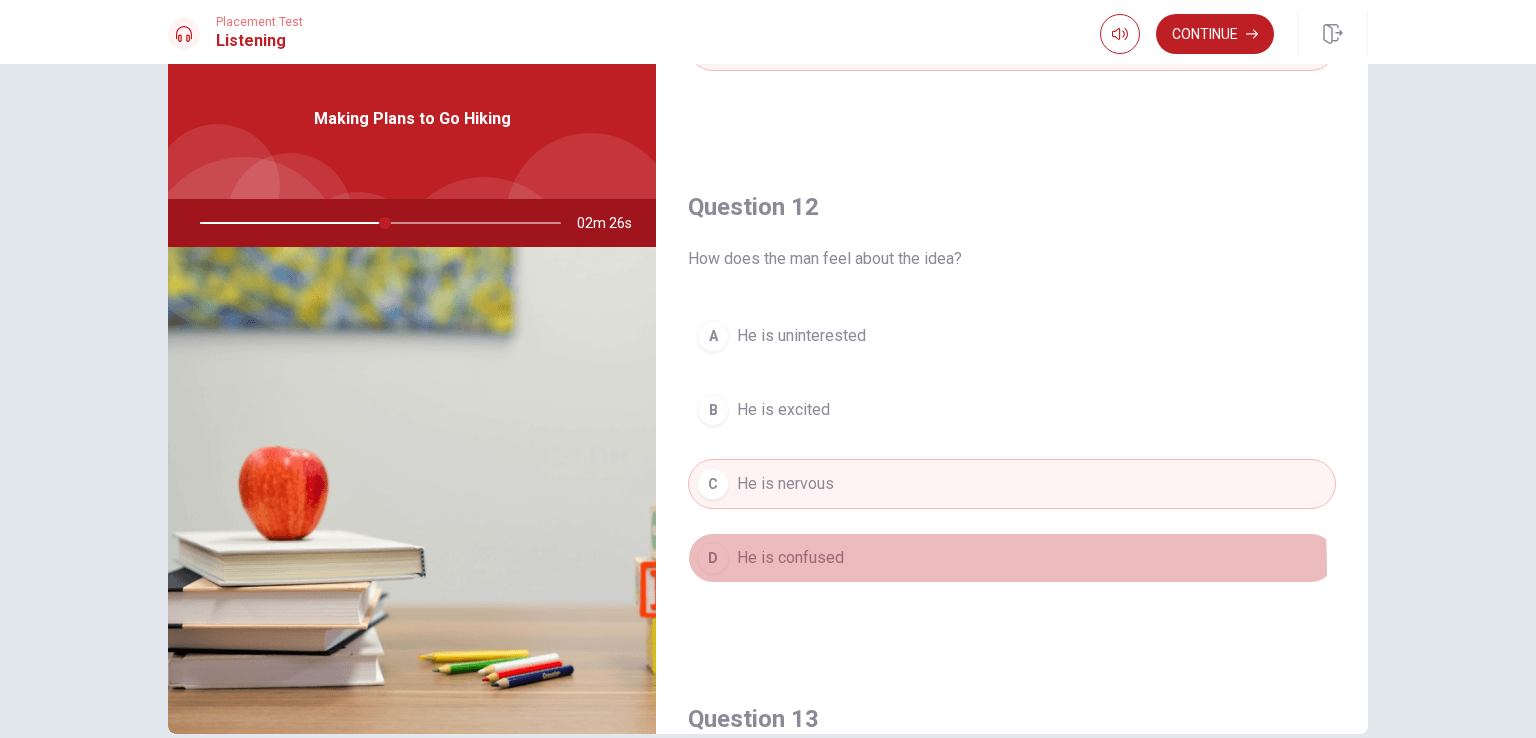 click on "He is confused" at bounding box center (790, 558) 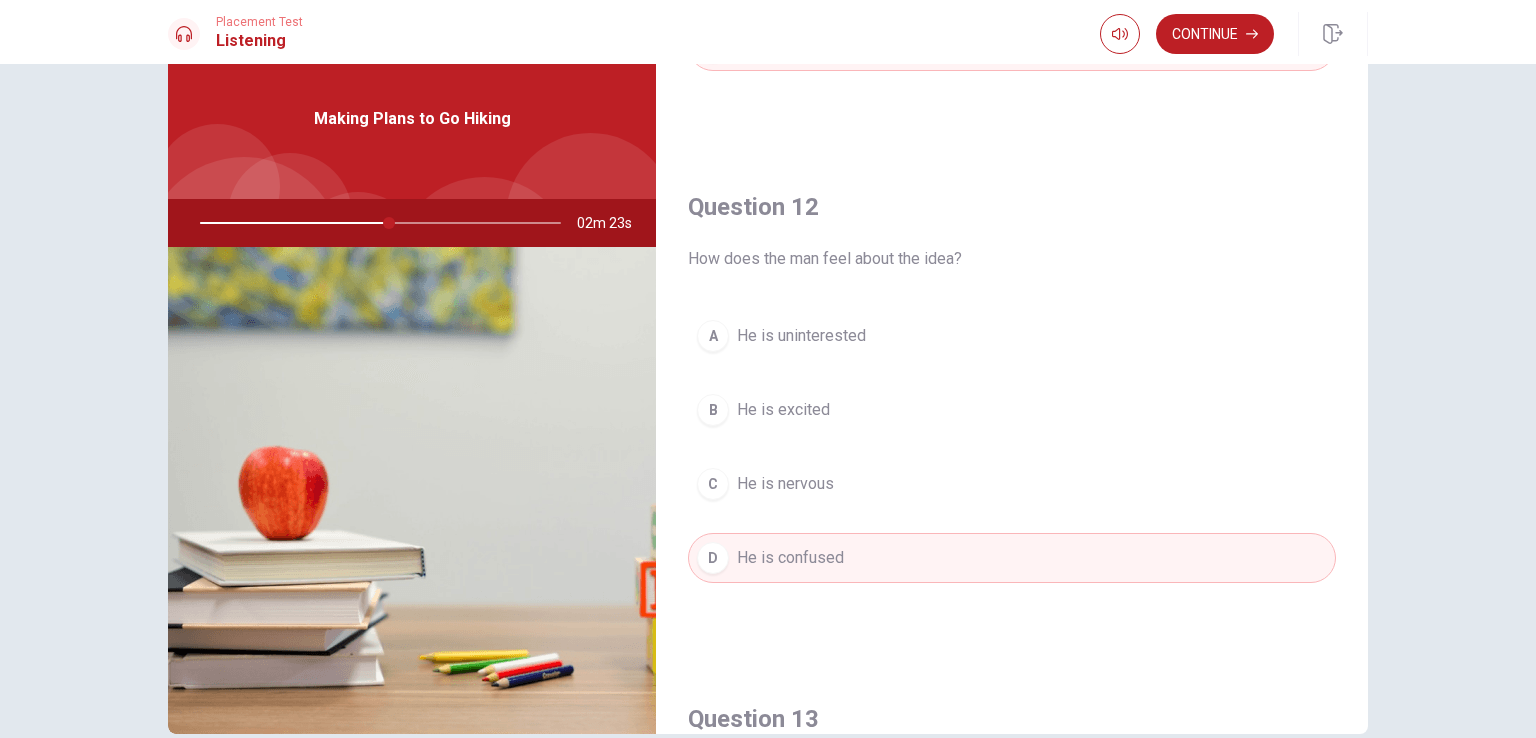 click on "B He is excited" at bounding box center [1012, 410] 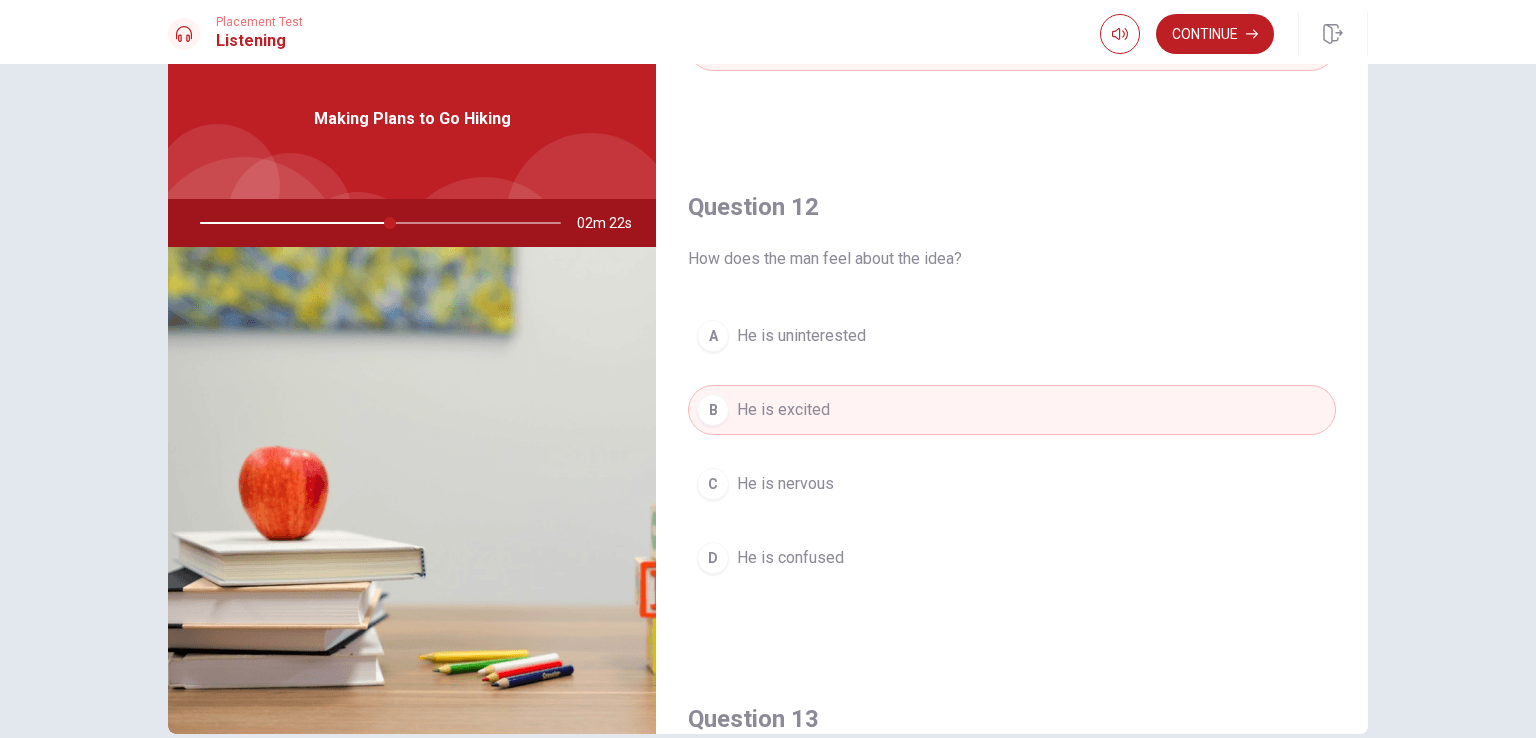 click on "He is uninterested" at bounding box center [801, 336] 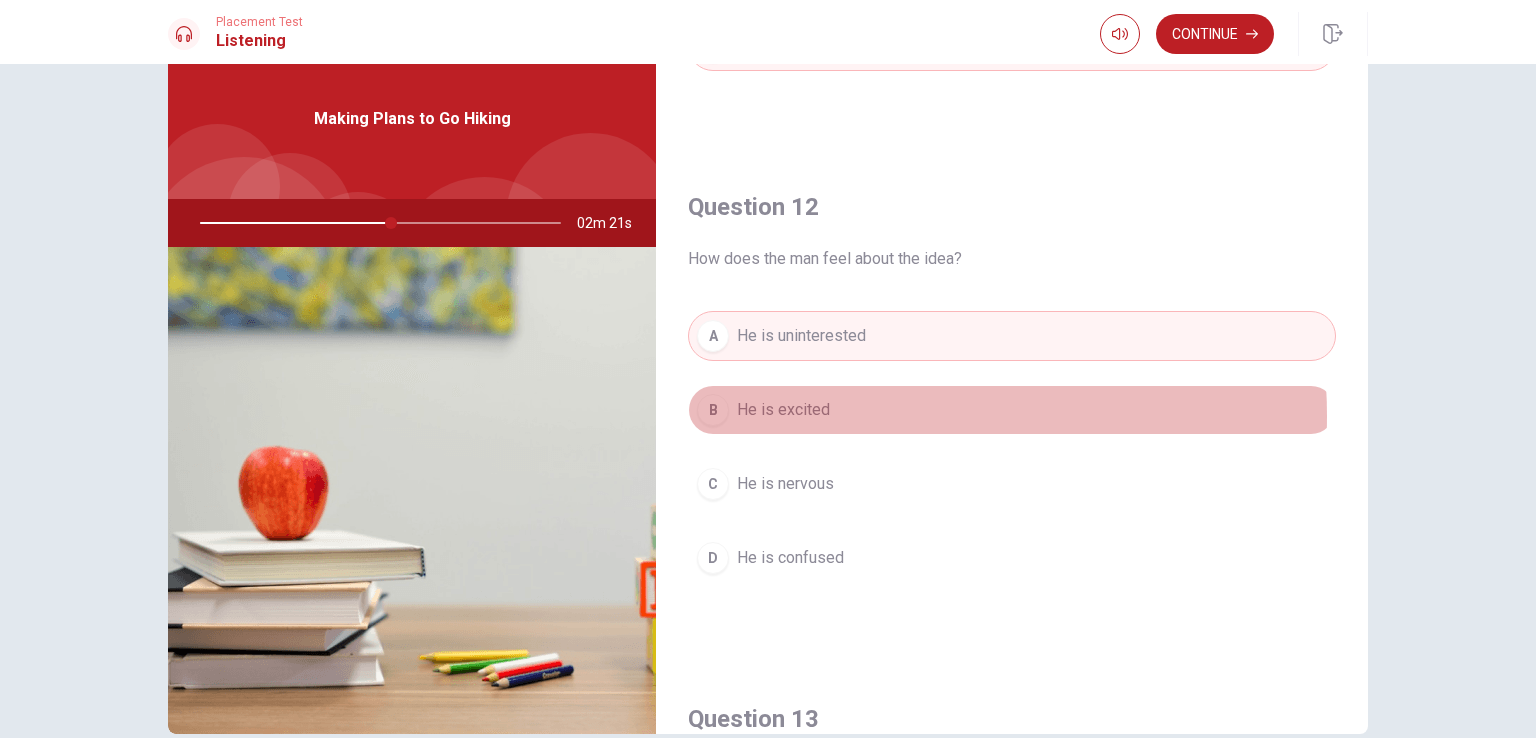 click on "B He is excited" at bounding box center (1012, 410) 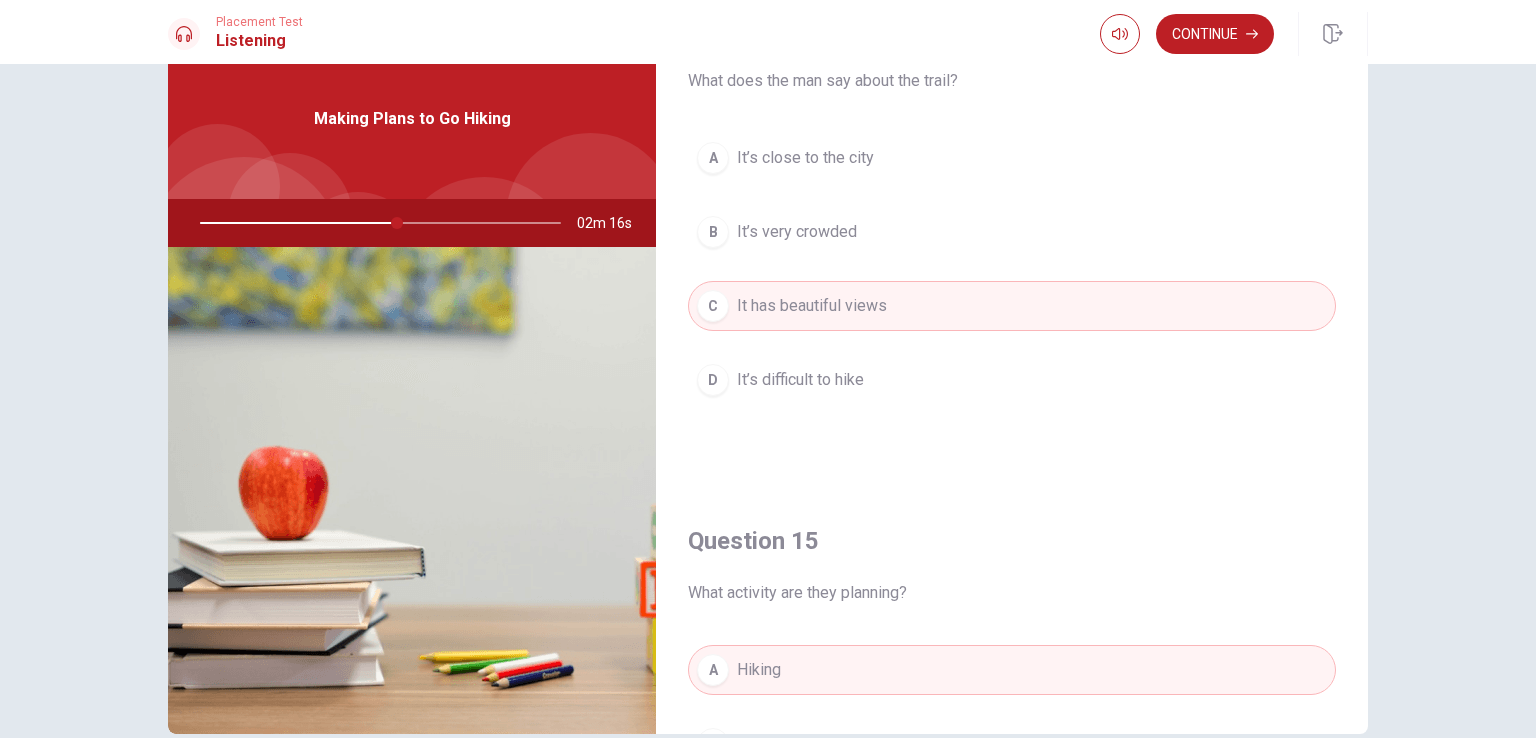 scroll, scrollTop: 1856, scrollLeft: 0, axis: vertical 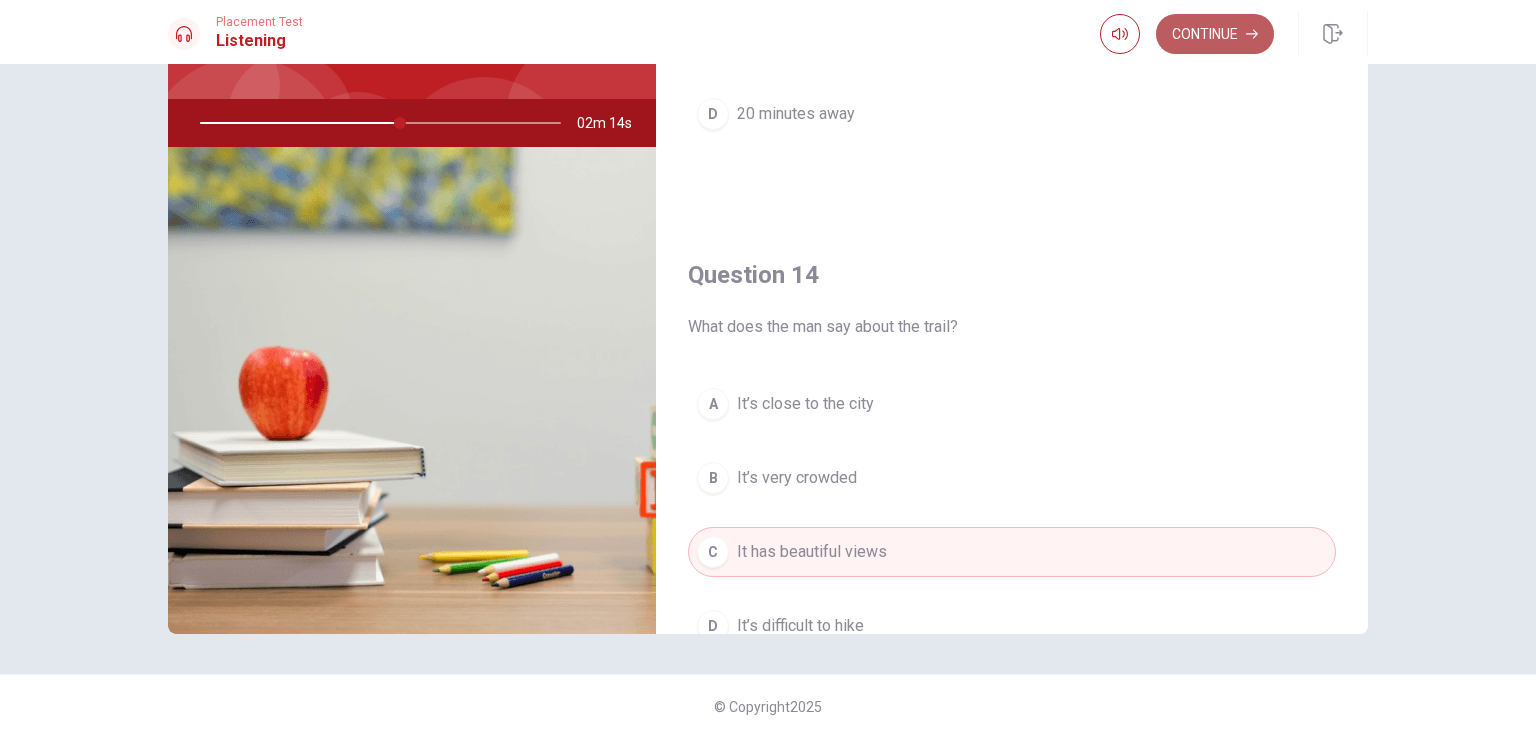 click on "Continue" at bounding box center [1215, 34] 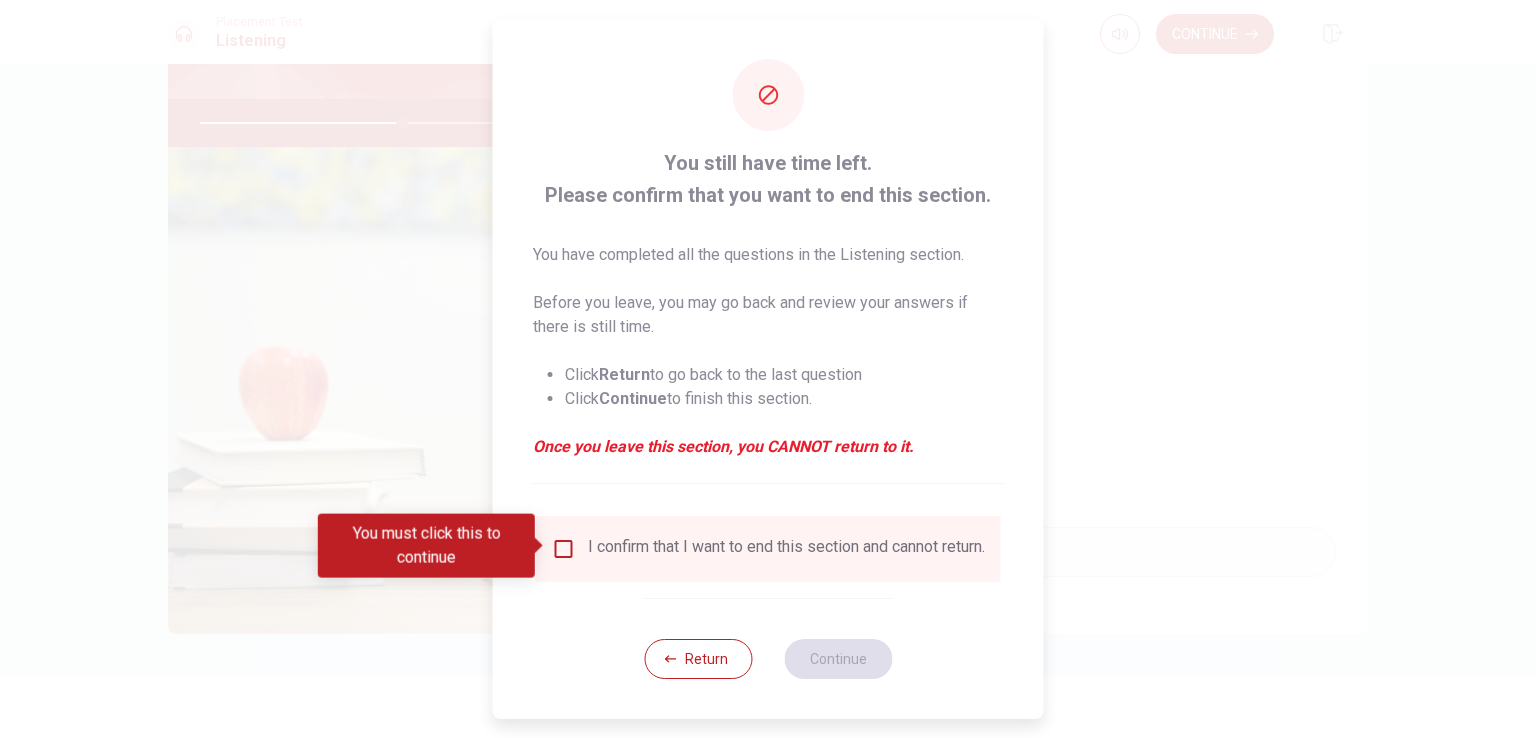 click at bounding box center [564, 549] 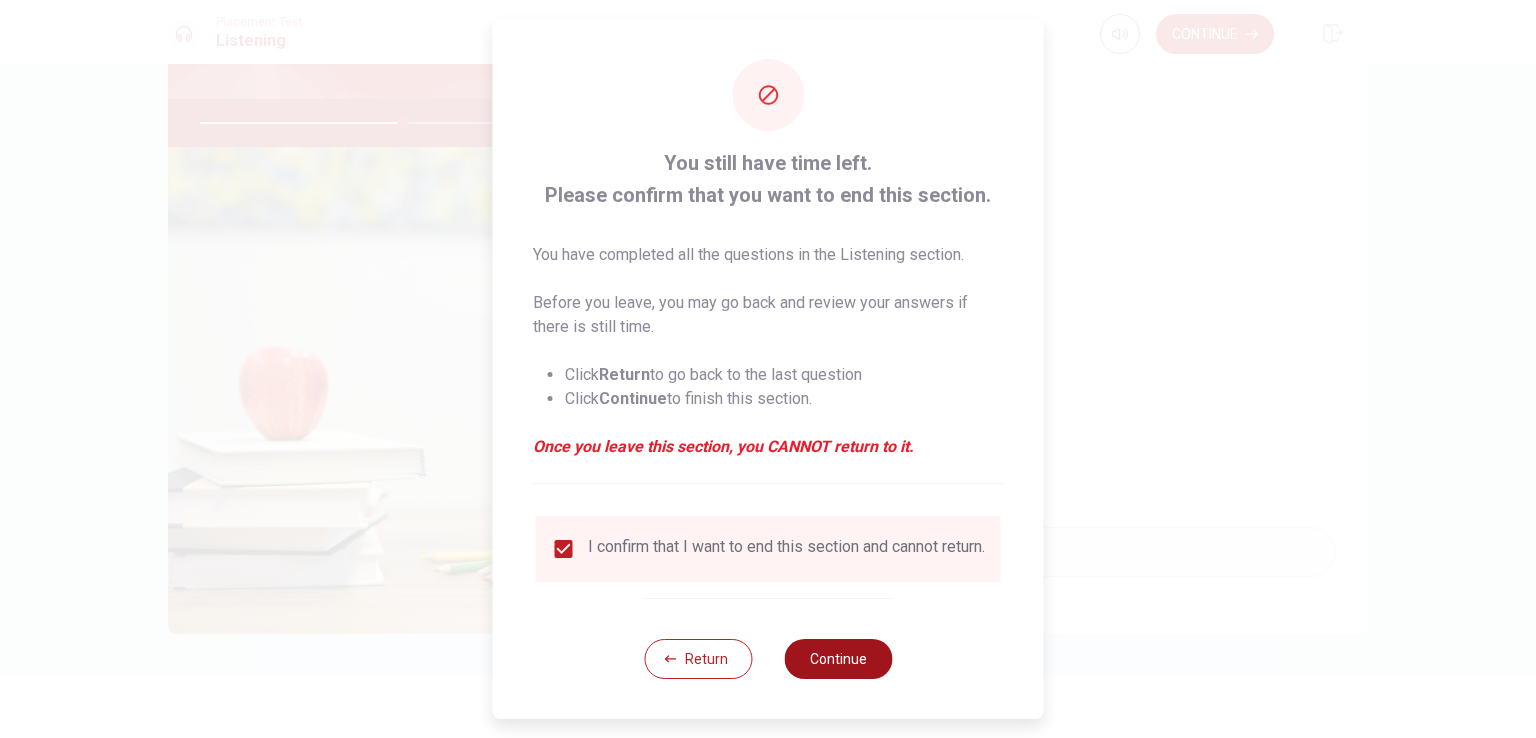 click on "Continue" at bounding box center (838, 659) 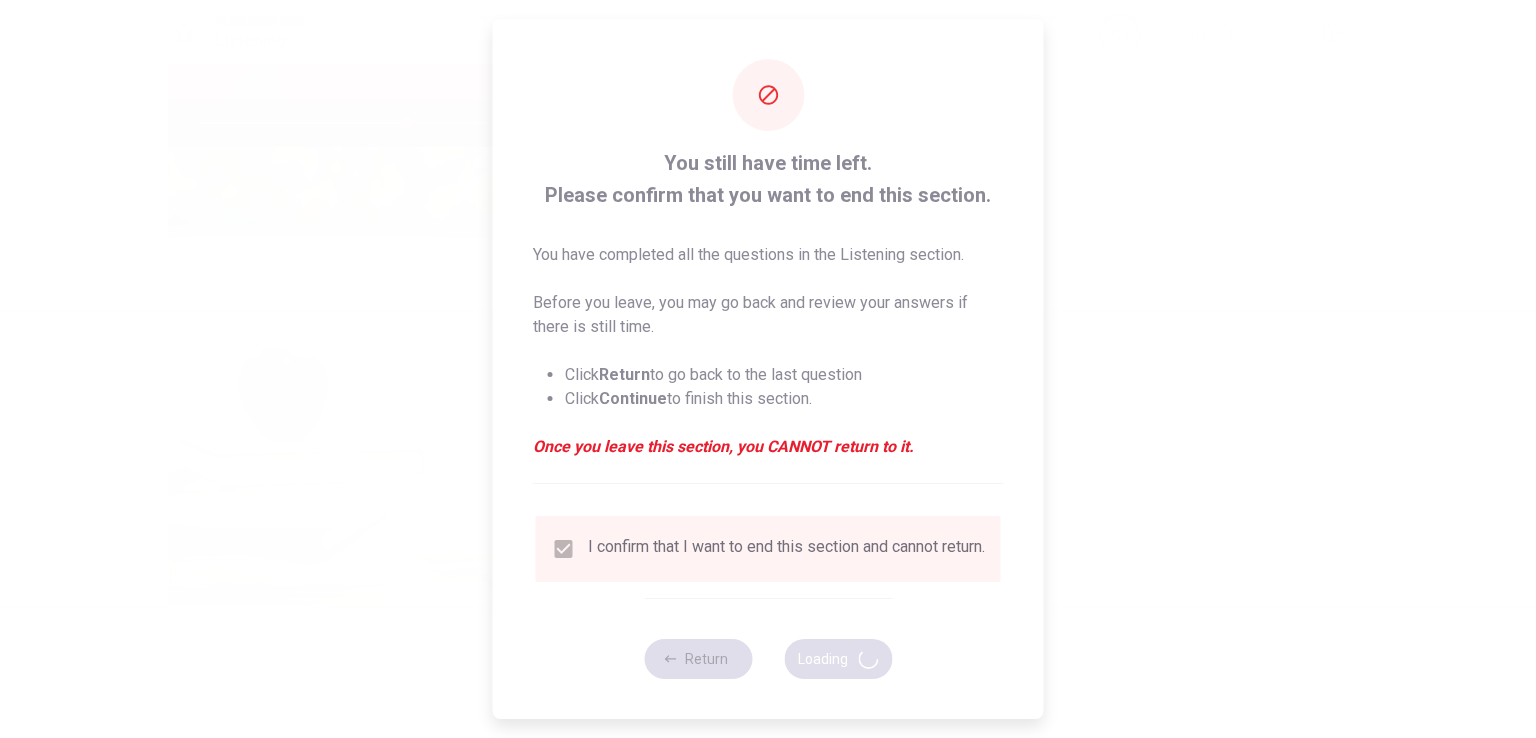 type on "57" 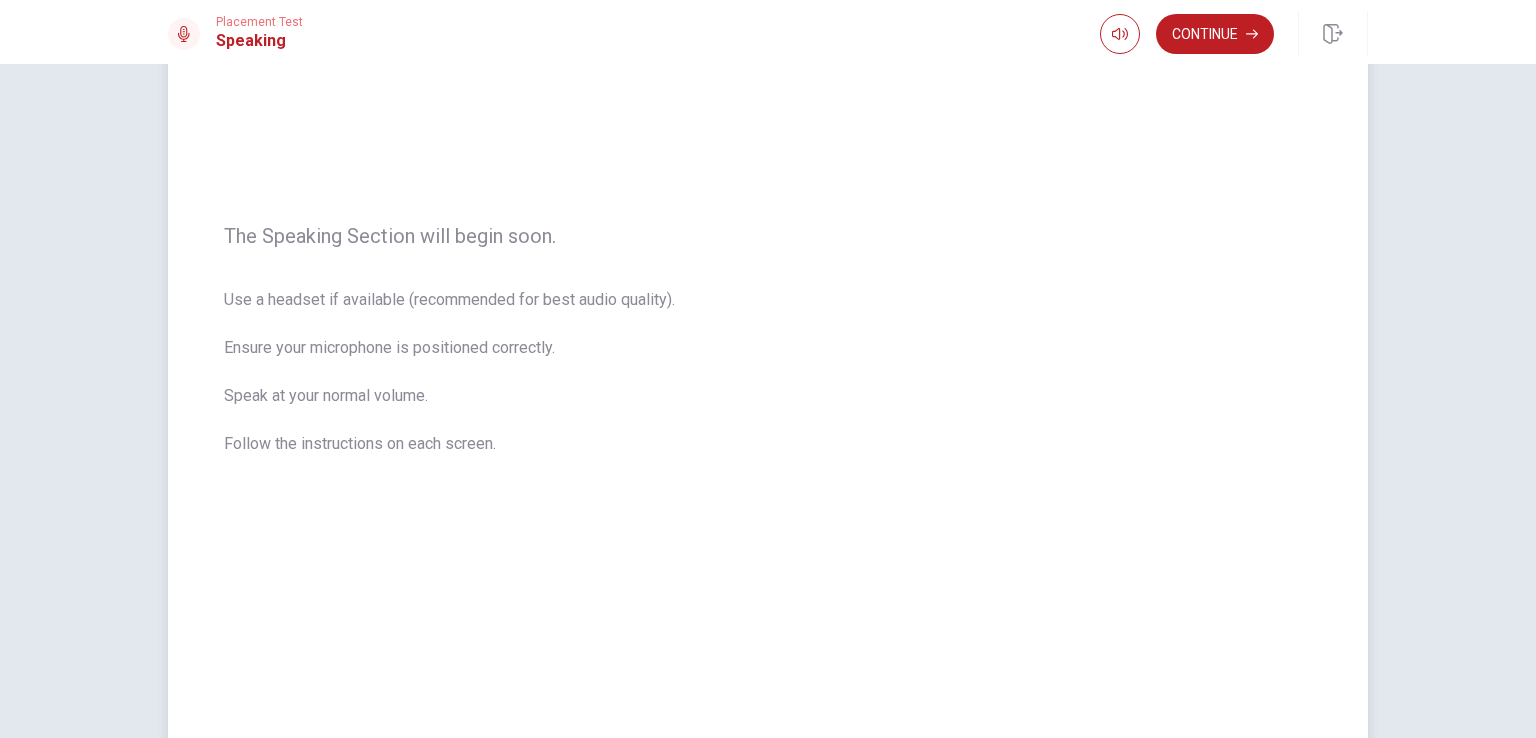 scroll, scrollTop: 200, scrollLeft: 0, axis: vertical 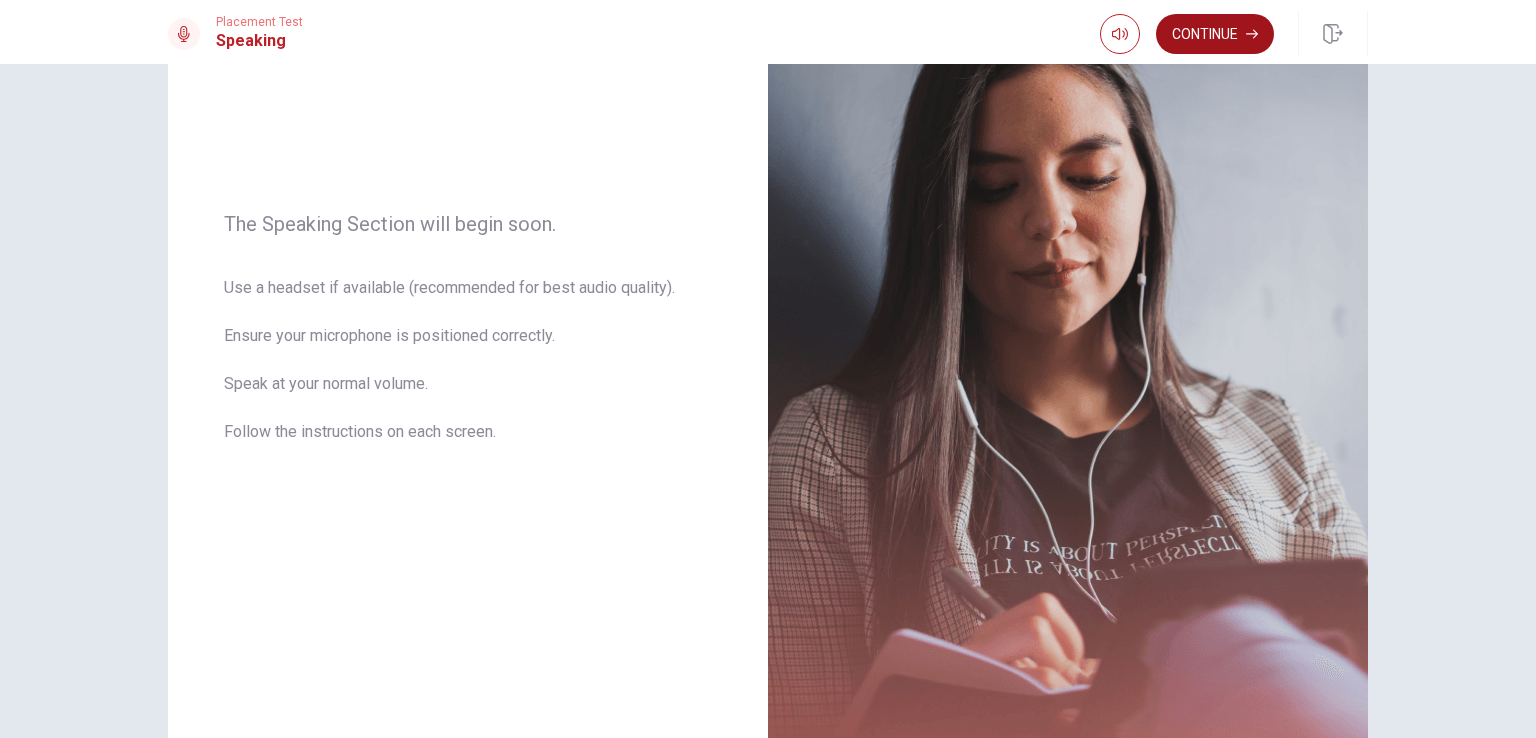 click on "Continue" at bounding box center [1215, 34] 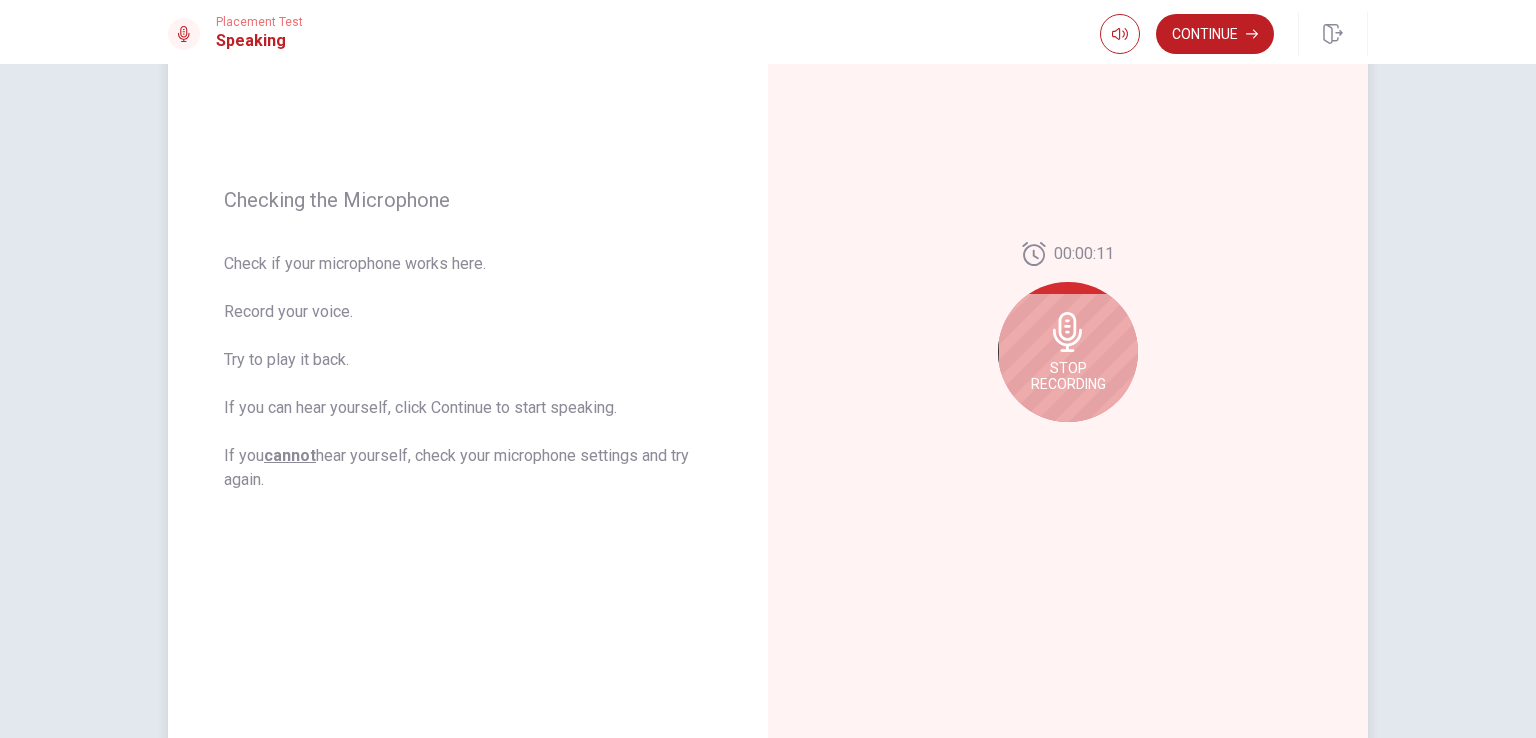 click on "Stop   Recording" at bounding box center [1068, 376] 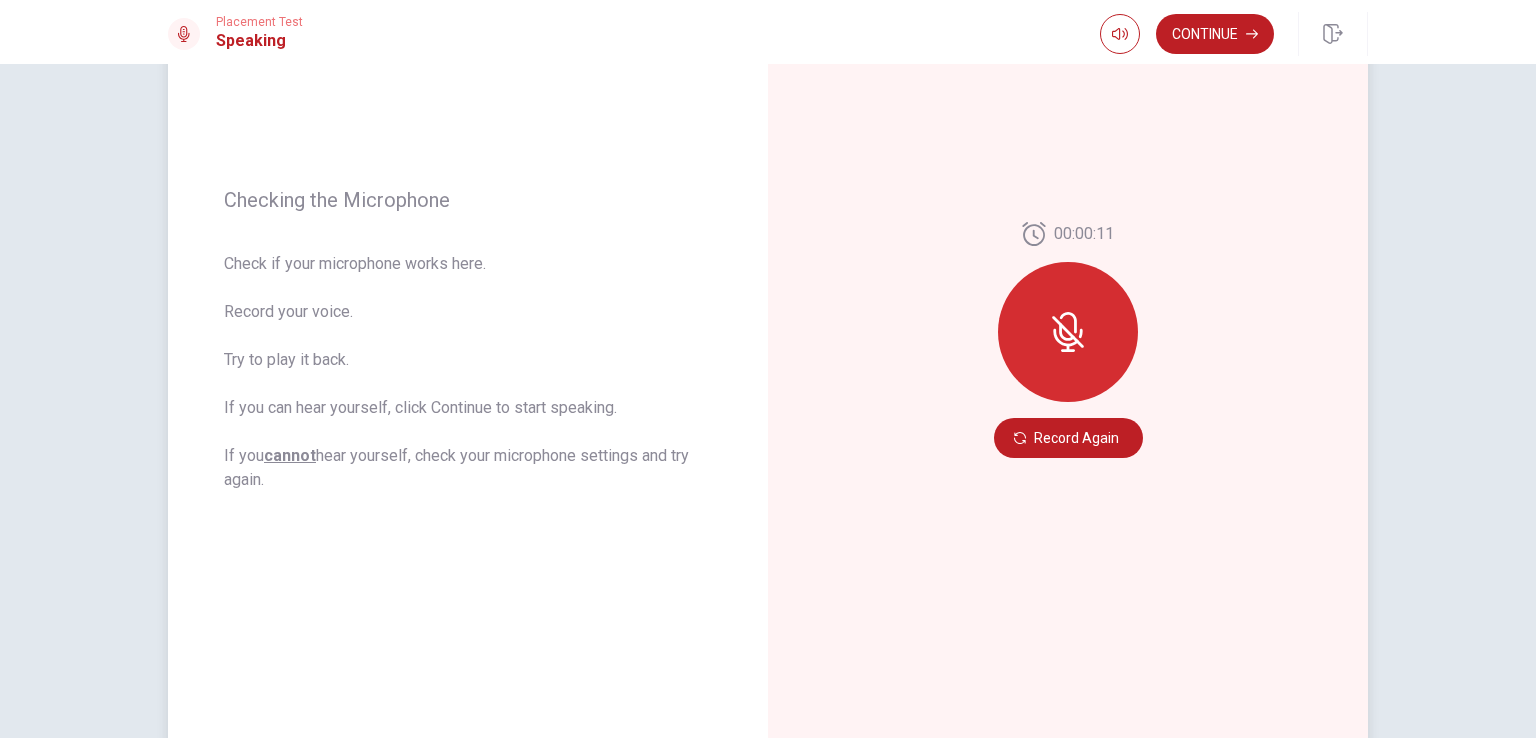 click at bounding box center [1068, 332] 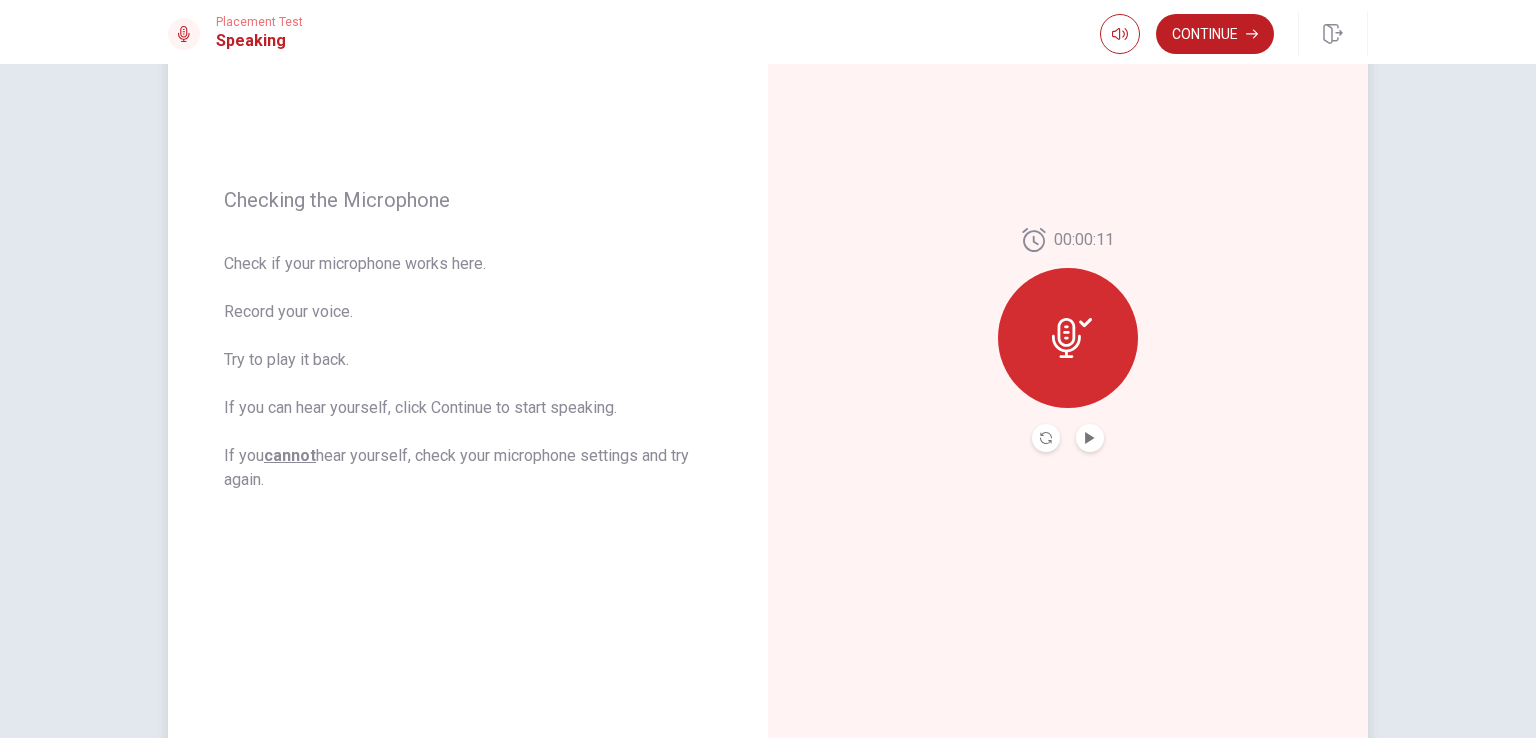 click at bounding box center [1068, 338] 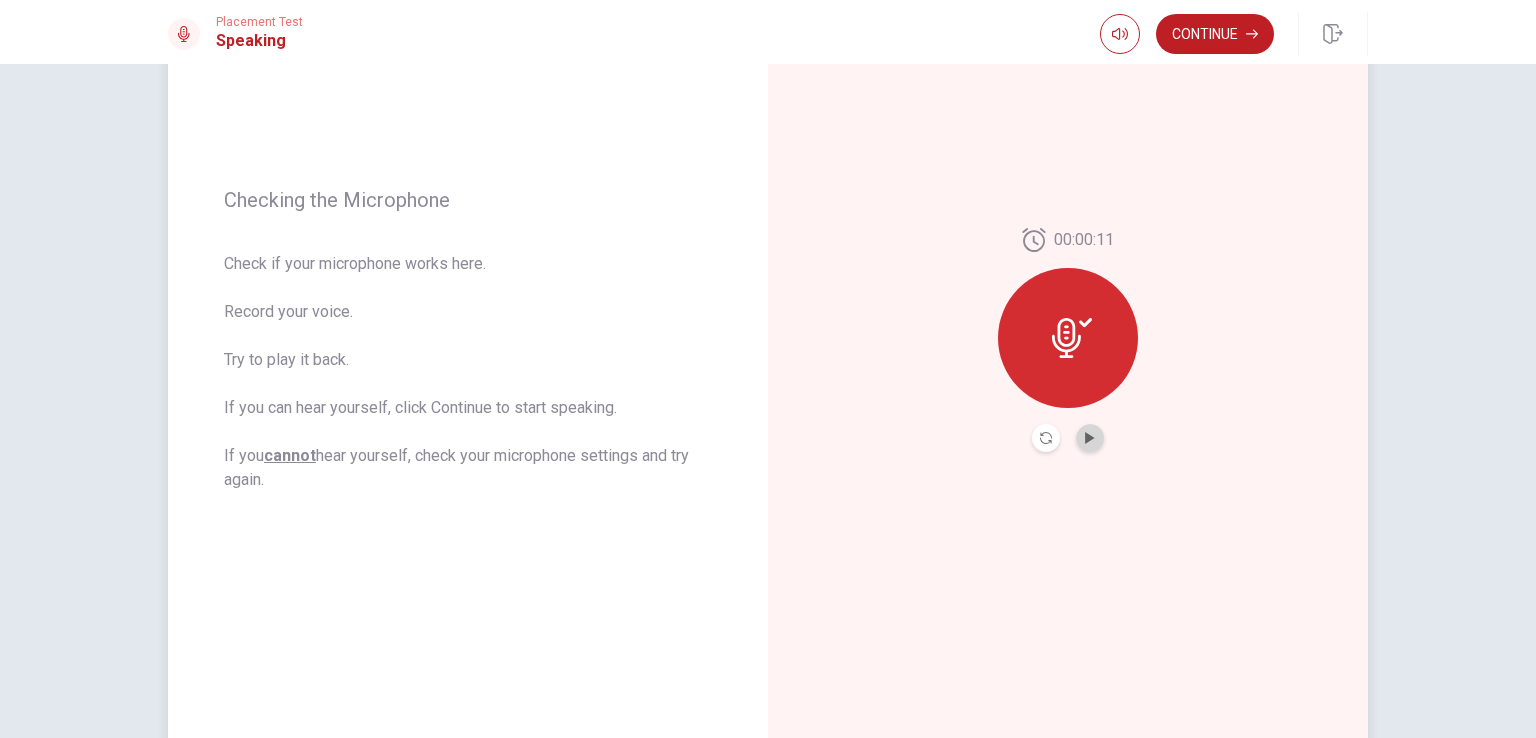 click at bounding box center [1090, 438] 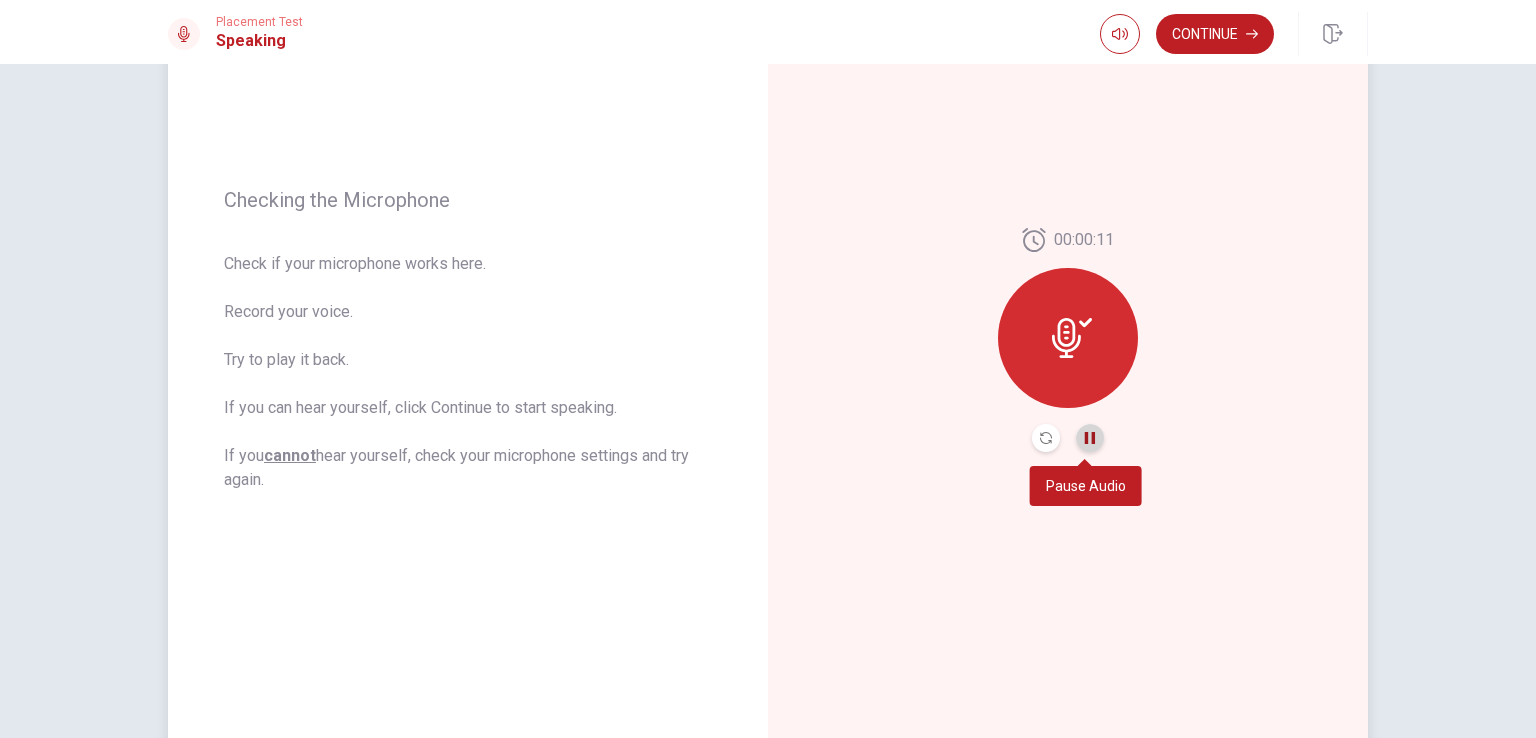 click 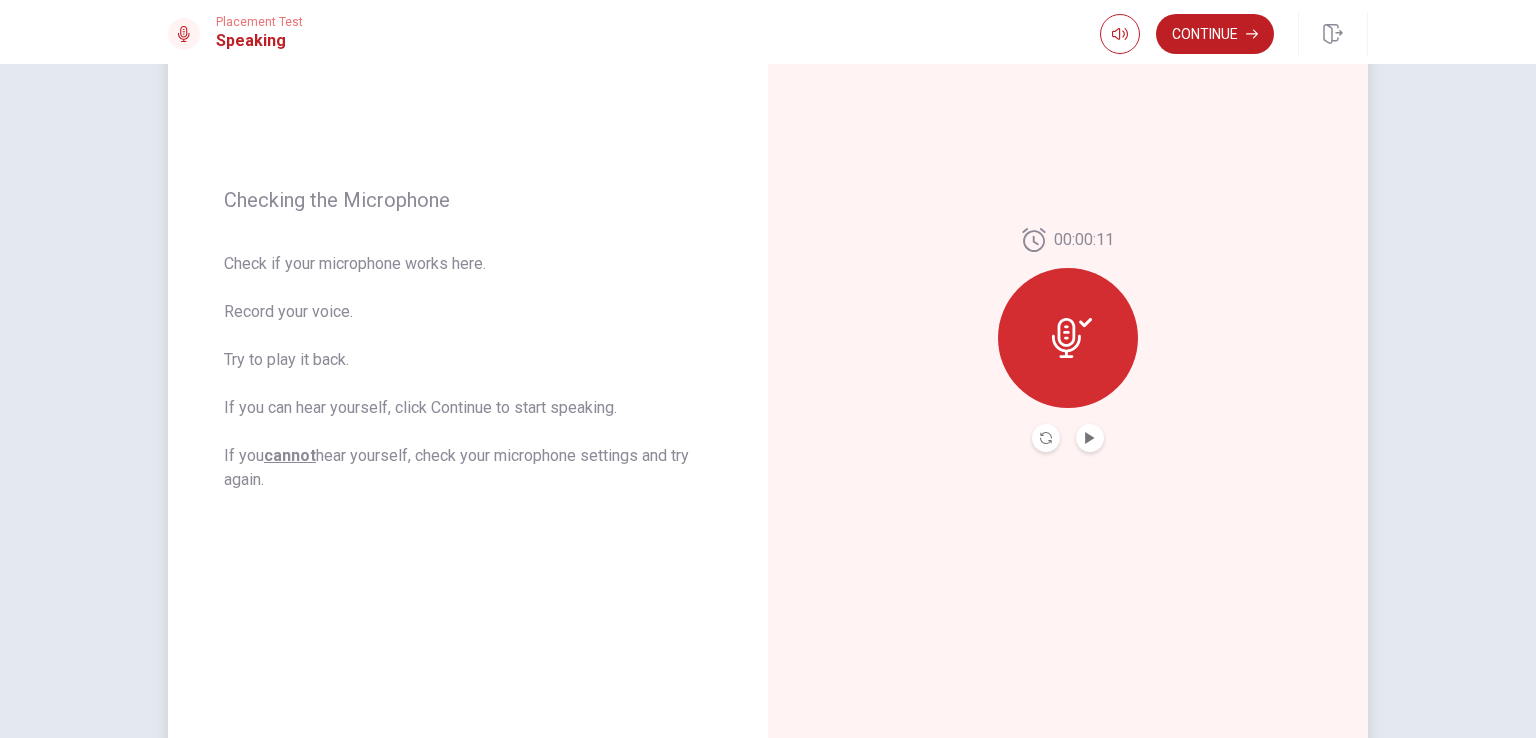 click 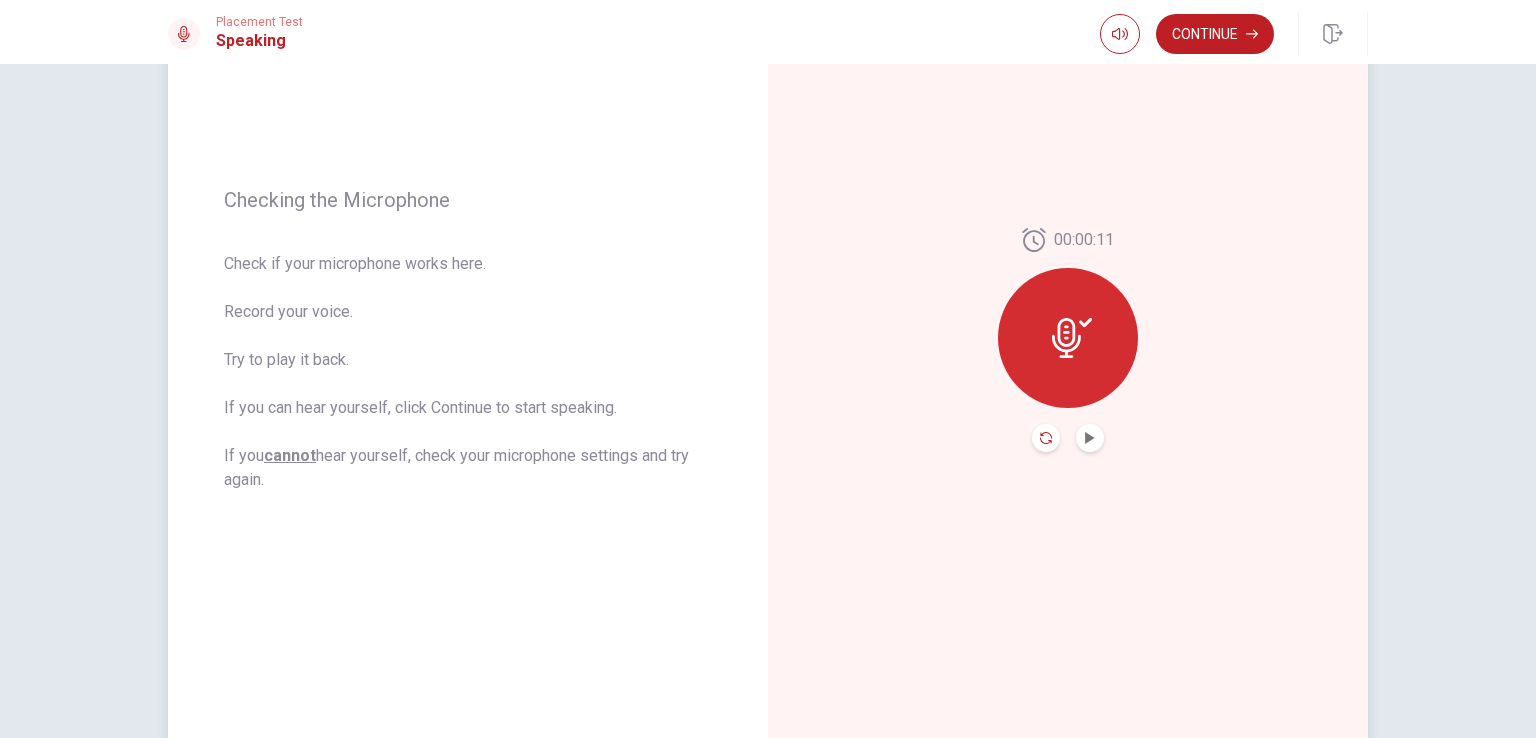 click 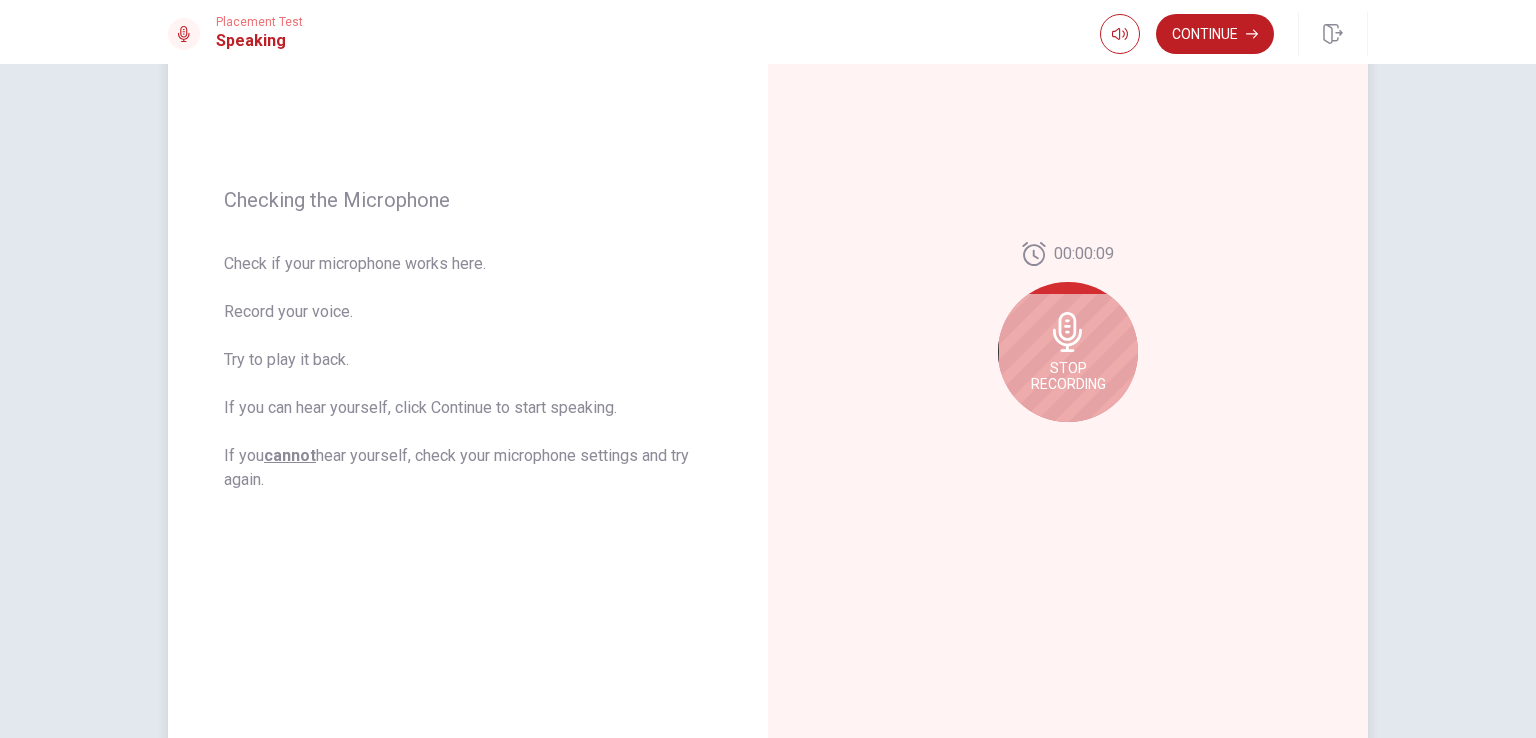 click 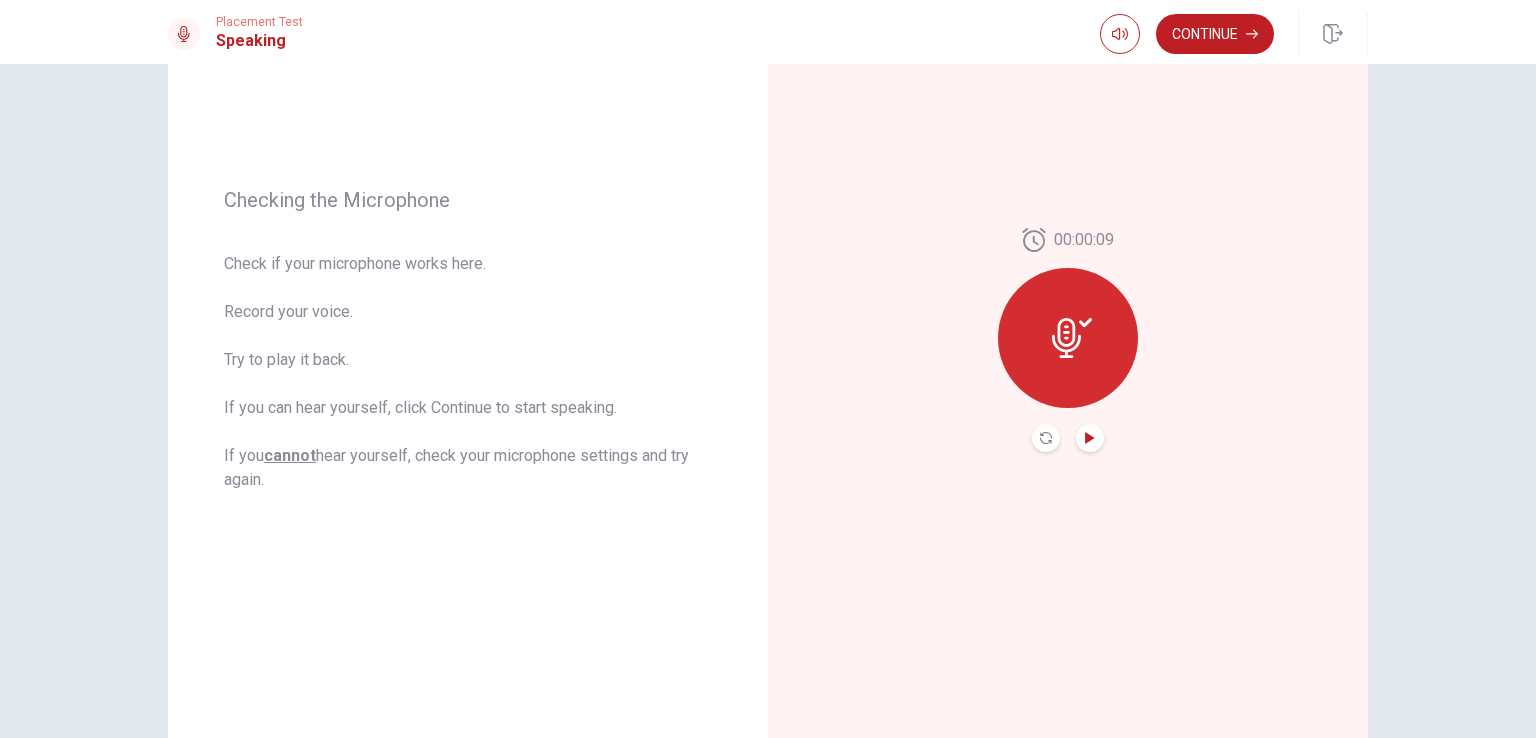 click 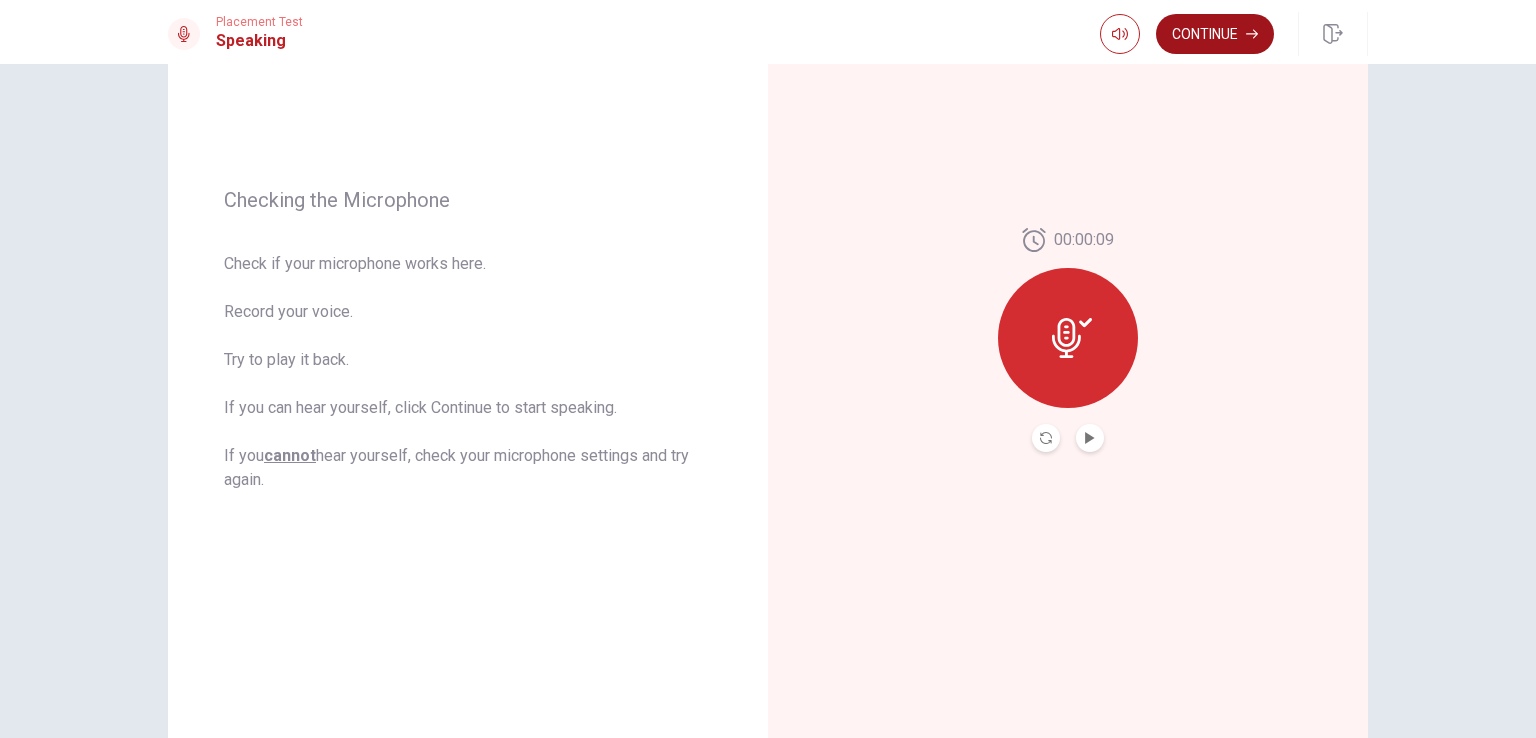 click on "Continue" at bounding box center [1215, 34] 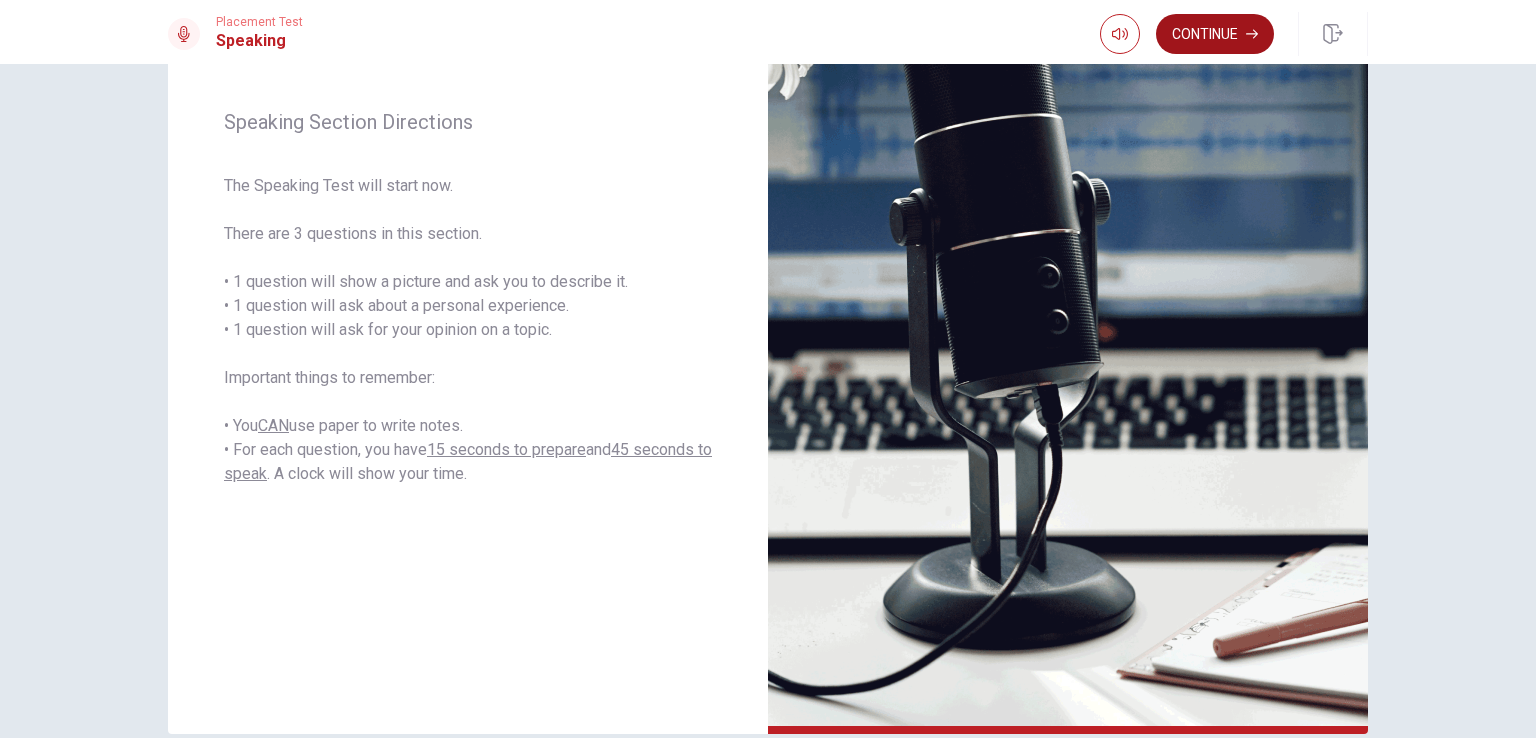 click on "Continue" at bounding box center [1215, 34] 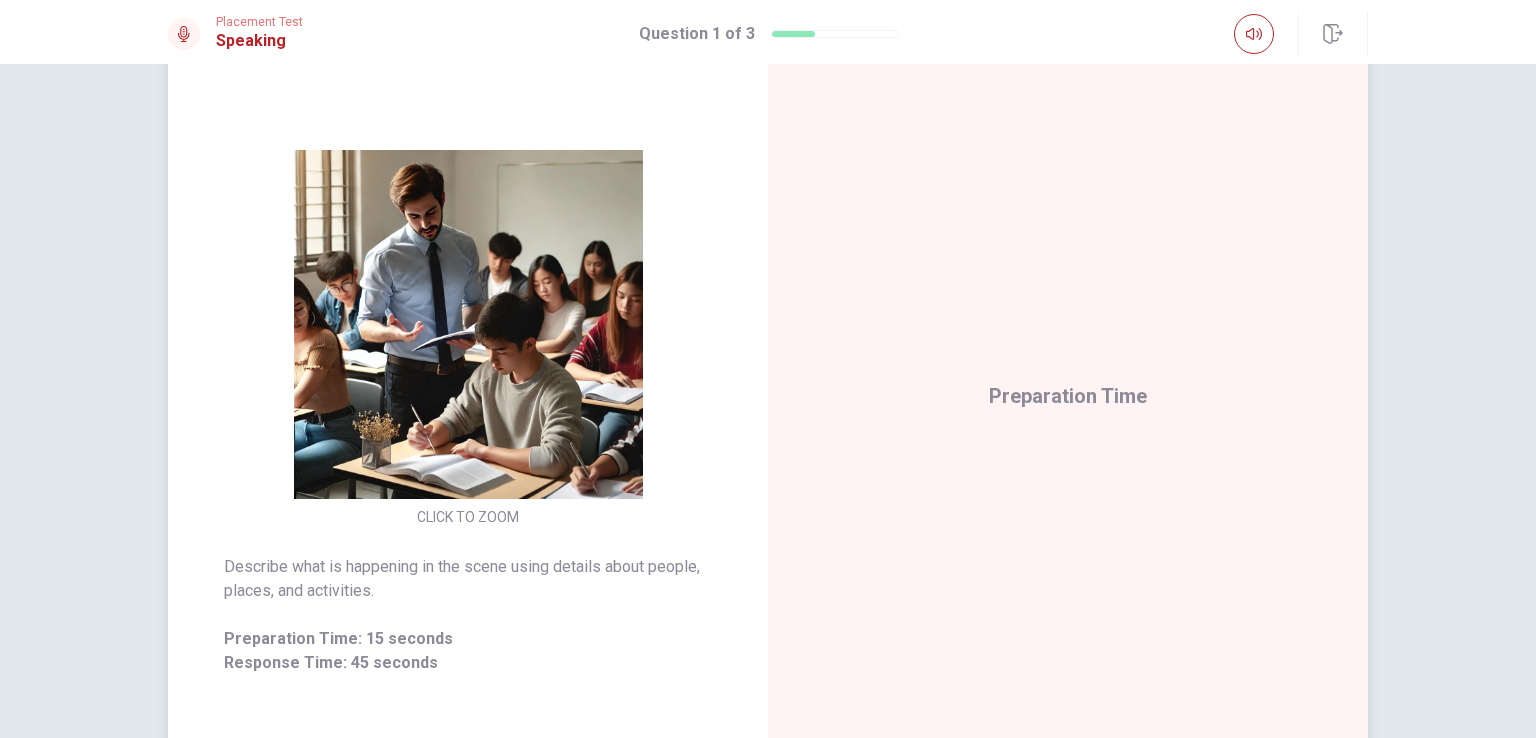 scroll, scrollTop: 200, scrollLeft: 0, axis: vertical 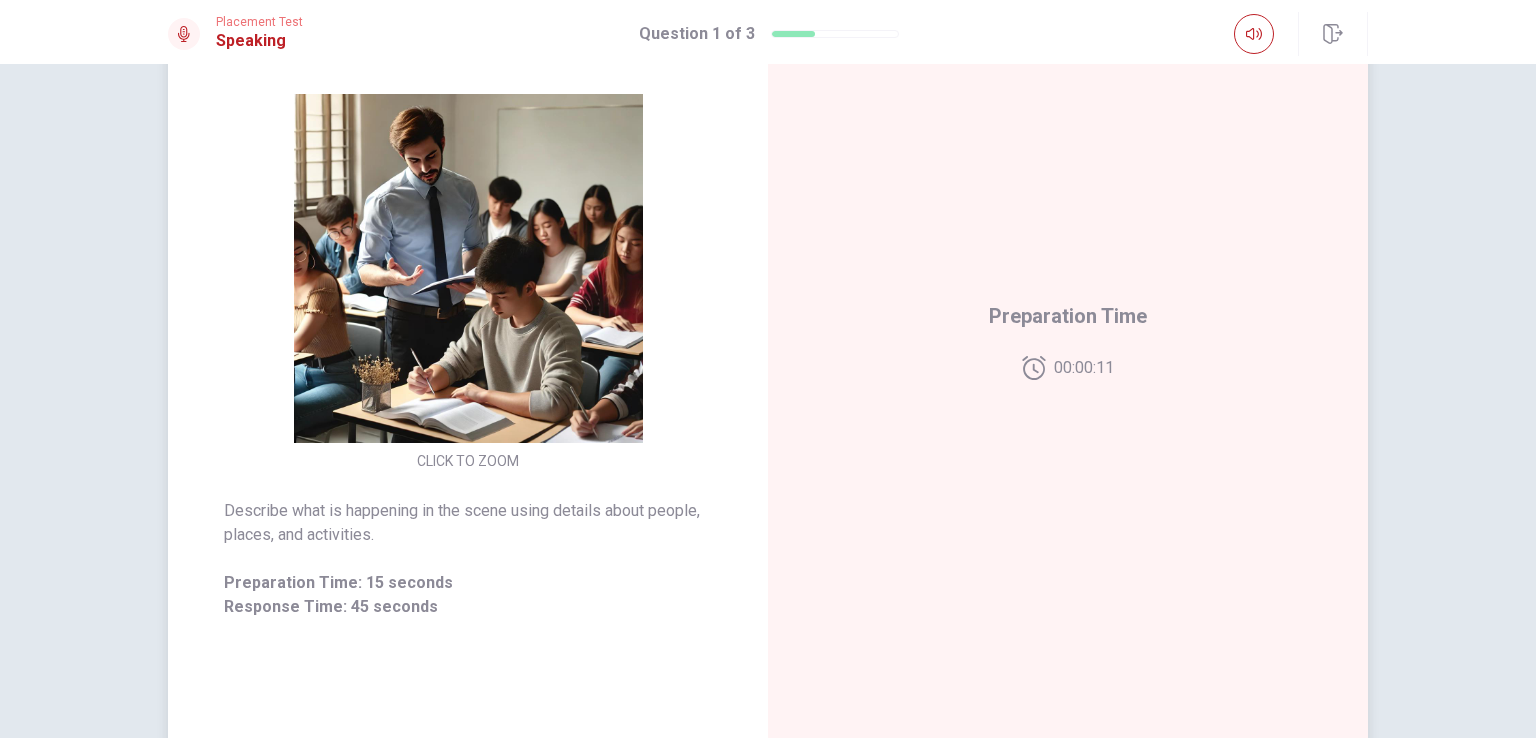 click at bounding box center (468, 268) 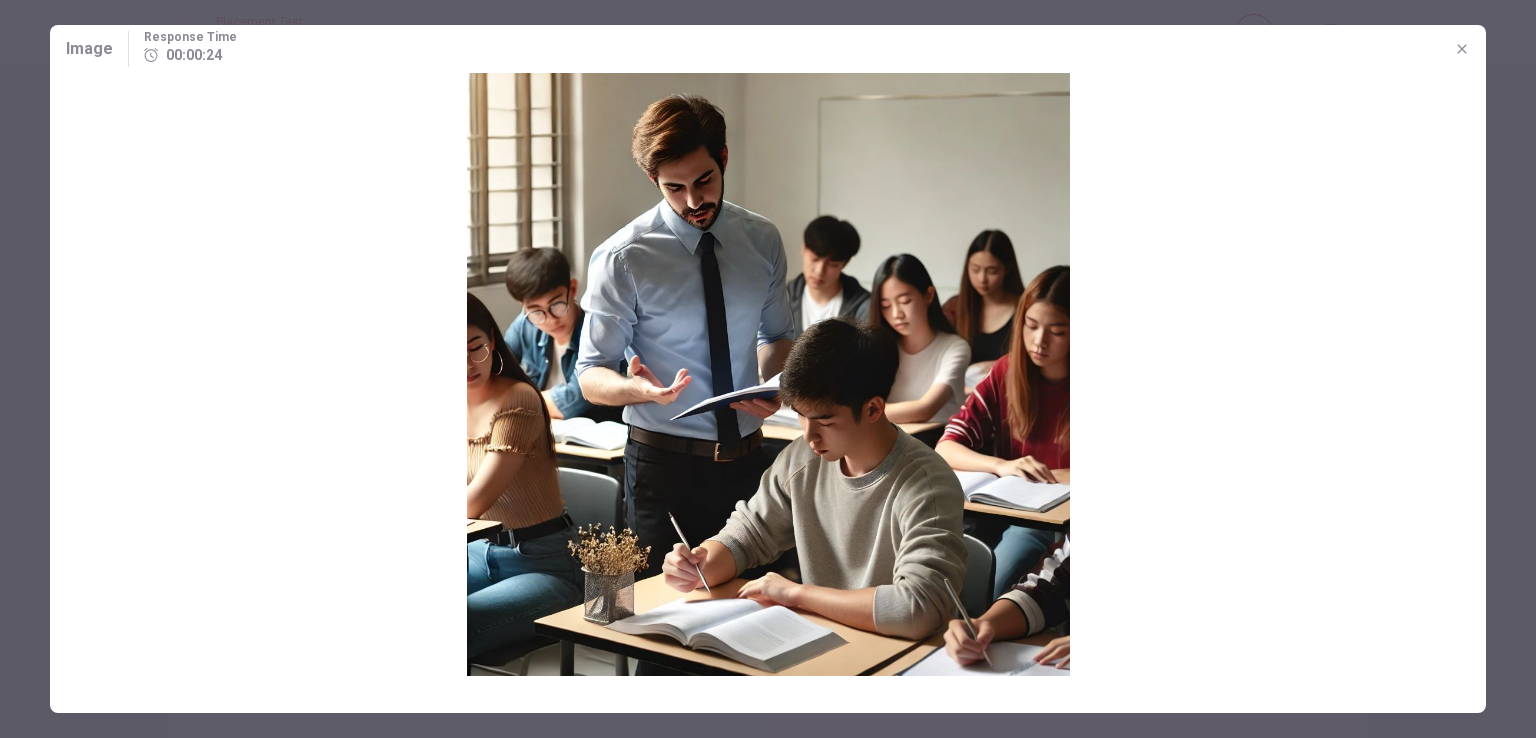click at bounding box center (768, 374) 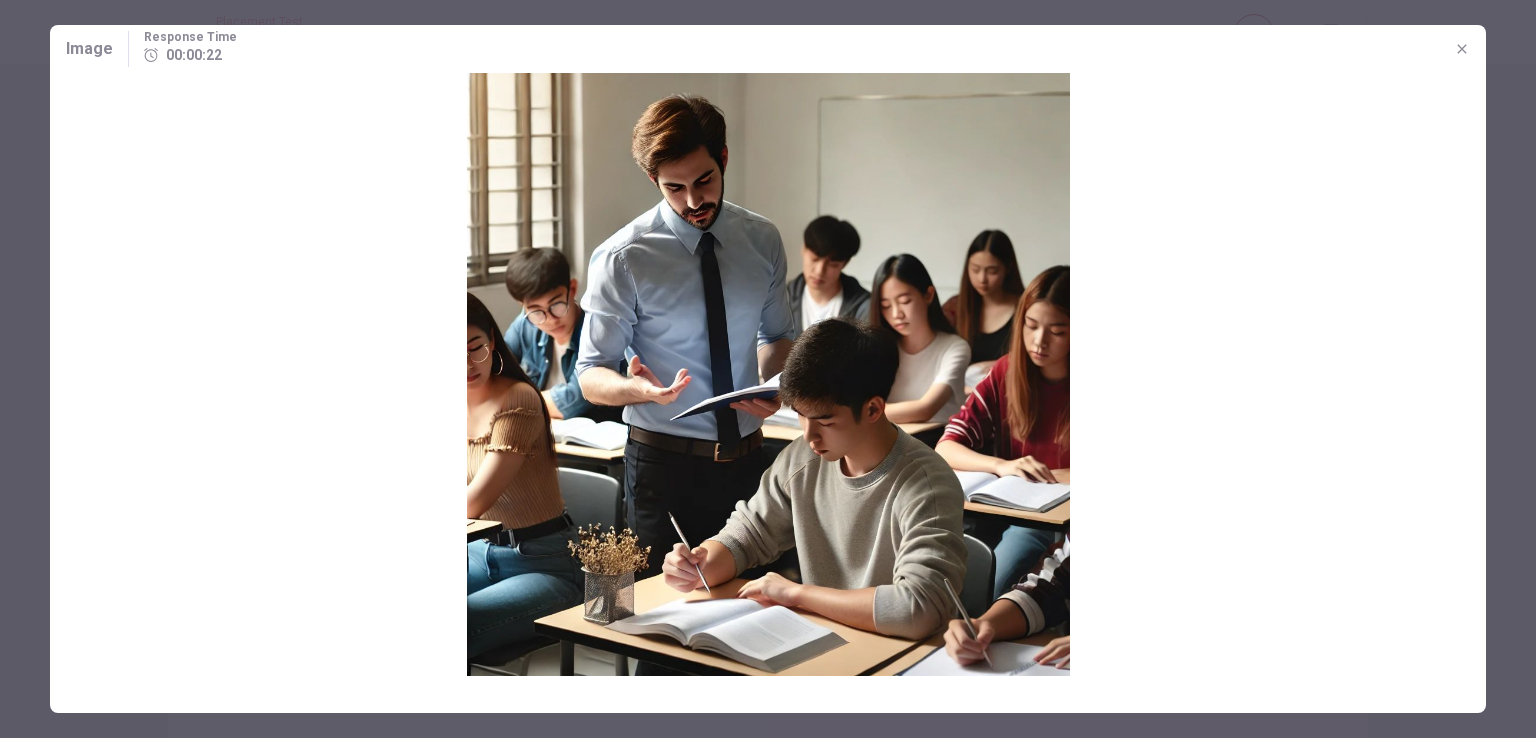click 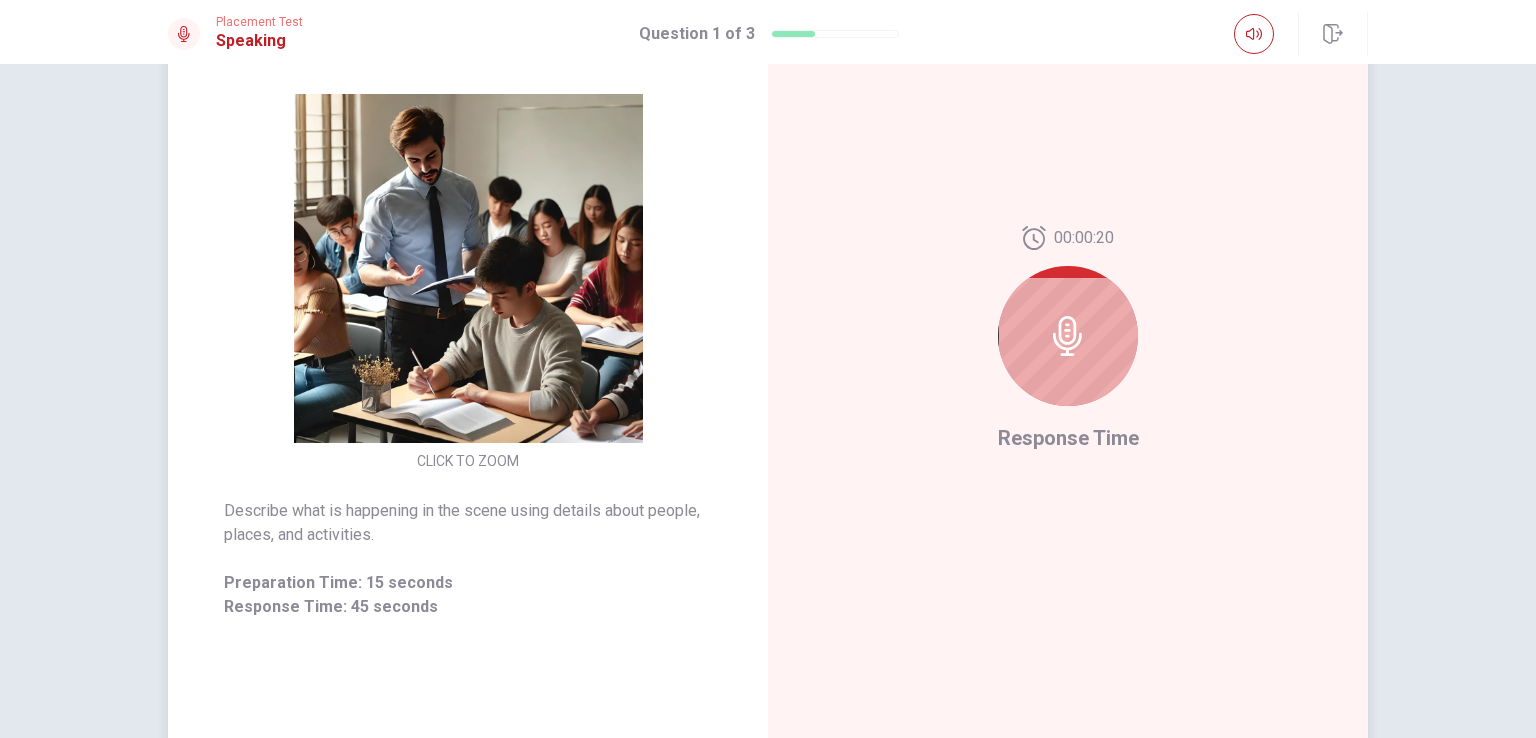 click at bounding box center (1068, 336) 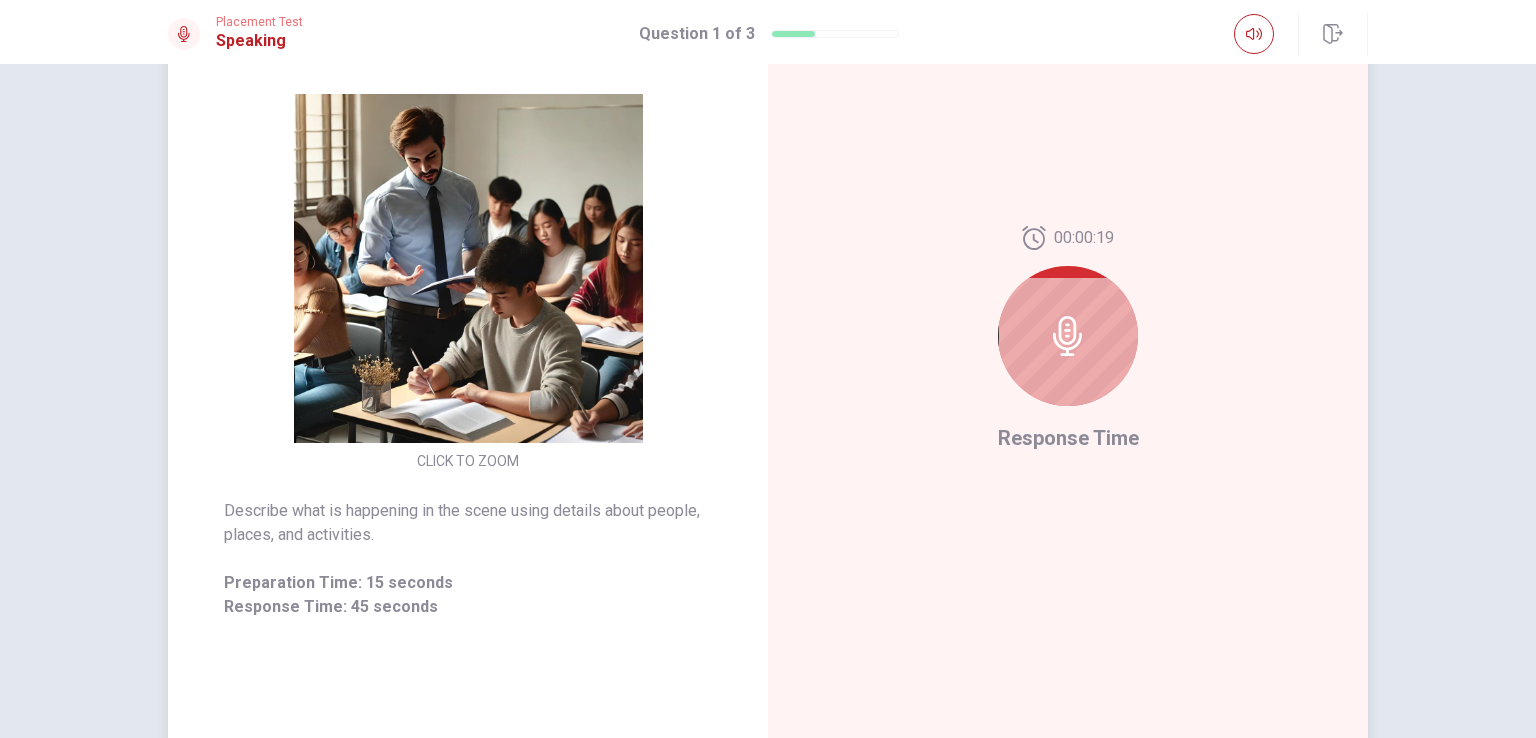 click at bounding box center [1068, 336] 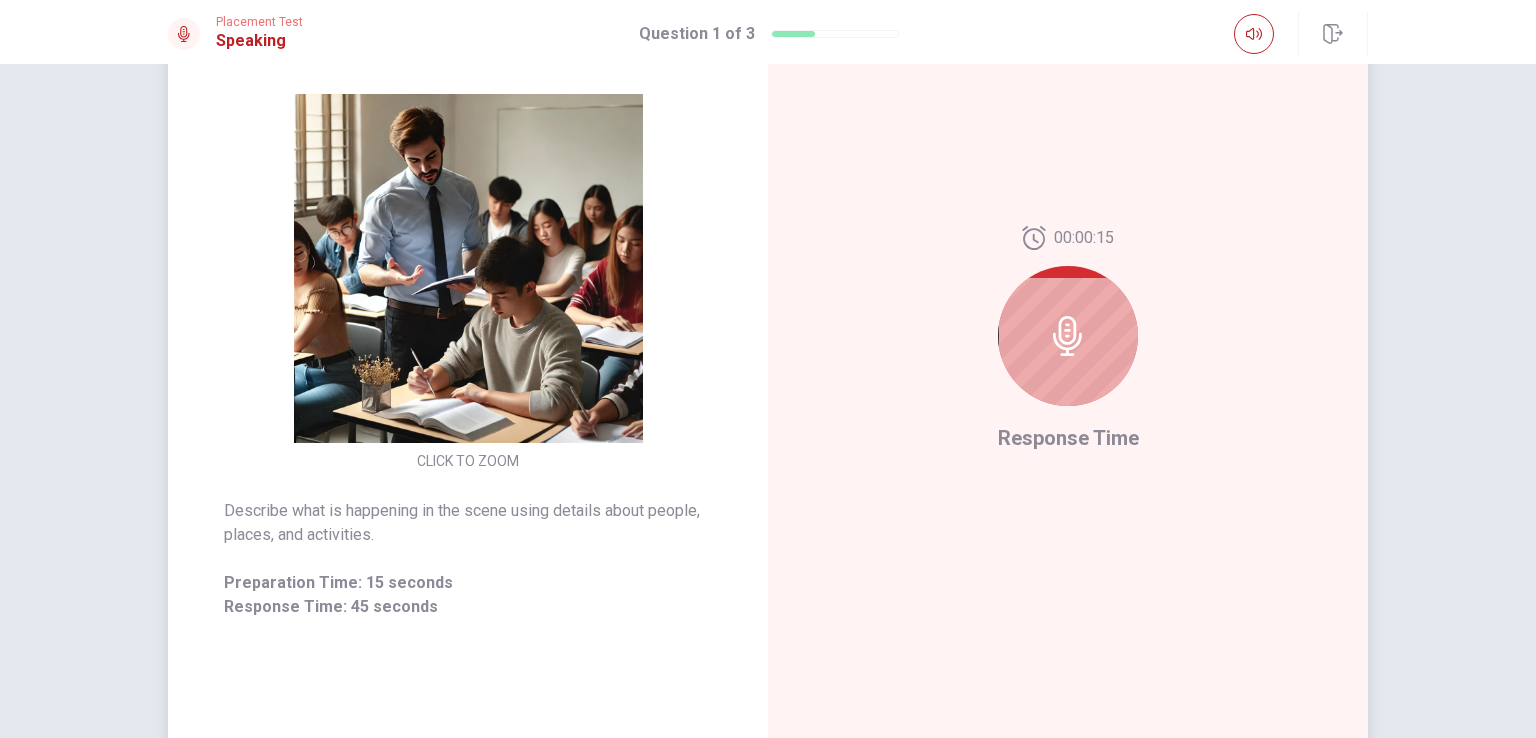 click on "CLICK TO ZOOM" at bounding box center (468, 461) 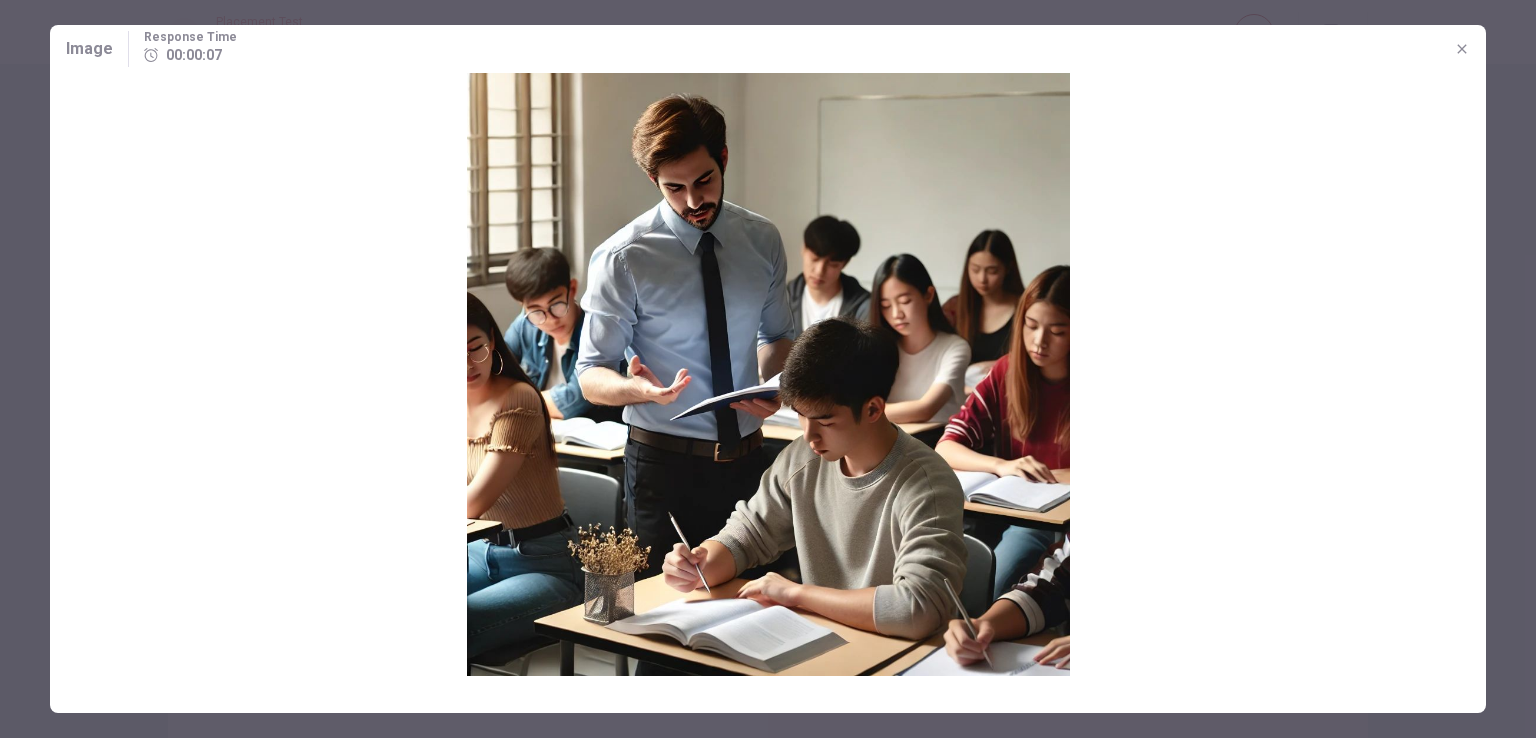 click 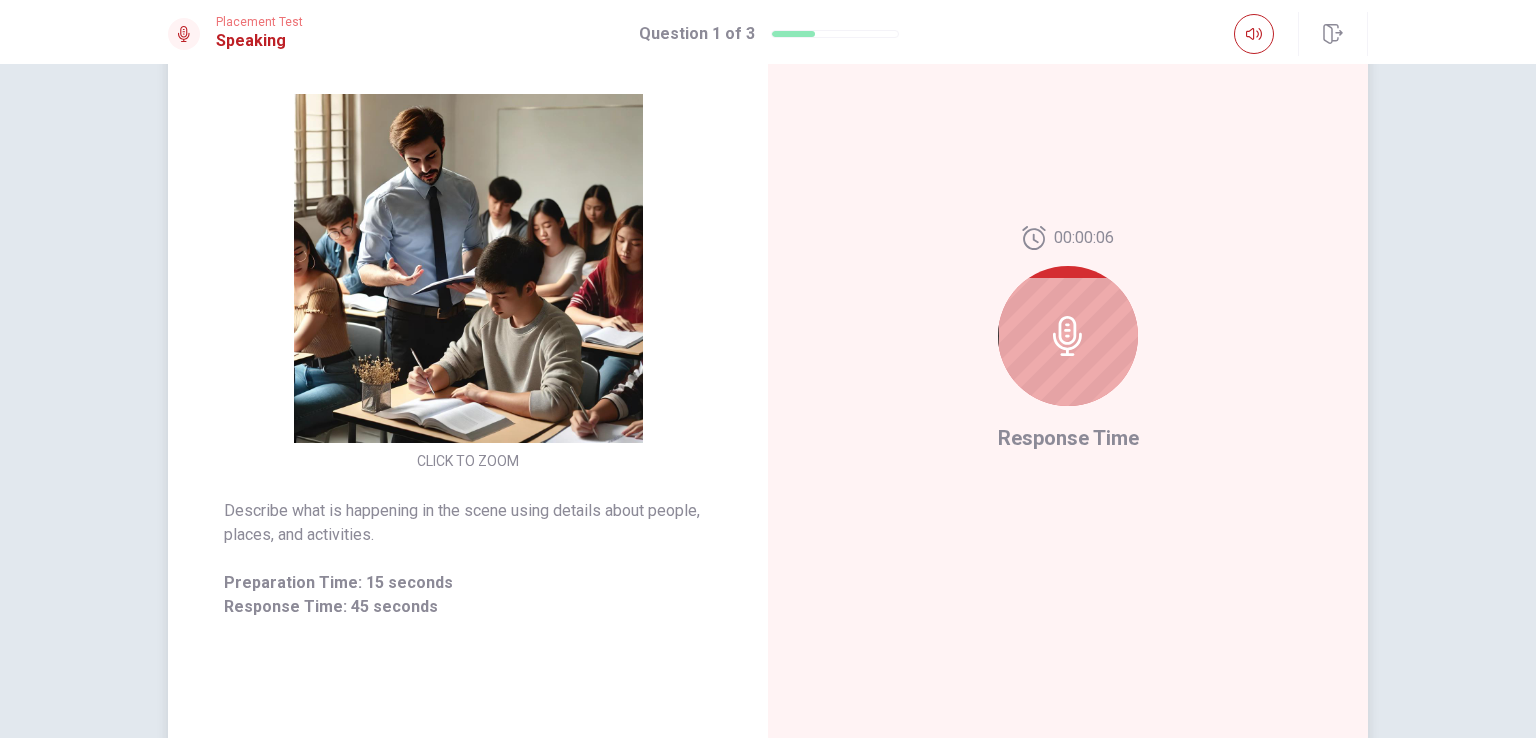 click 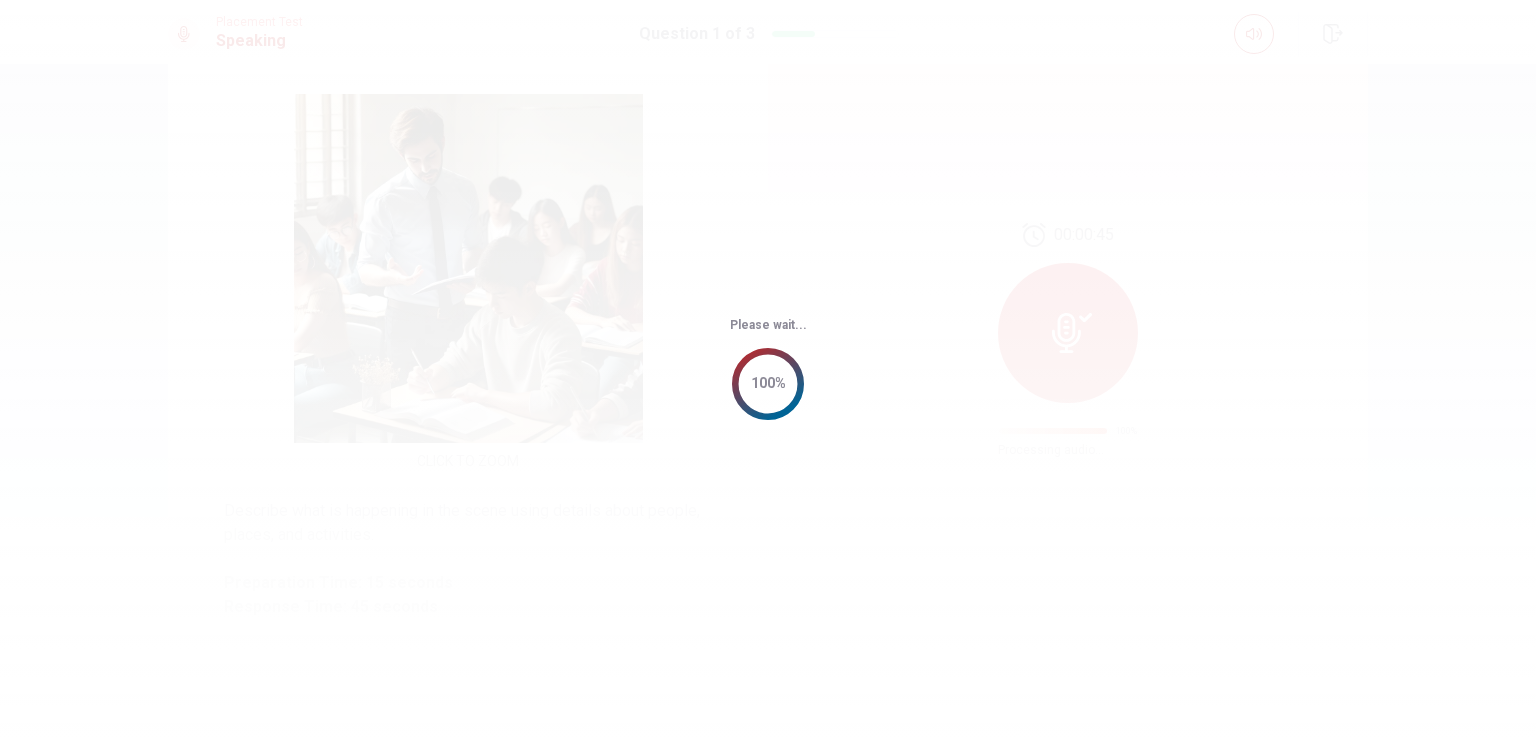 scroll, scrollTop: 0, scrollLeft: 0, axis: both 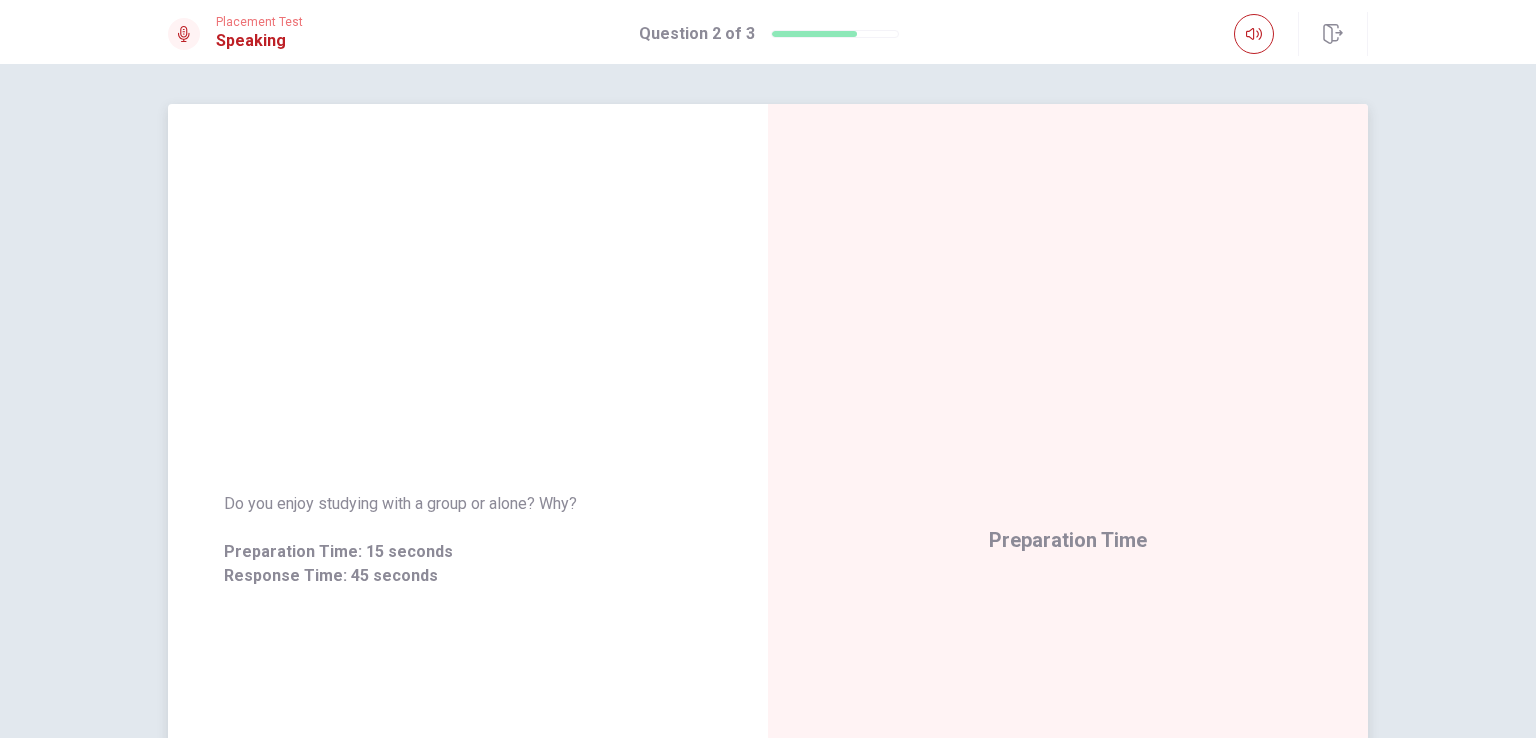 click on "Preparation Time" at bounding box center [1068, 540] 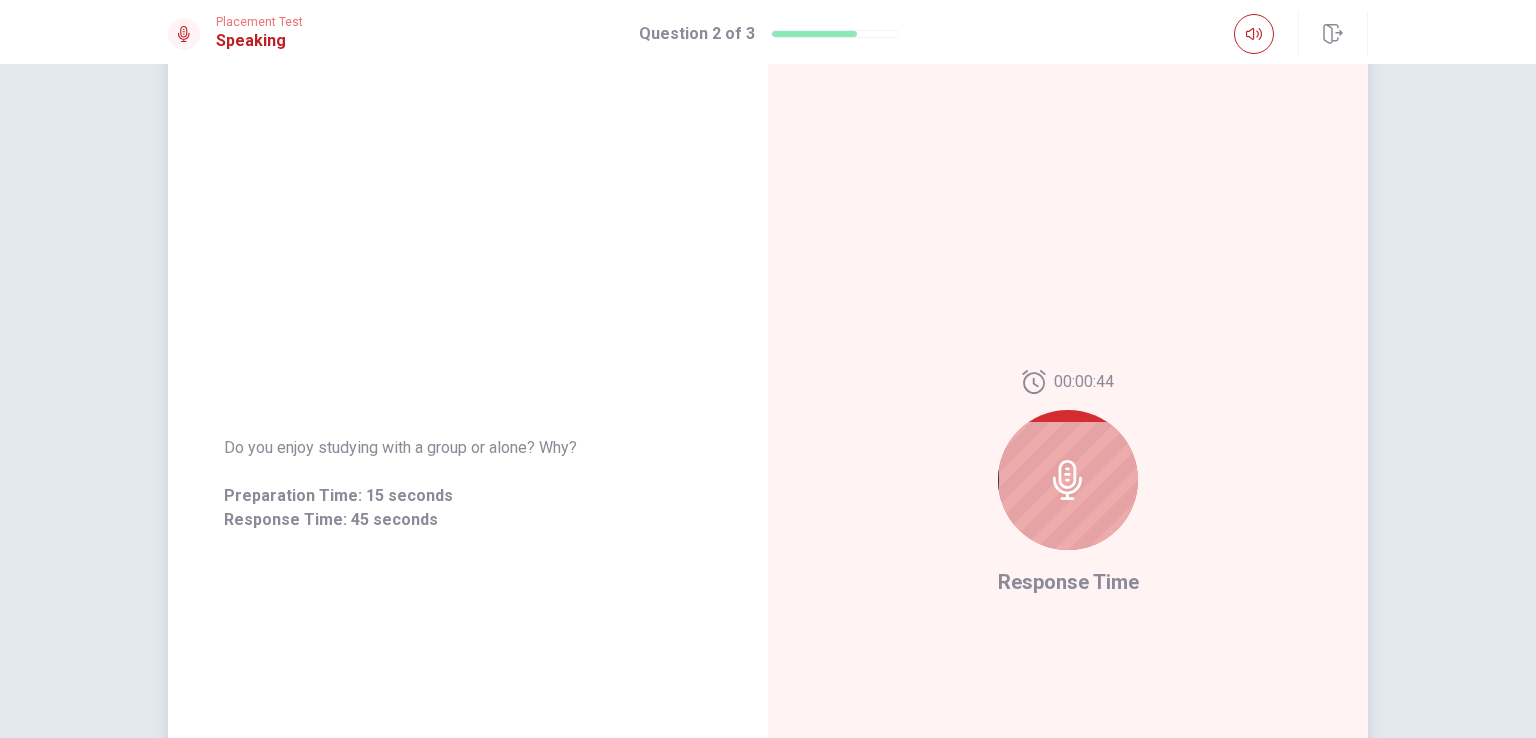 scroll, scrollTop: 100, scrollLeft: 0, axis: vertical 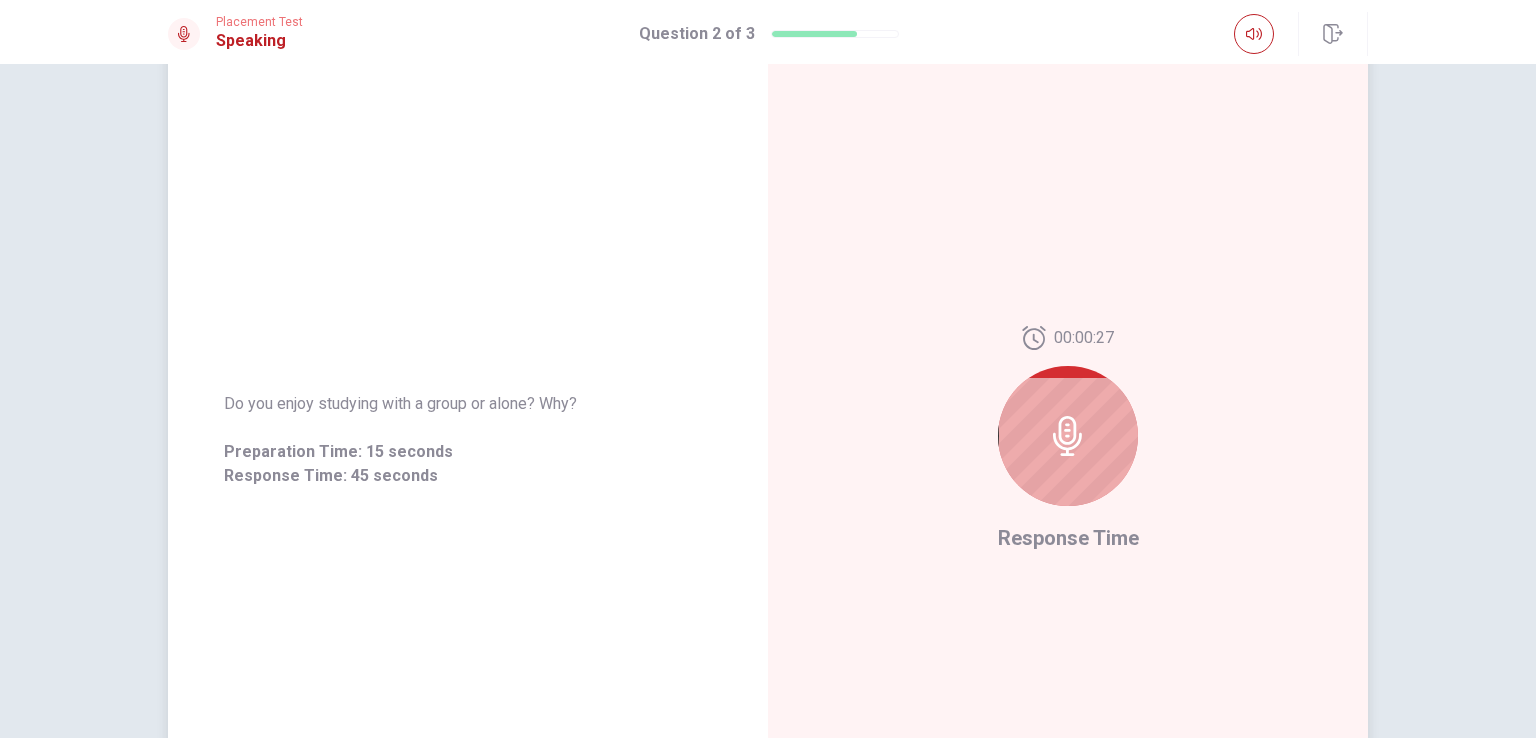 drag, startPoint x: 1125, startPoint y: 381, endPoint x: 1080, endPoint y: 421, distance: 60.207973 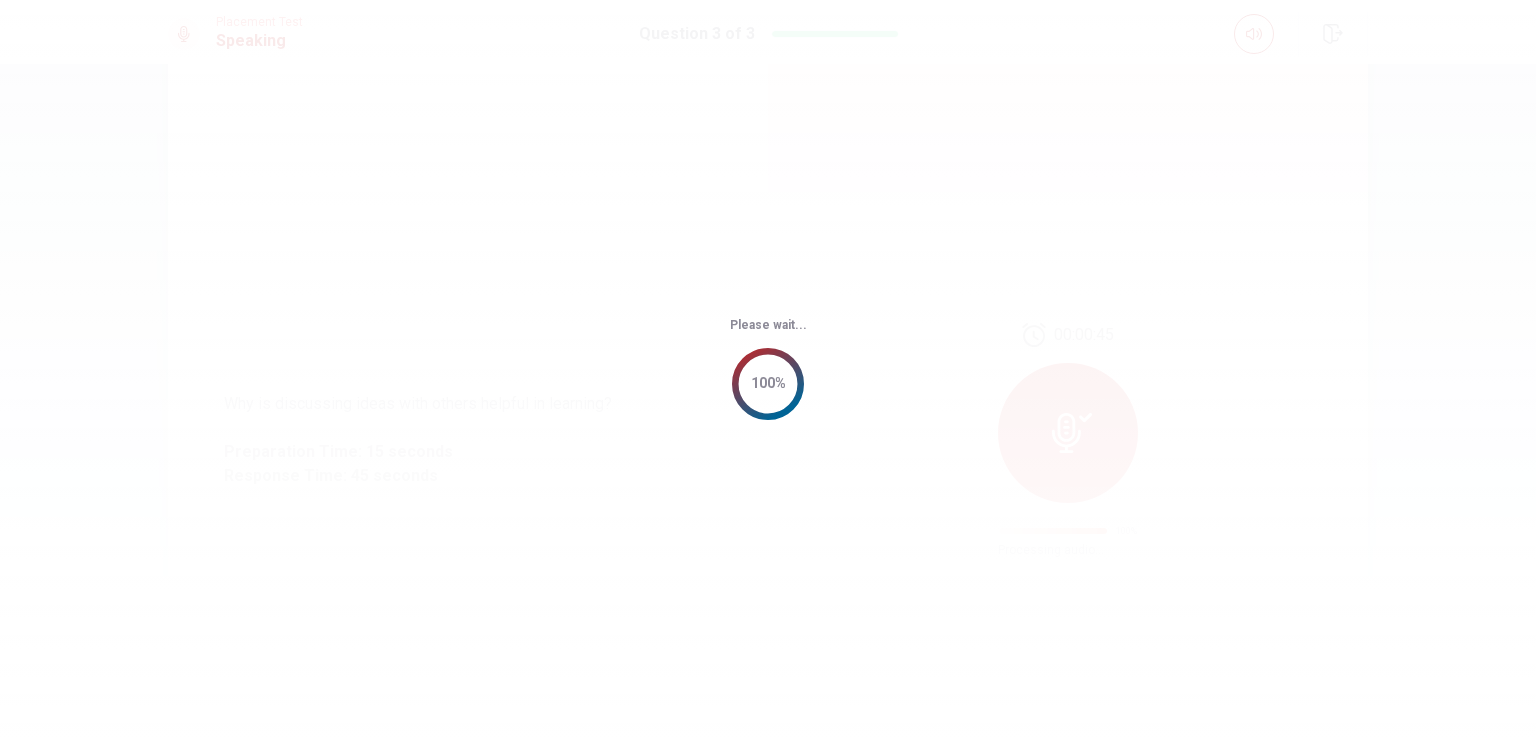 scroll, scrollTop: 0, scrollLeft: 0, axis: both 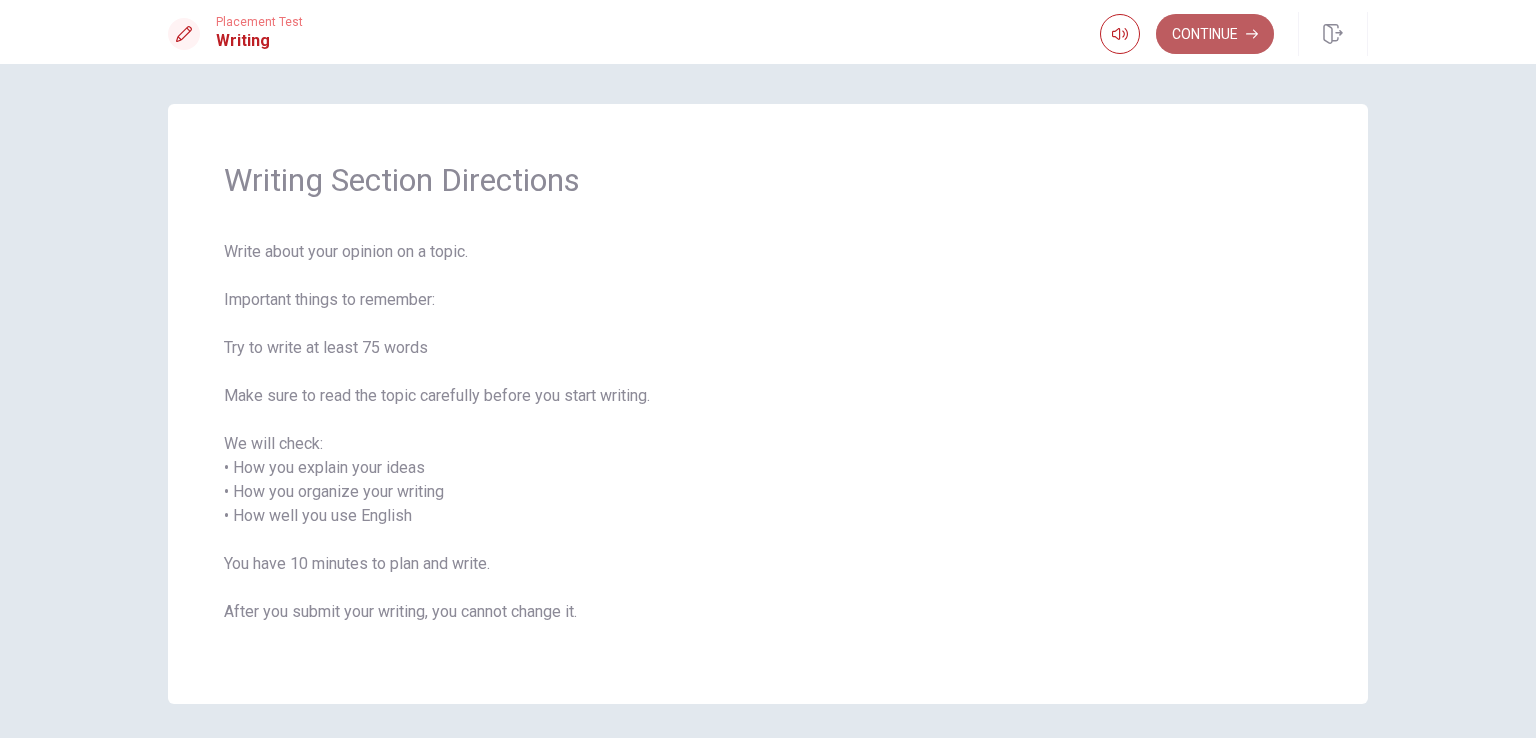 click on "Continue" at bounding box center (1215, 34) 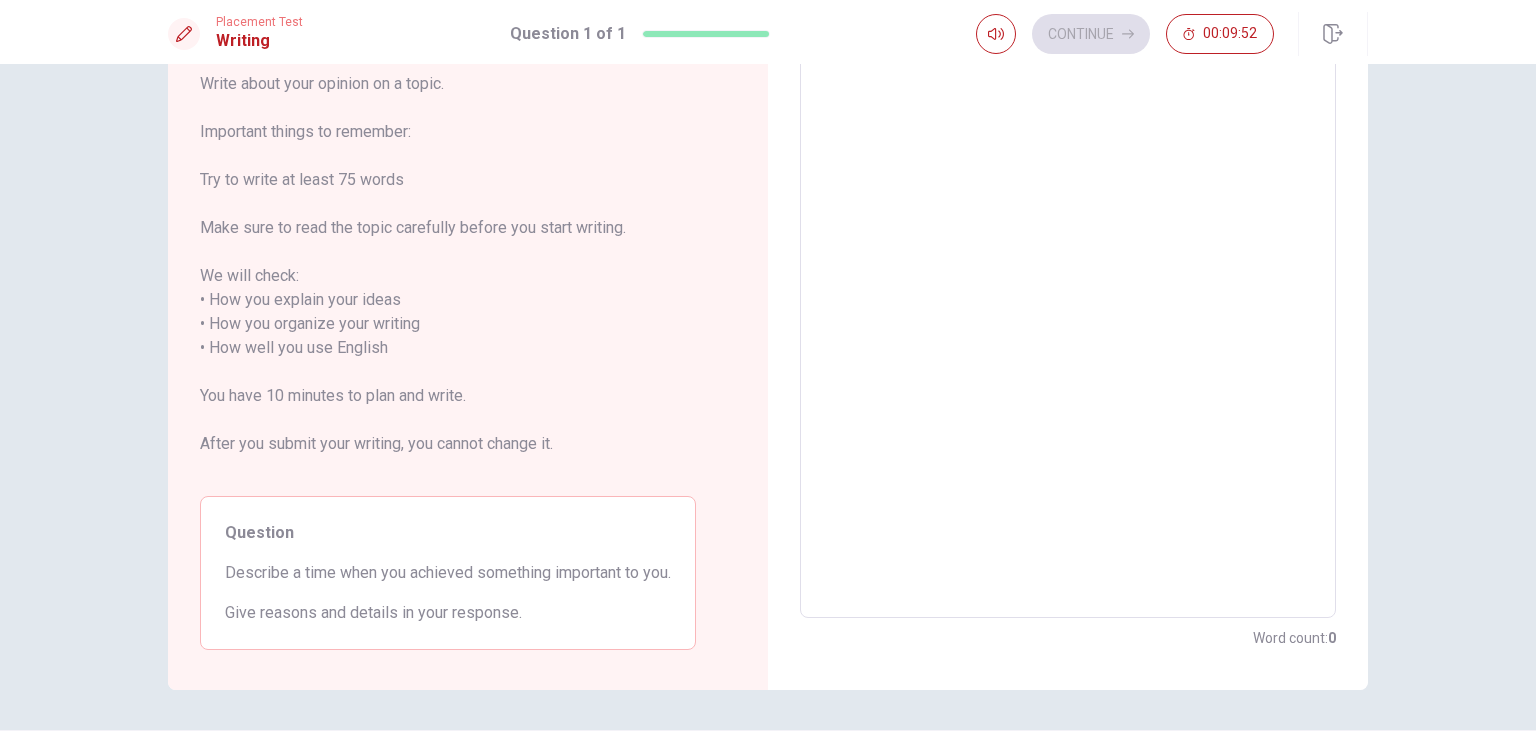 scroll, scrollTop: 76, scrollLeft: 0, axis: vertical 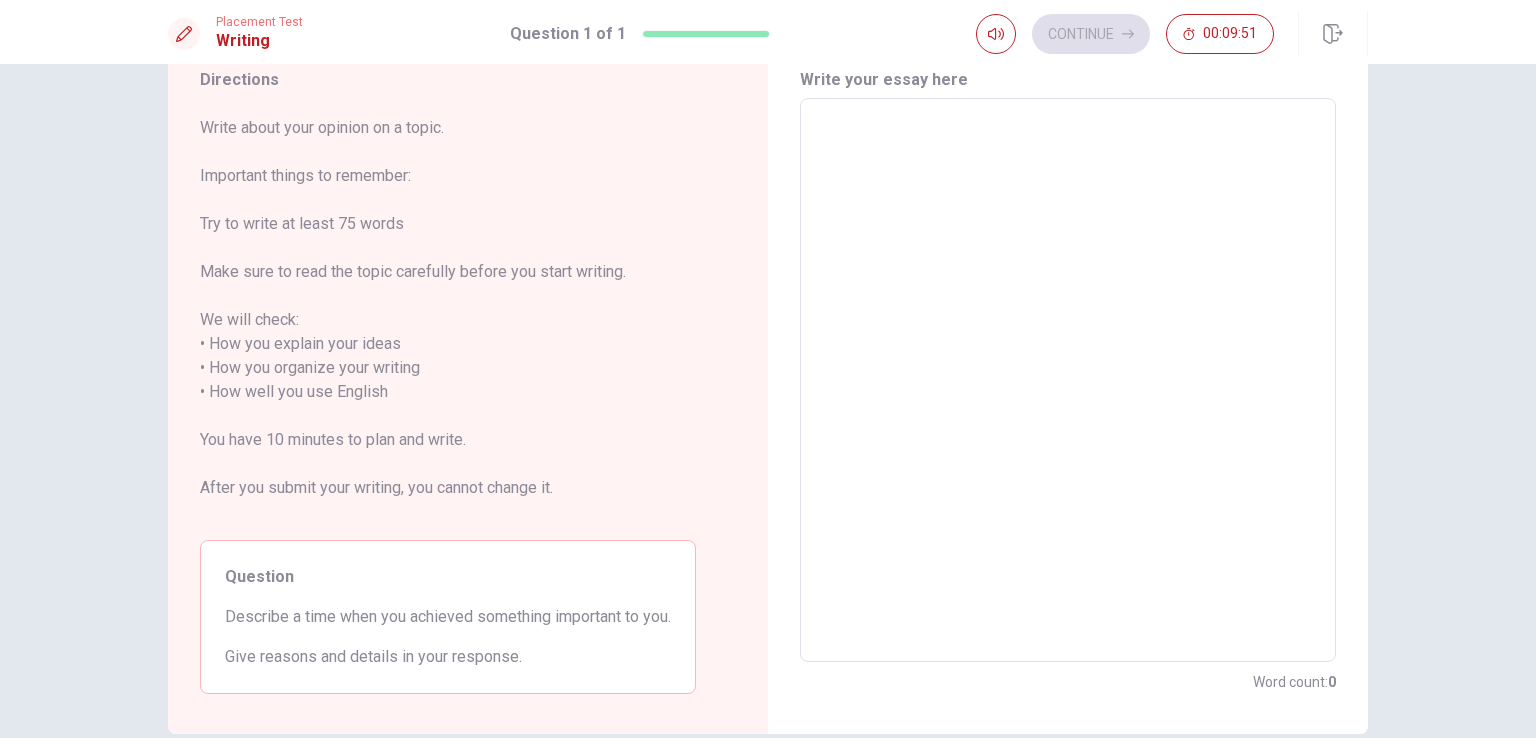 drag, startPoint x: 911, startPoint y: 261, endPoint x: 901, endPoint y: 264, distance: 10.440307 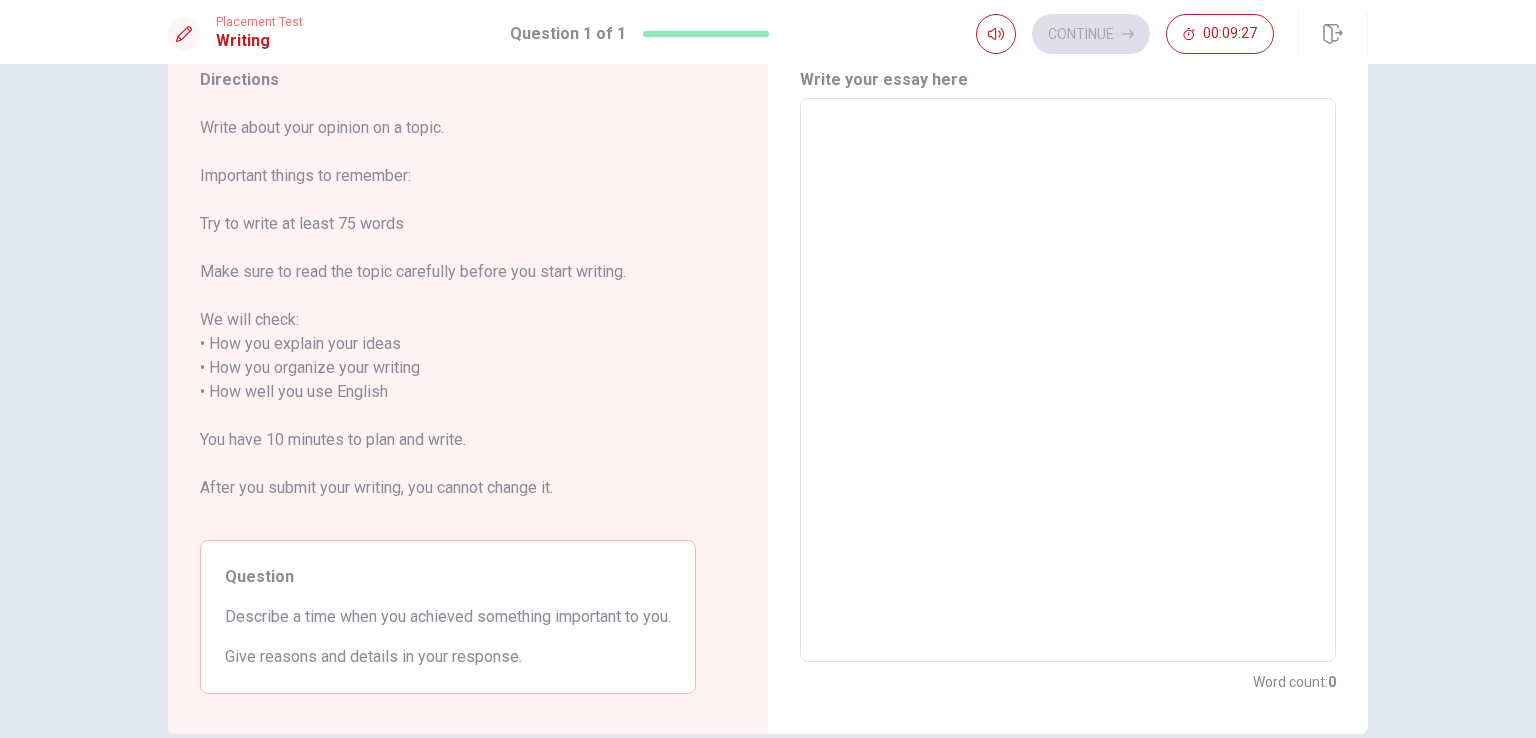 click at bounding box center (1068, 380) 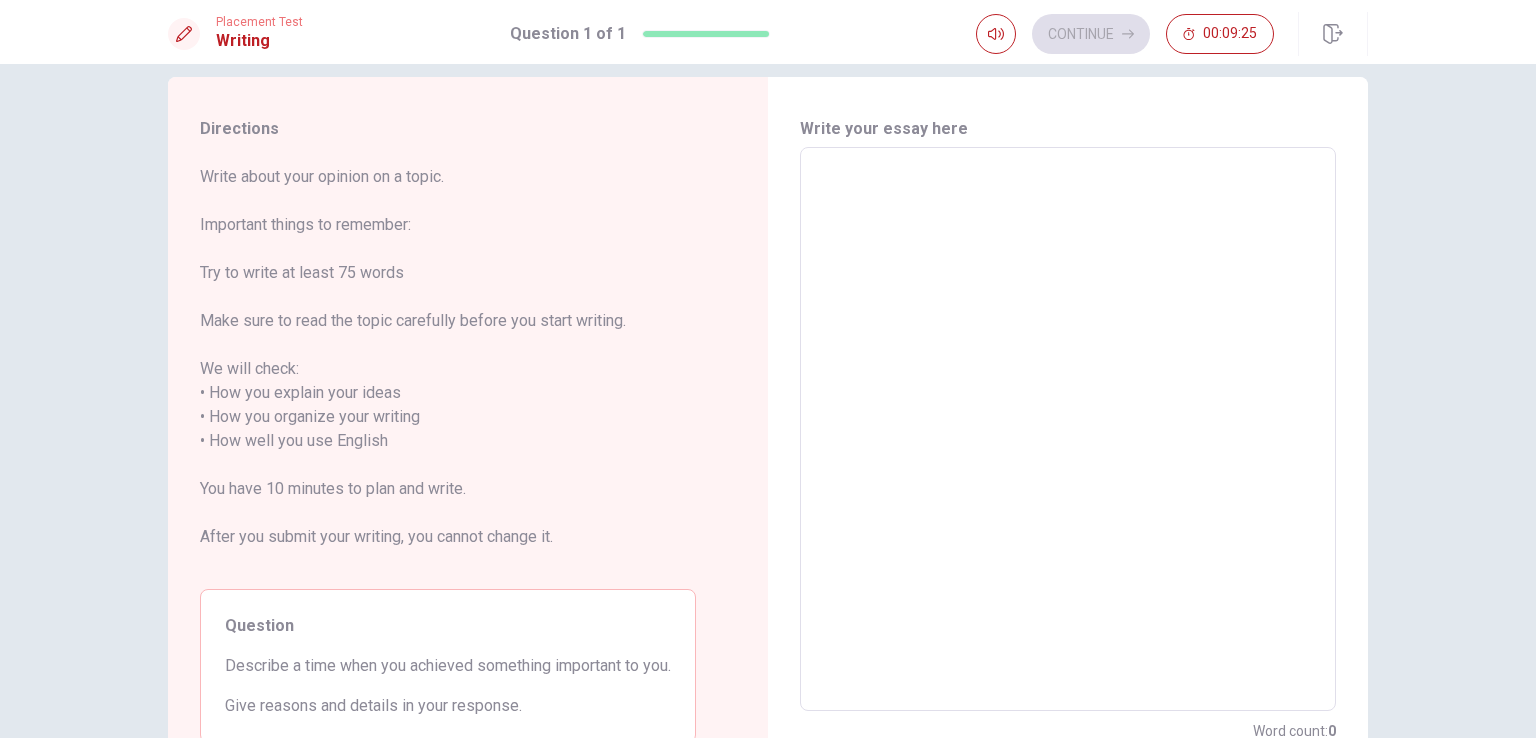 scroll, scrollTop: 0, scrollLeft: 0, axis: both 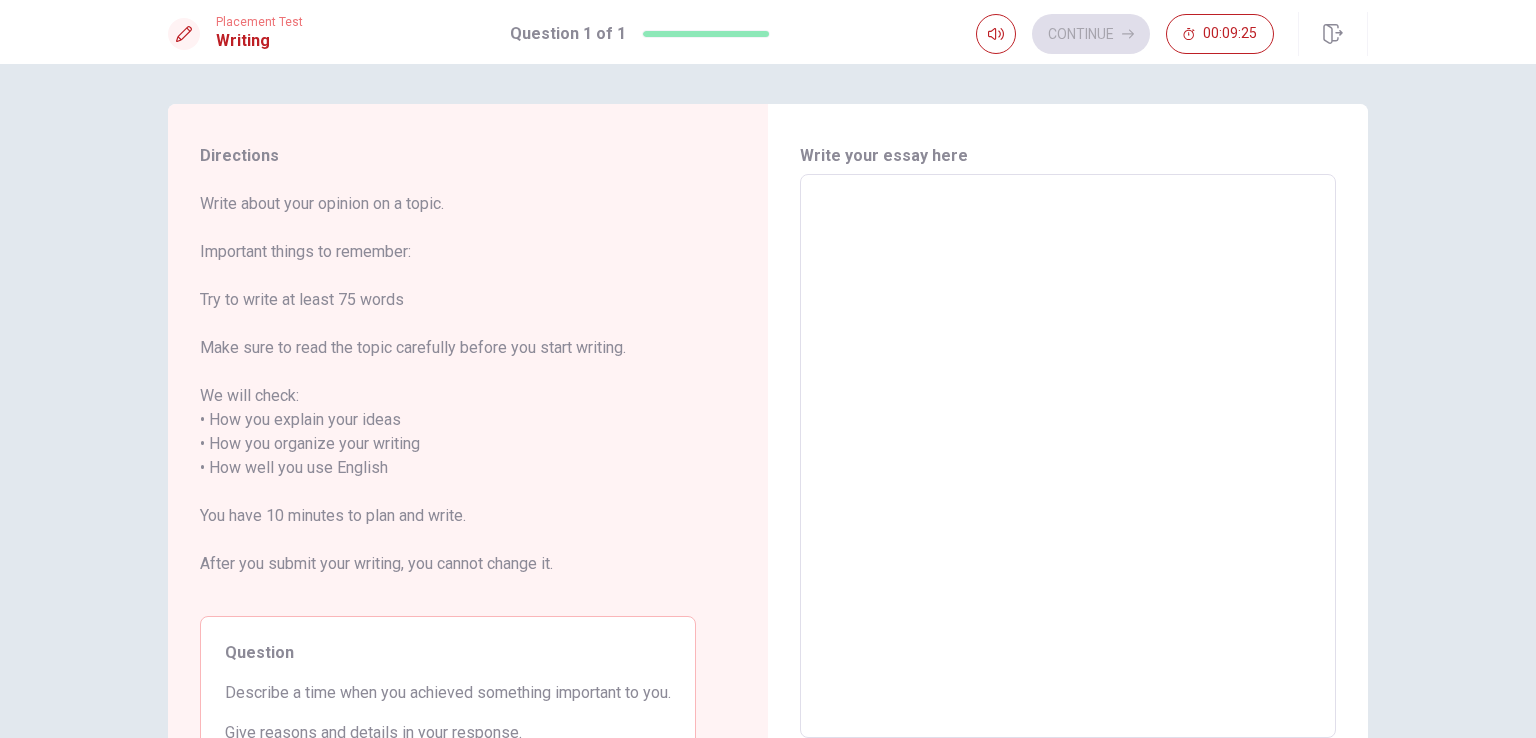 click at bounding box center [1068, 456] 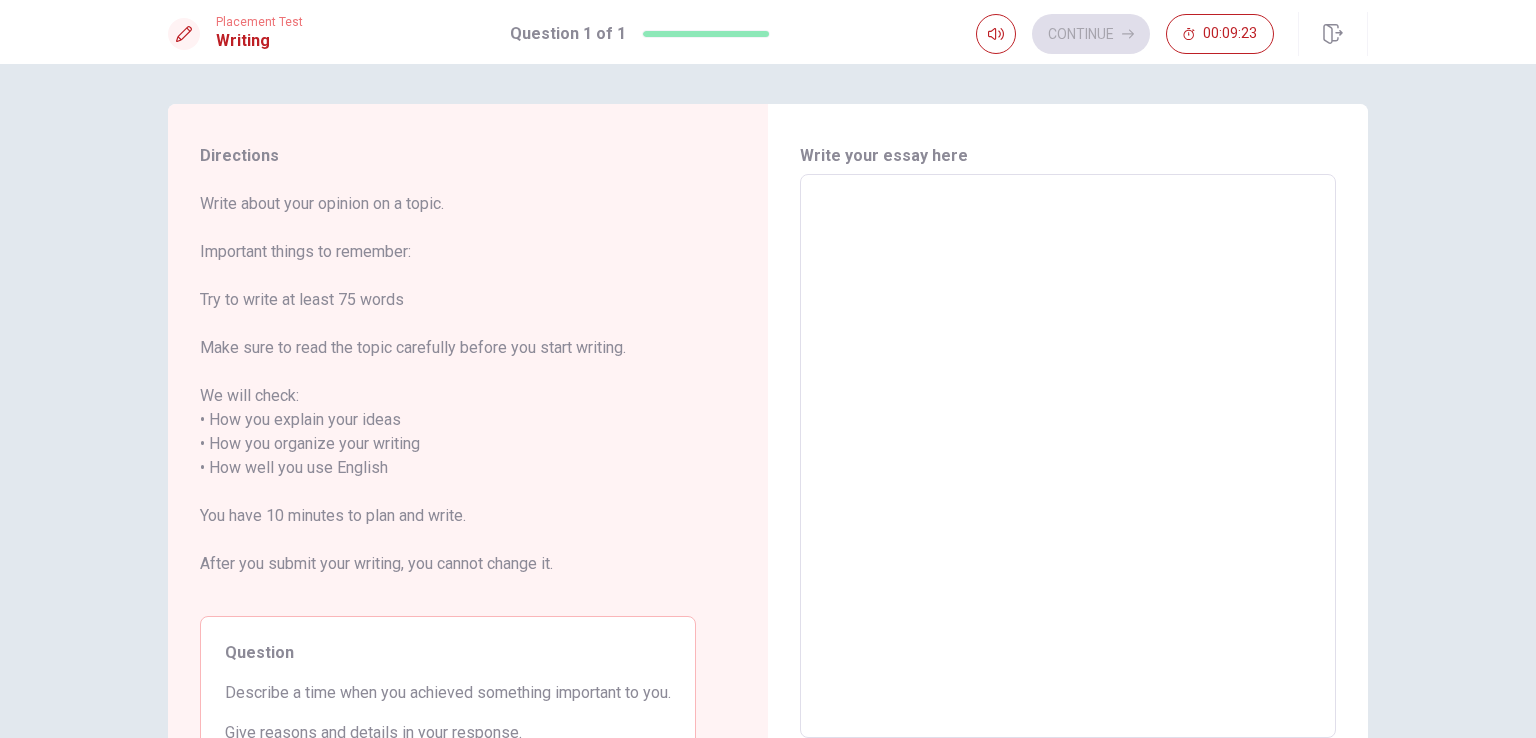 type on "i" 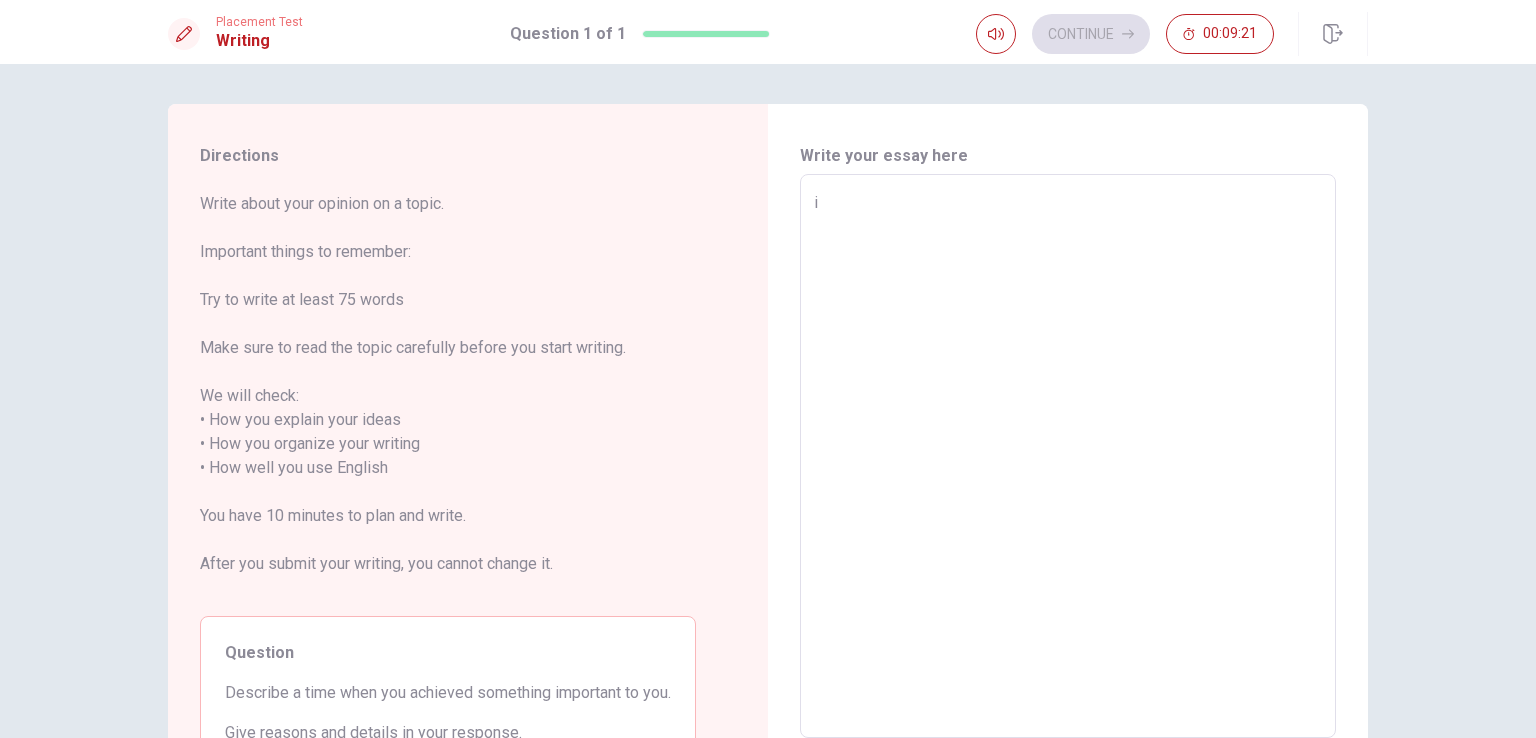 type on "x" 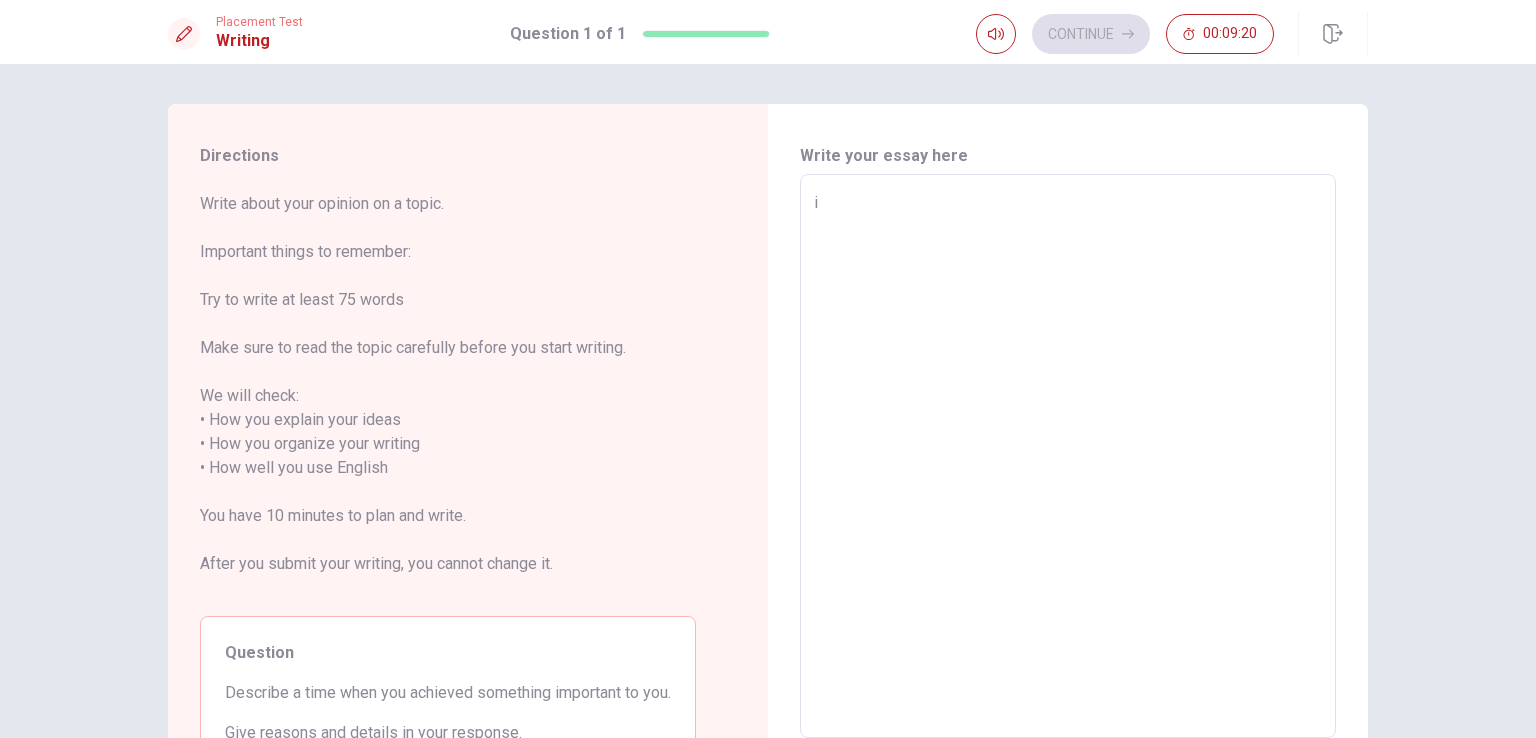 type on "i" 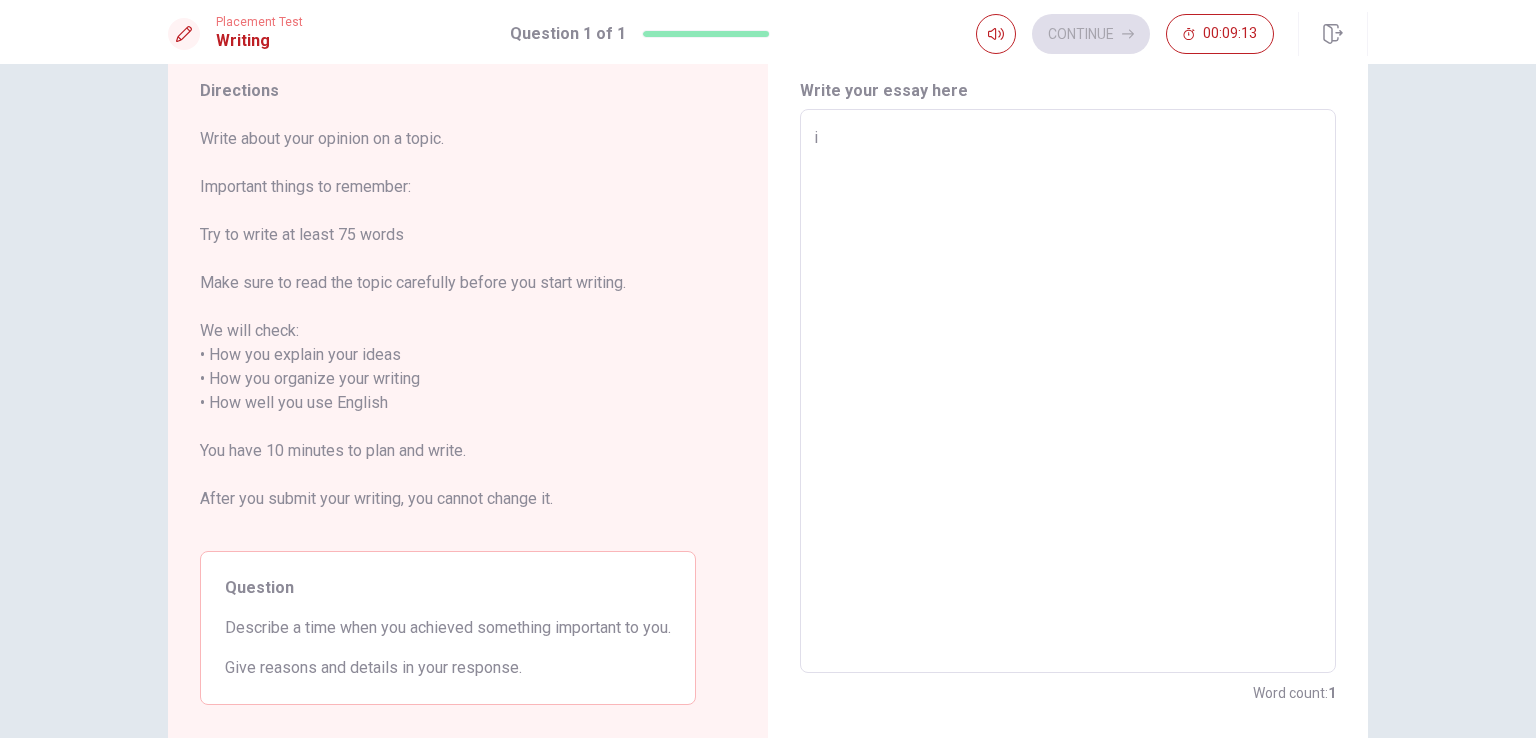 scroll, scrollTop: 100, scrollLeft: 0, axis: vertical 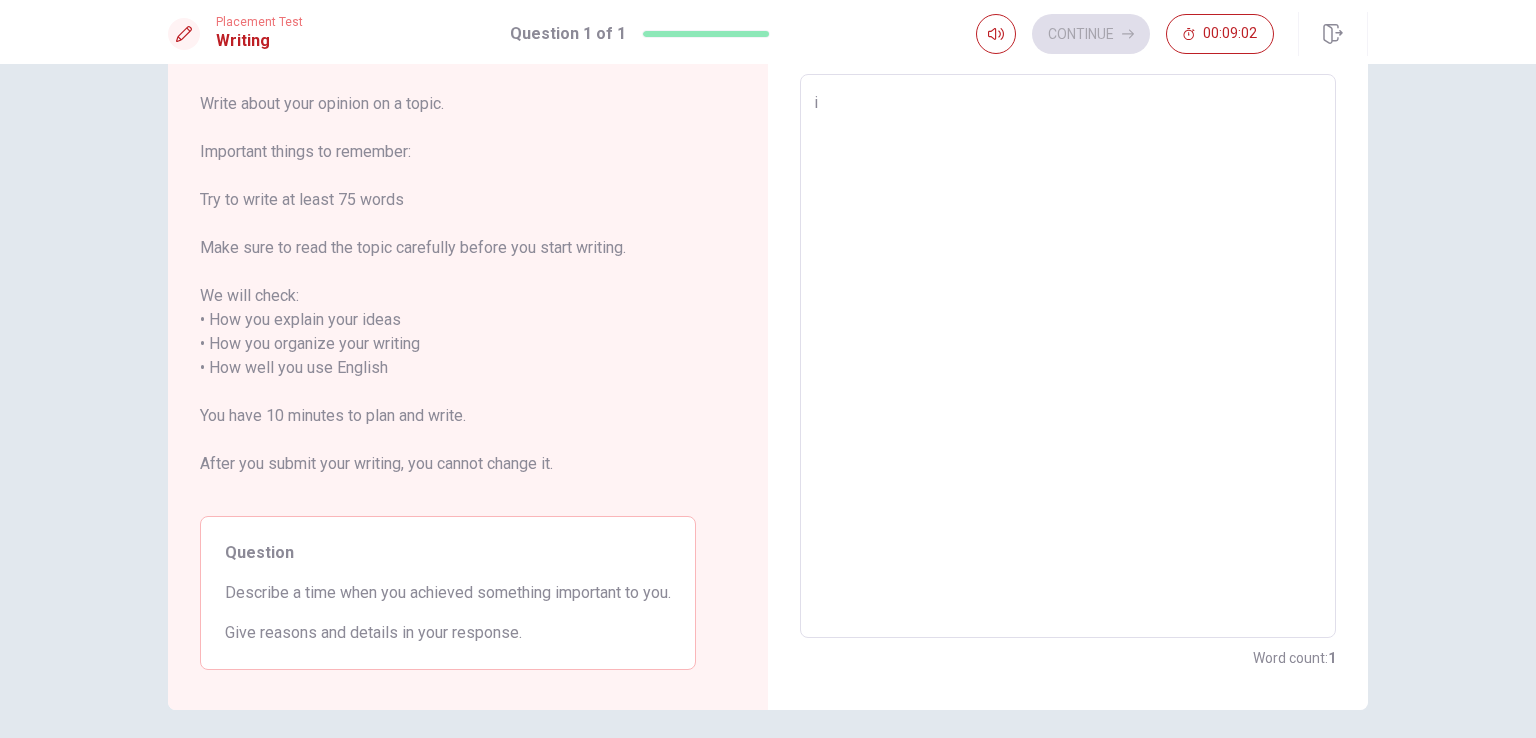 type on "x" 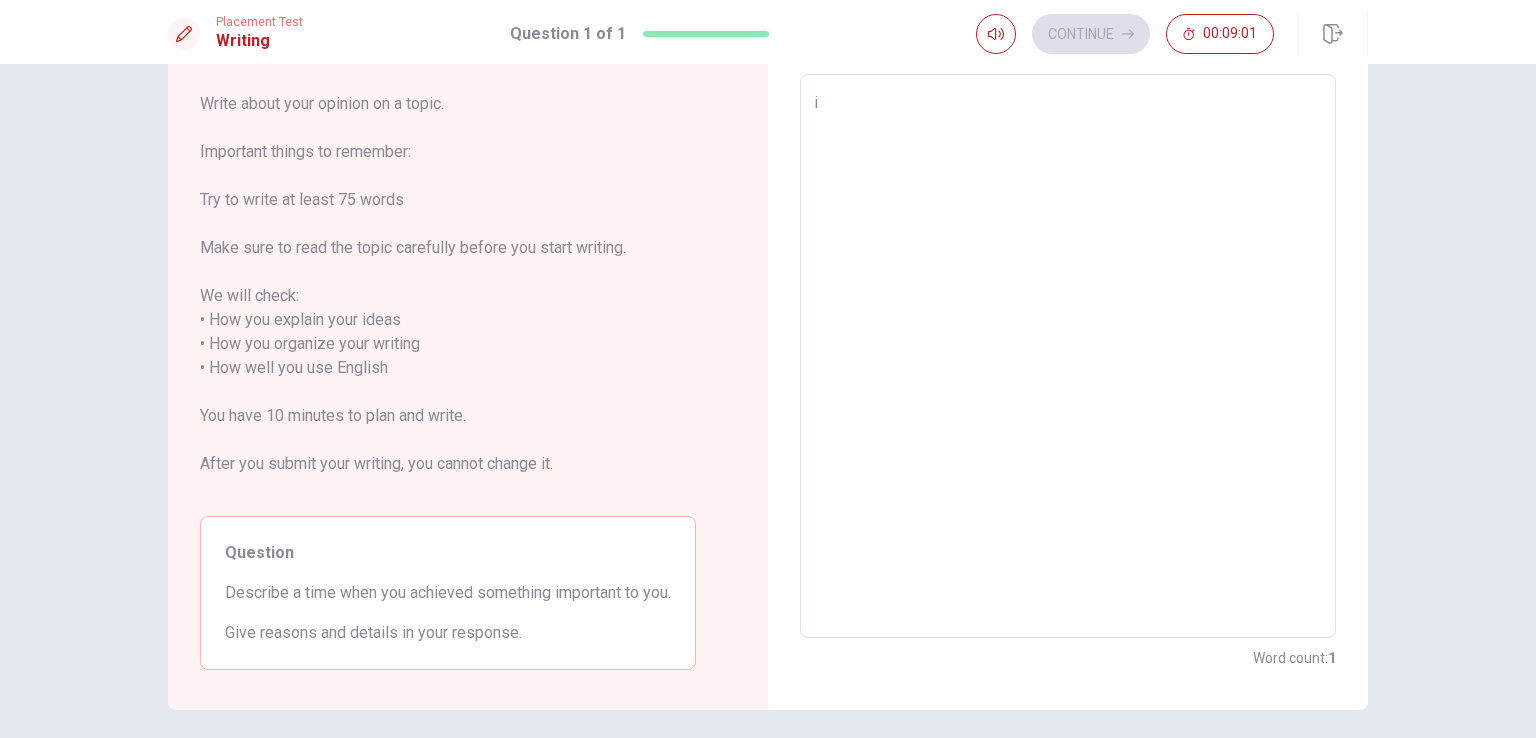 type on "i" 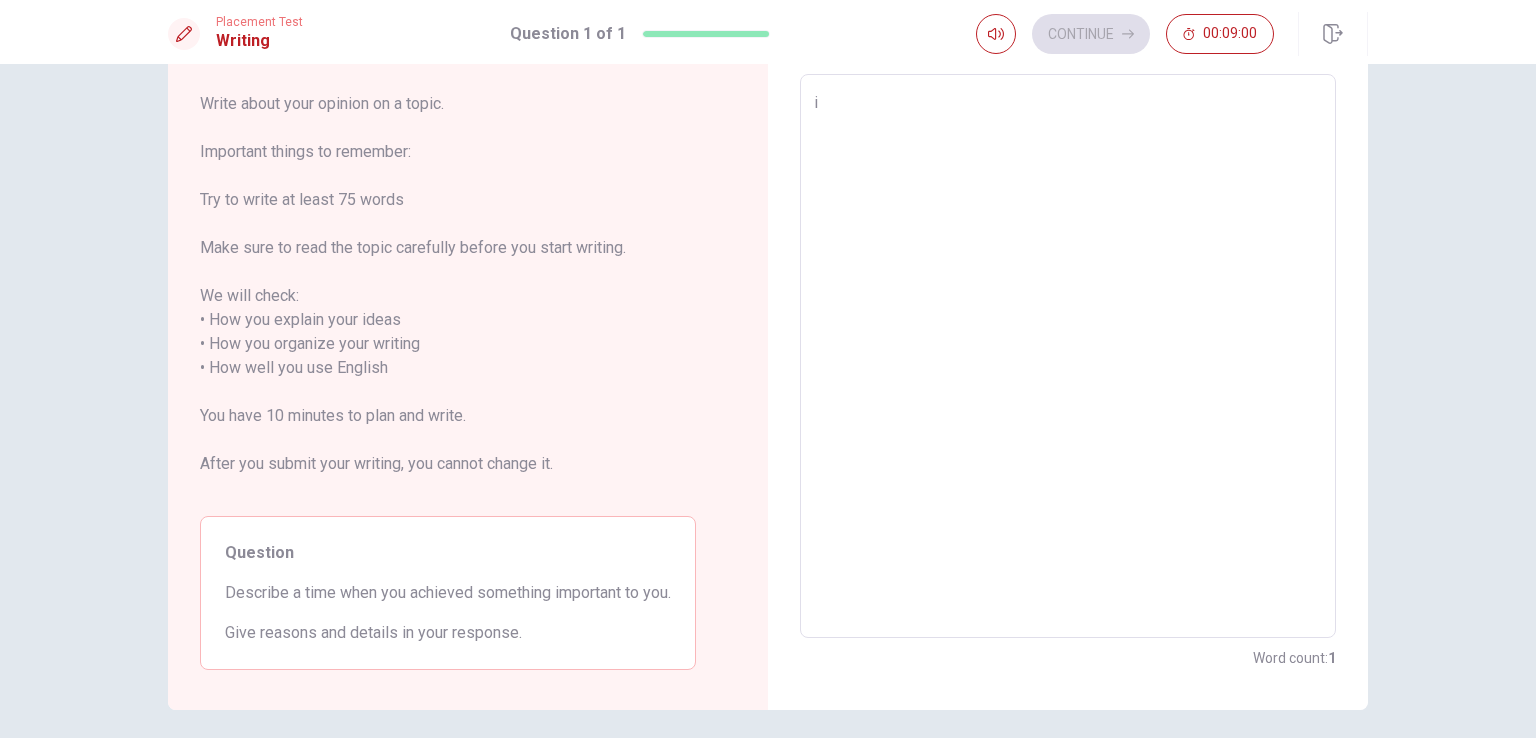 drag, startPoint x: 216, startPoint y: 597, endPoint x: 259, endPoint y: 596, distance: 43.011627 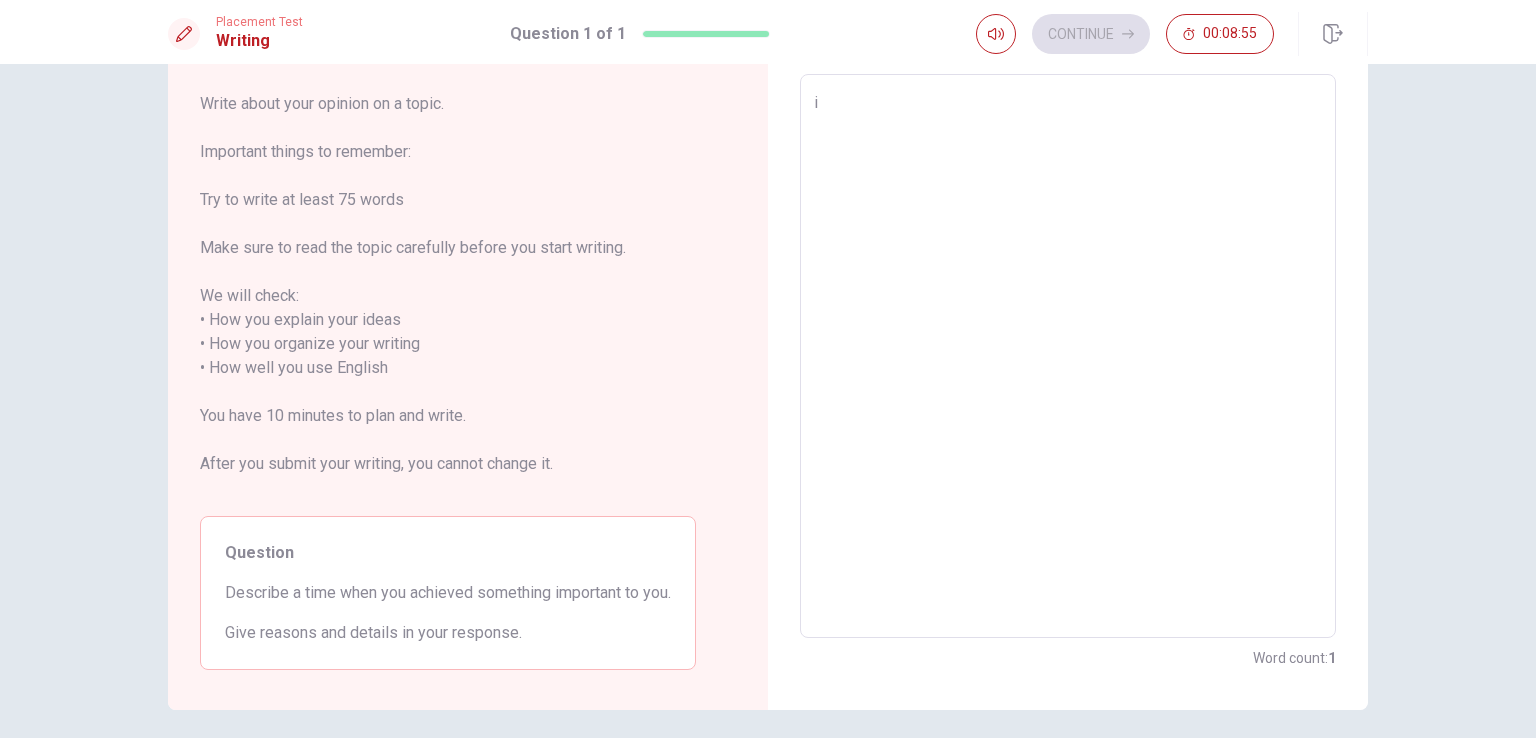 click on "i" at bounding box center (1068, 356) 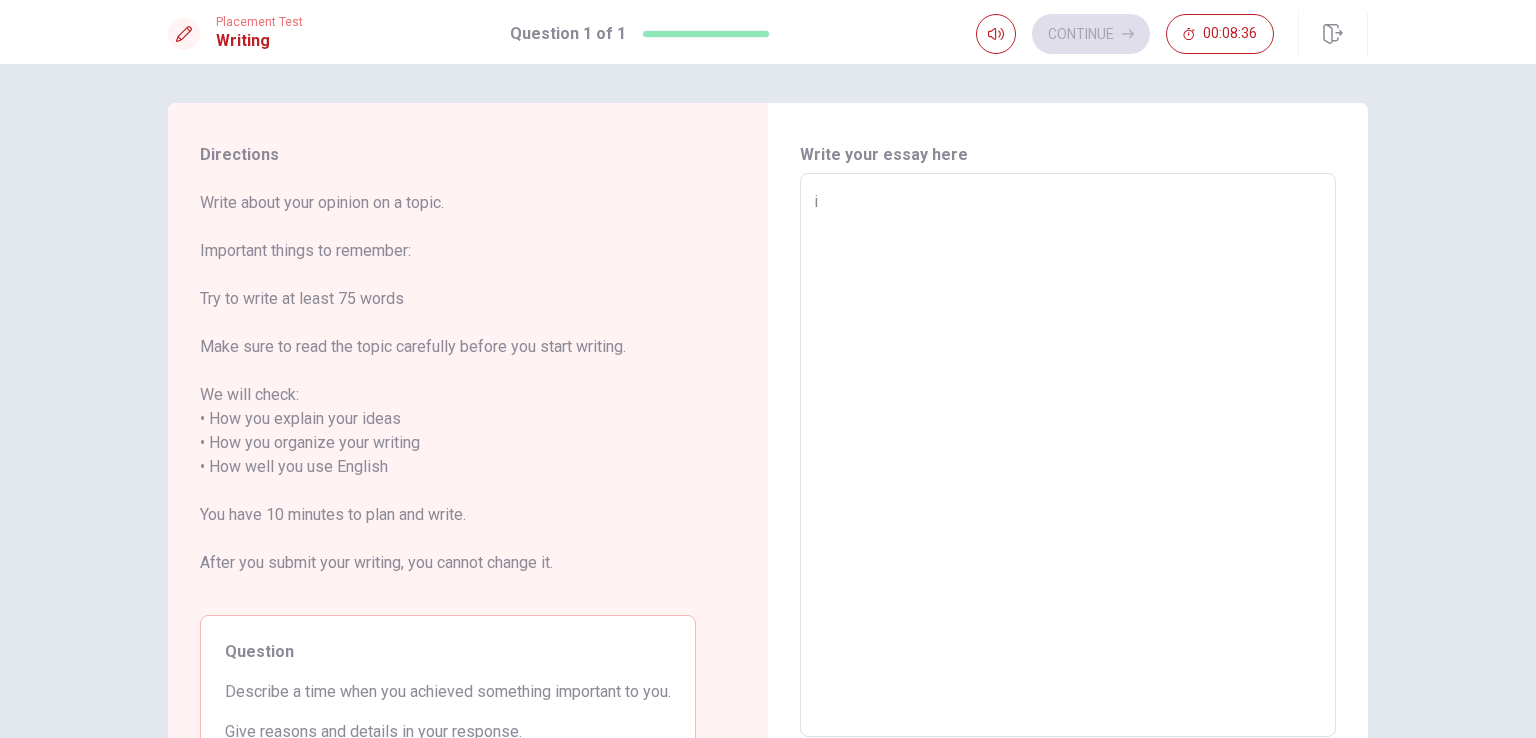 scroll, scrollTop: 0, scrollLeft: 0, axis: both 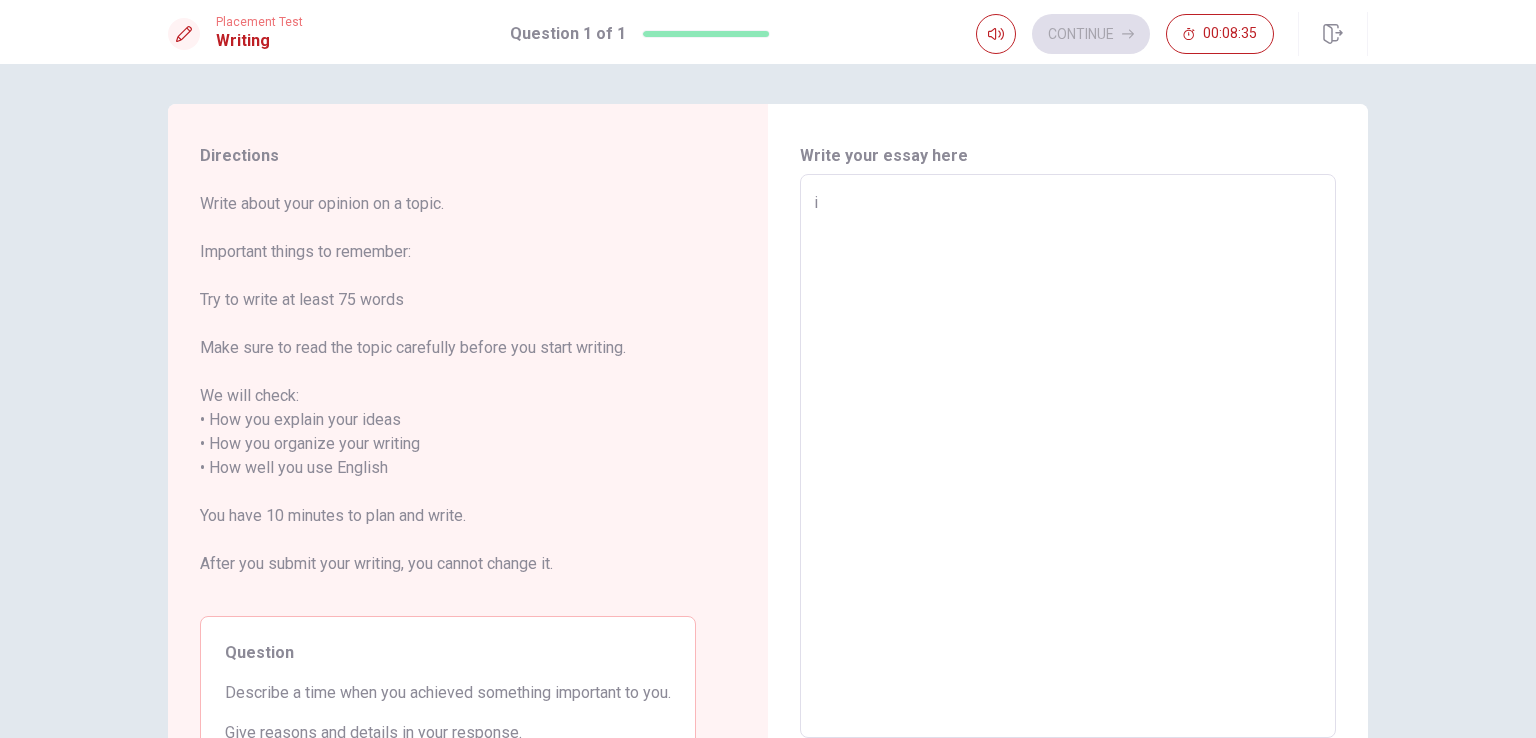 click on "i" at bounding box center (1068, 456) 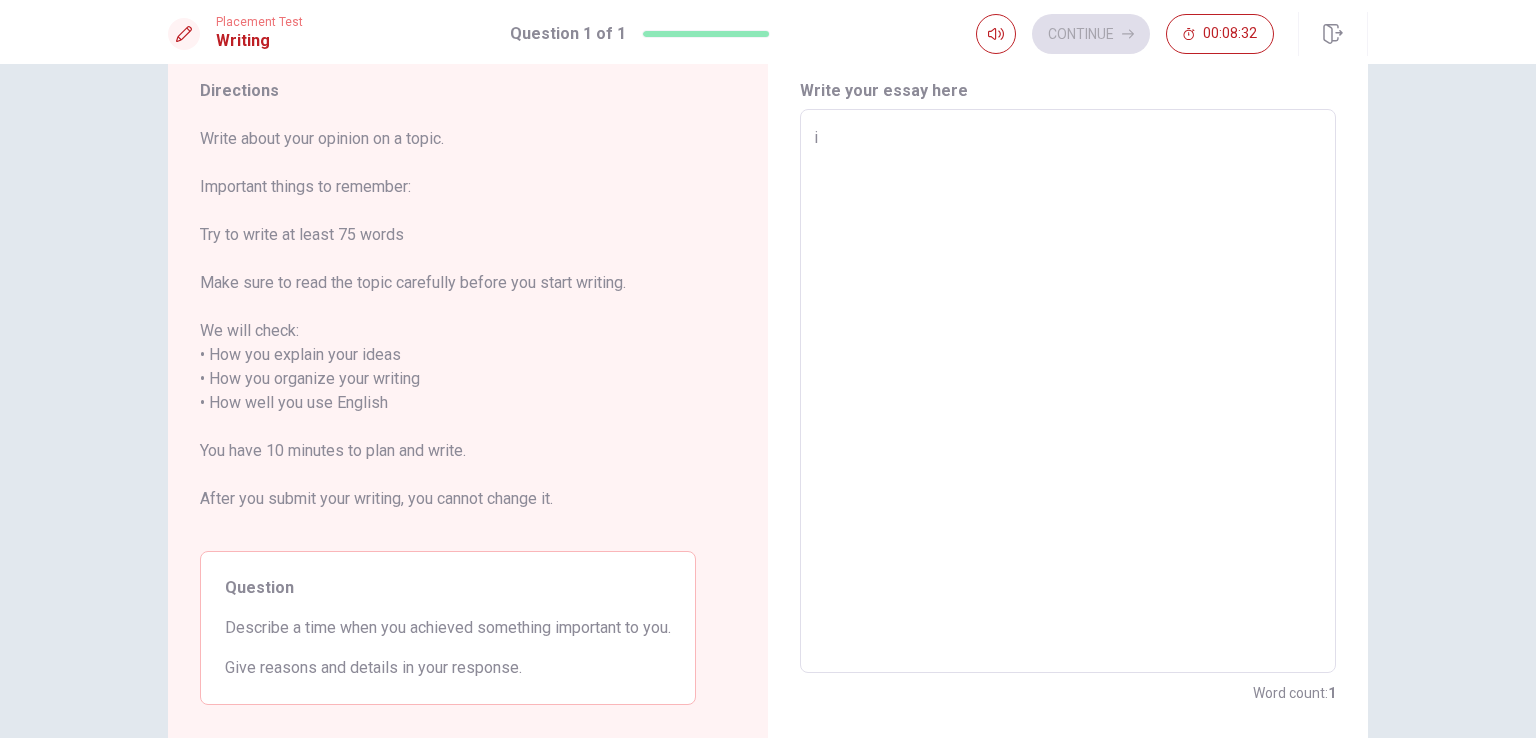 scroll, scrollTop: 100, scrollLeft: 0, axis: vertical 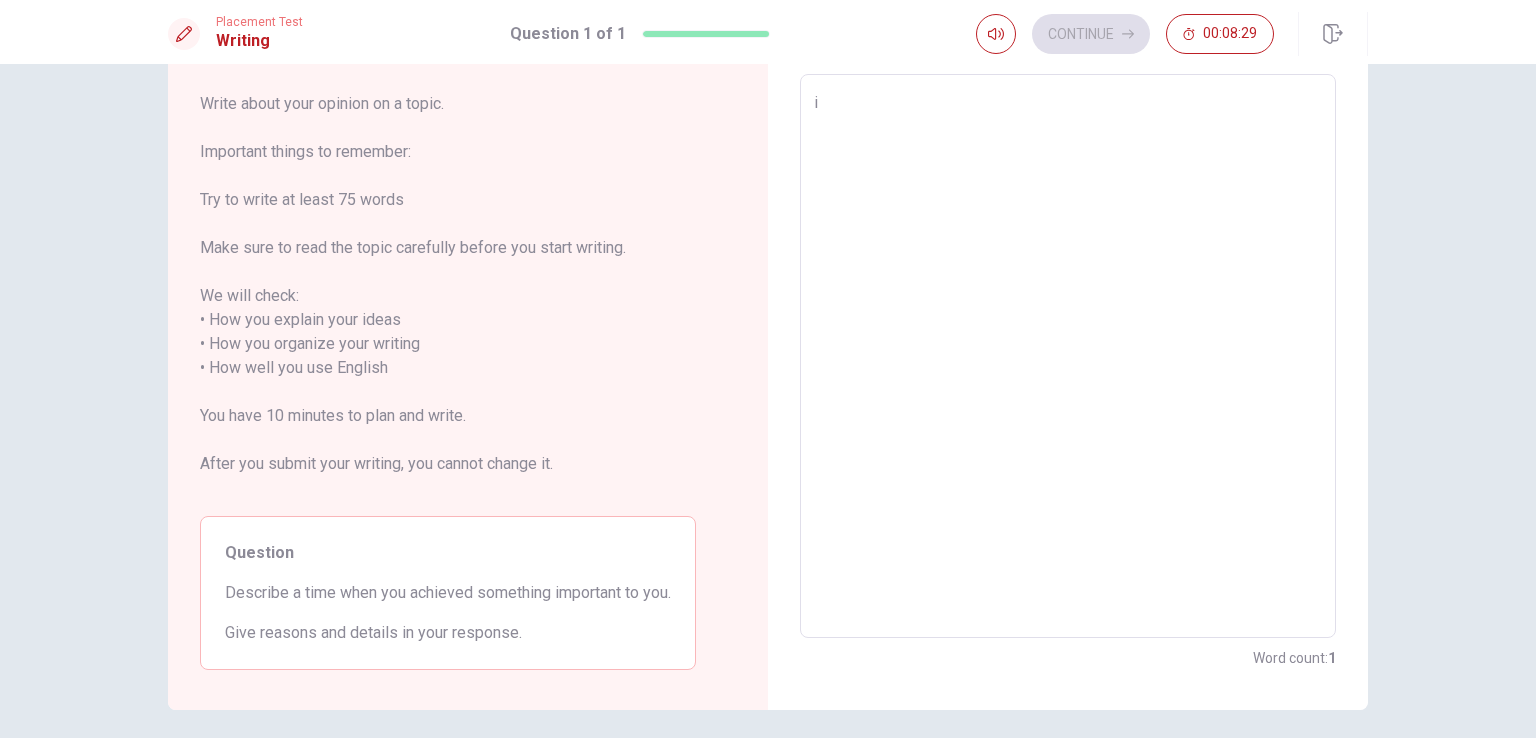 type on "x" 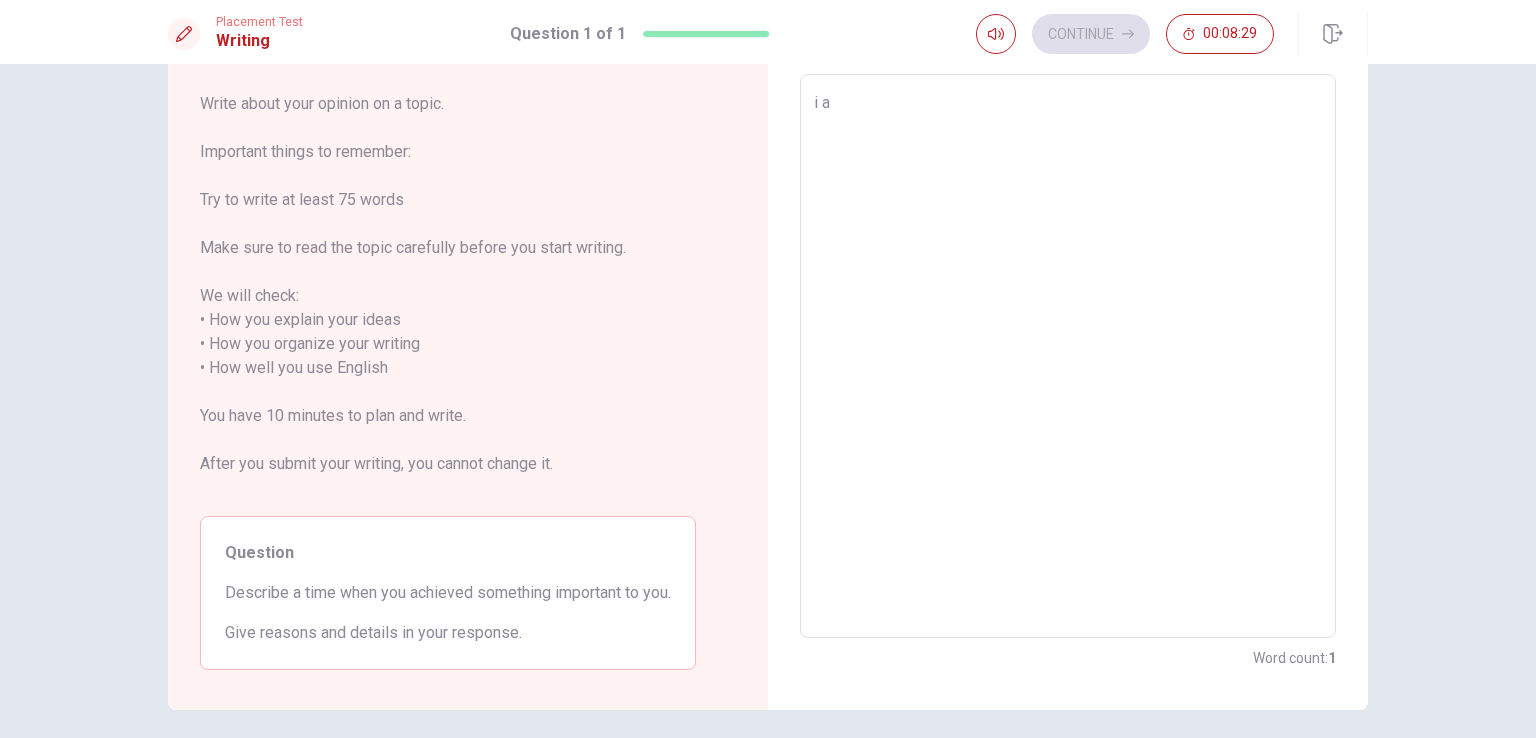type on "x" 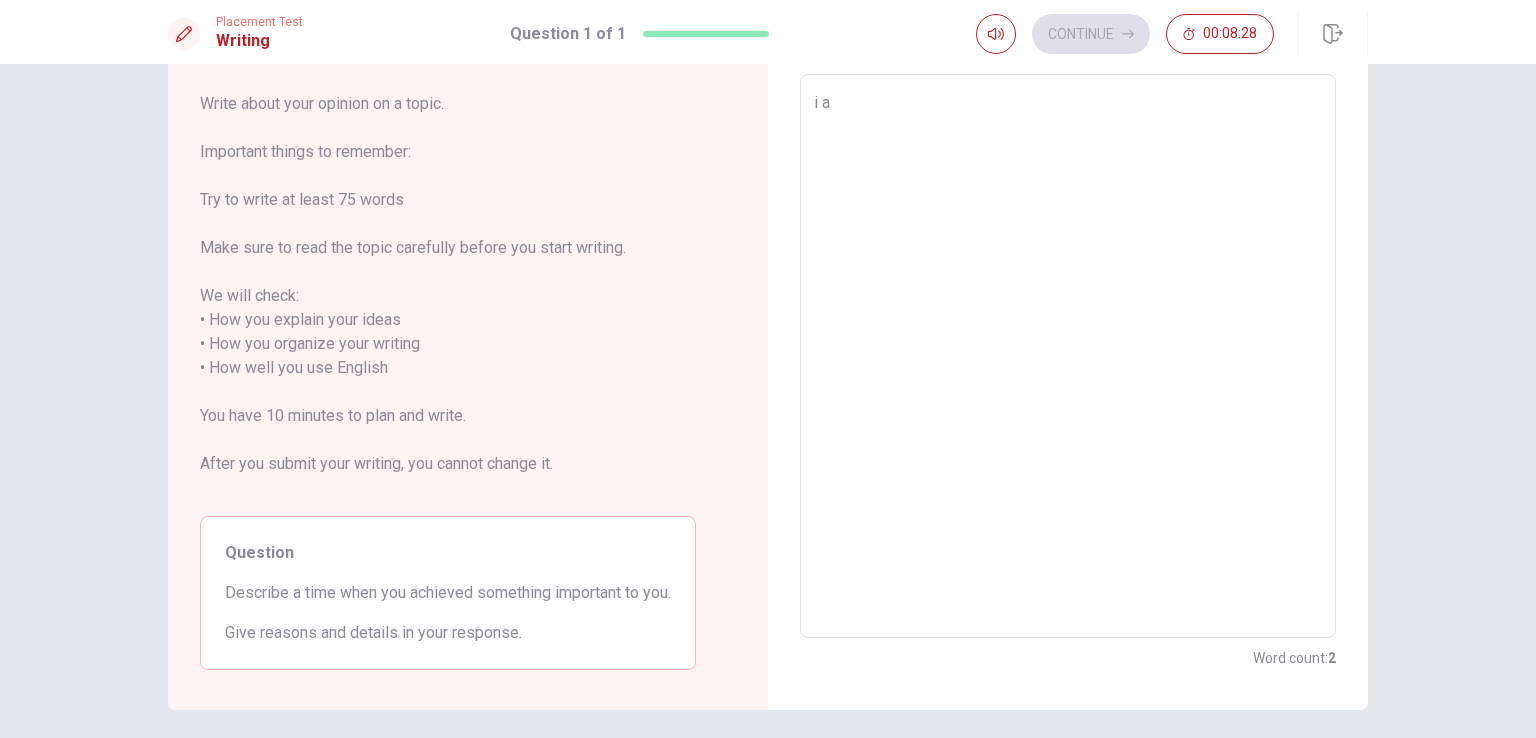 type on "i ac" 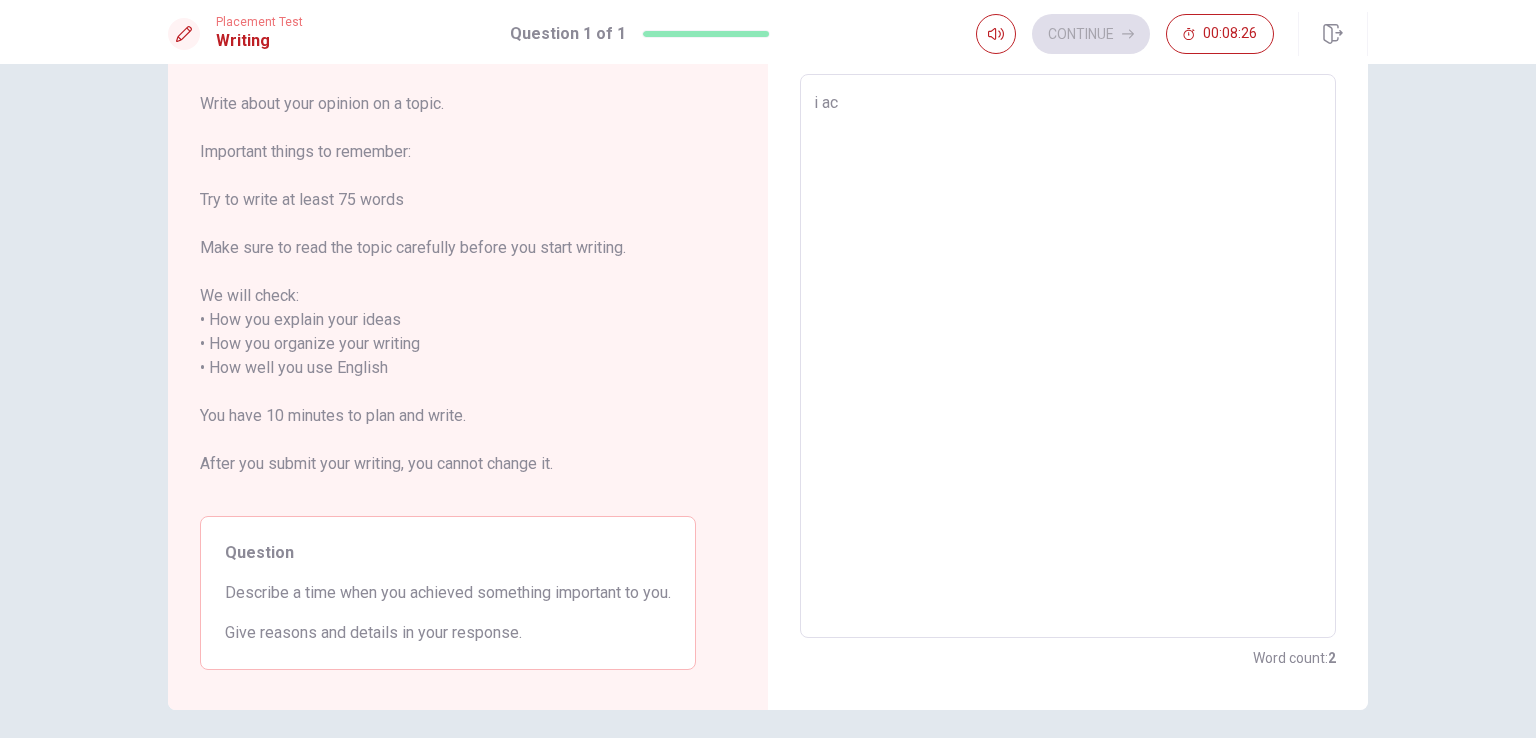 type on "x" 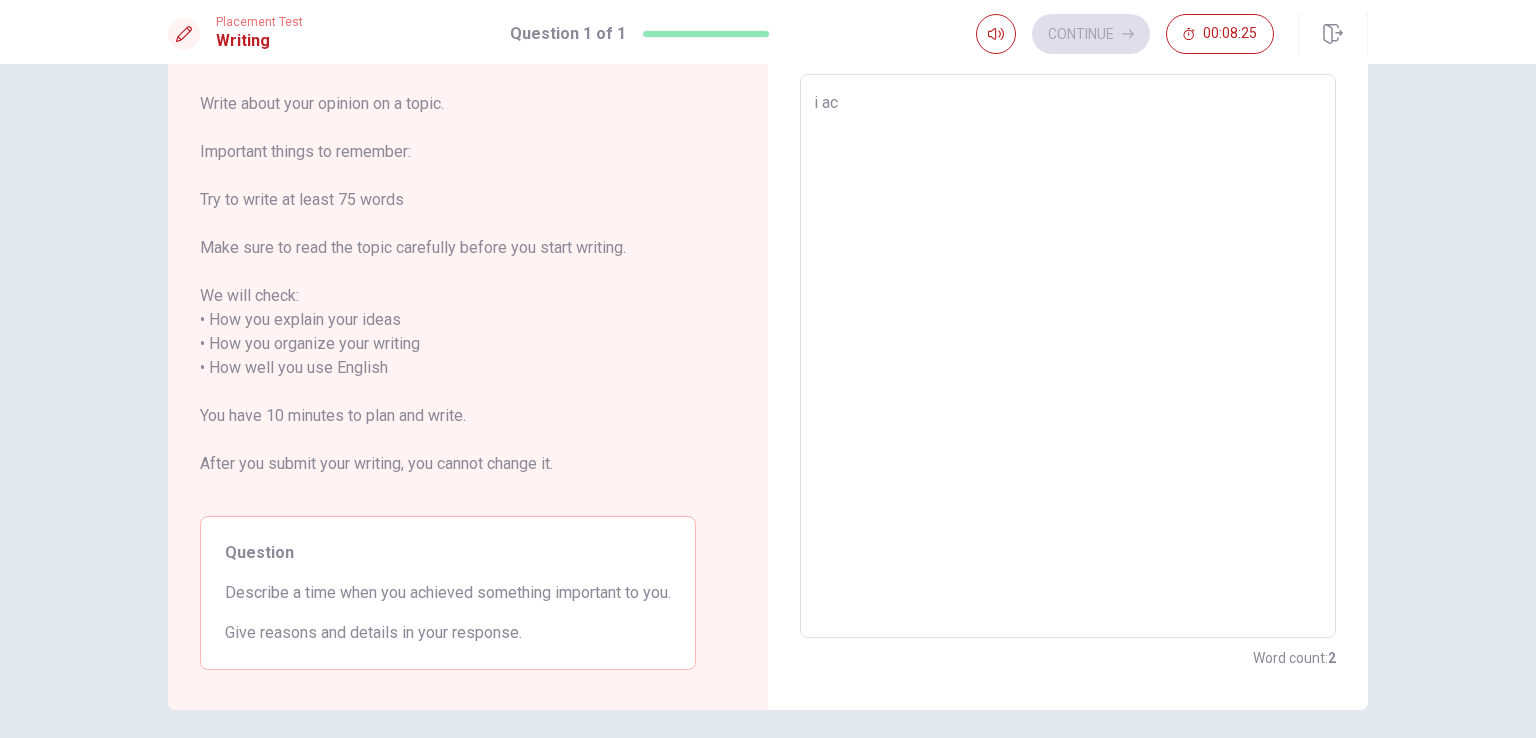 type on "i ach" 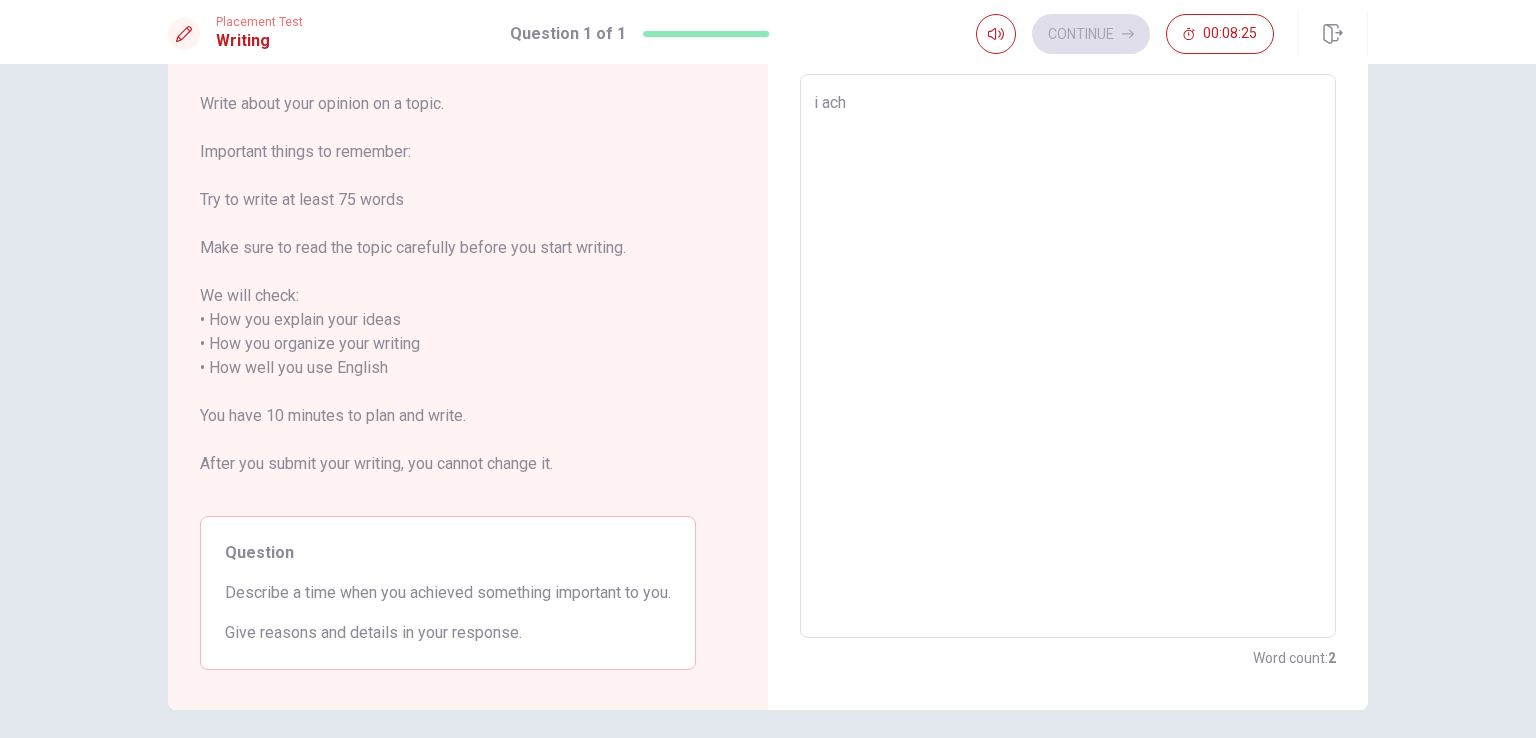 type on "x" 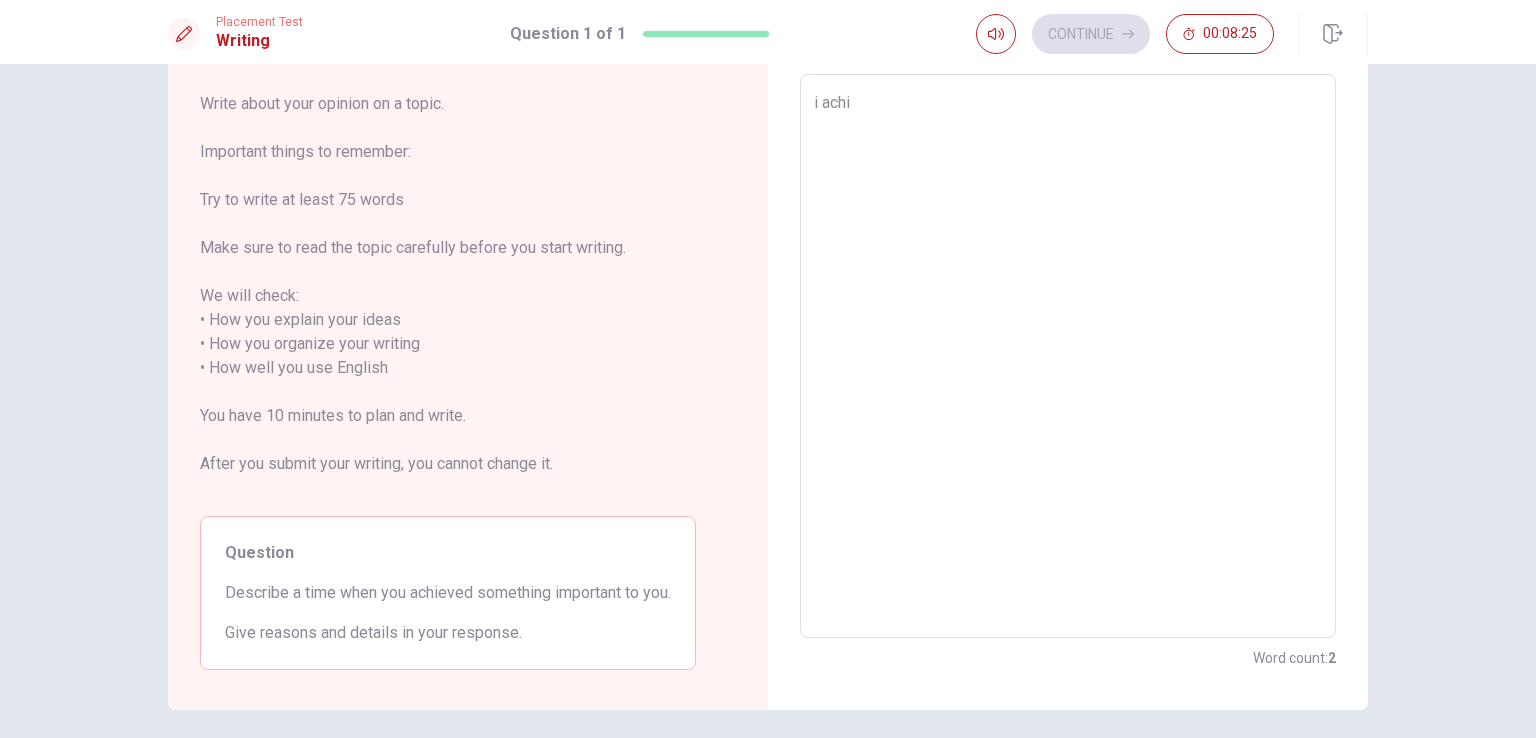 type on "x" 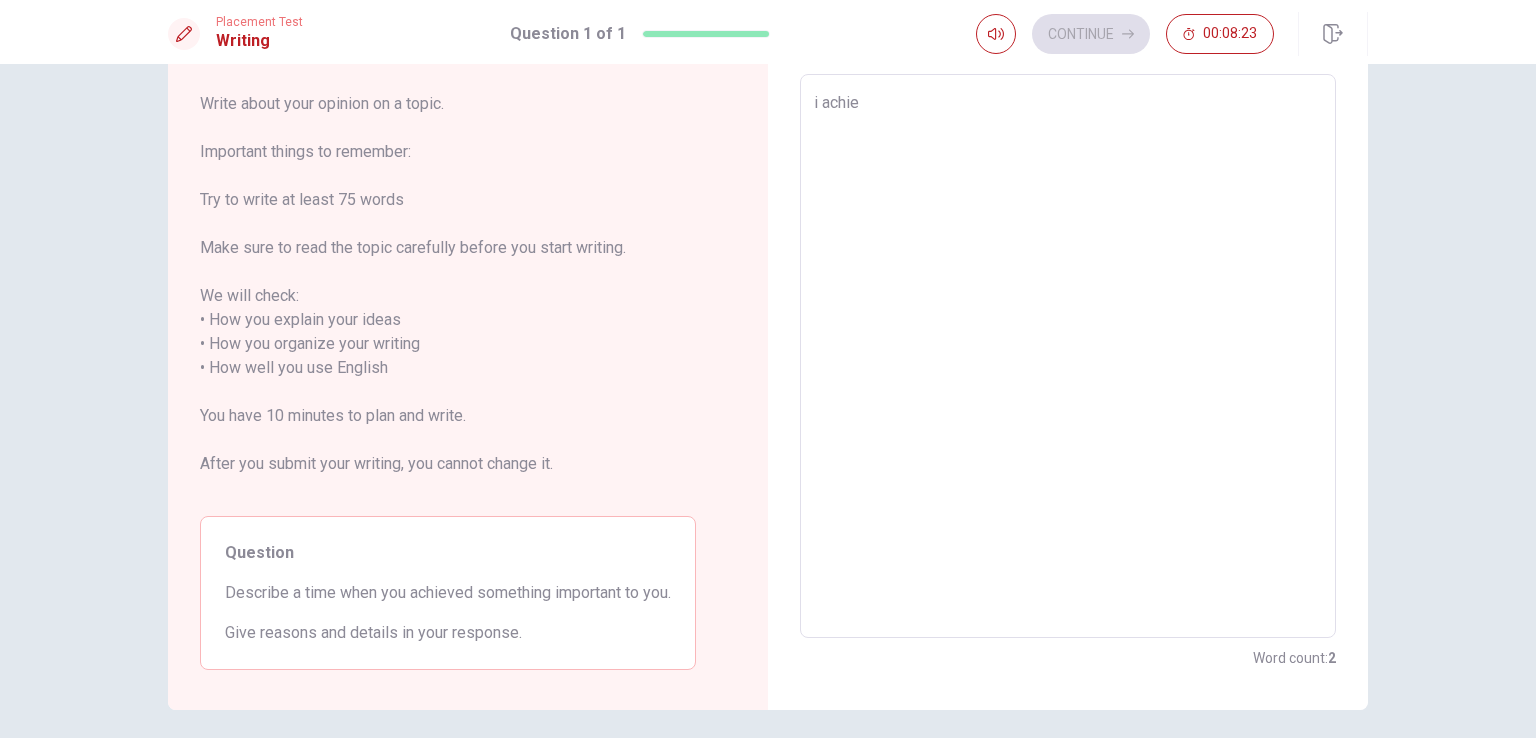 type on "x" 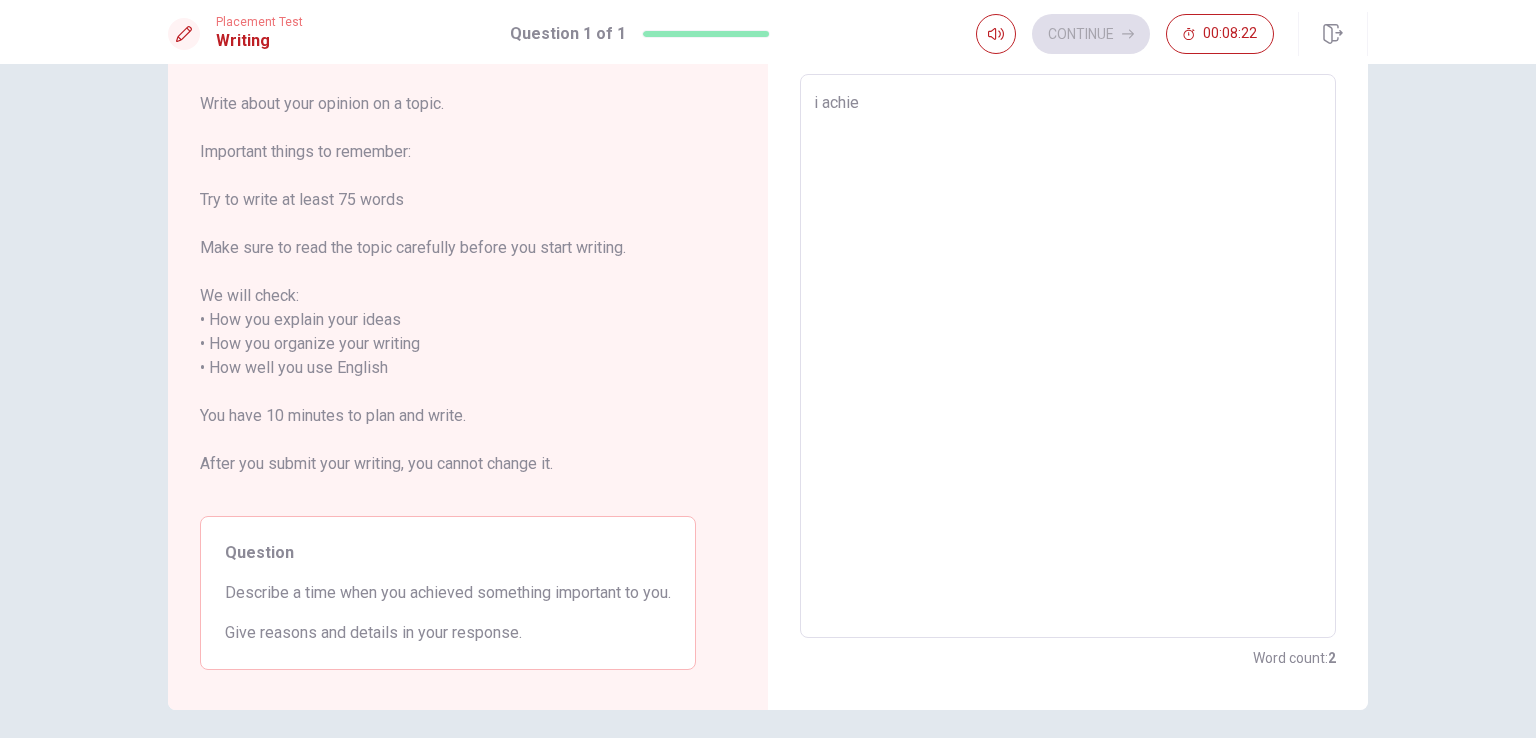 type on "i achiev" 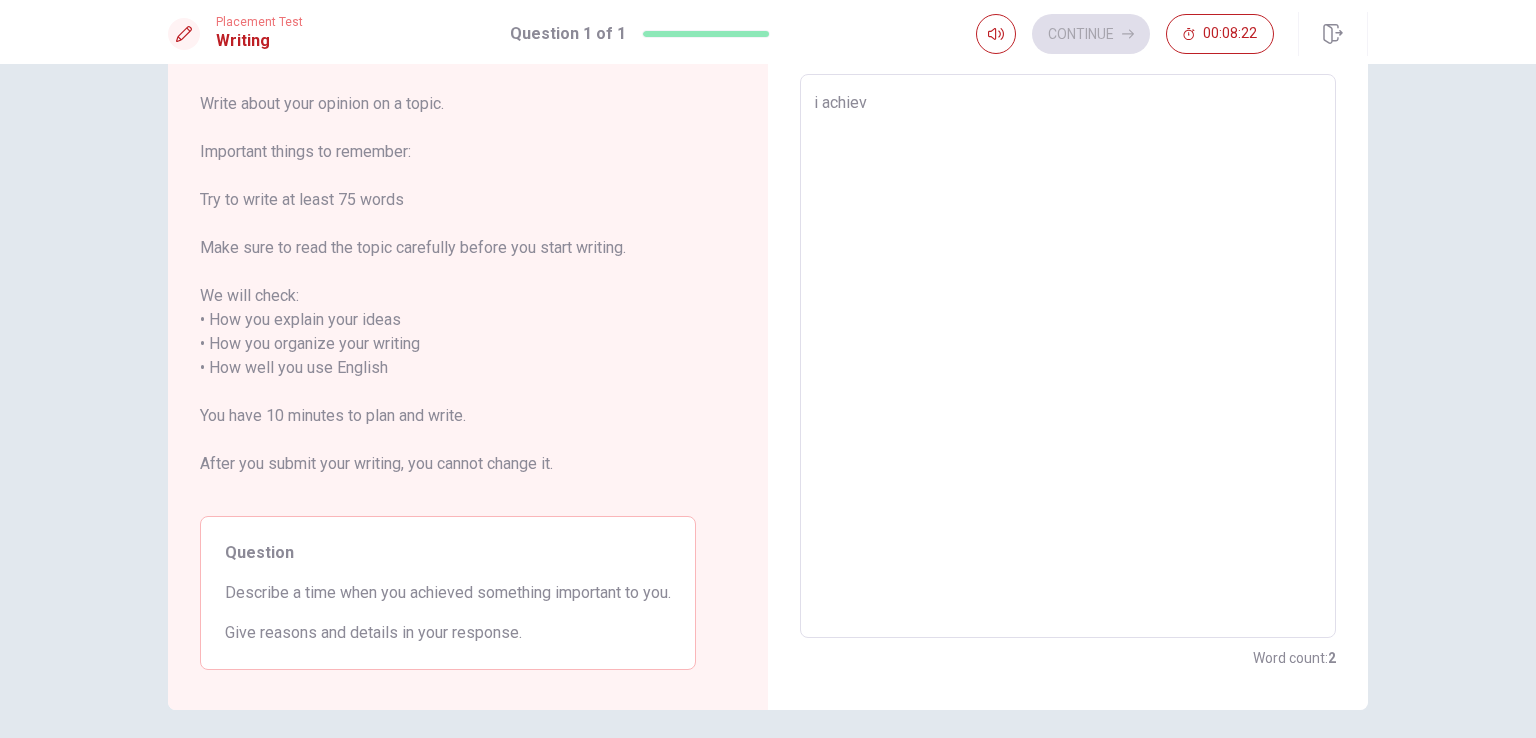 type on "x" 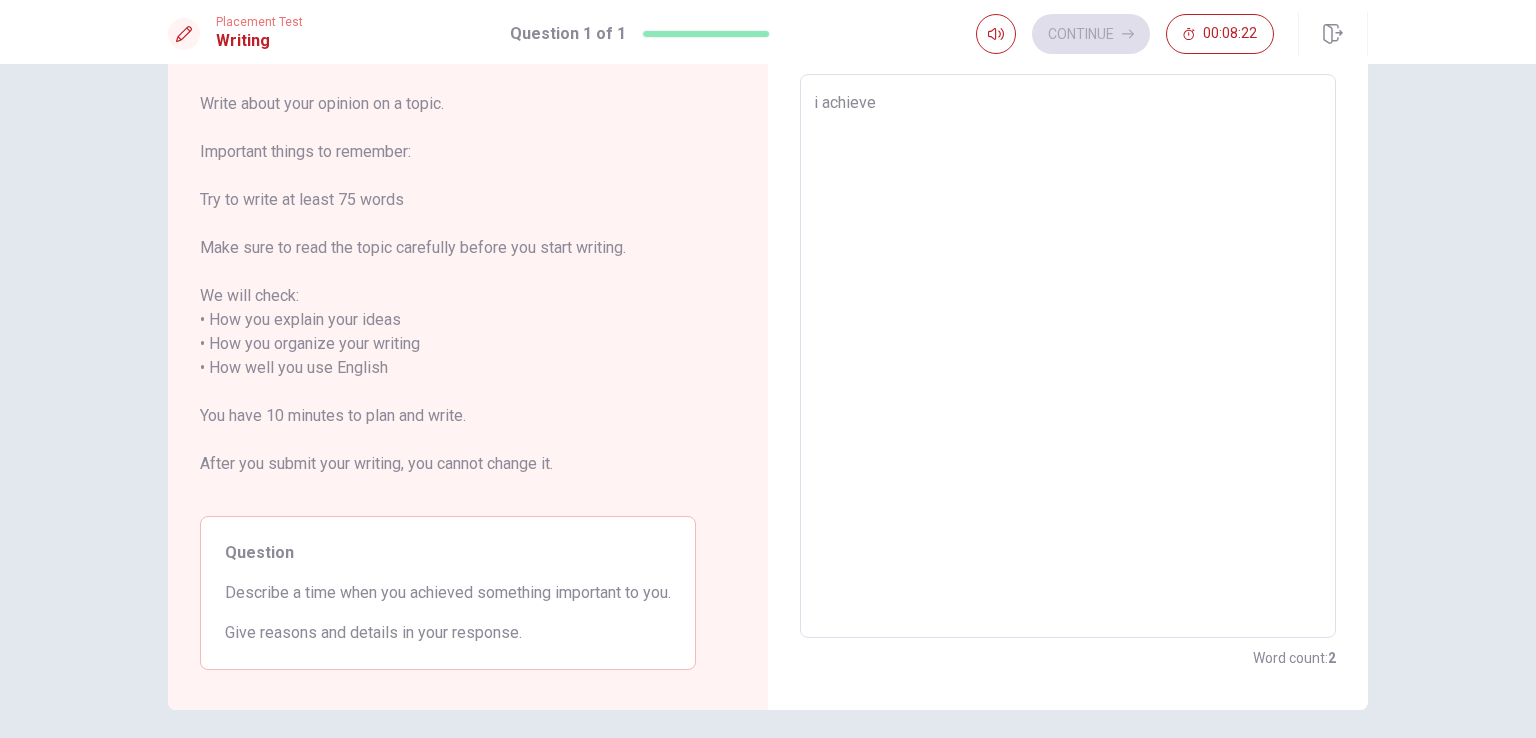 type on "x" 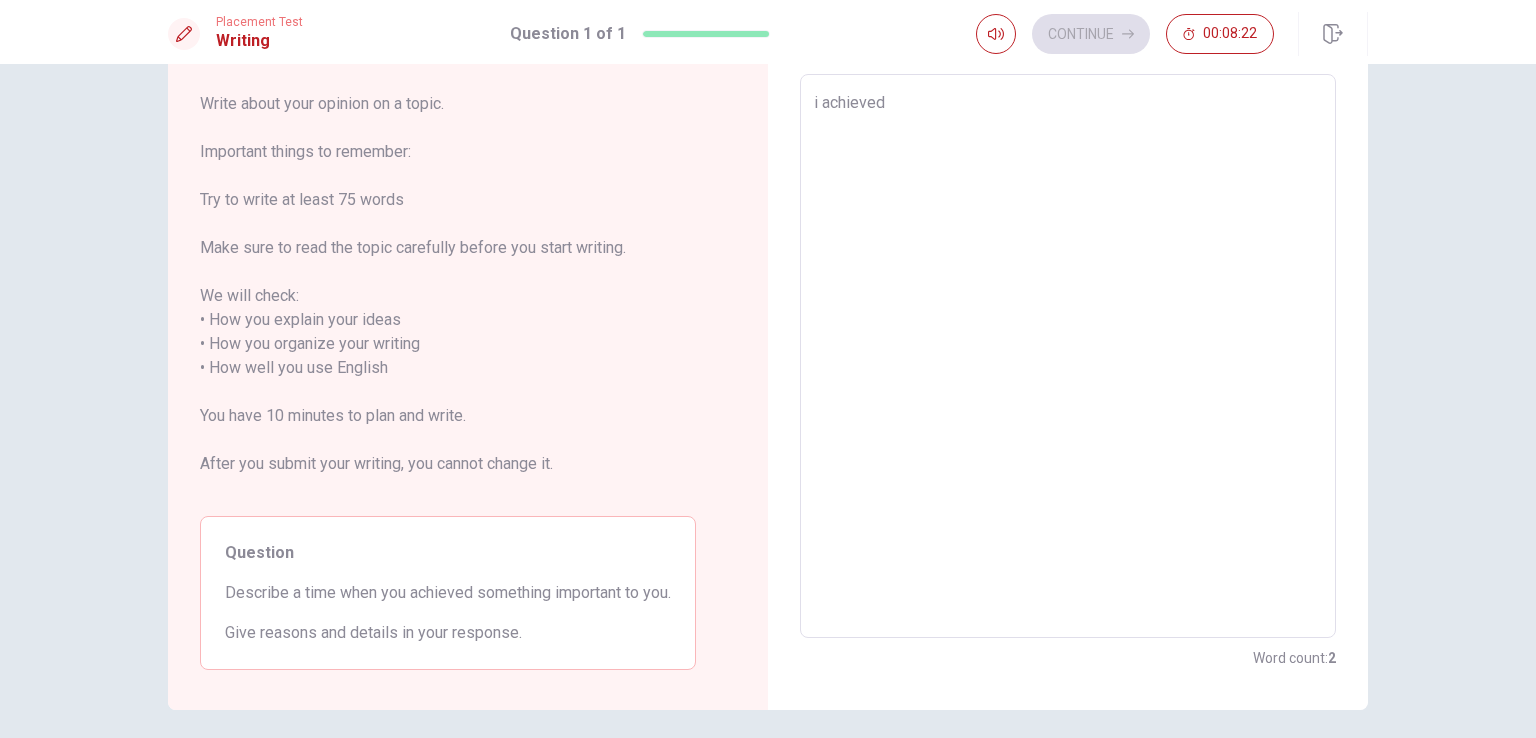 type on "x" 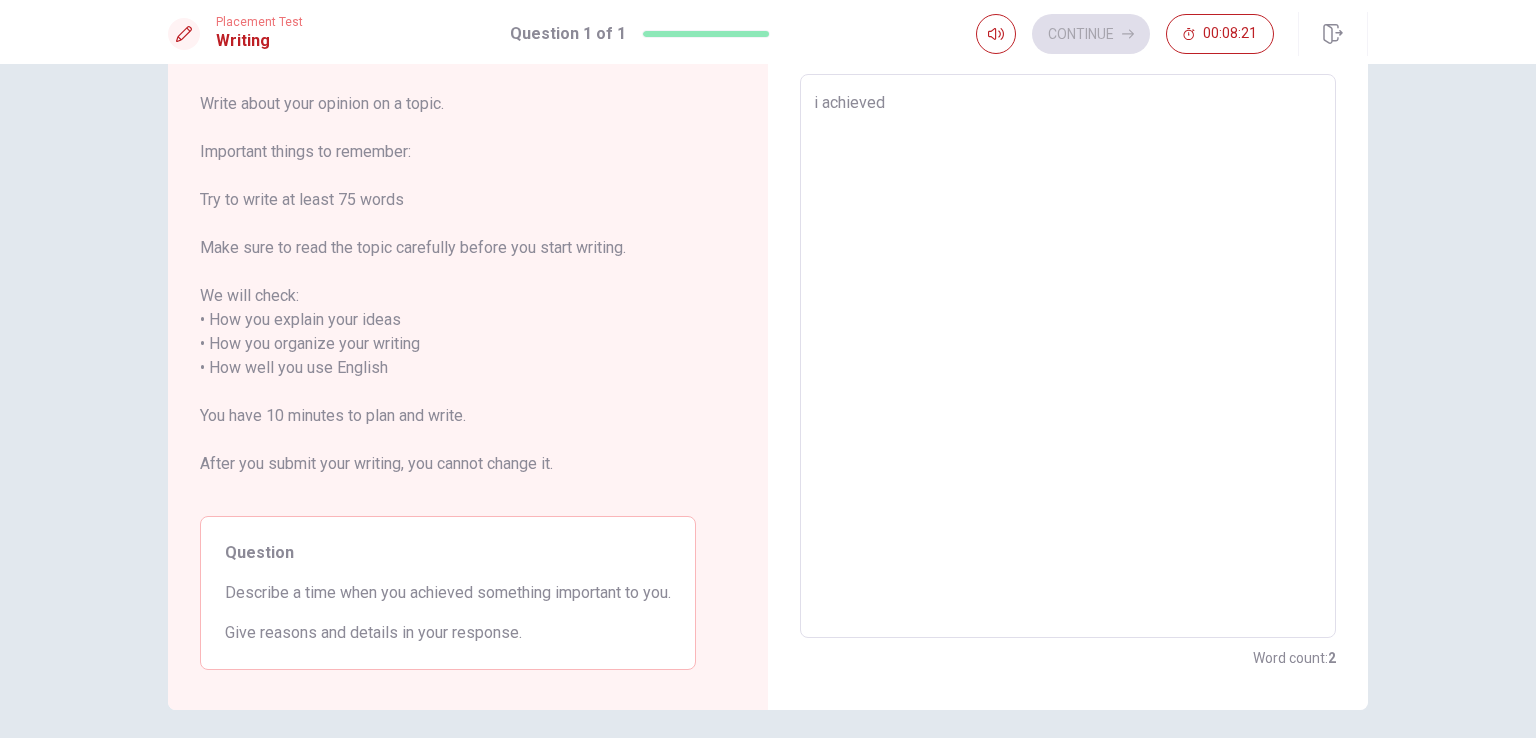 type on "i achieved" 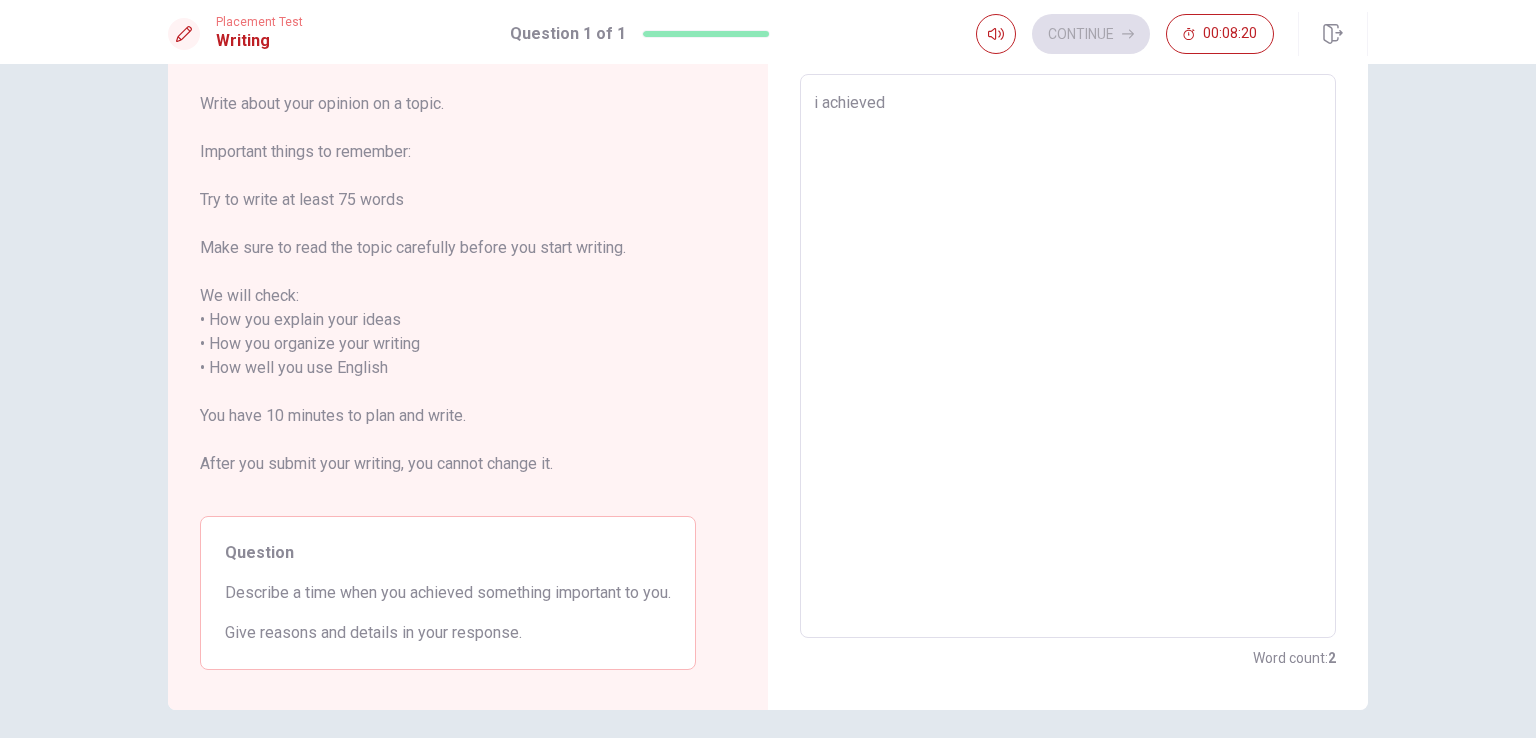 type on "i achieved" 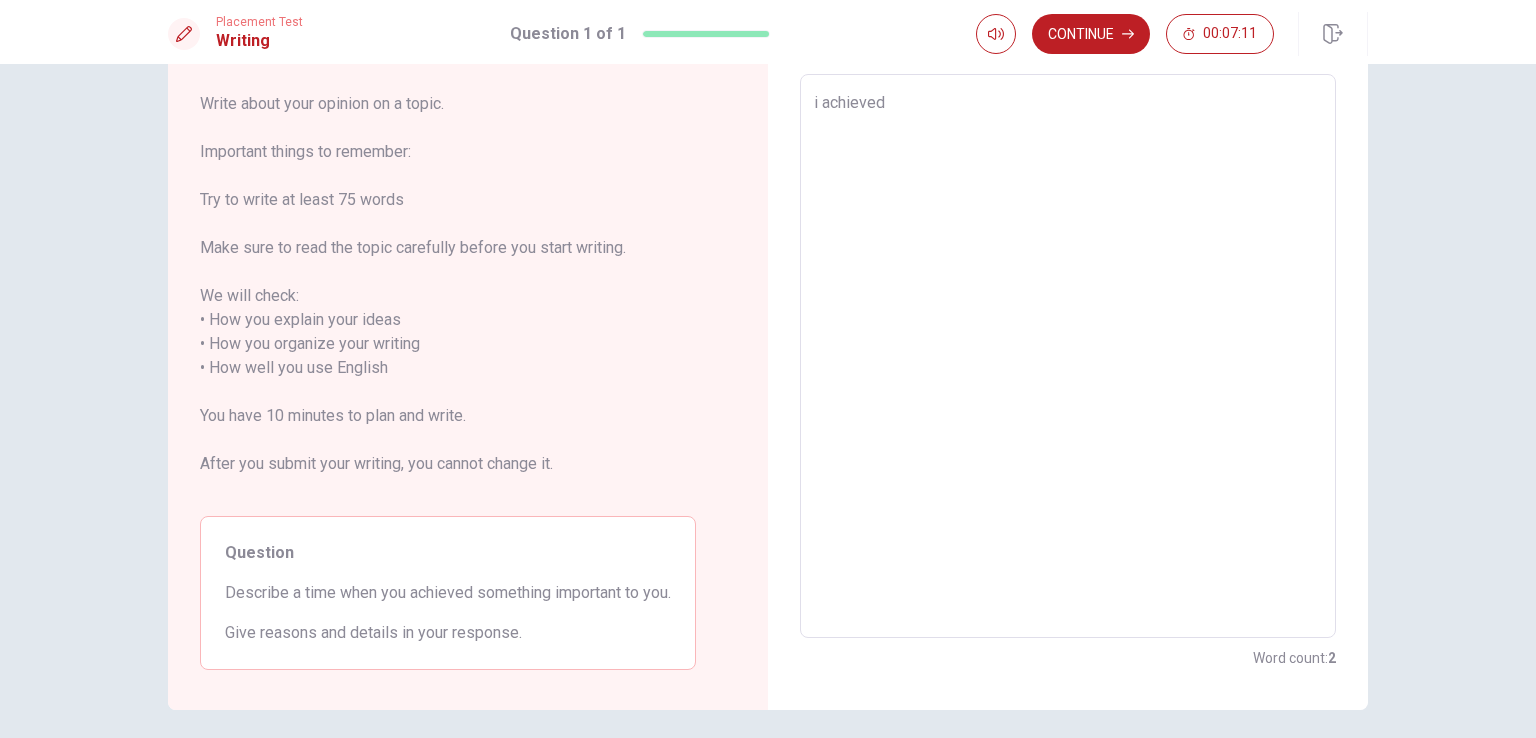 type on "x" 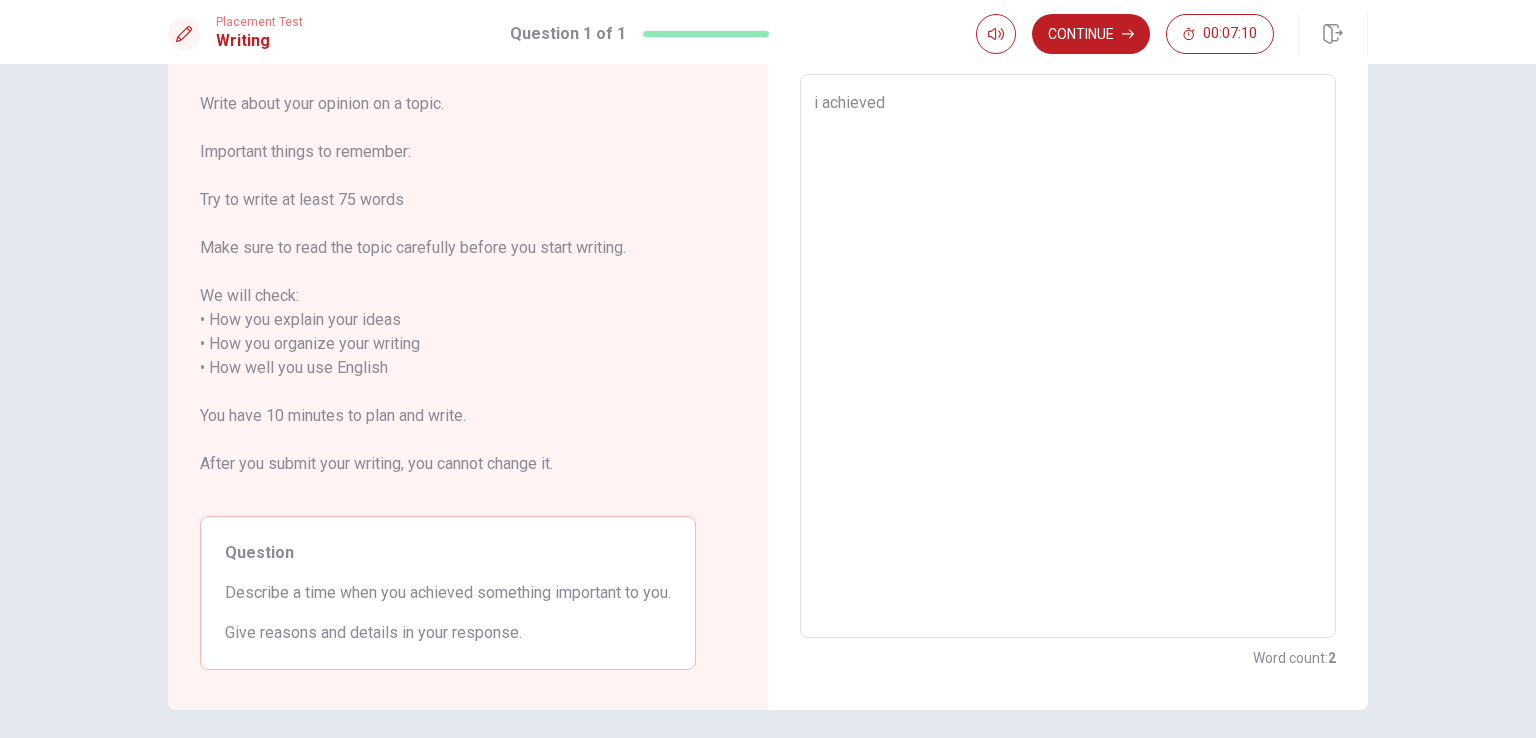 type on "i achieved i" 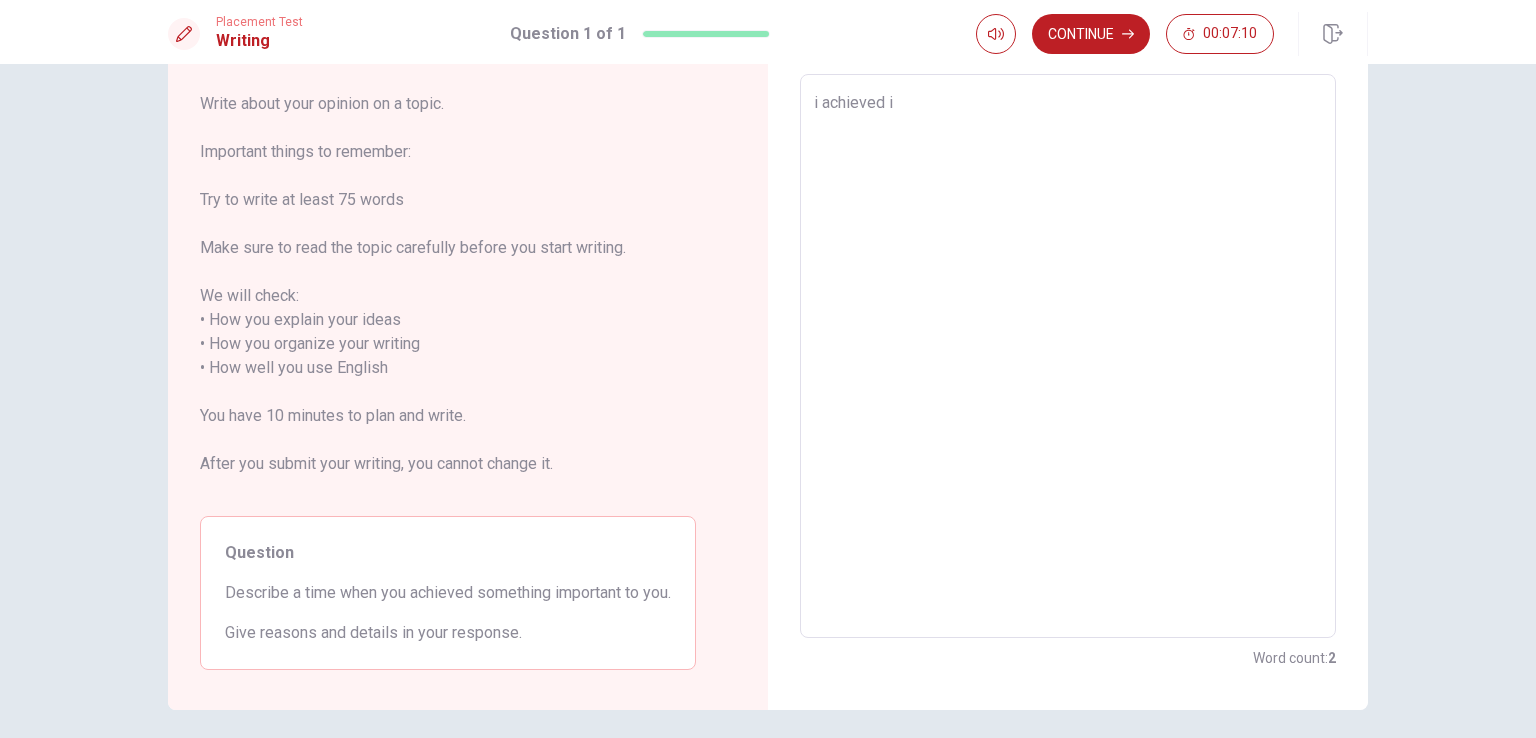 type on "x" 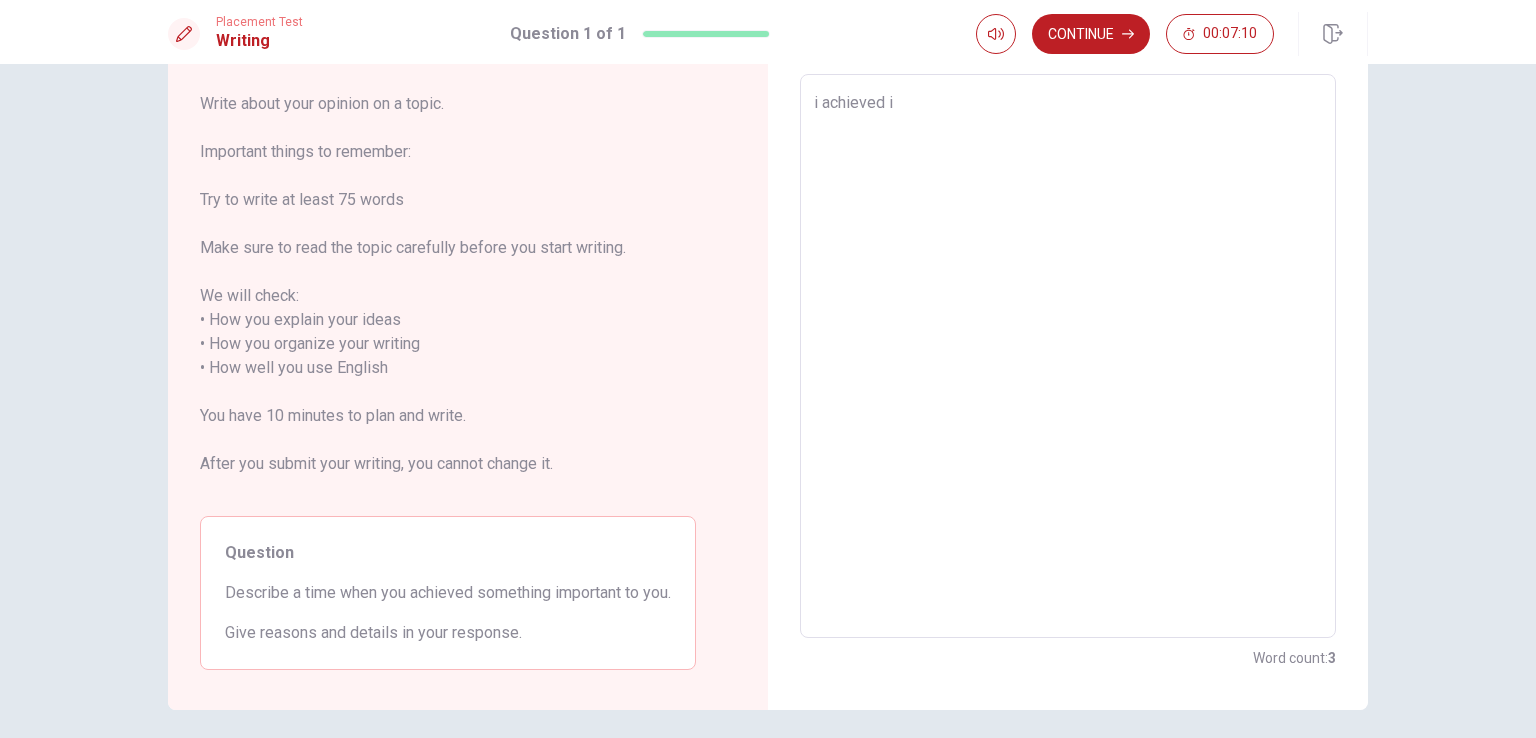 type on "i achieved ij" 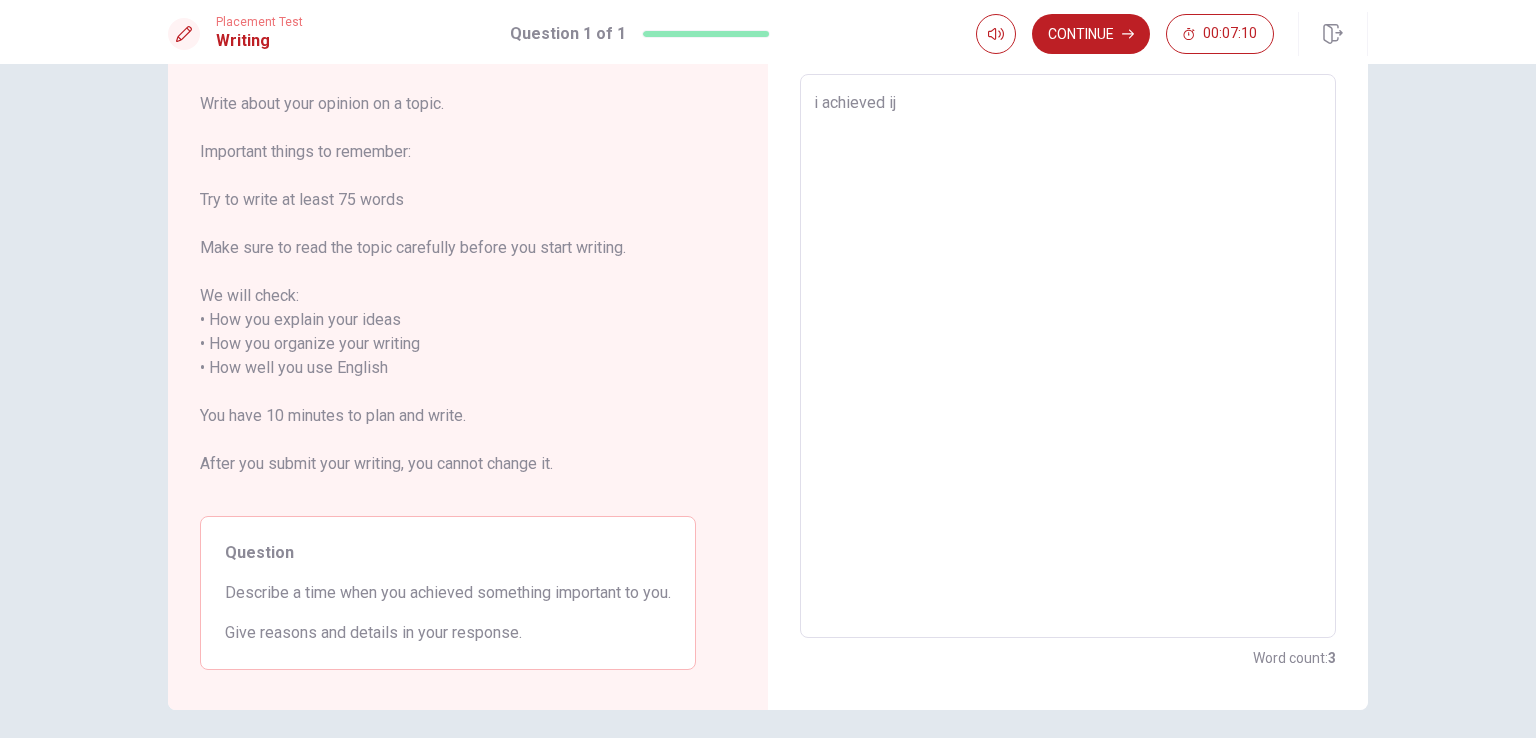 type on "x" 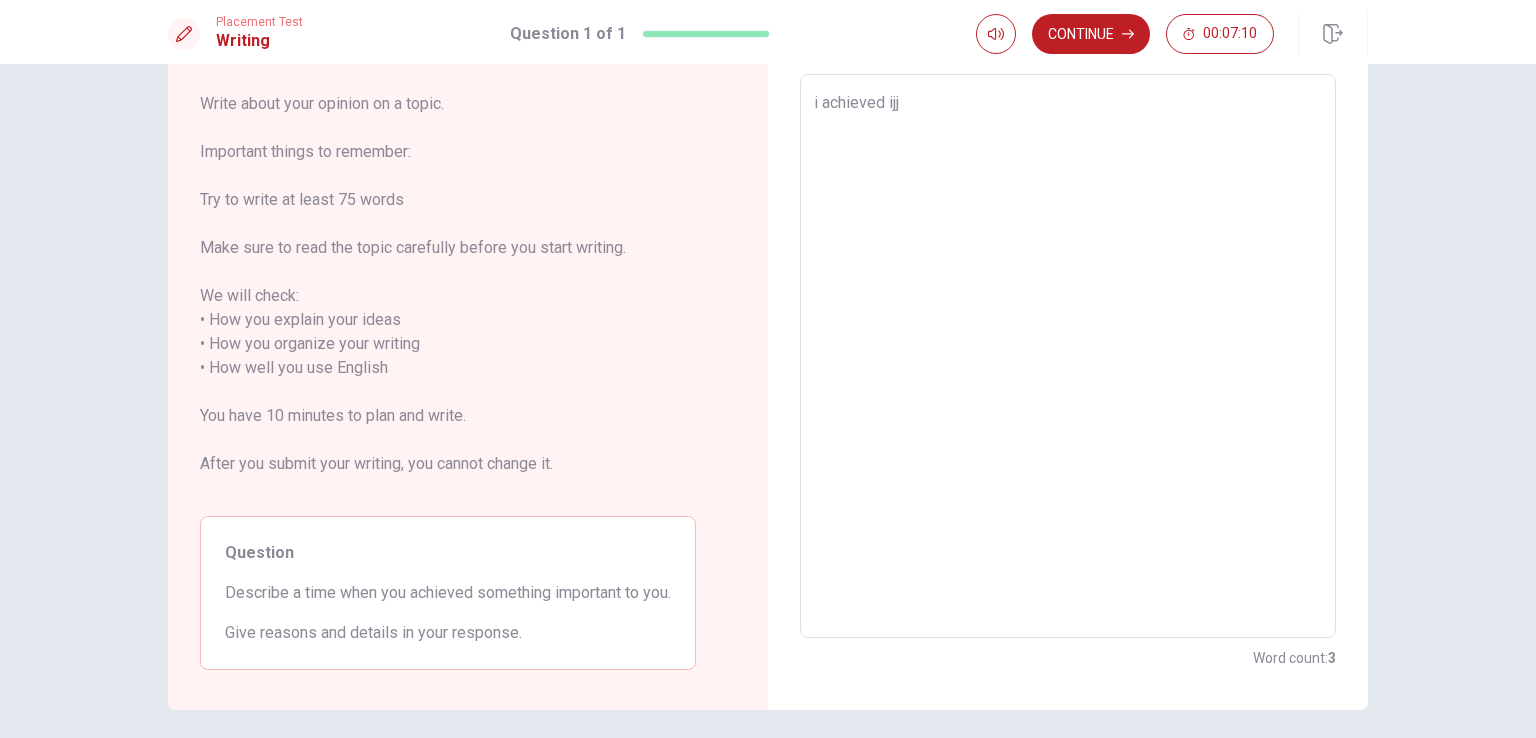 type on "x" 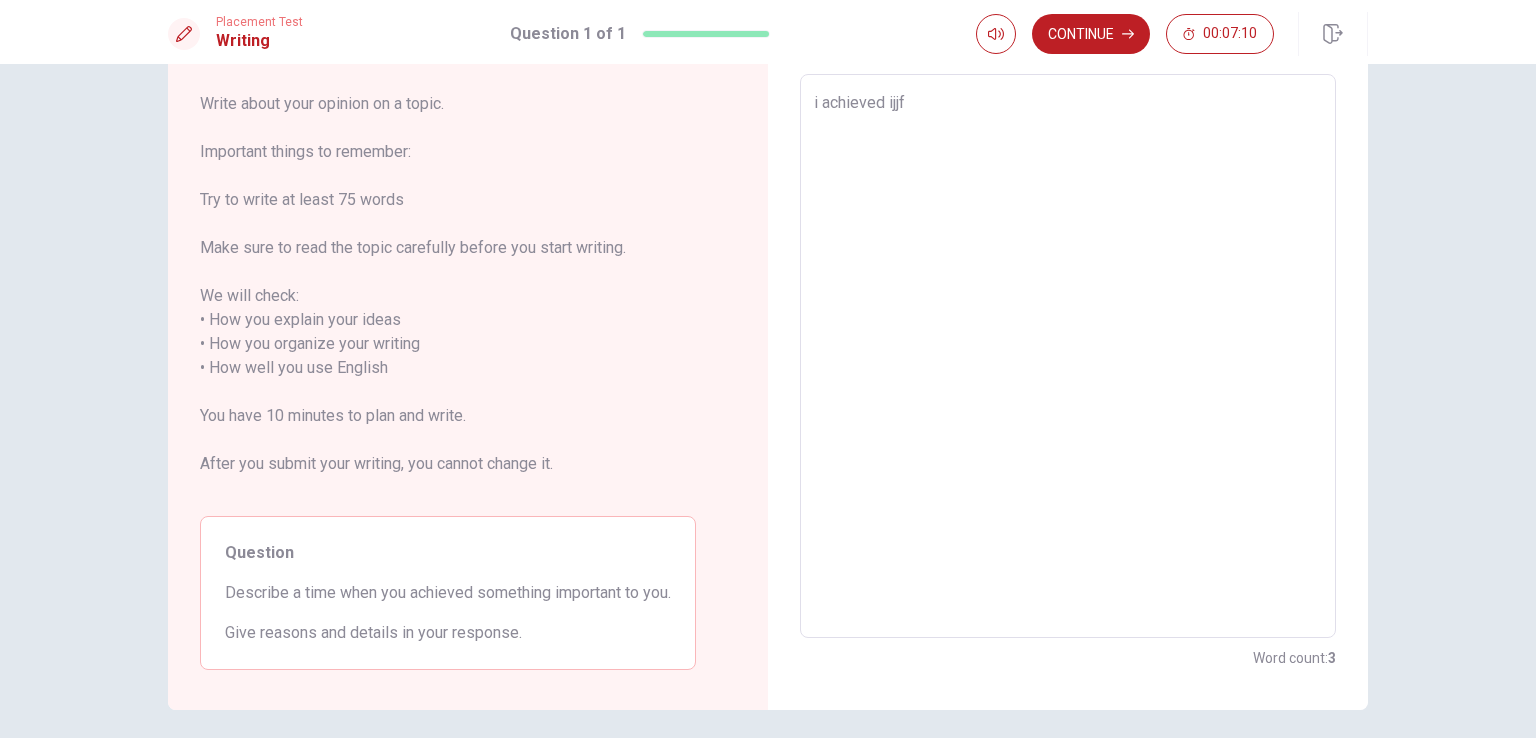 type on "x" 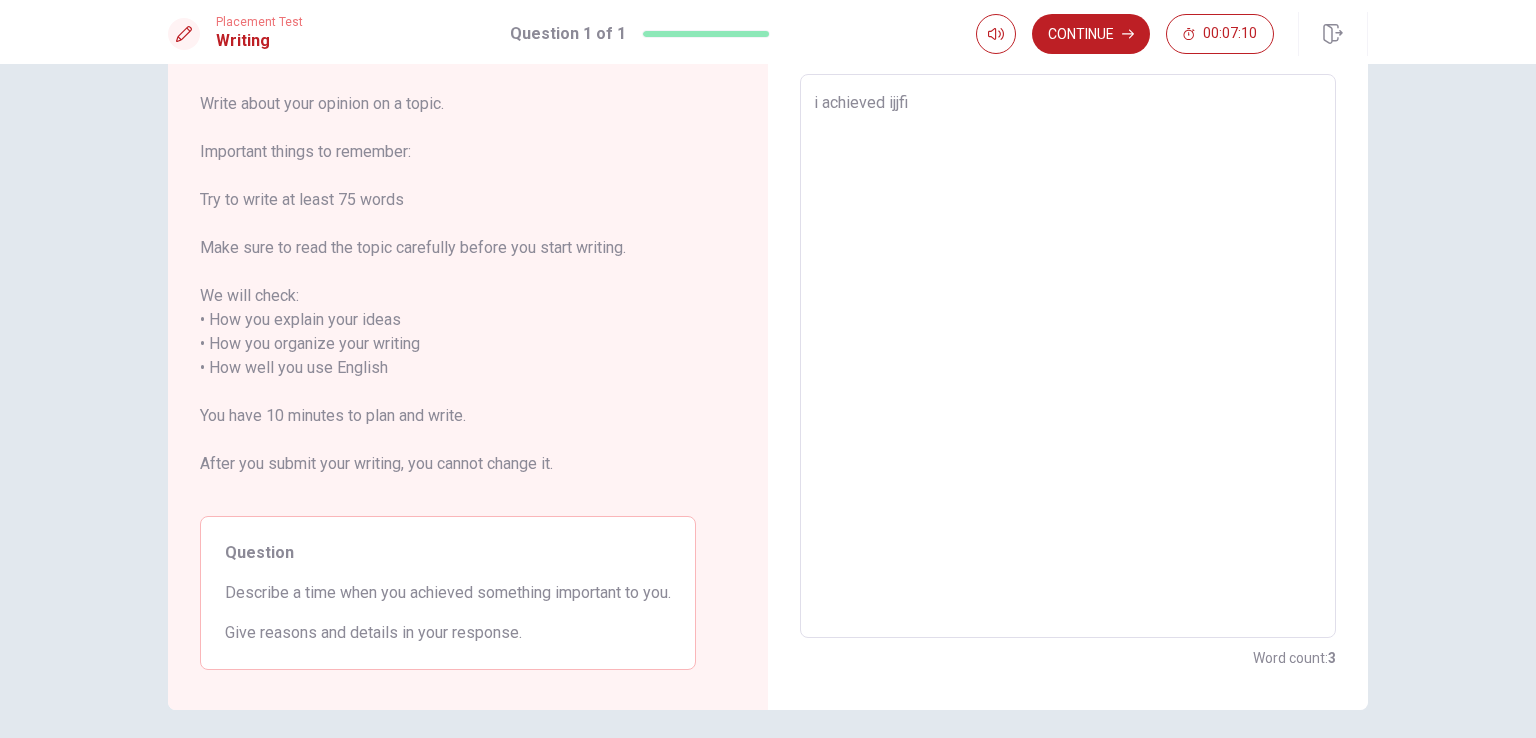 type on "i achieved ijjfiu" 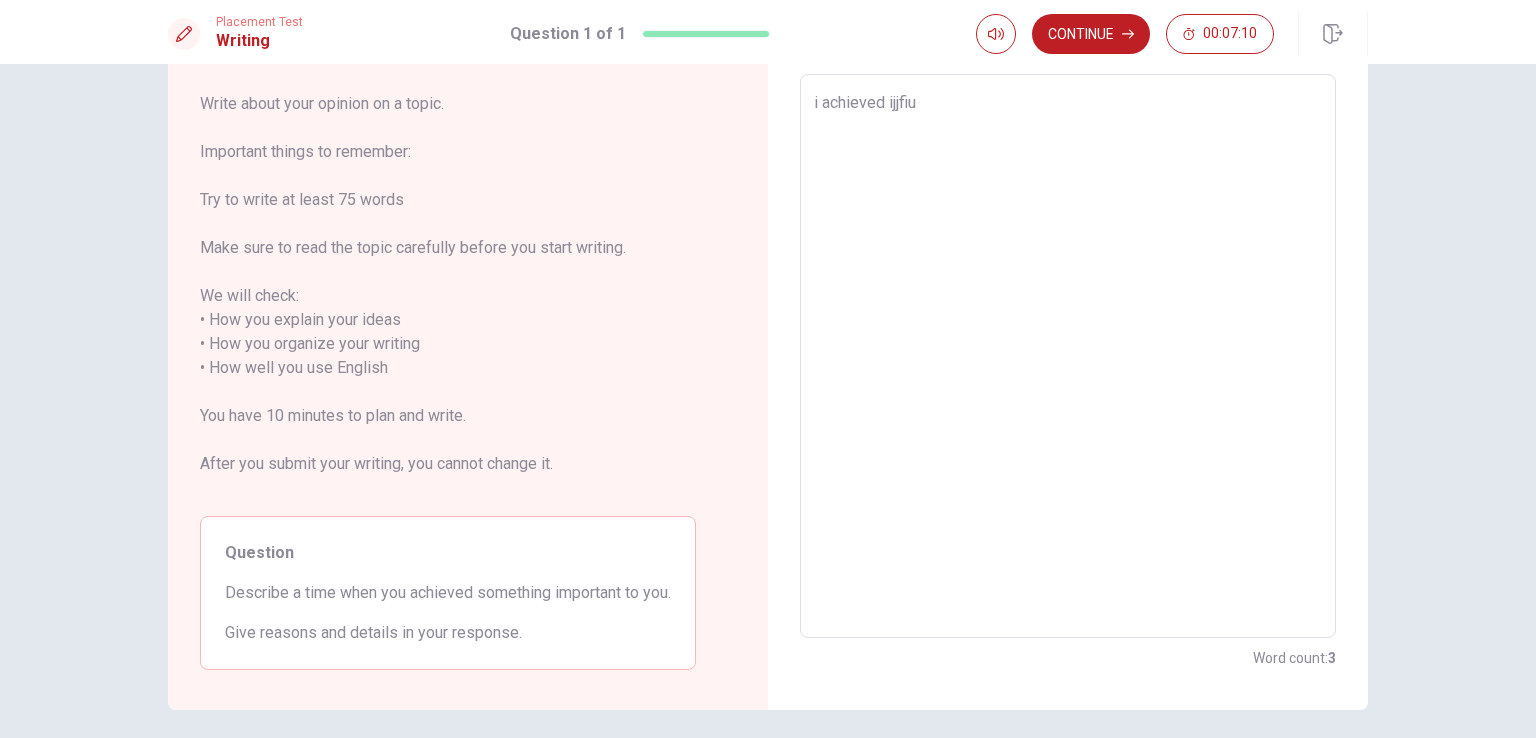 type on "i achieved ijjfiuh" 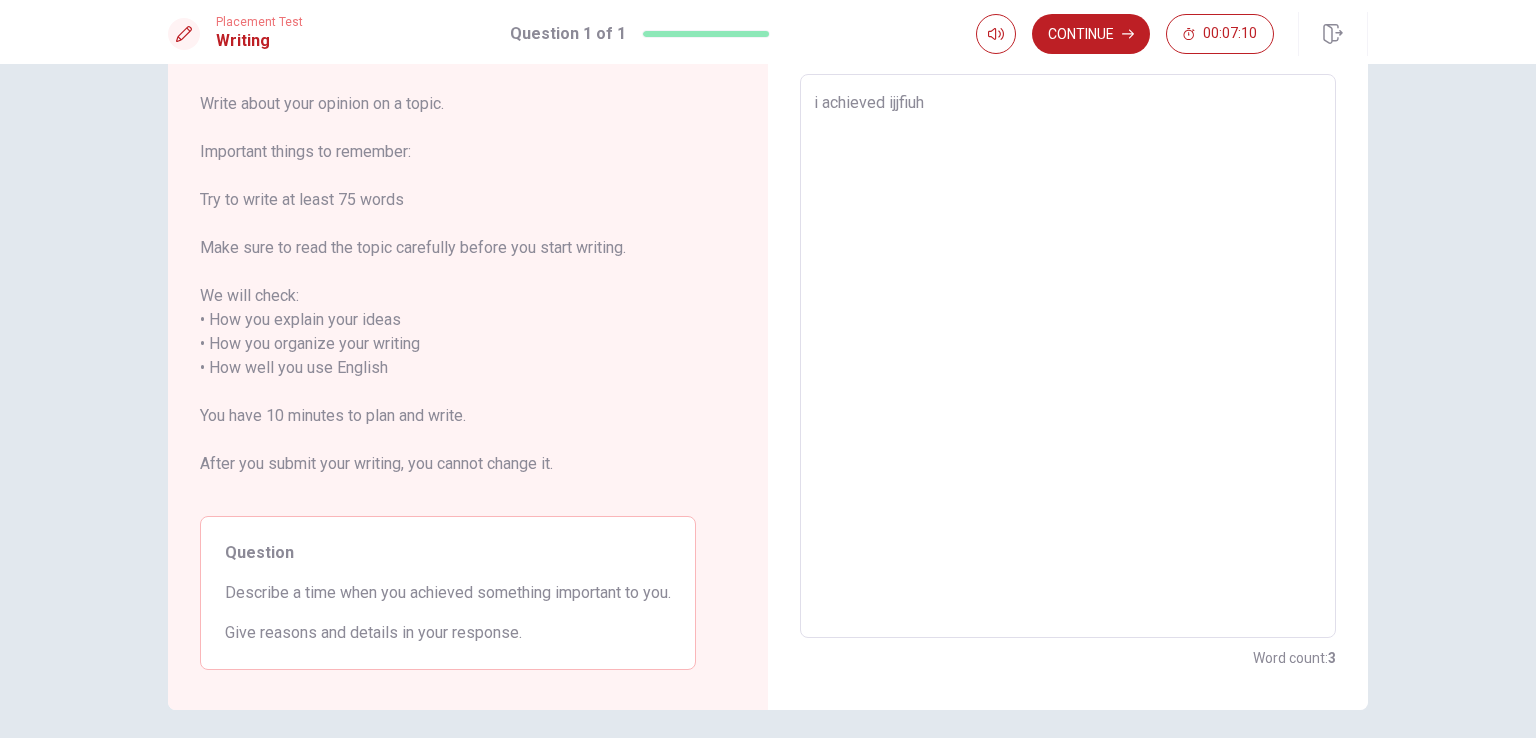 type on "x" 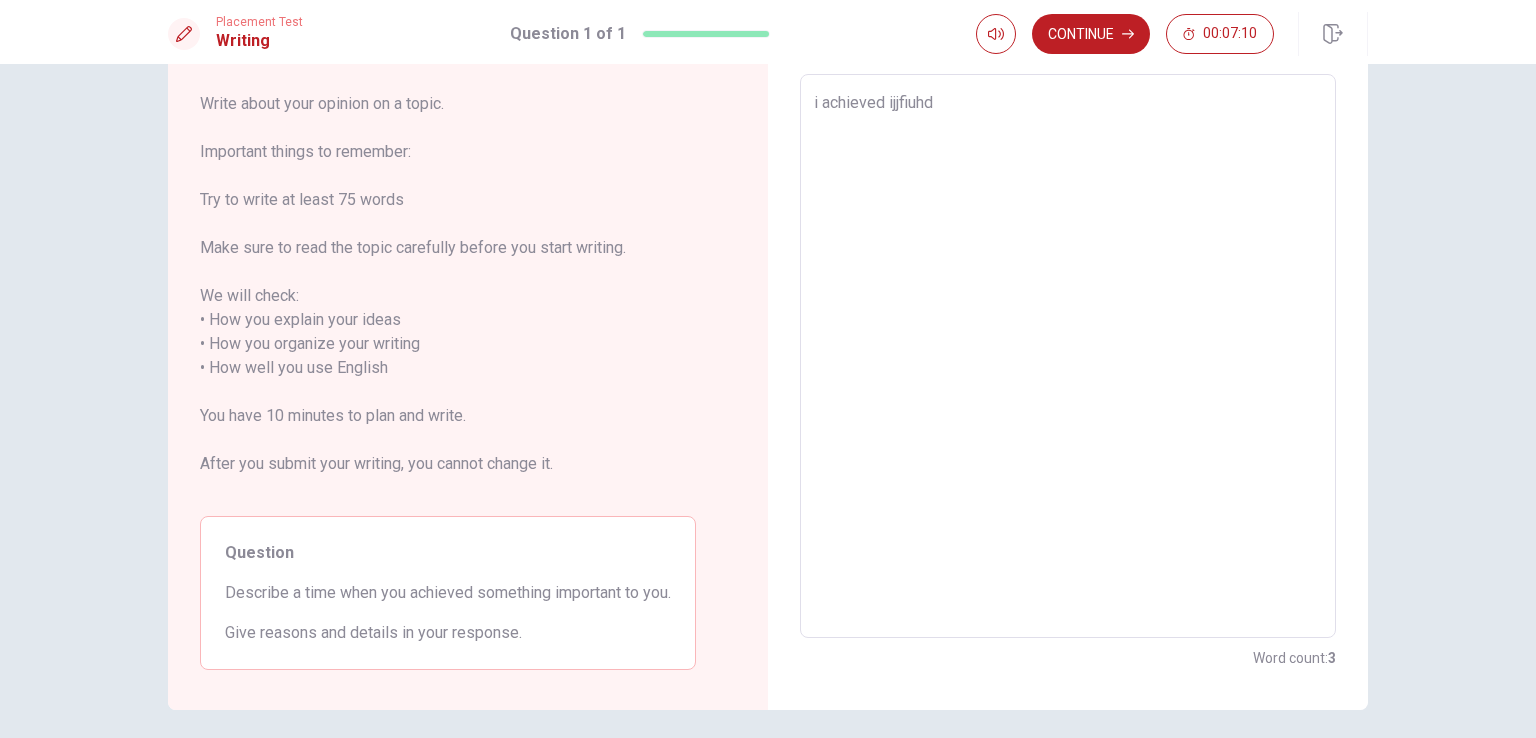 type on "i achieved ijjfiuhdu" 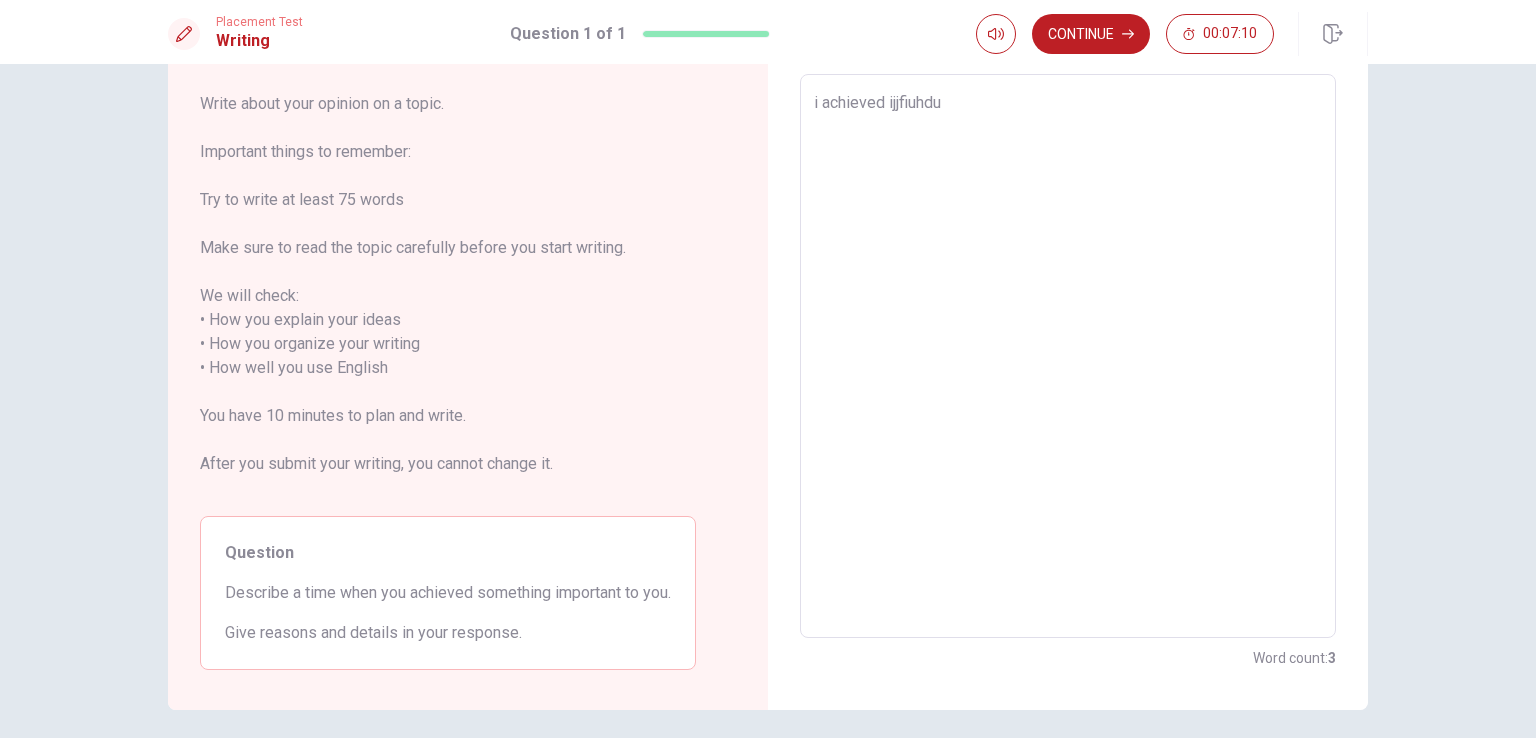 type on "x" 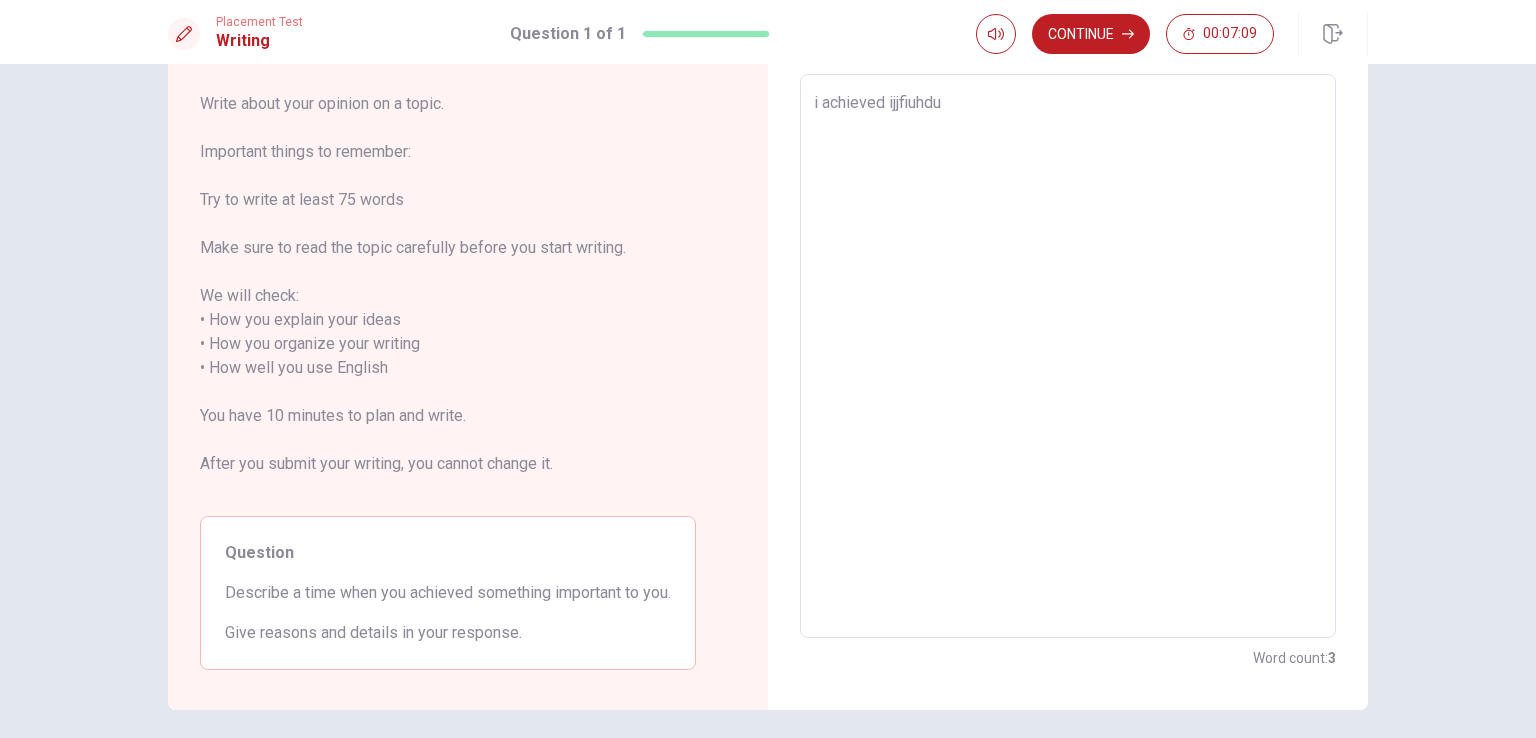 type on "i achieved ijjfiuhduh" 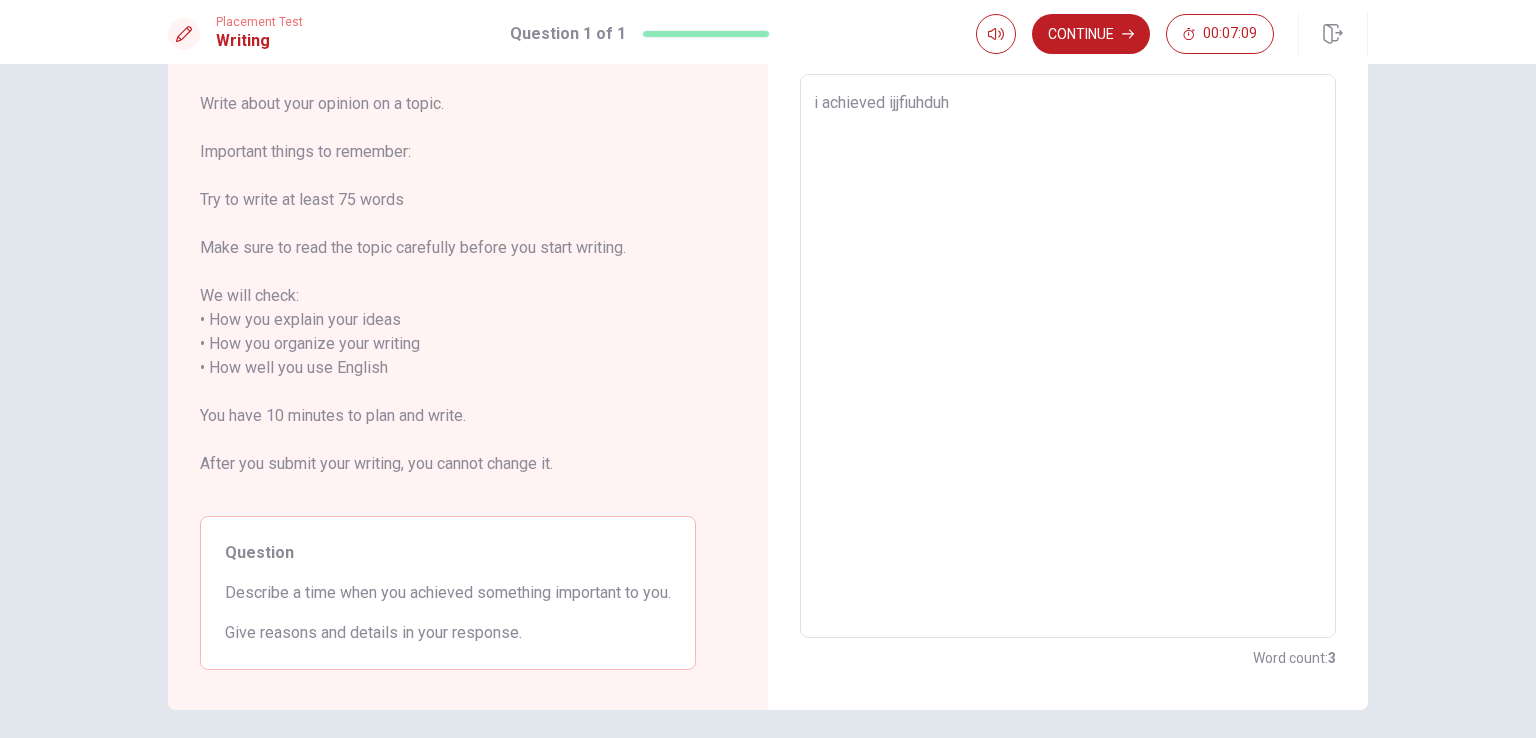 type on "i achieved ijjfiuhduhf" 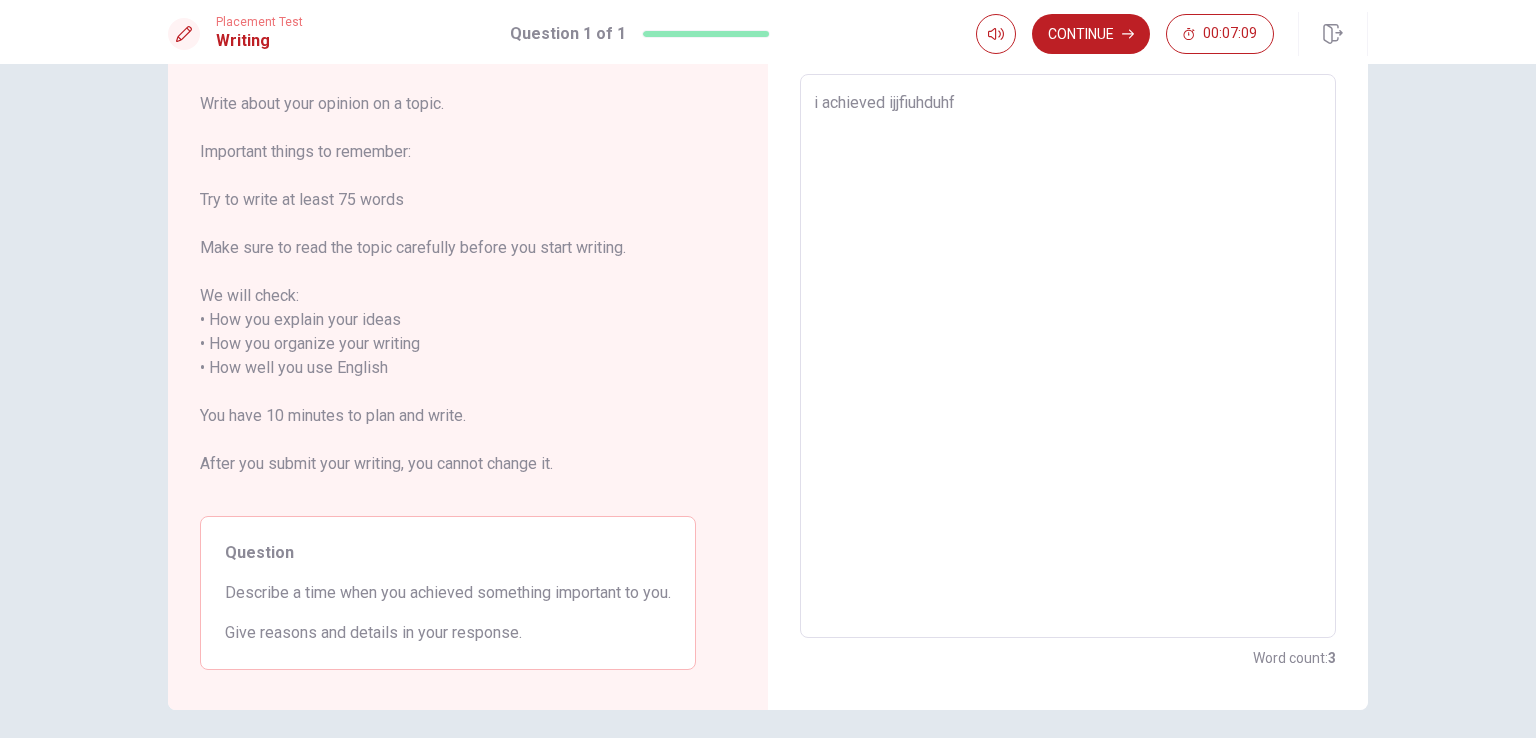 type on "x" 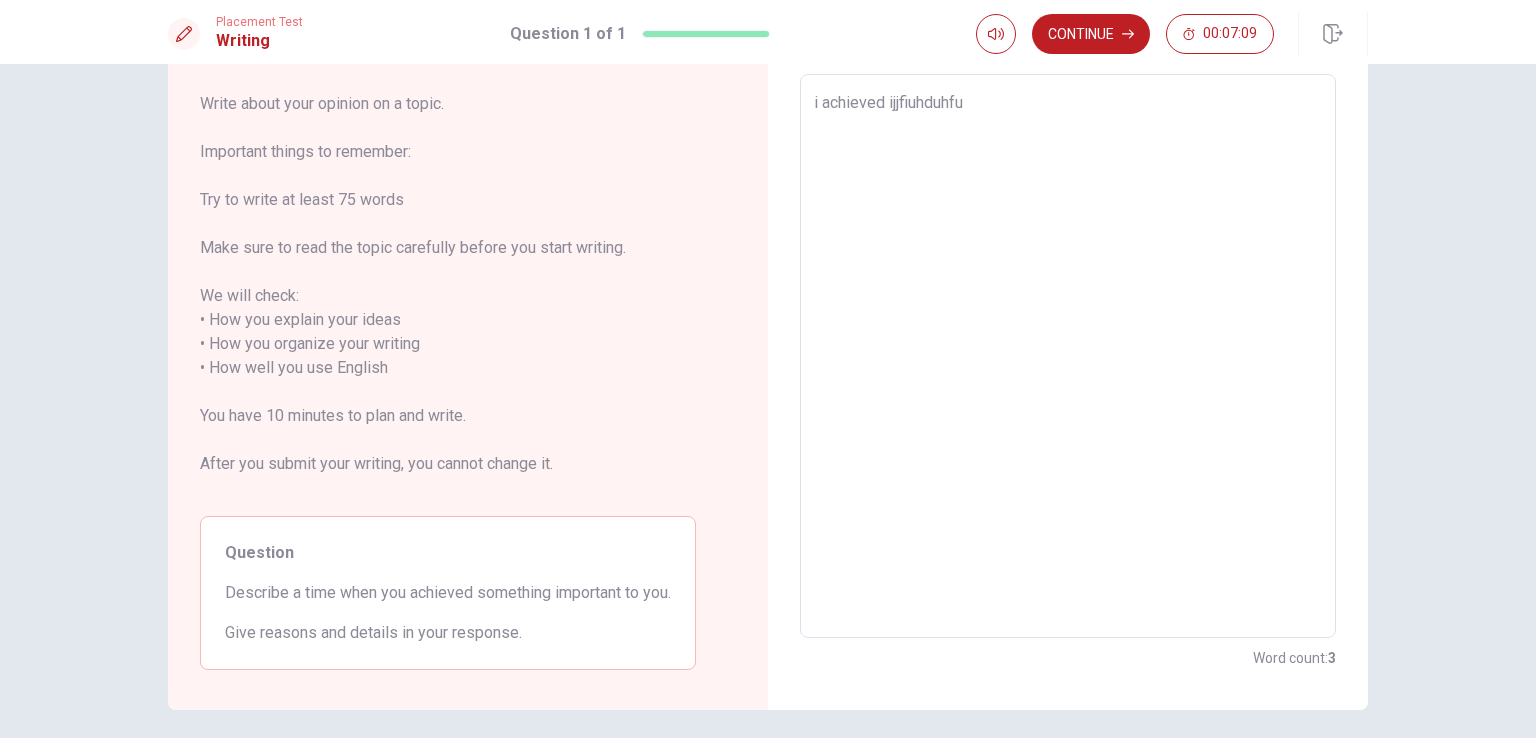 type on "x" 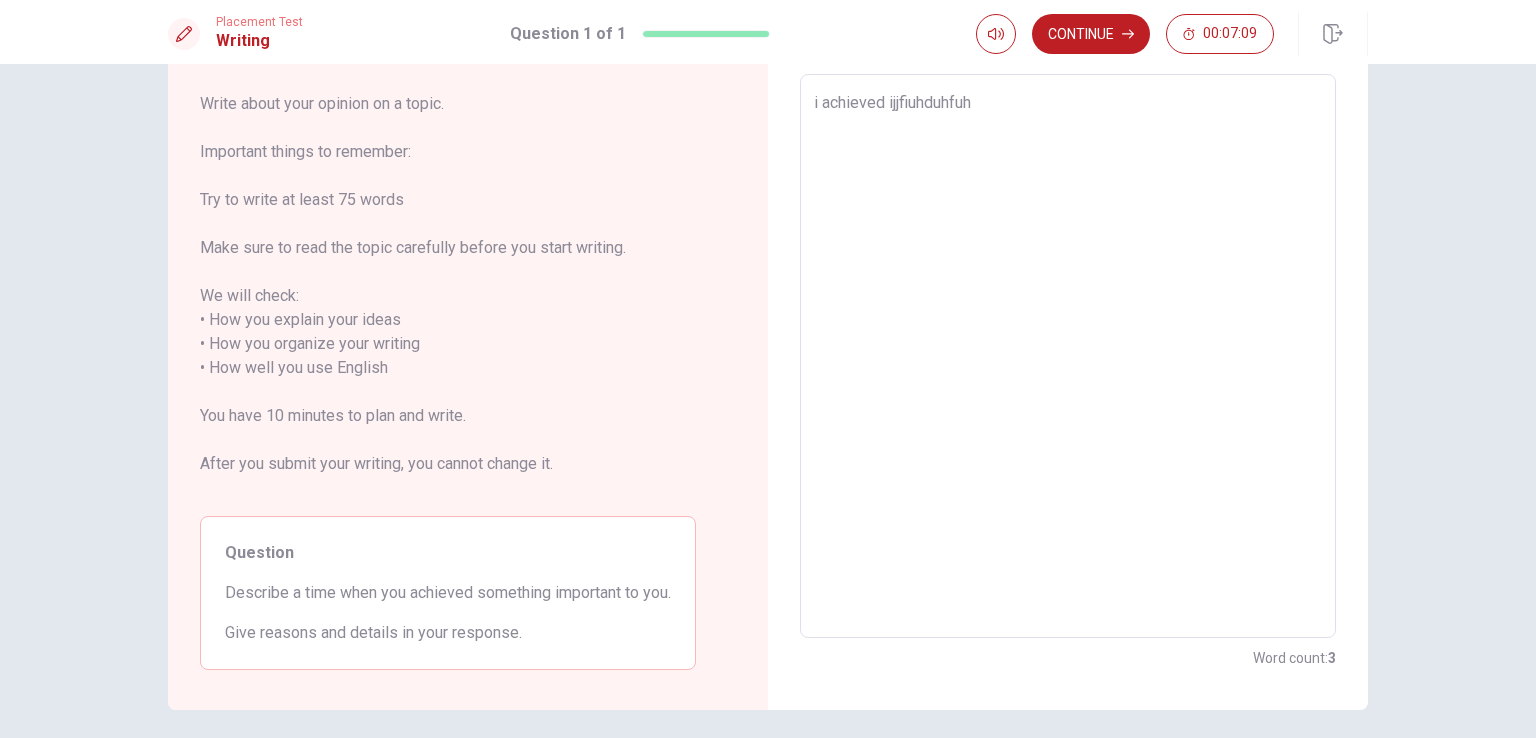 type on "x" 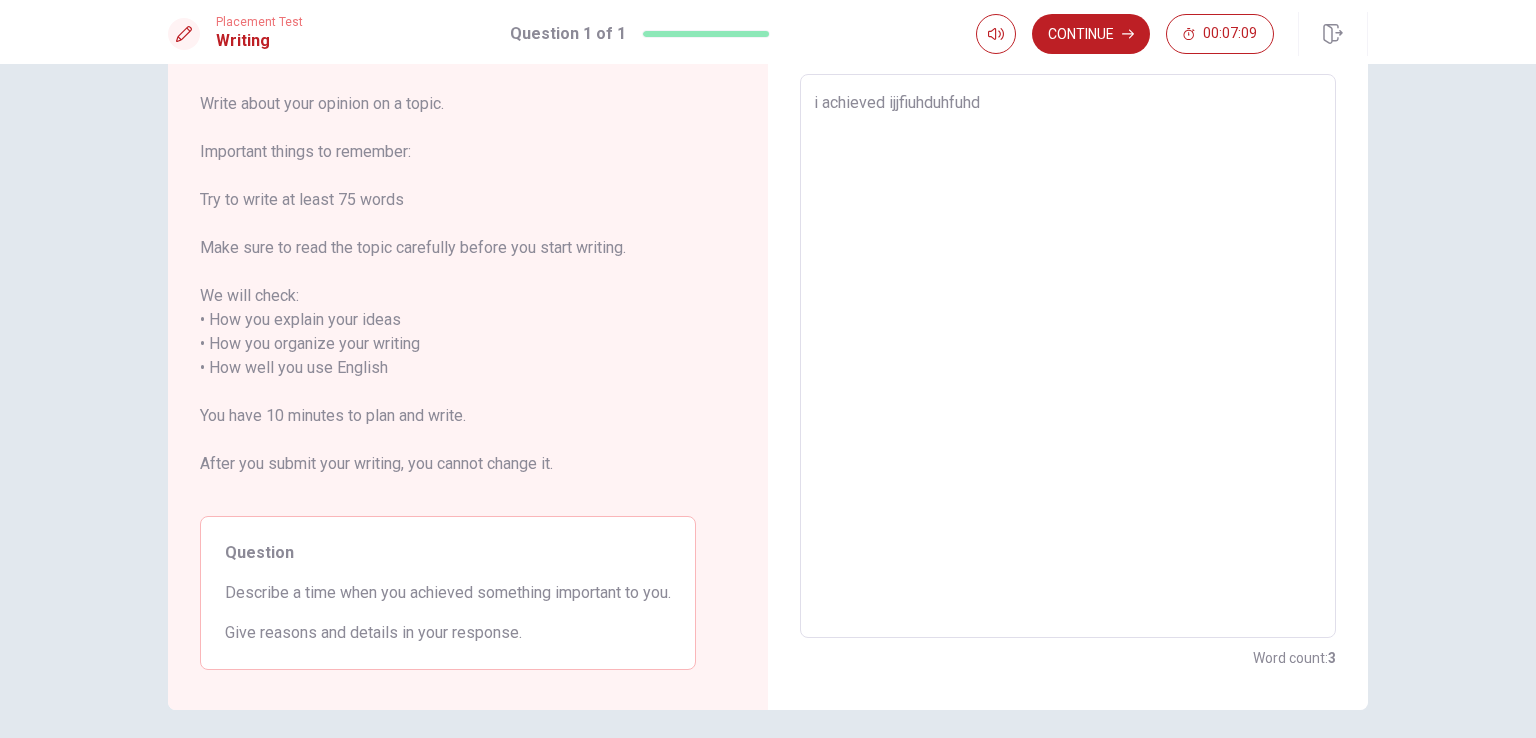 type on "i achieved ijjfiuhduhfuhdf" 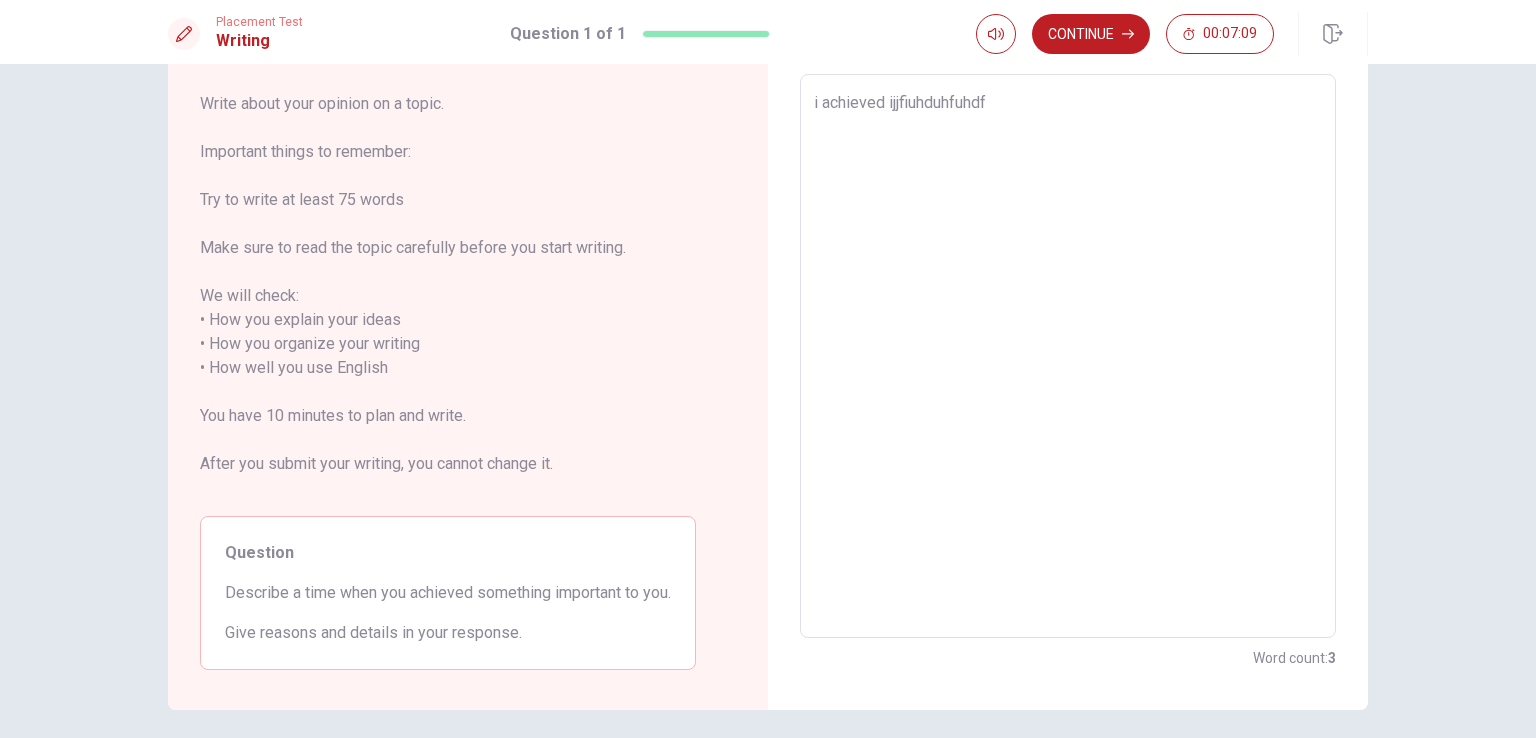 type on "x" 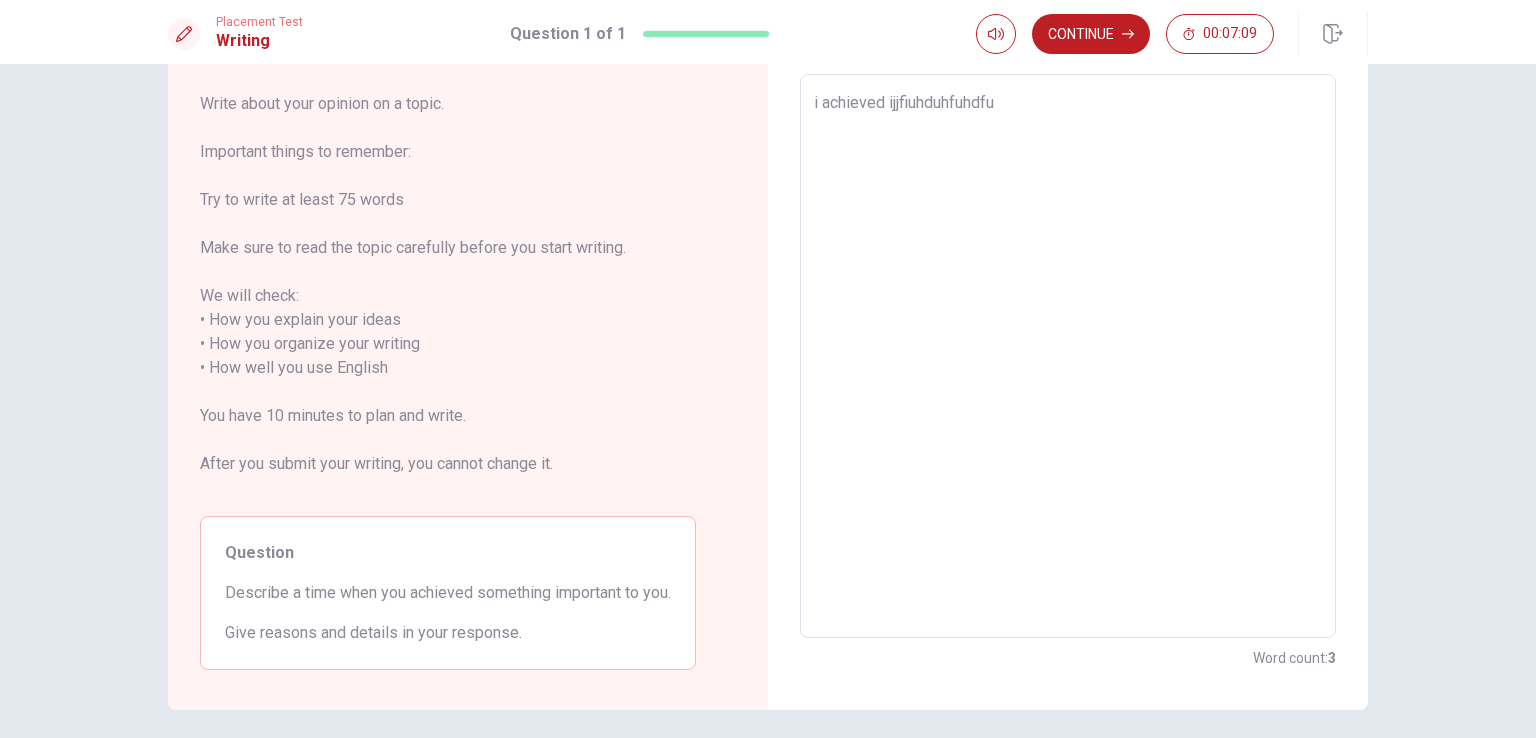 type on "x" 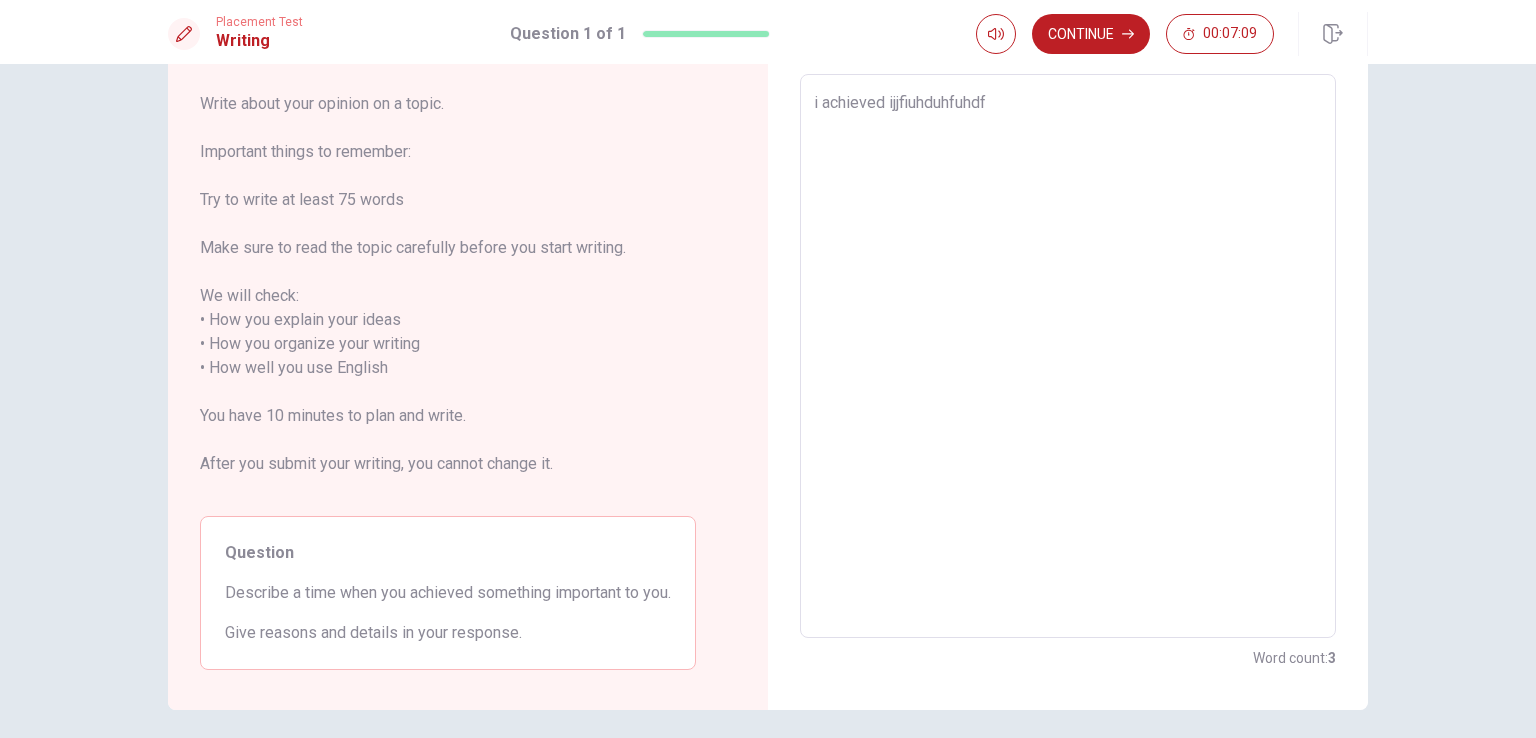 type on "x" 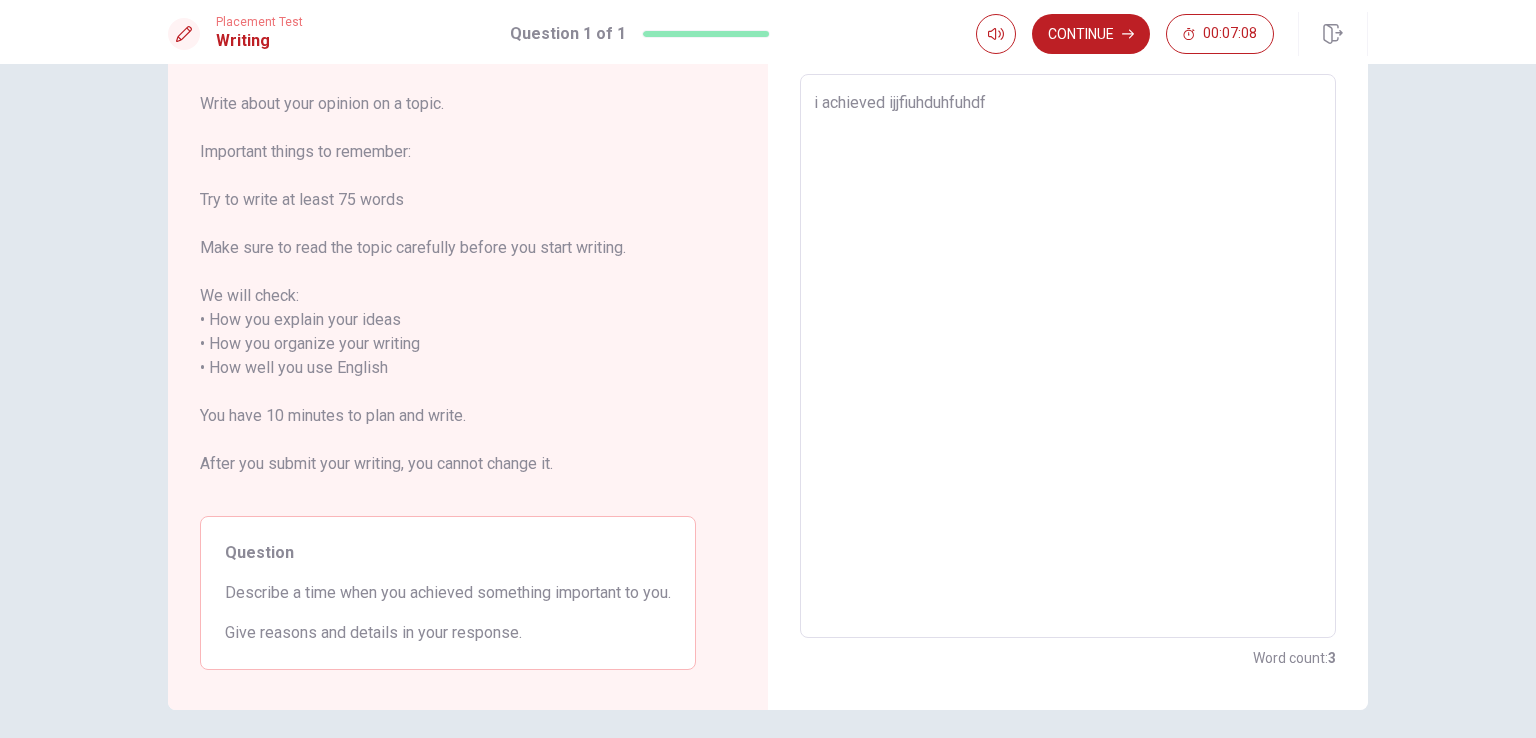 type on "i achieved ijjfiuhduhfuhd" 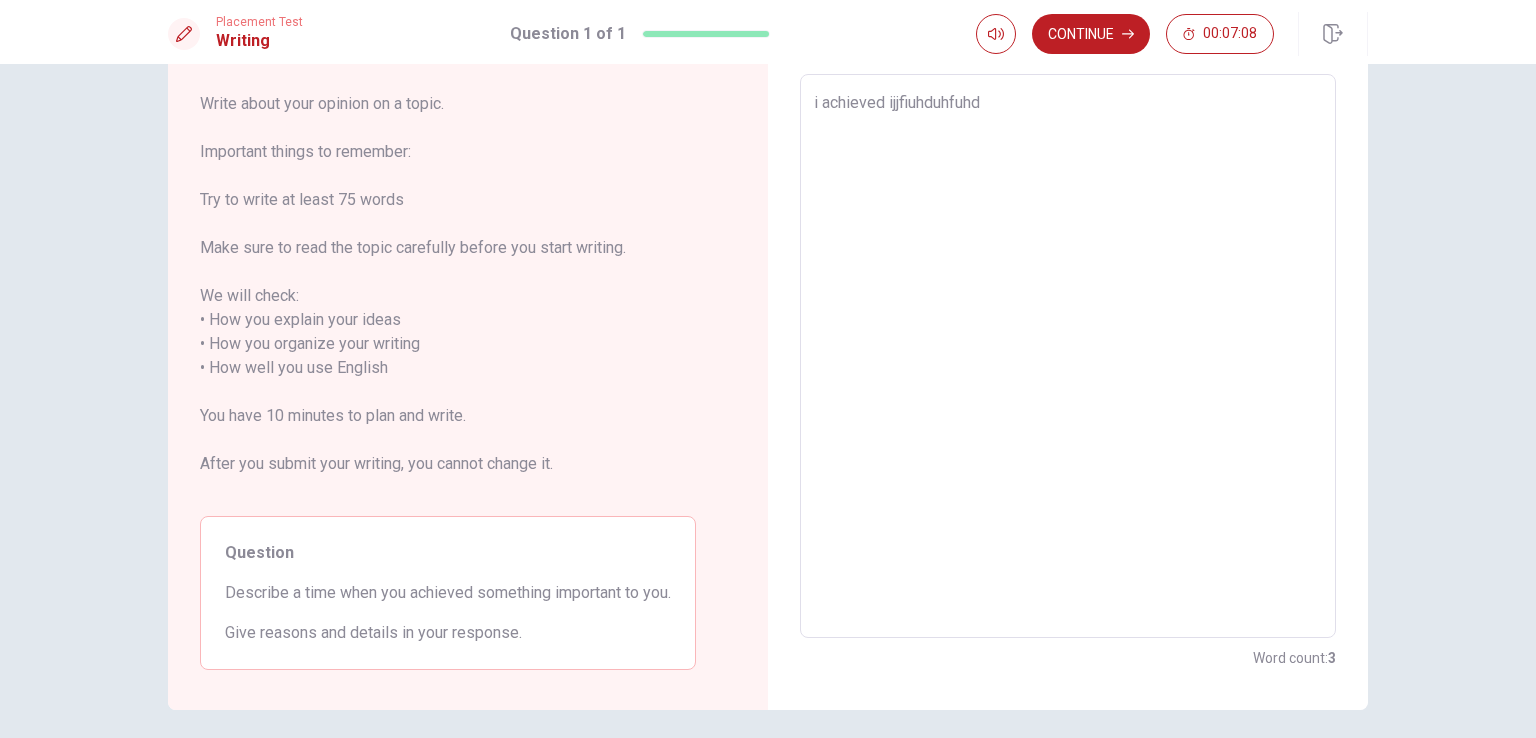 type on "x" 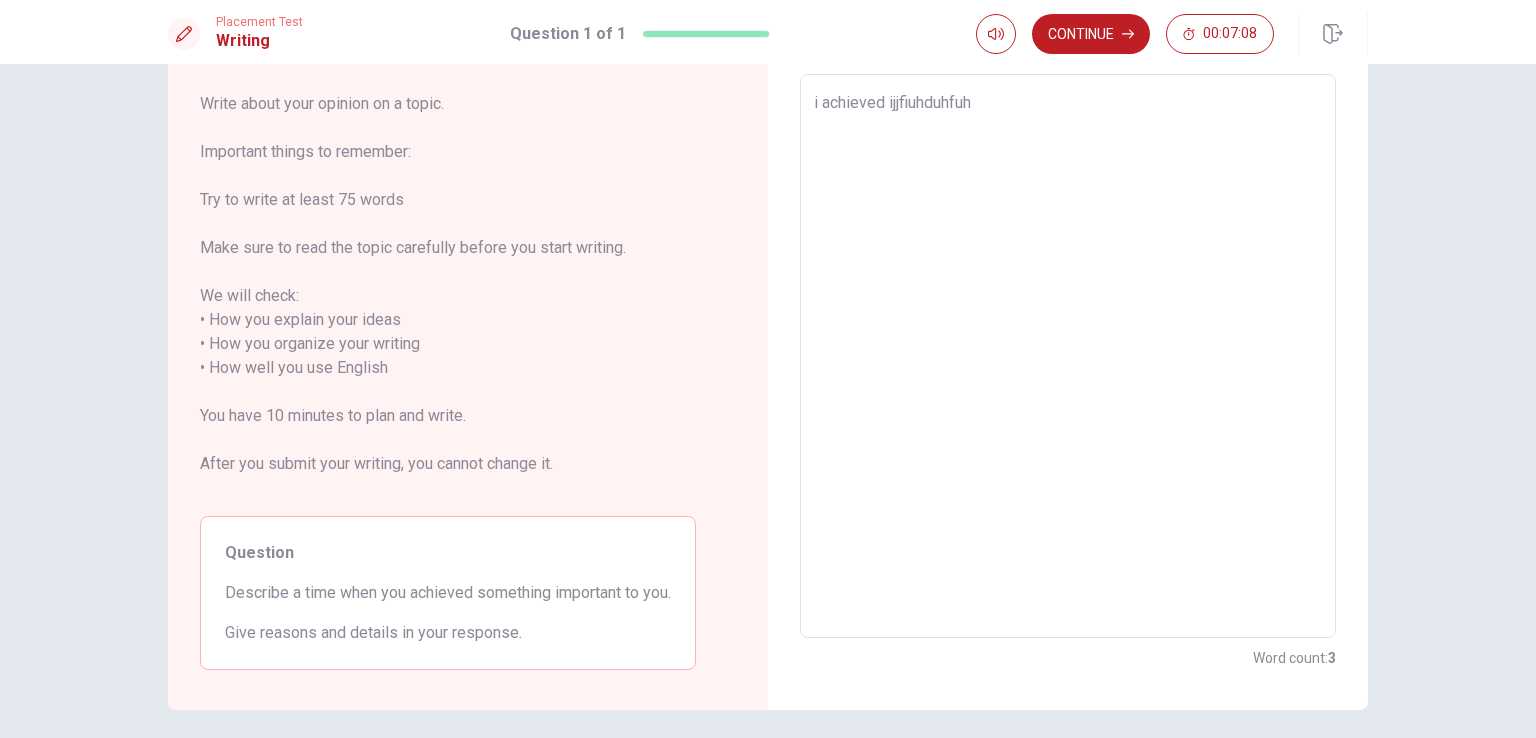 type on "x" 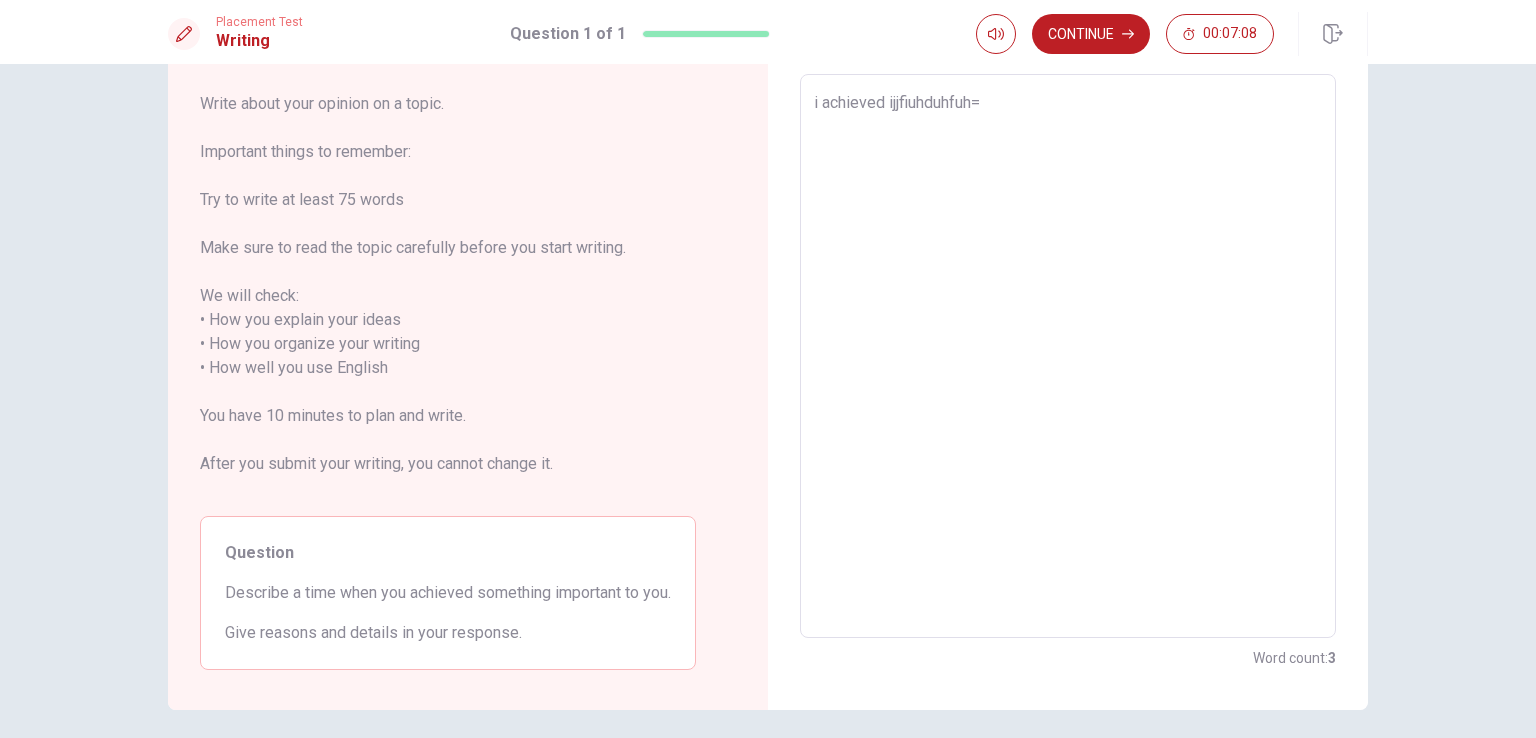 type on "x" 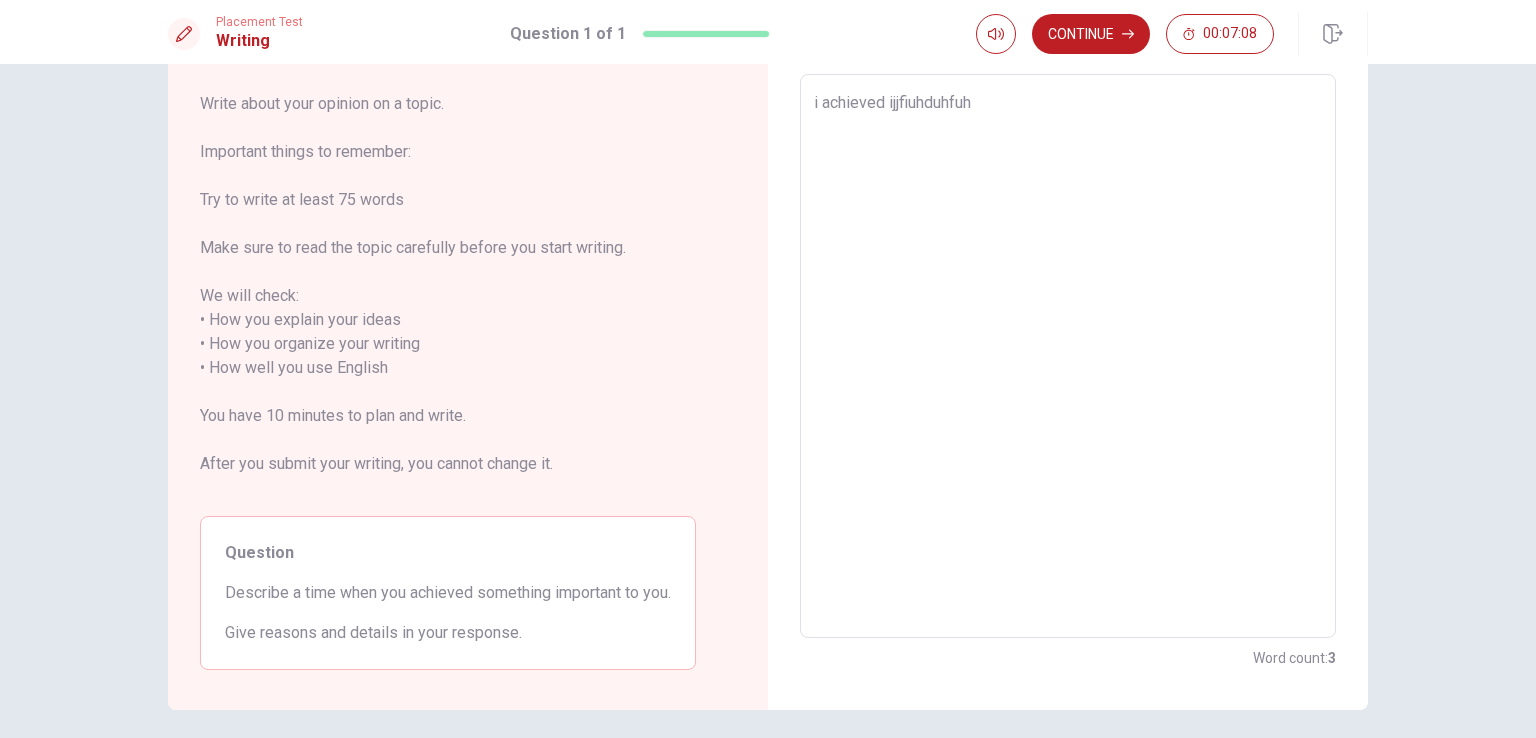 type on "i achieved ijjfiuhduhfu" 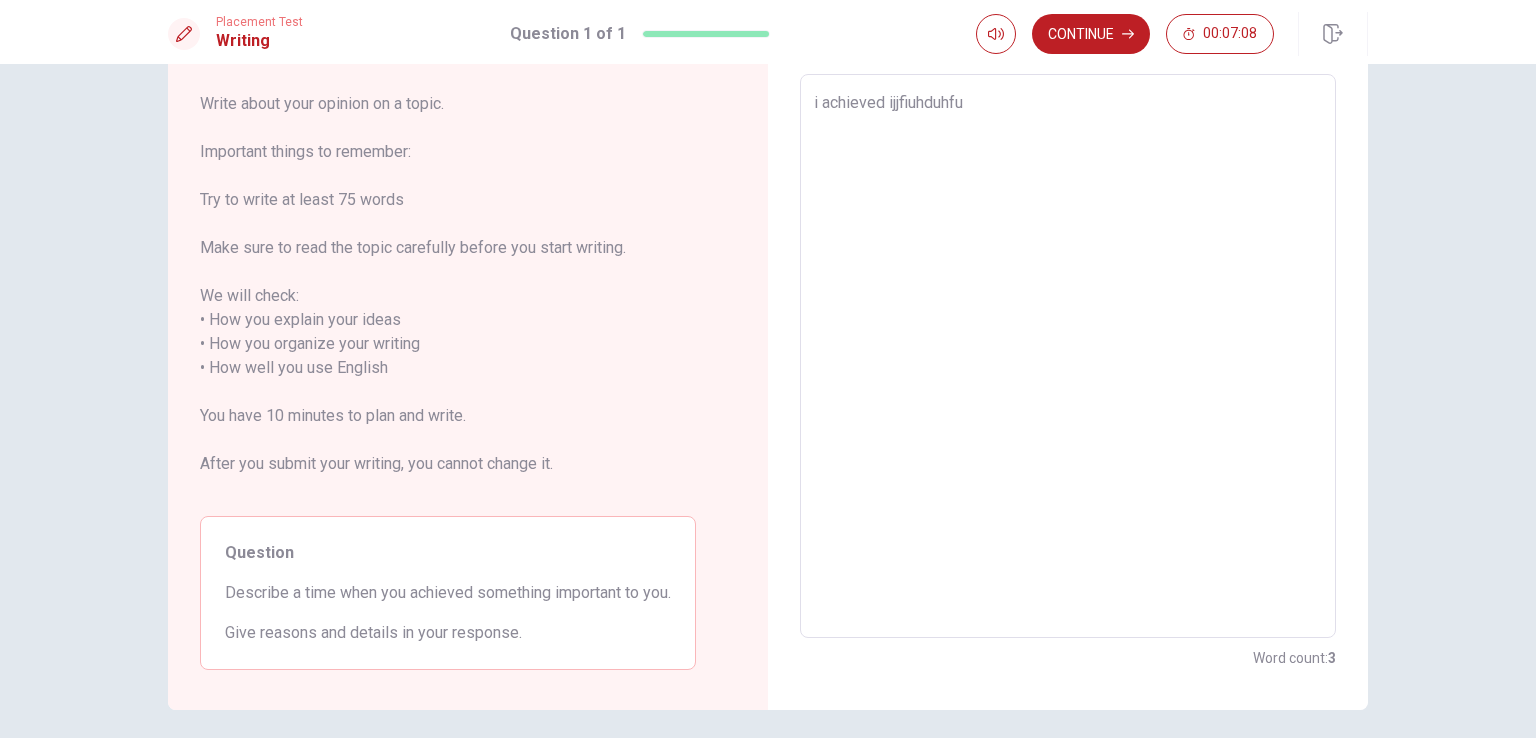 type on "x" 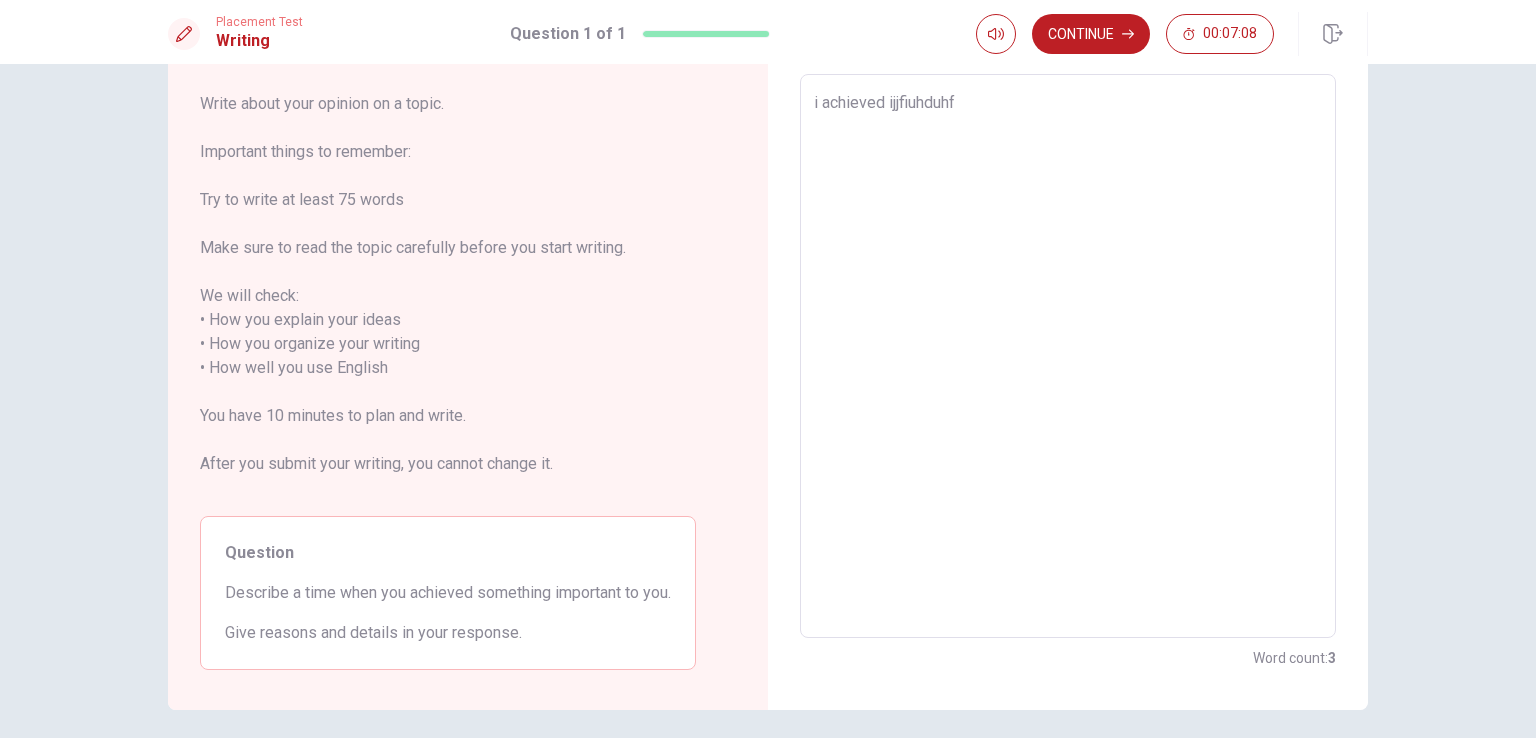 type on "x" 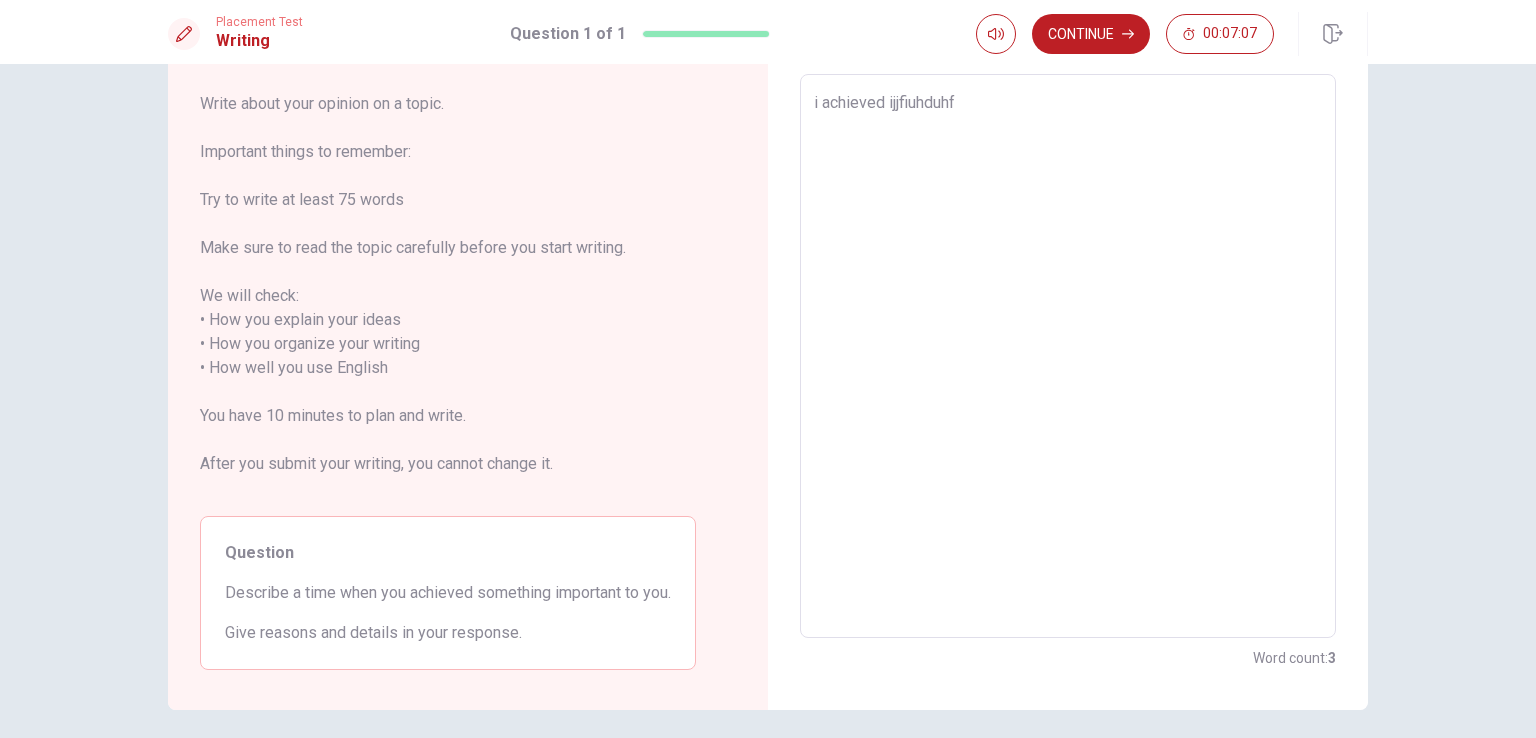 type on "i achieved ijjfiuhduh" 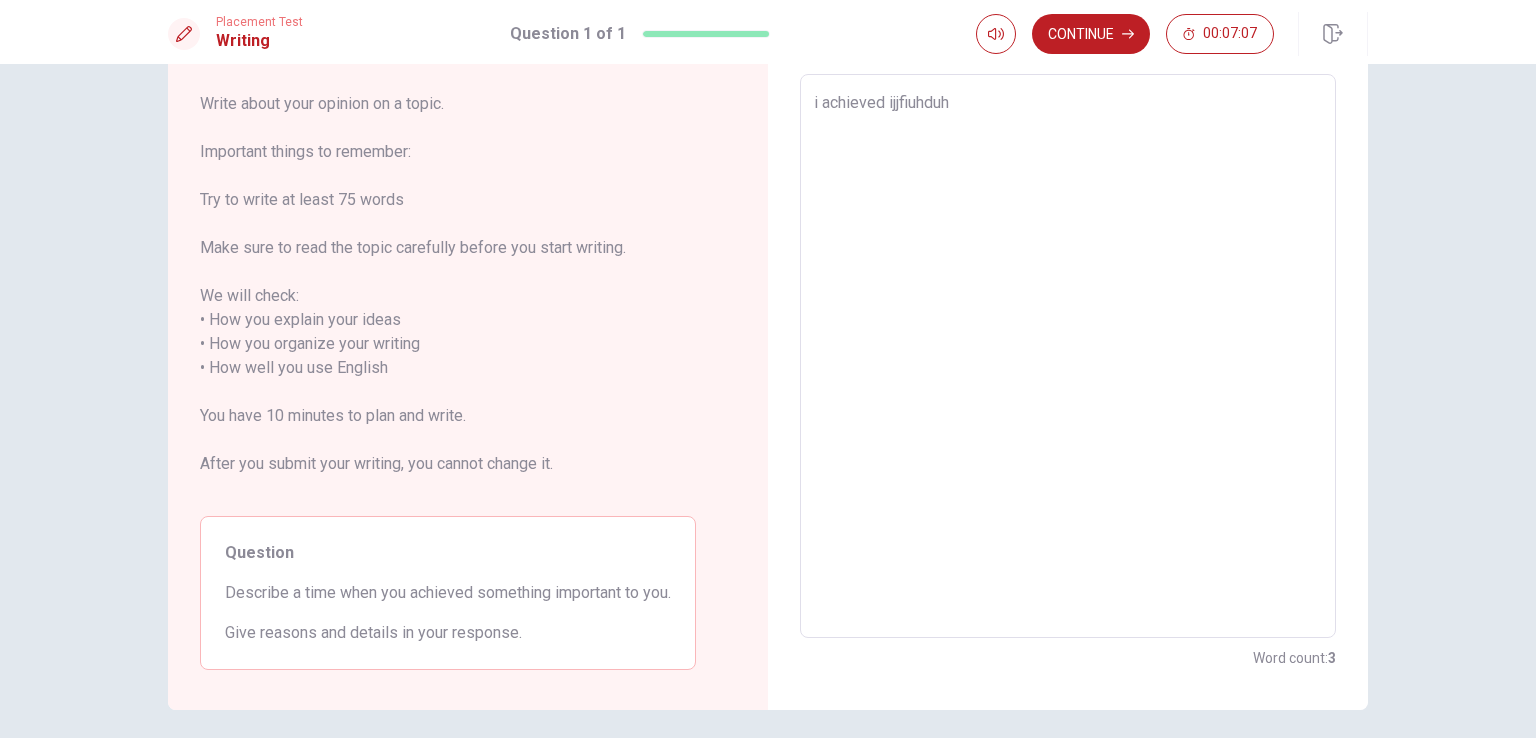 type on "x" 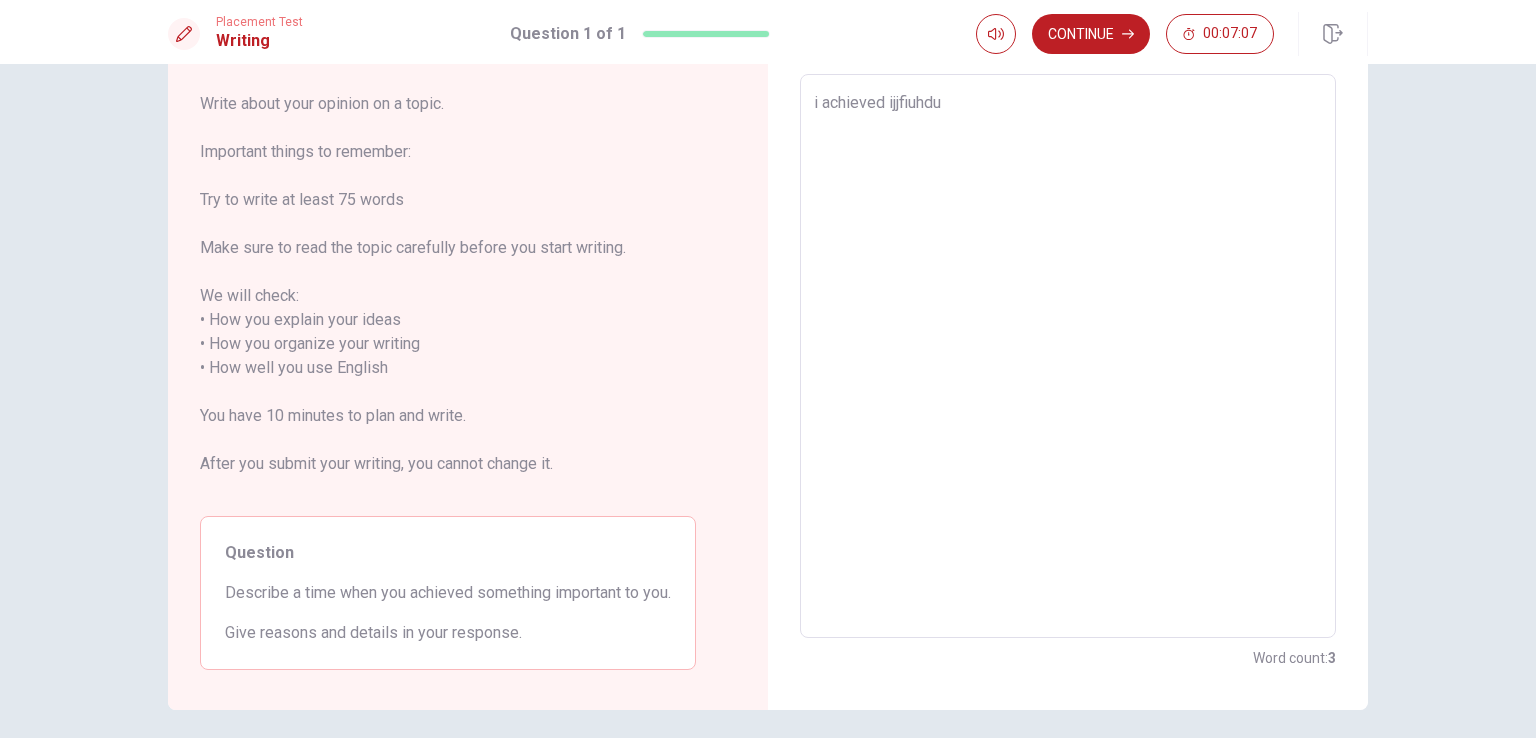 type on "x" 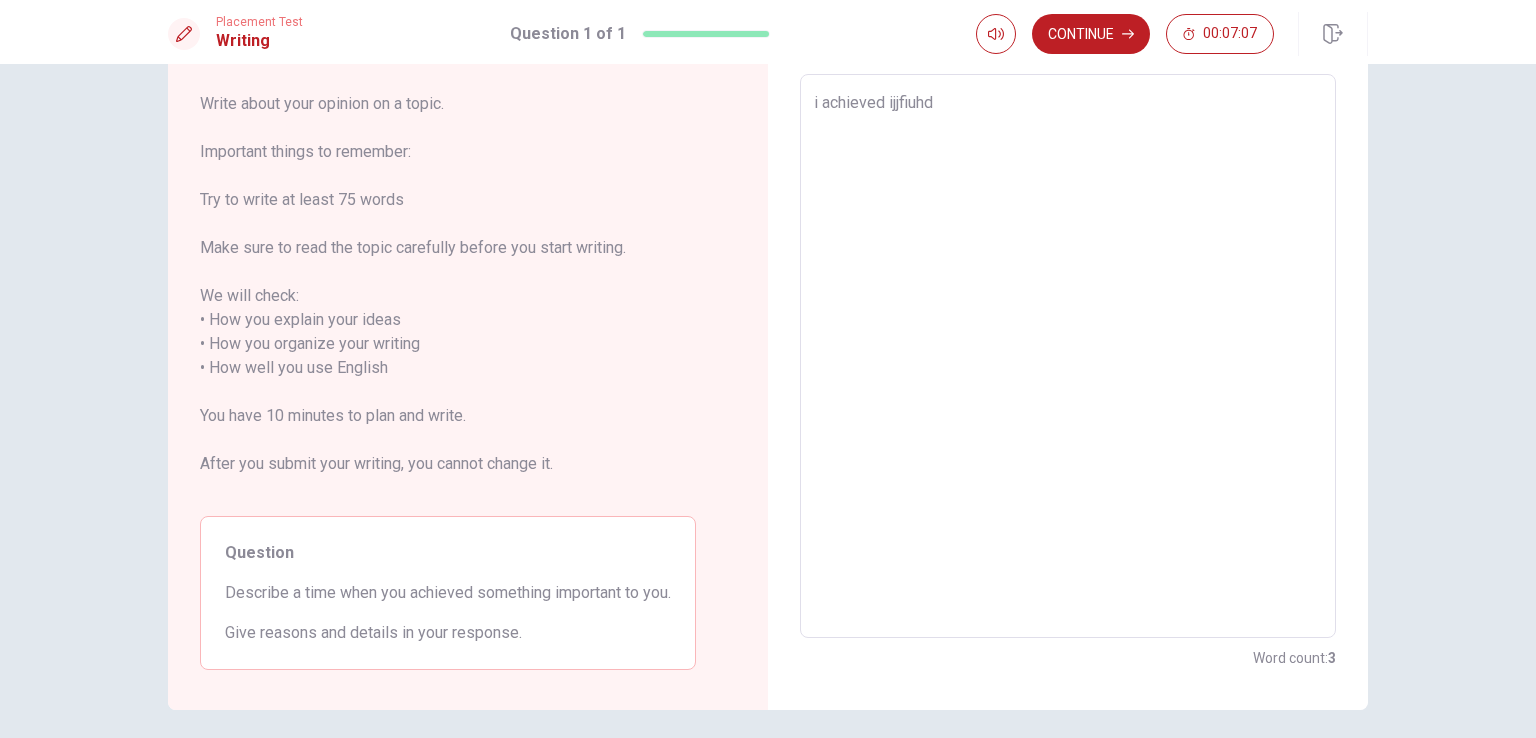 type on "x" 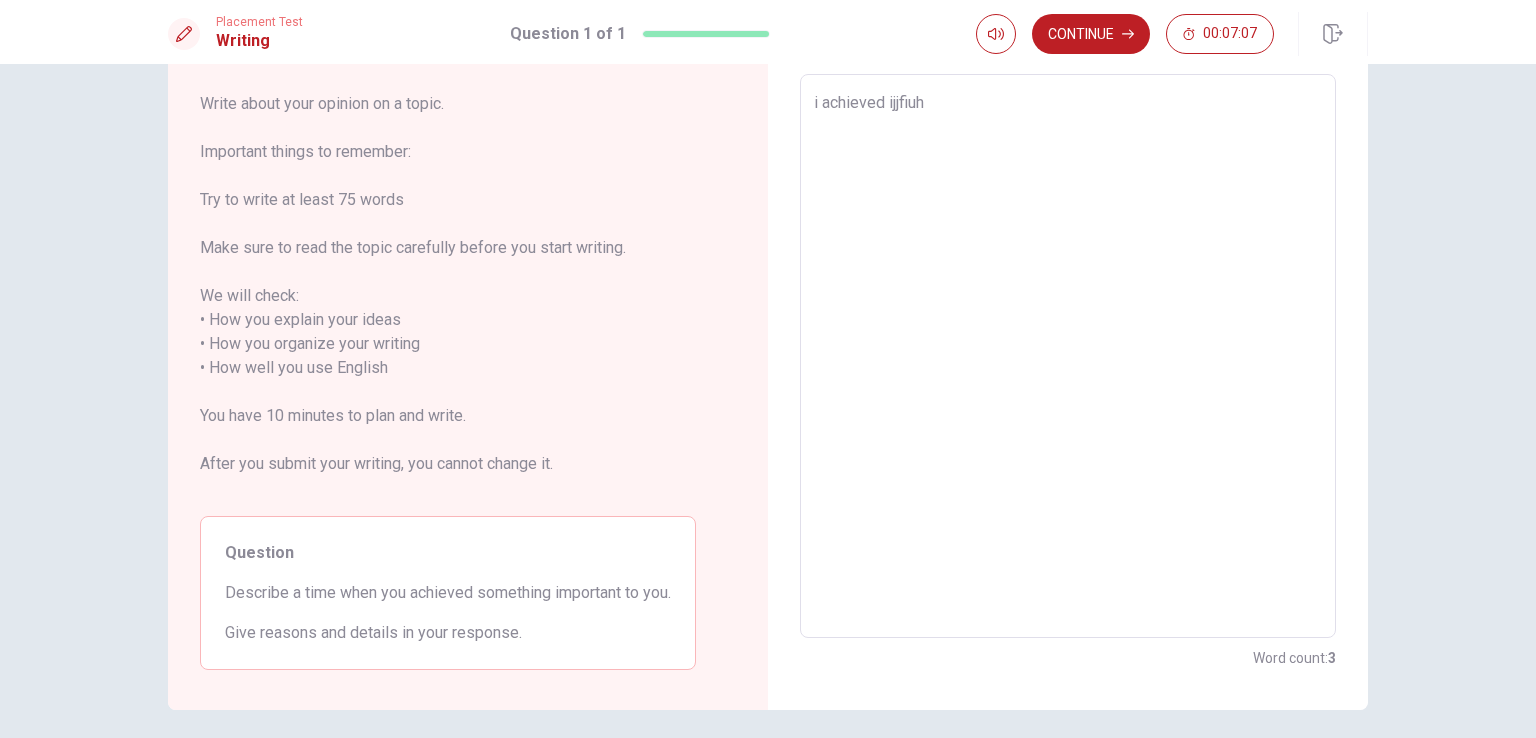 type on "x" 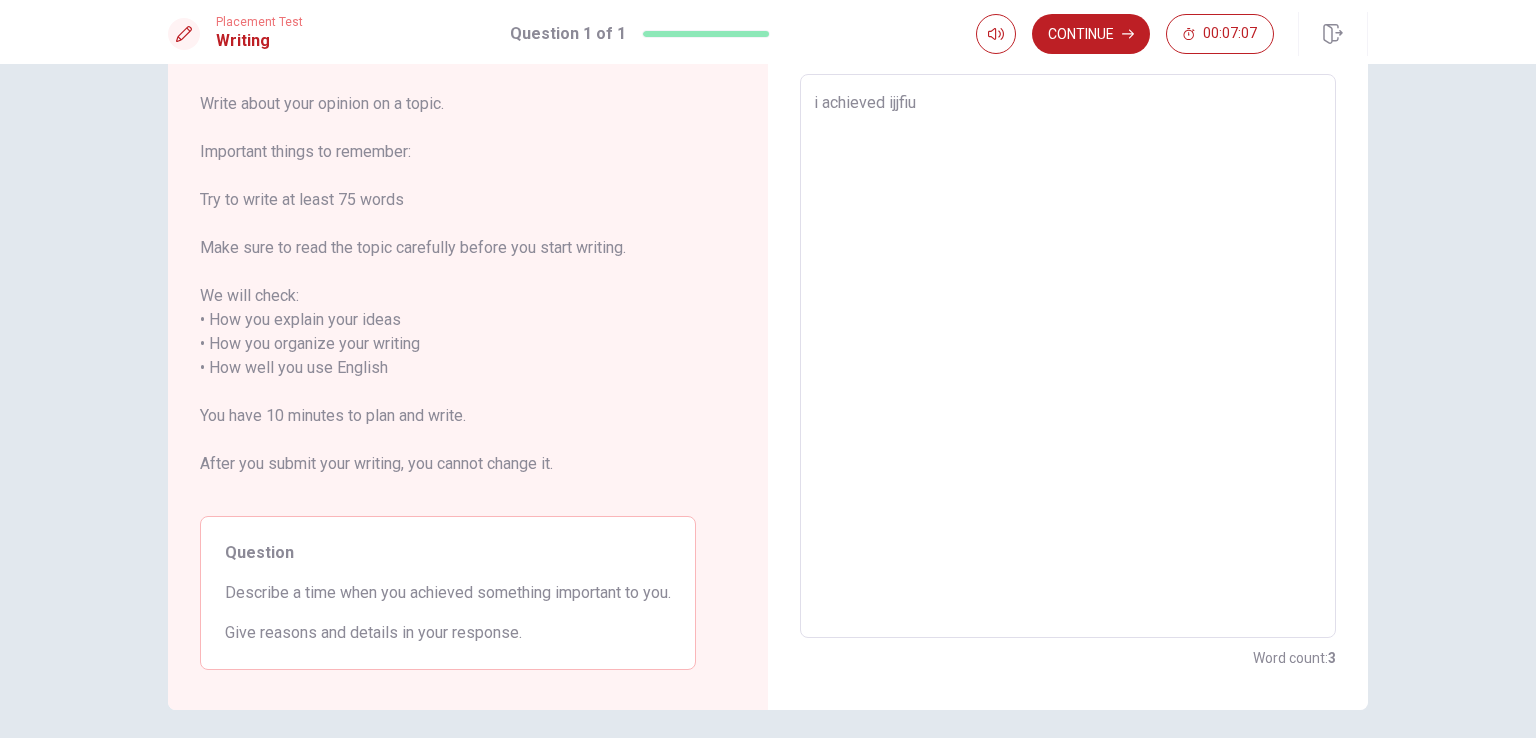 type on "x" 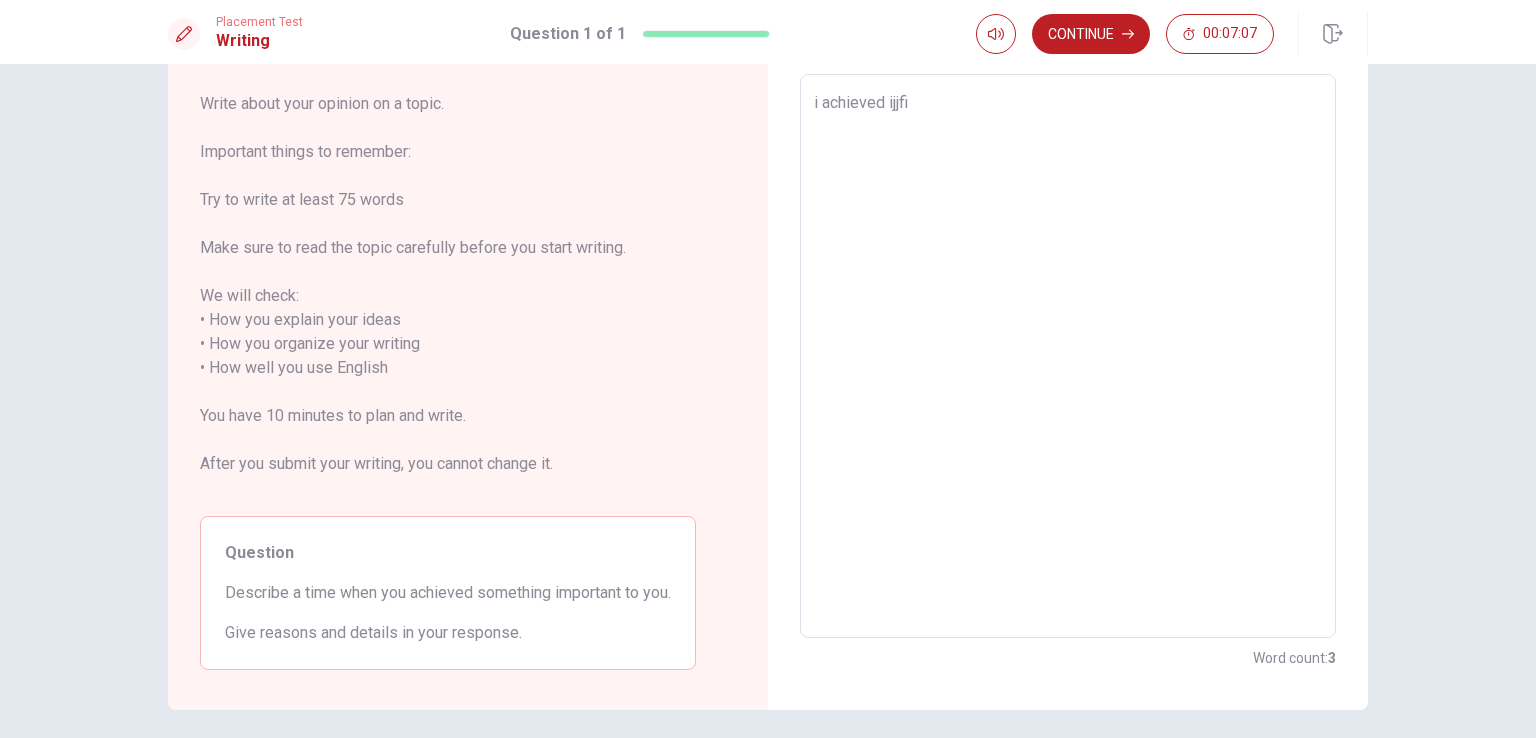 type on "x" 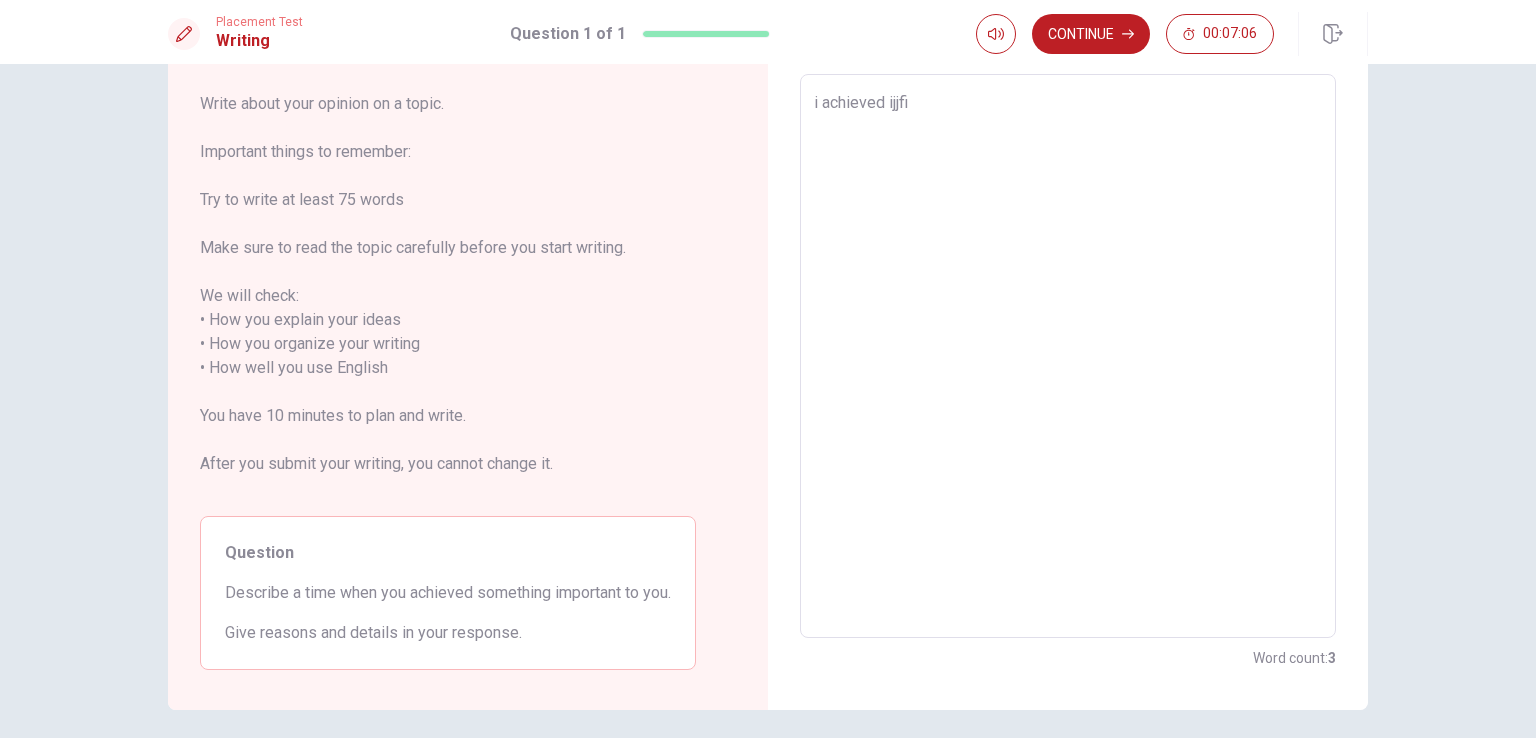 type on "i achieved ijjf" 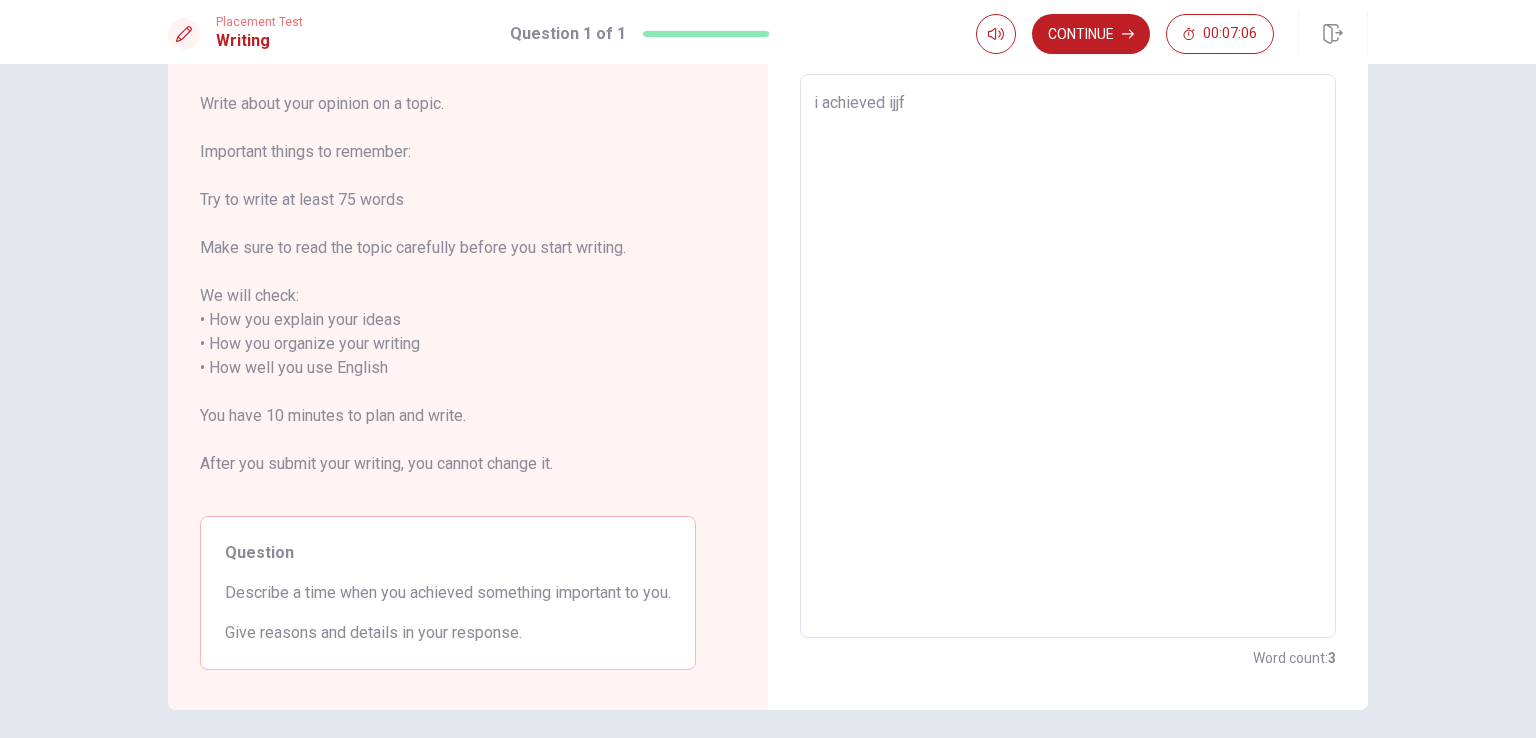 type on "x" 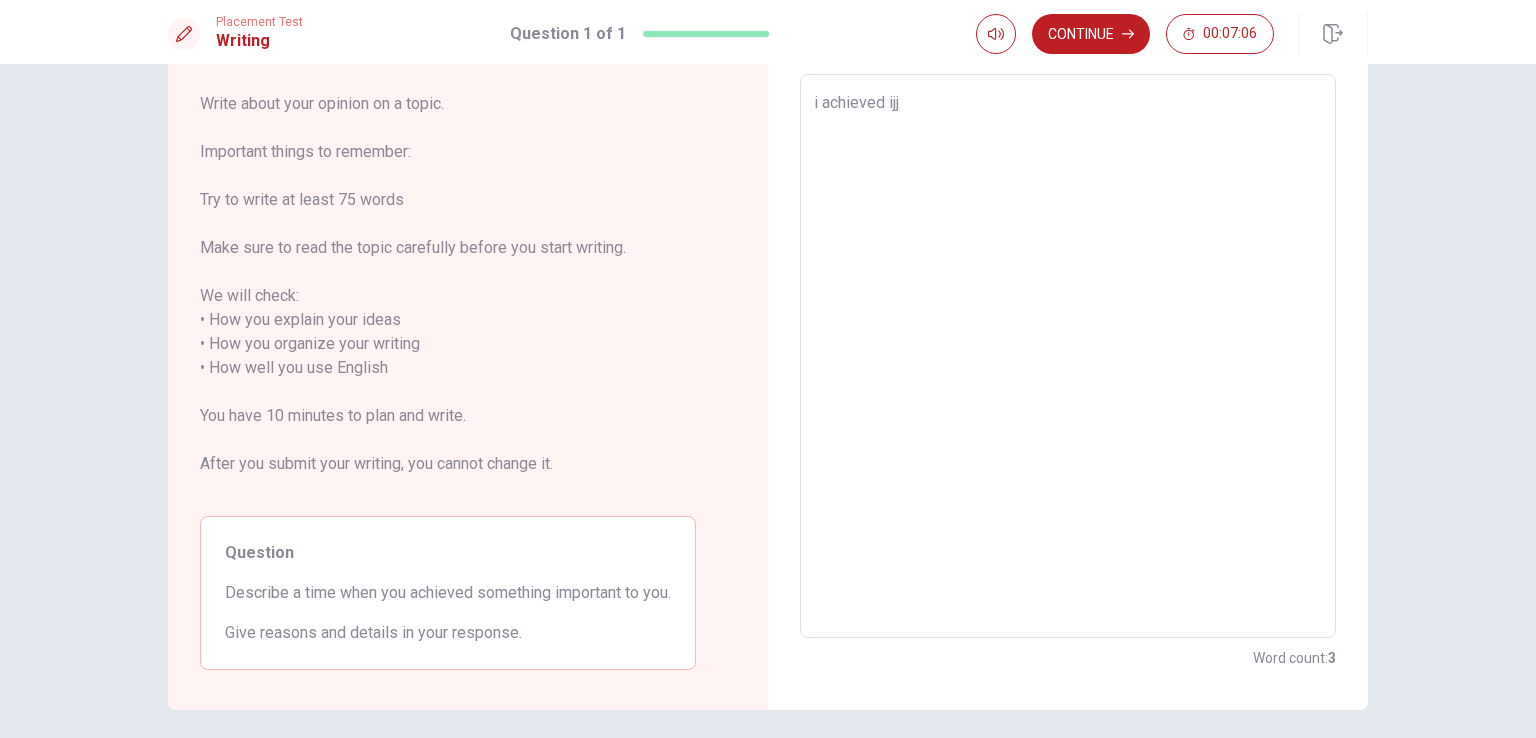 type on "x" 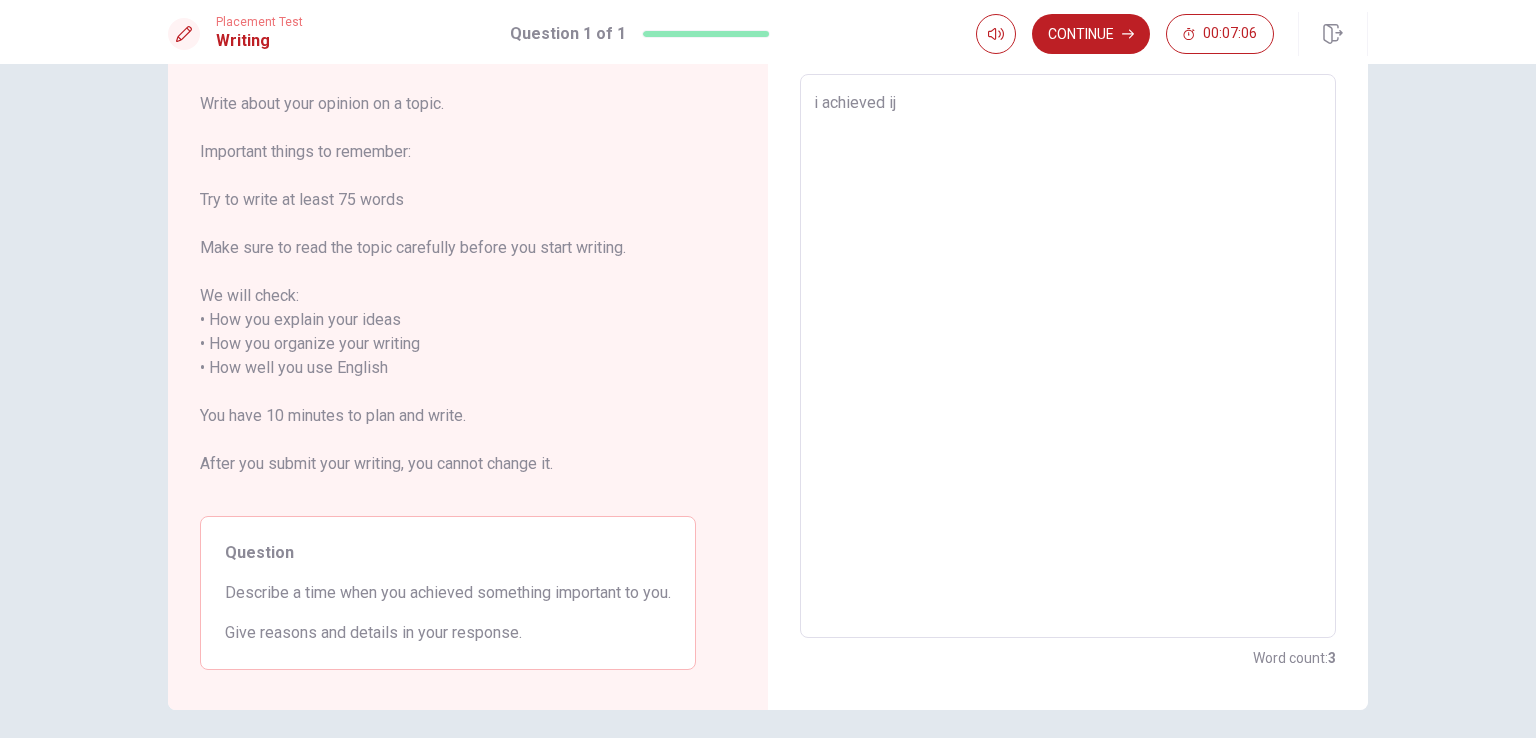 type on "x" 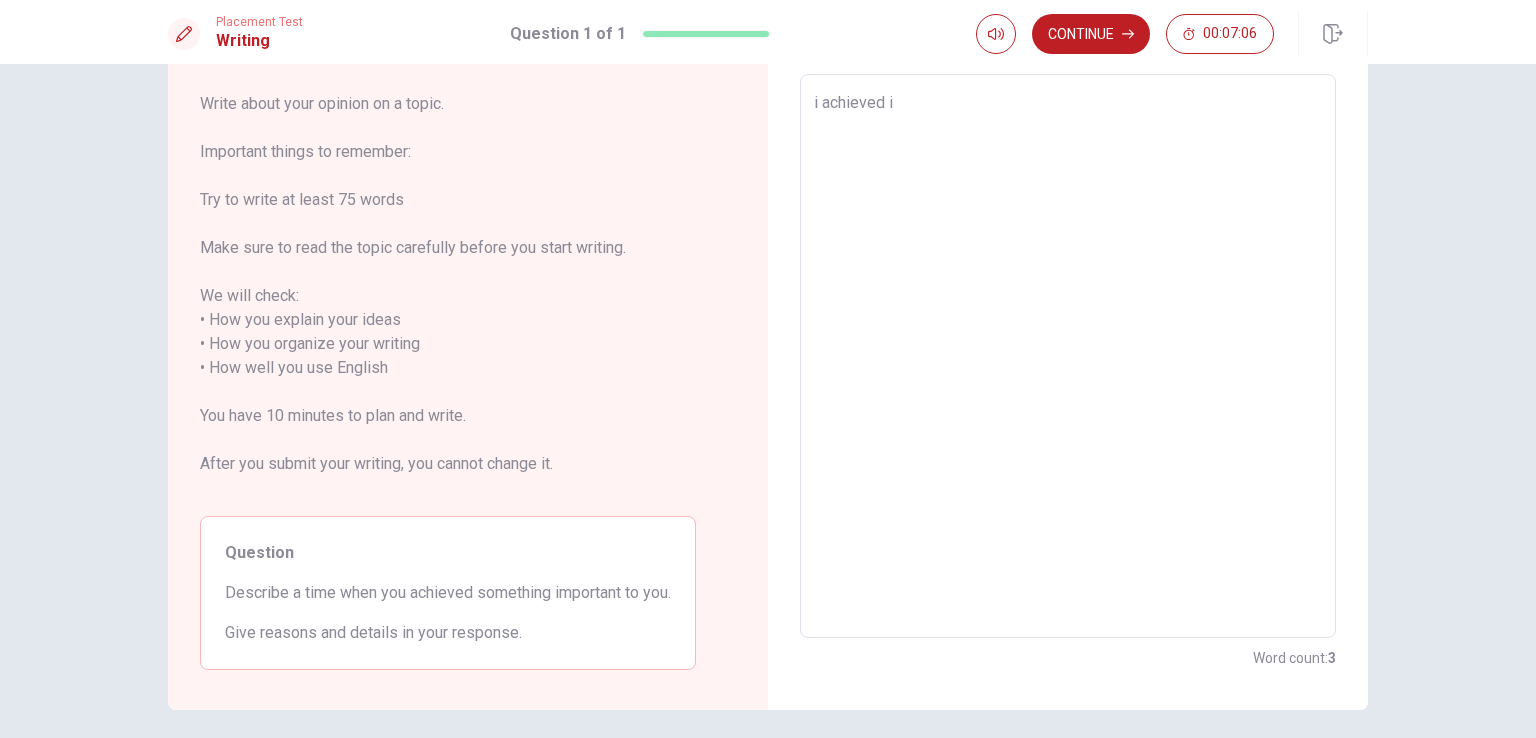 type on "x" 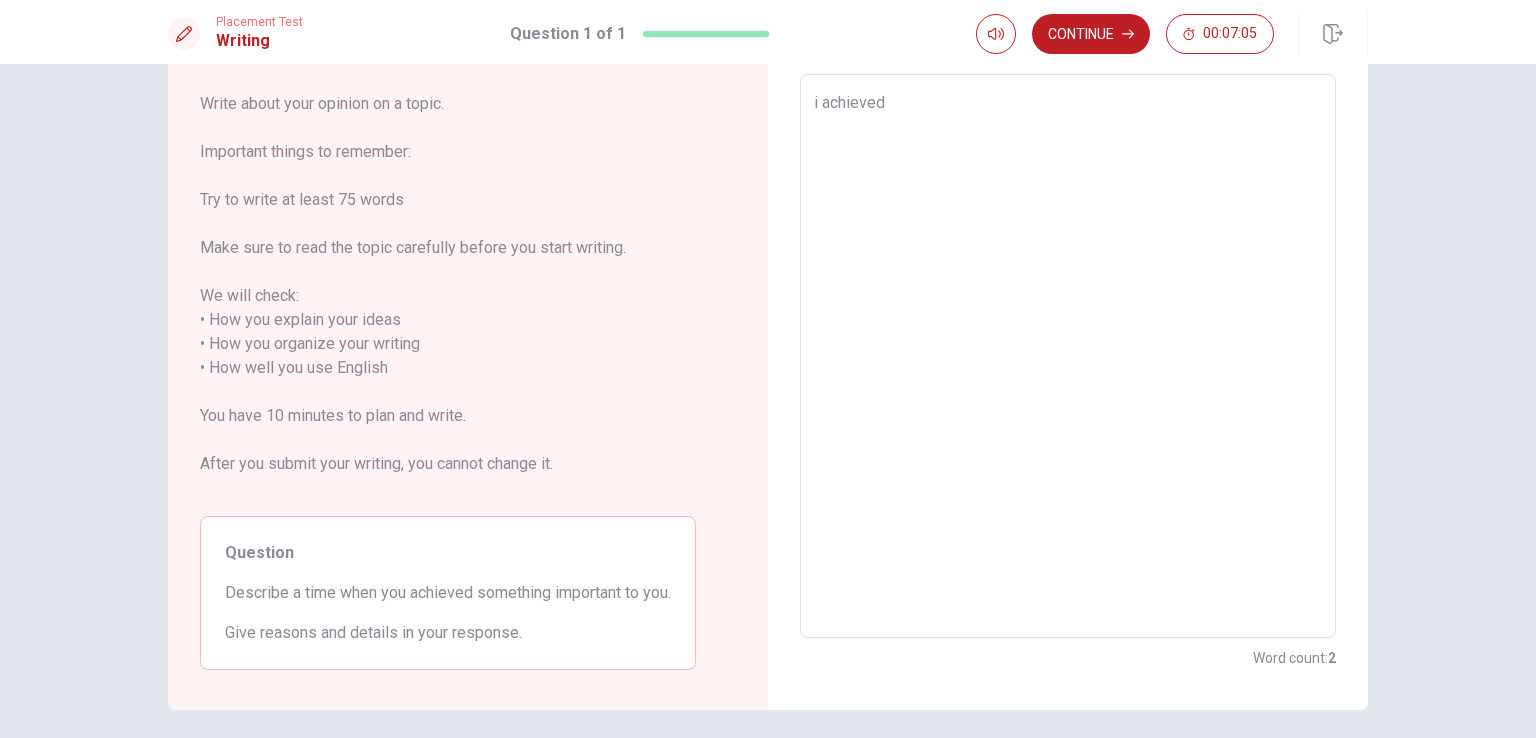 type on "x" 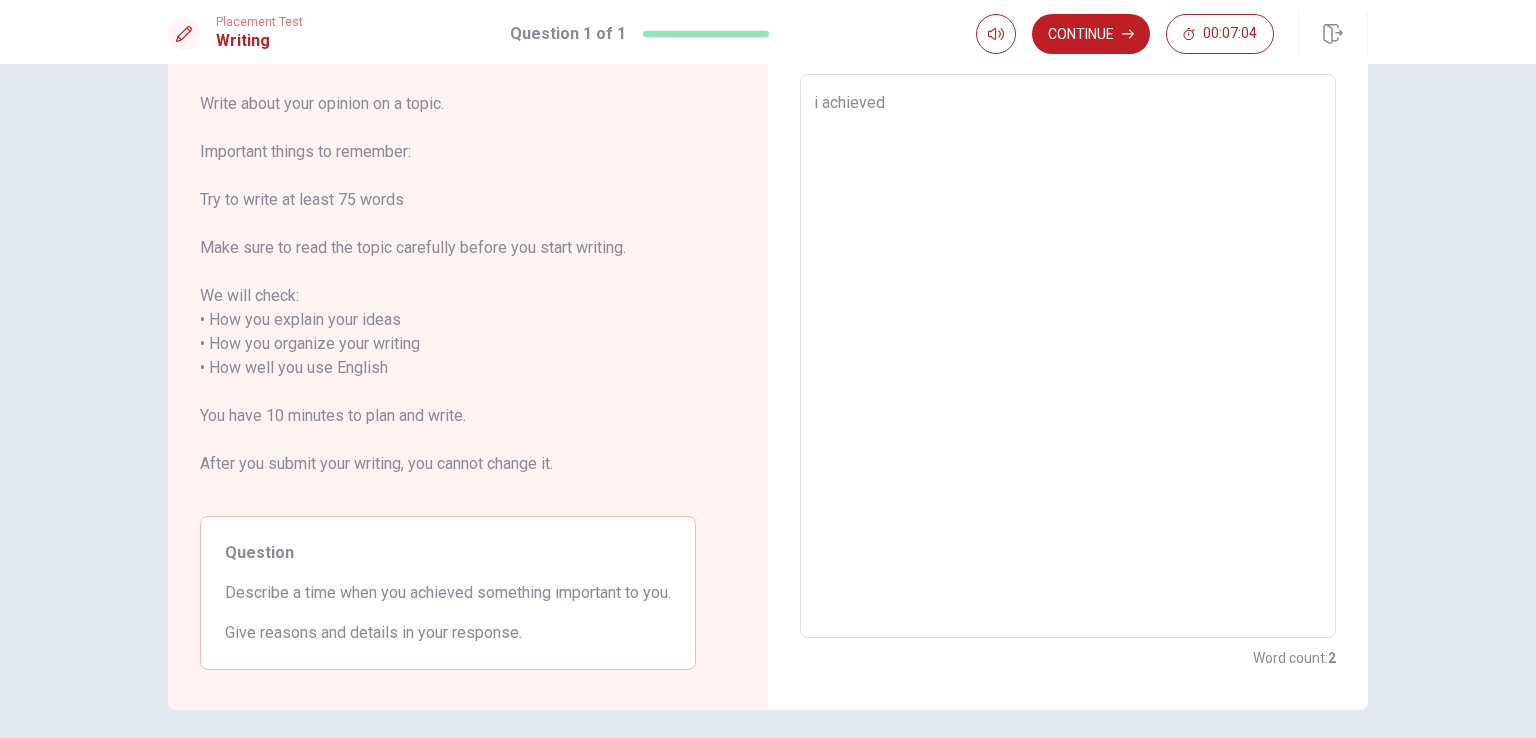 type on "i achieved -" 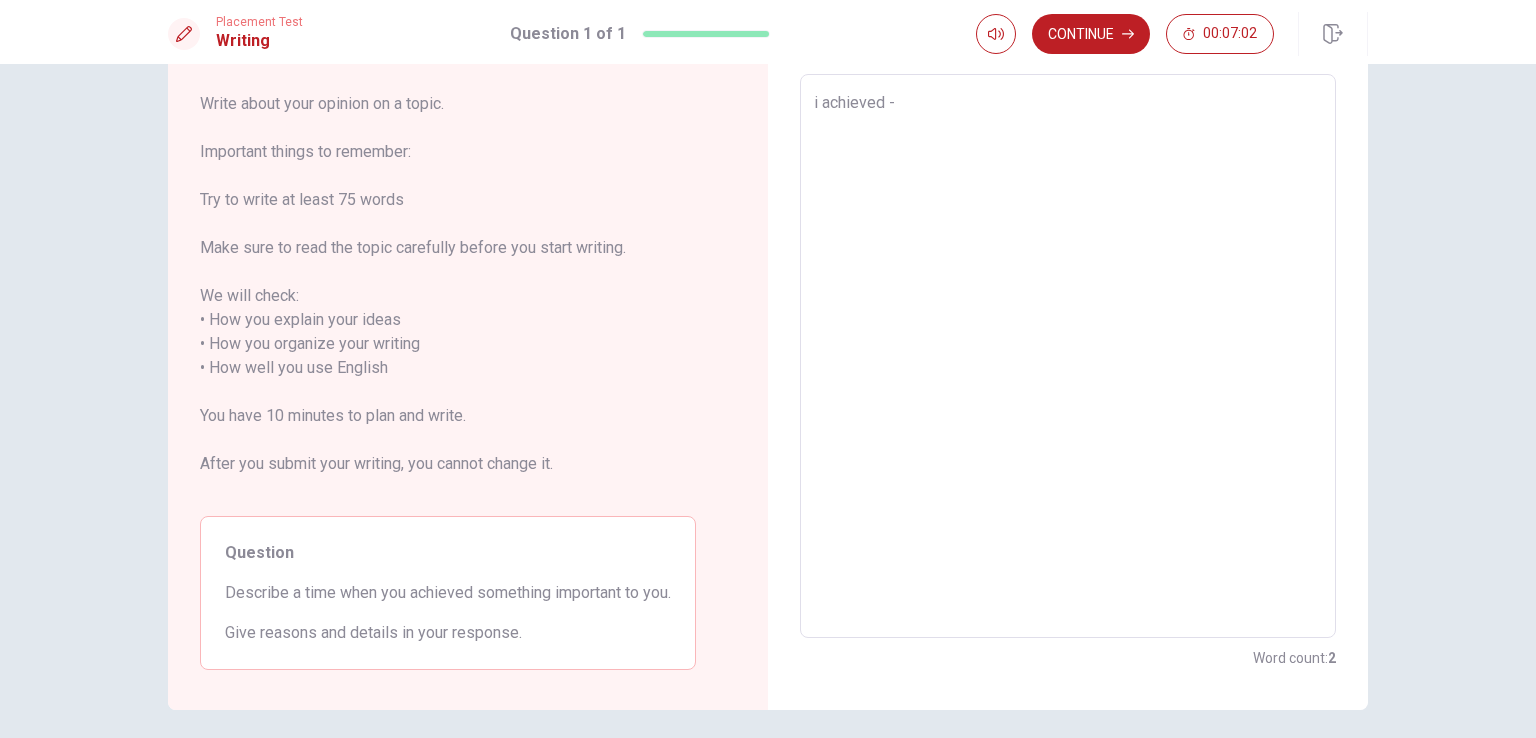 type on "x" 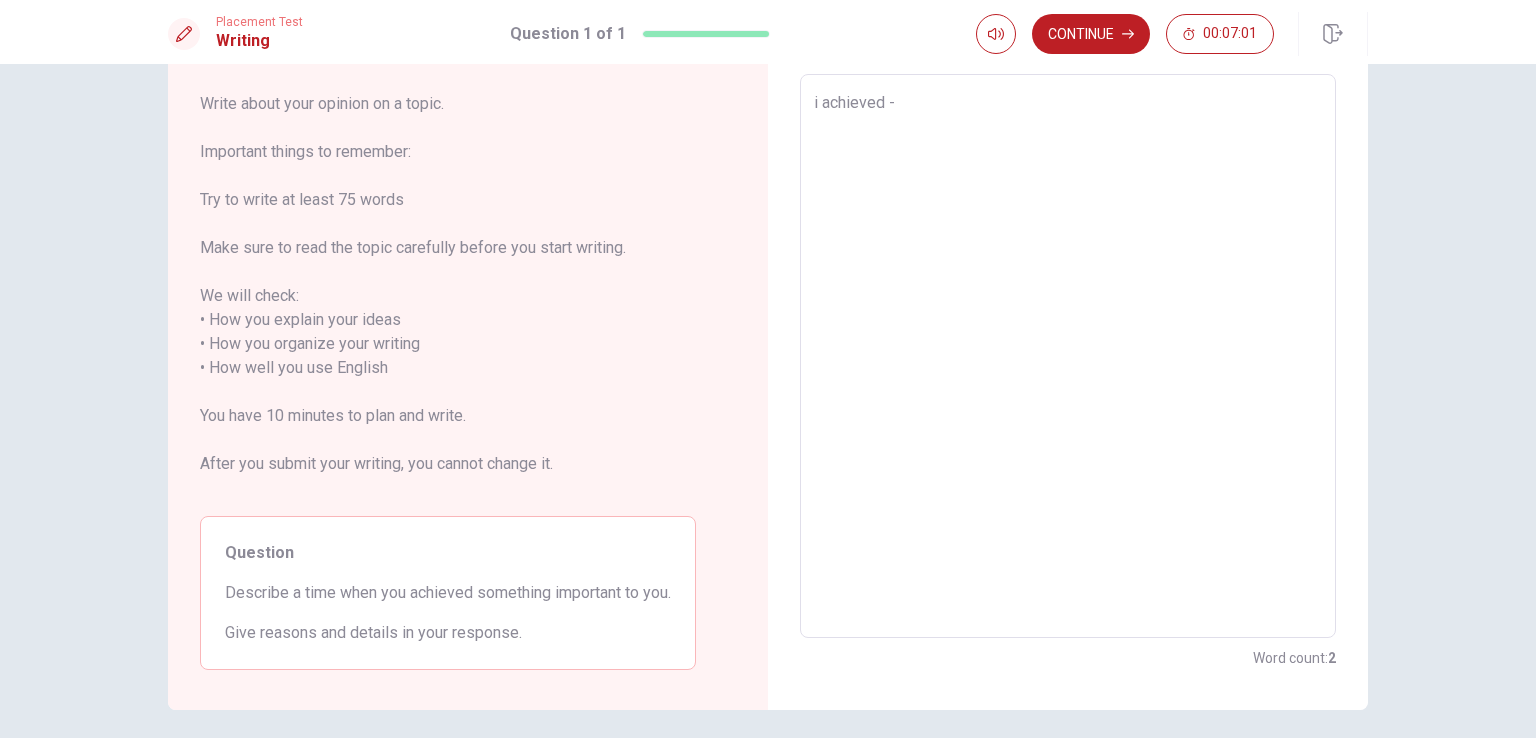 type on "i achieved" 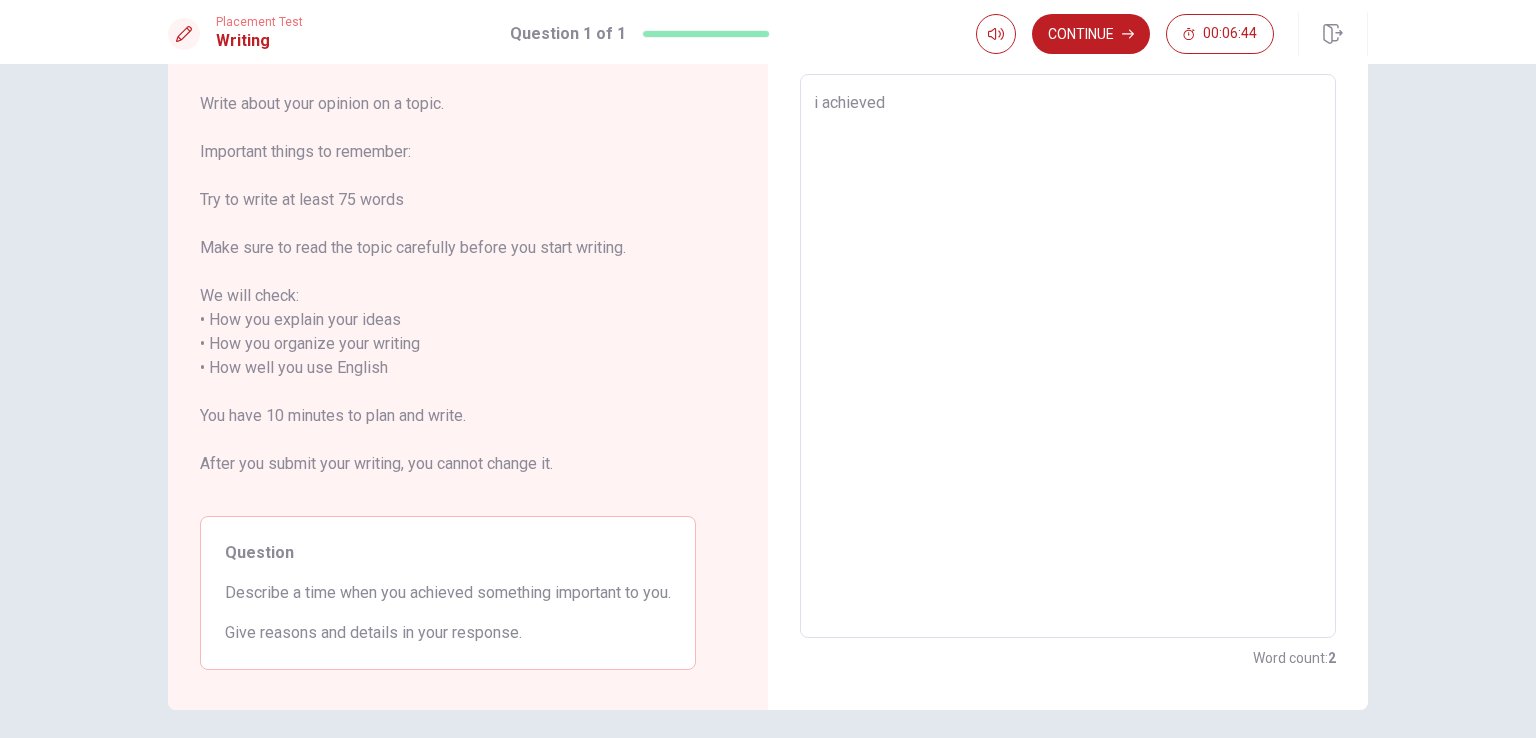 type on "x" 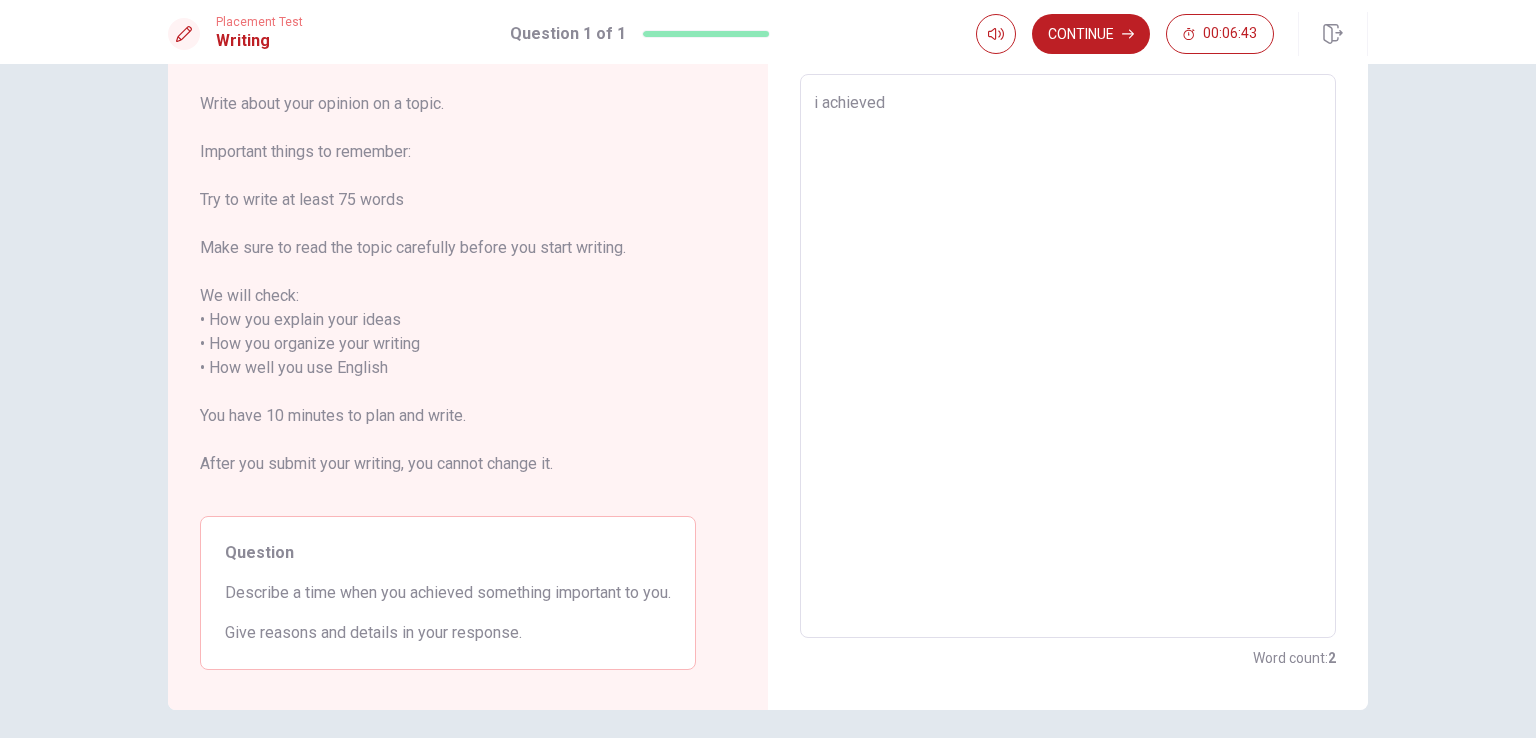 type on "i achieve" 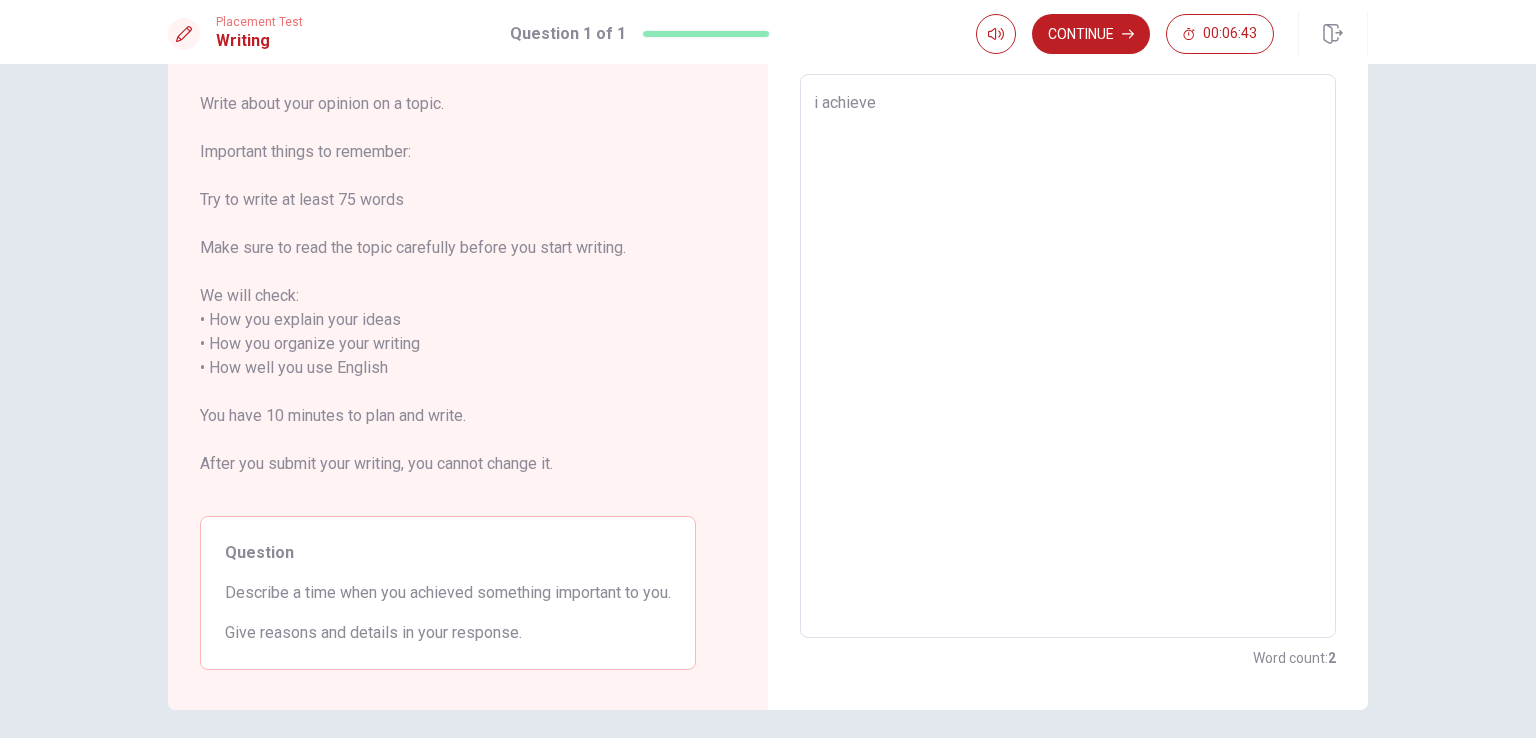 type on "x" 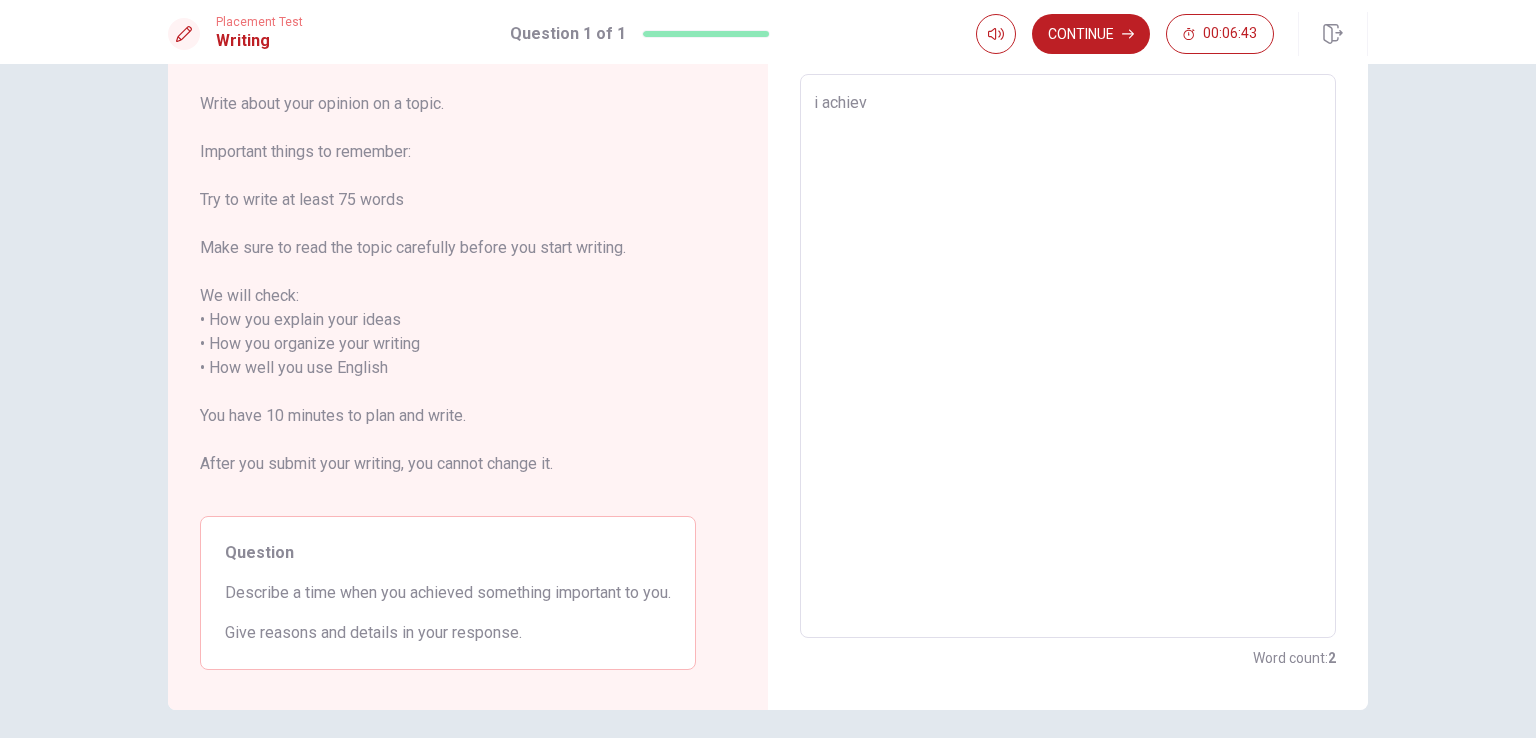 type on "x" 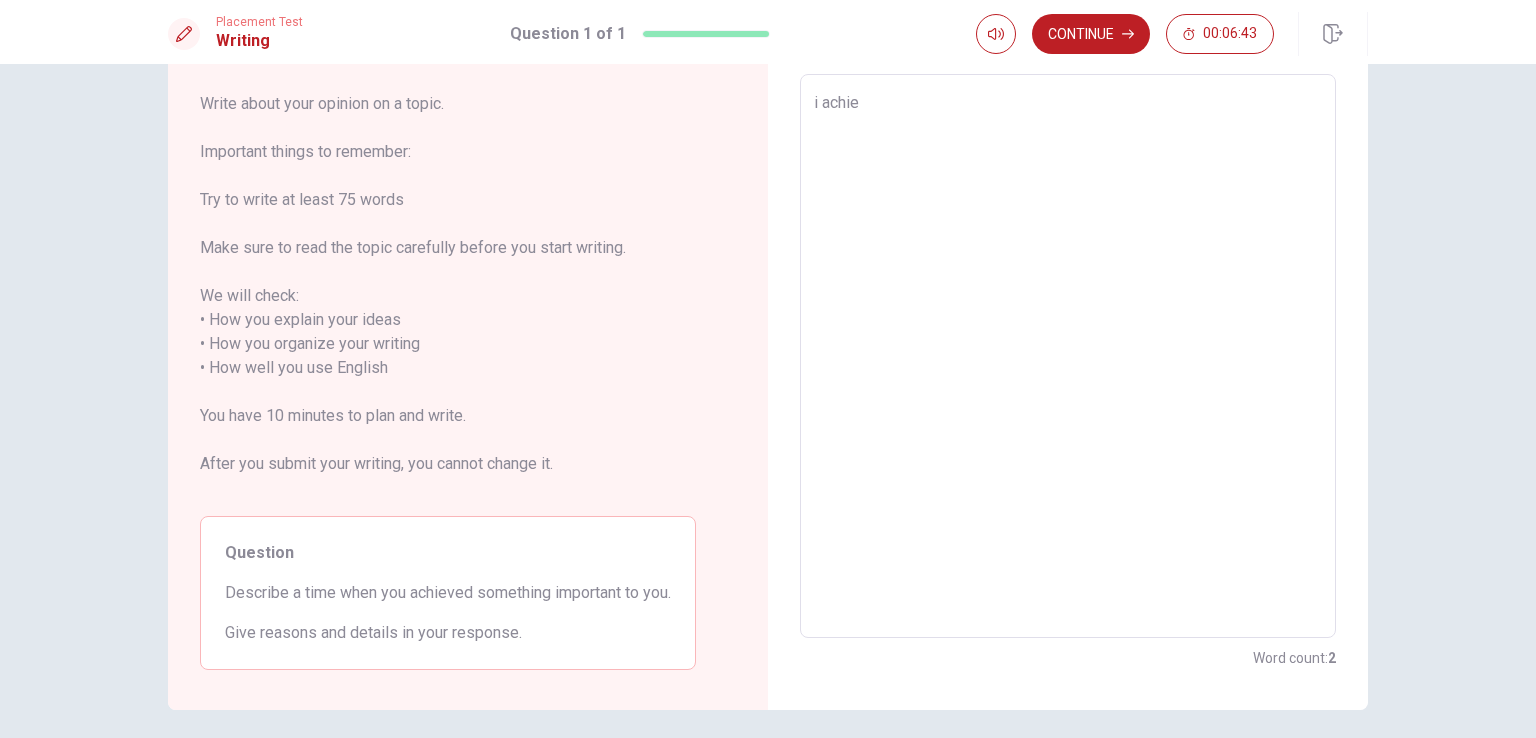 type on "x" 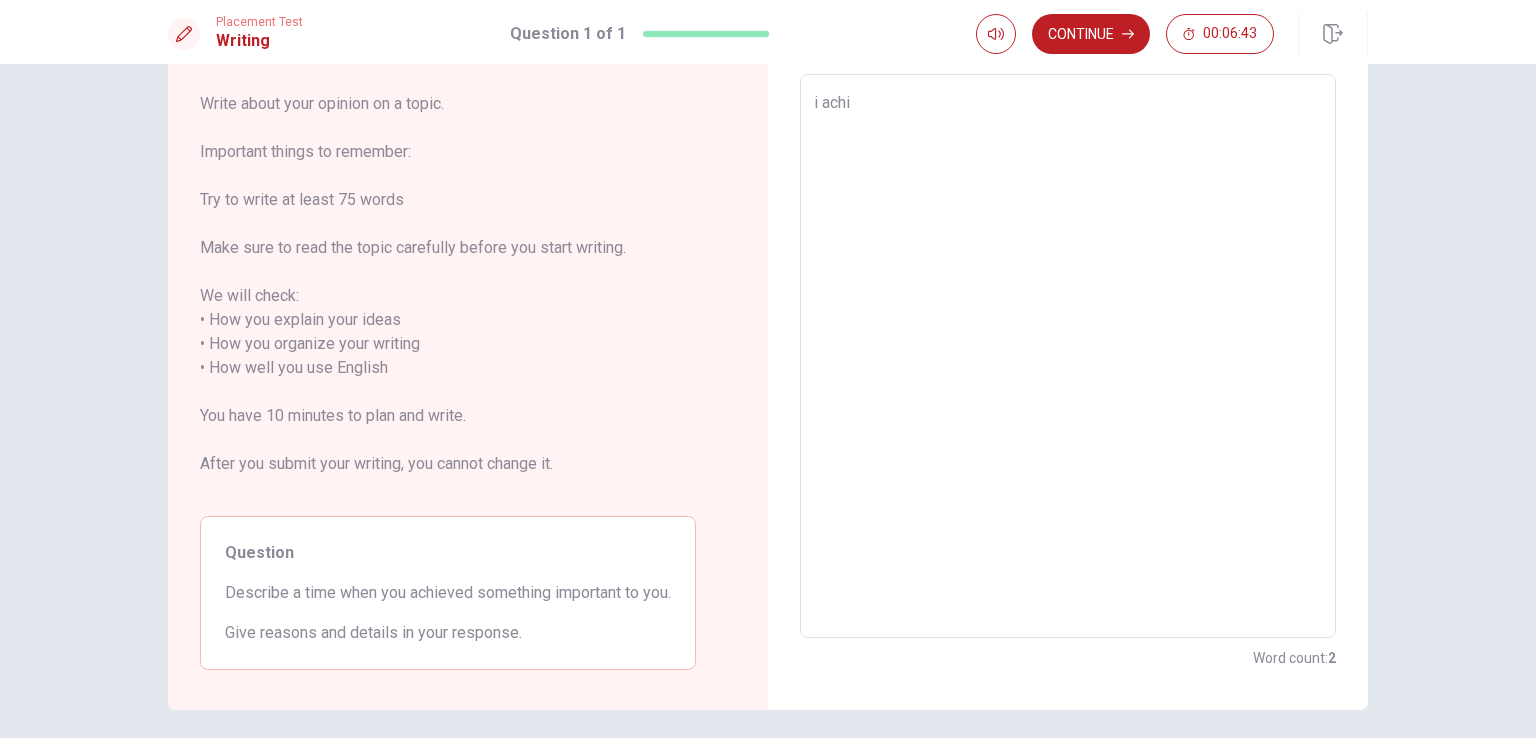 type on "x" 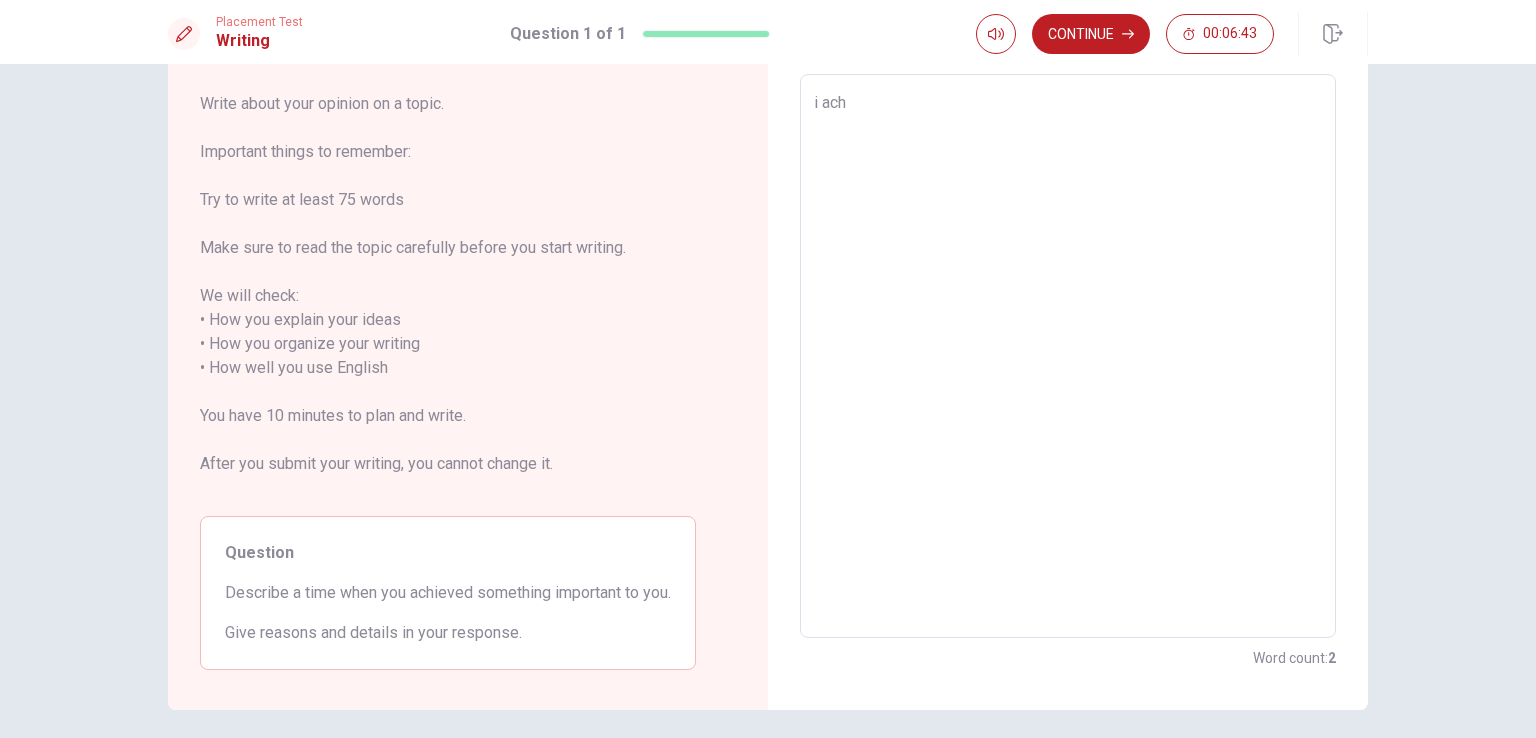 type on "x" 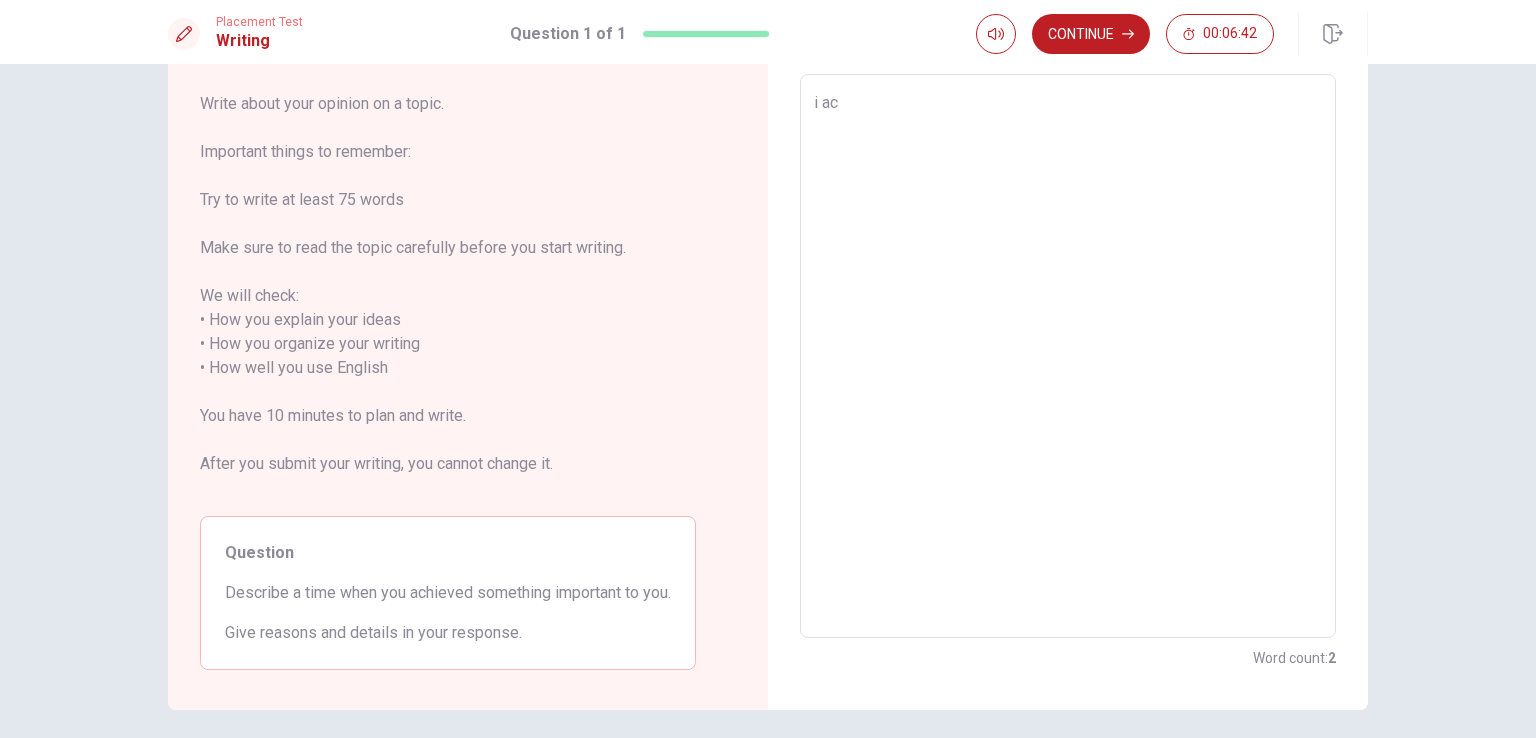 type on "x" 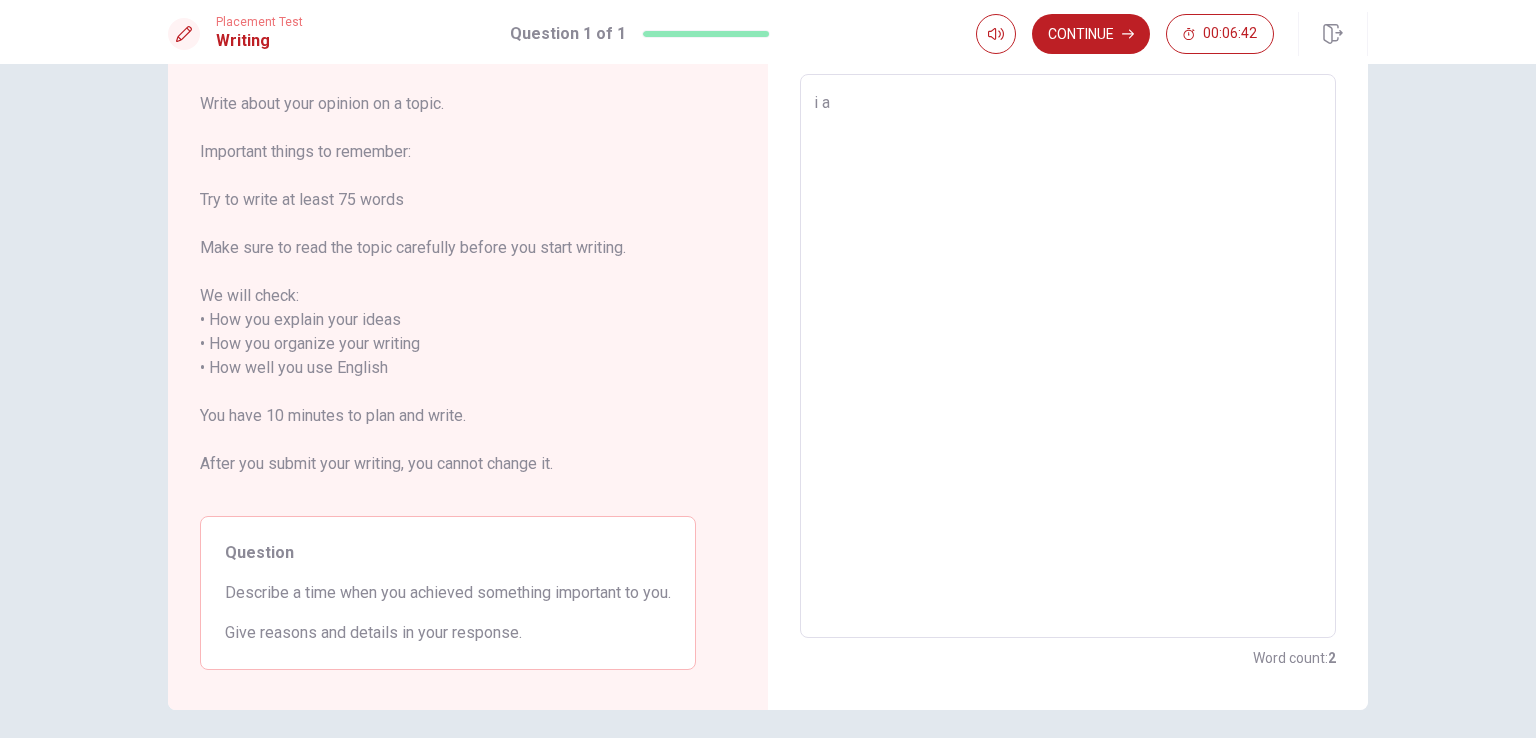 type on "x" 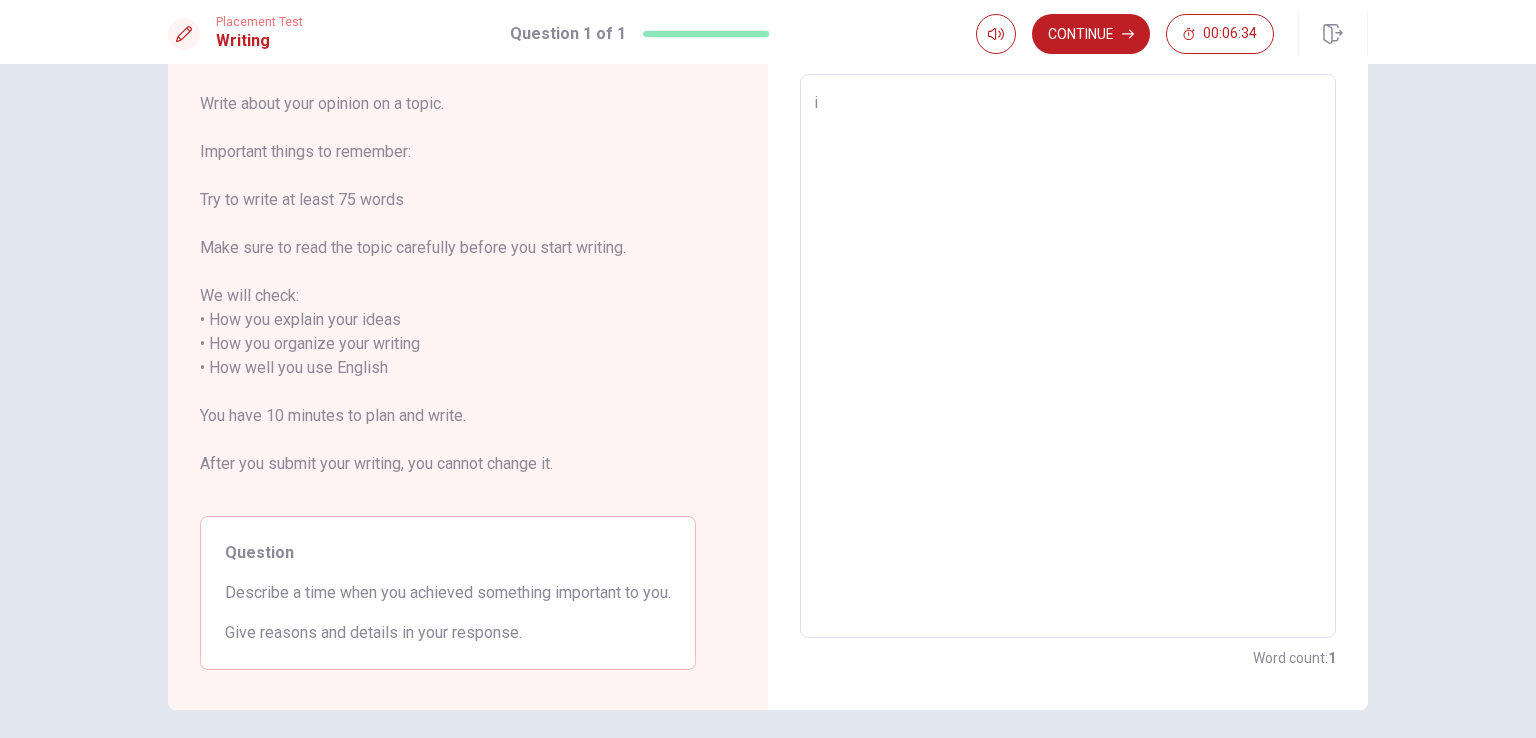 type on "x" 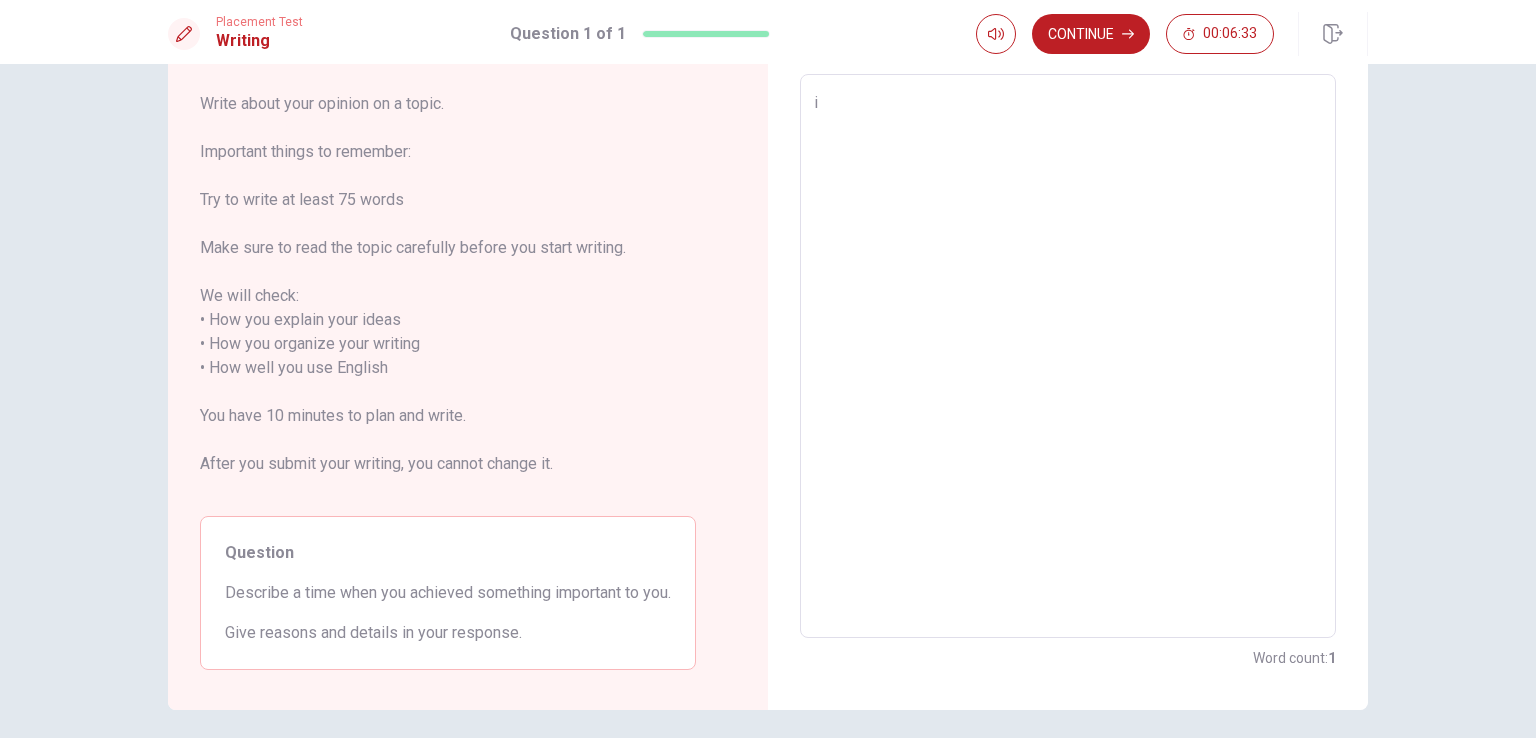 type on "i a" 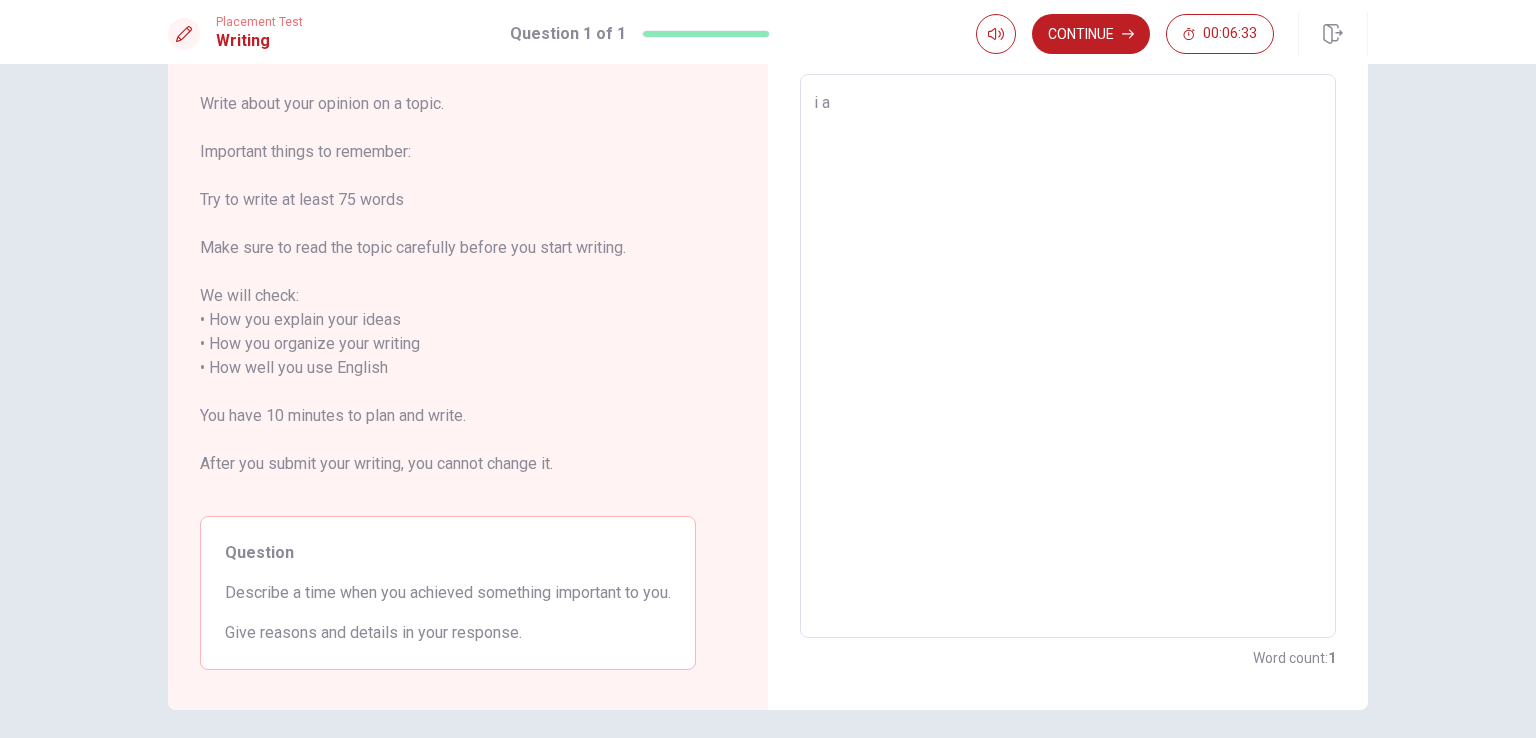type on "x" 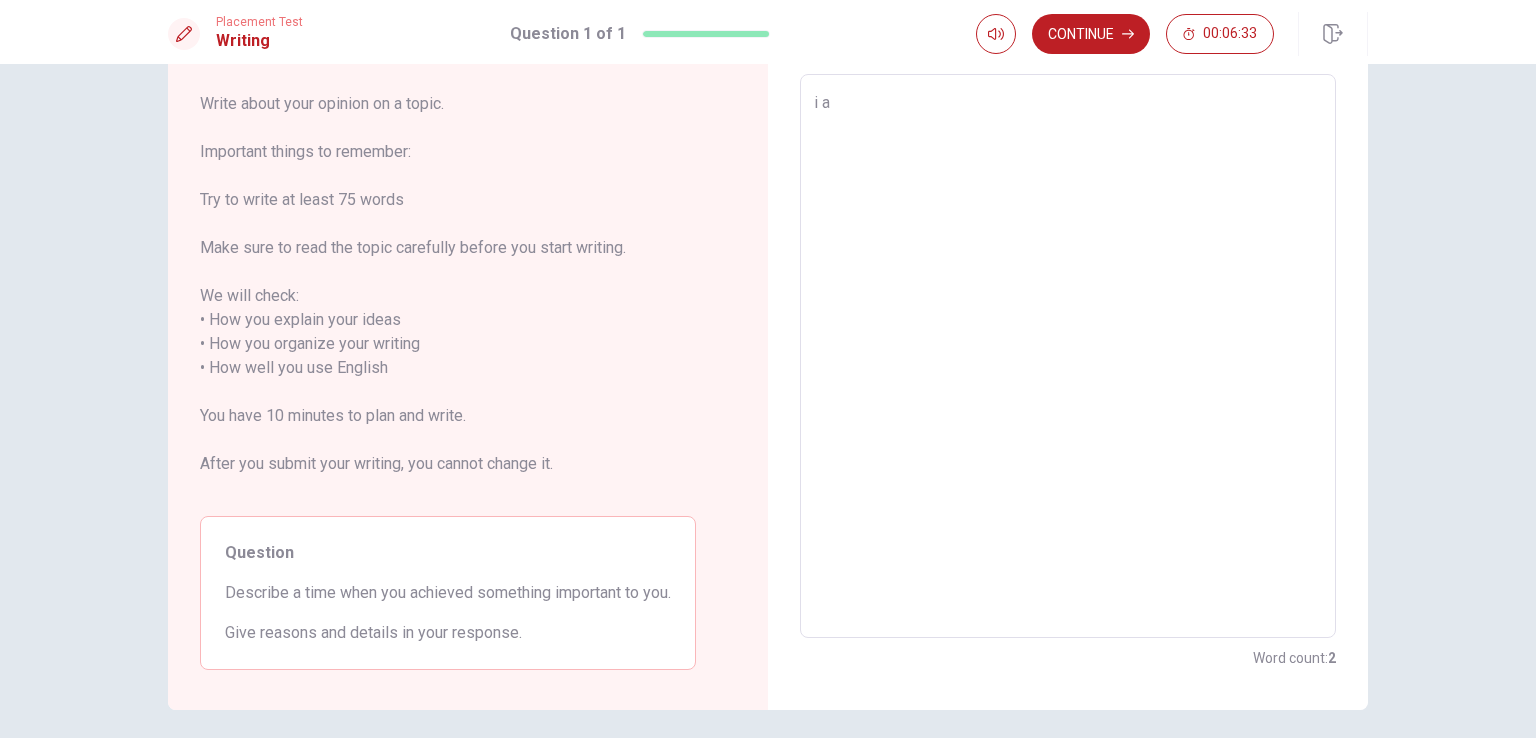 type on "i al" 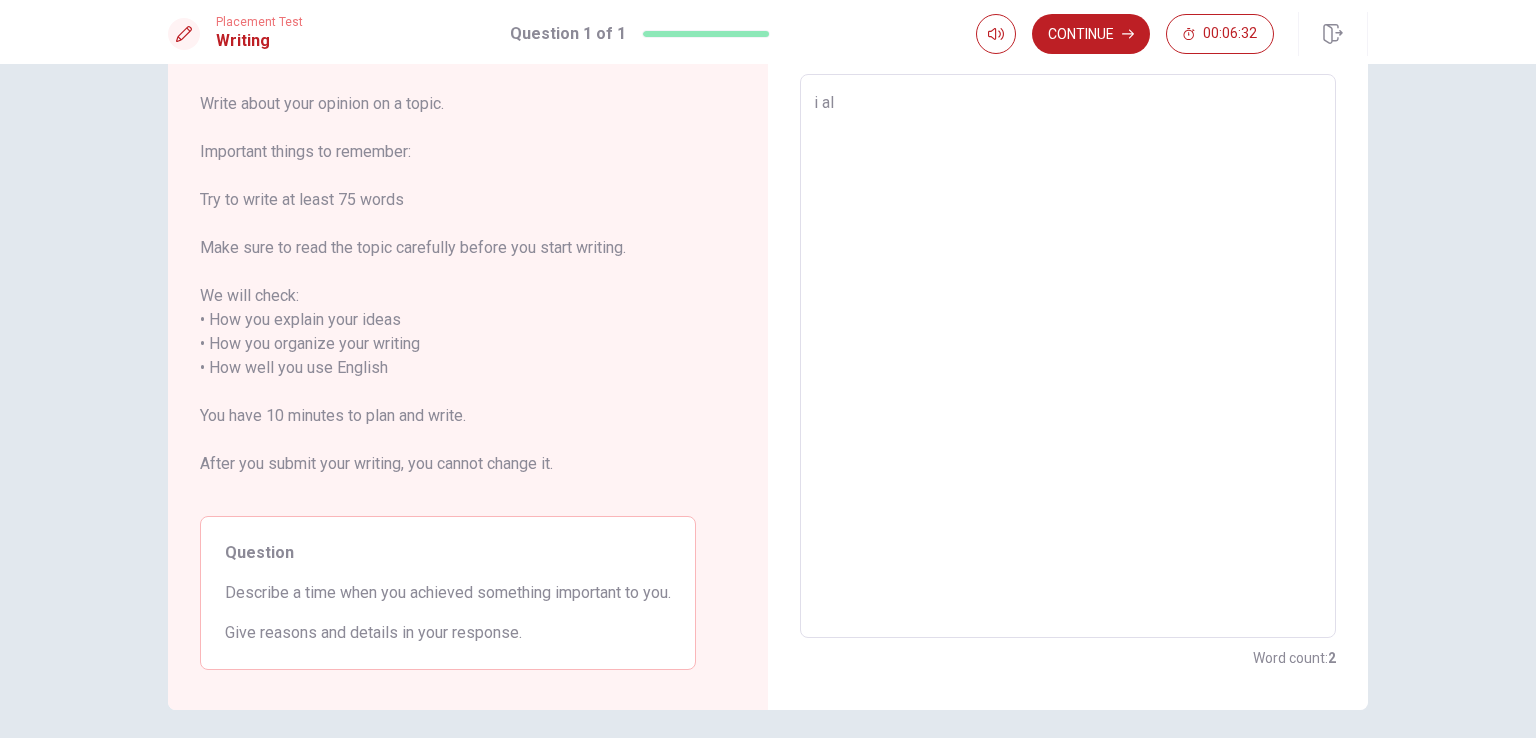 type on "x" 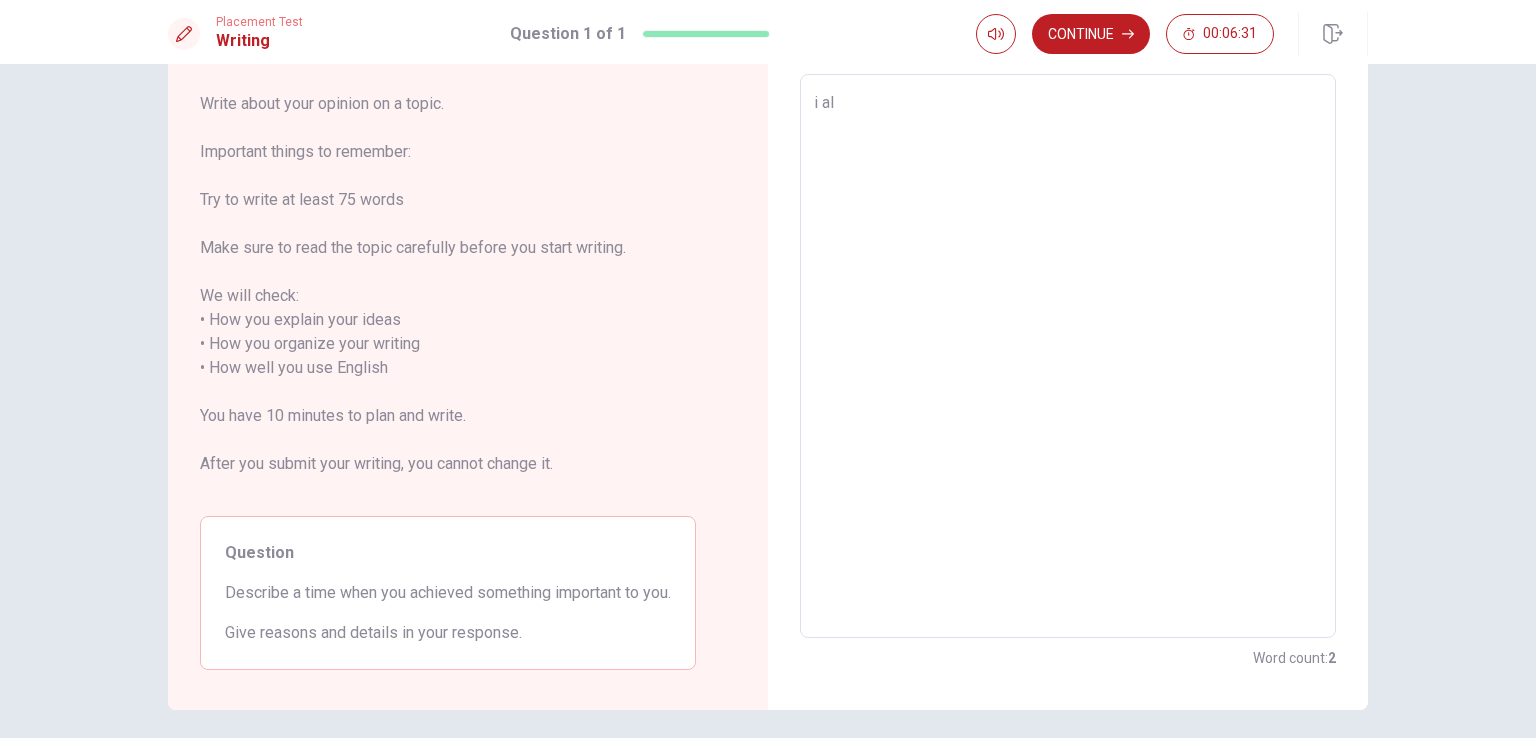 type on "i alc" 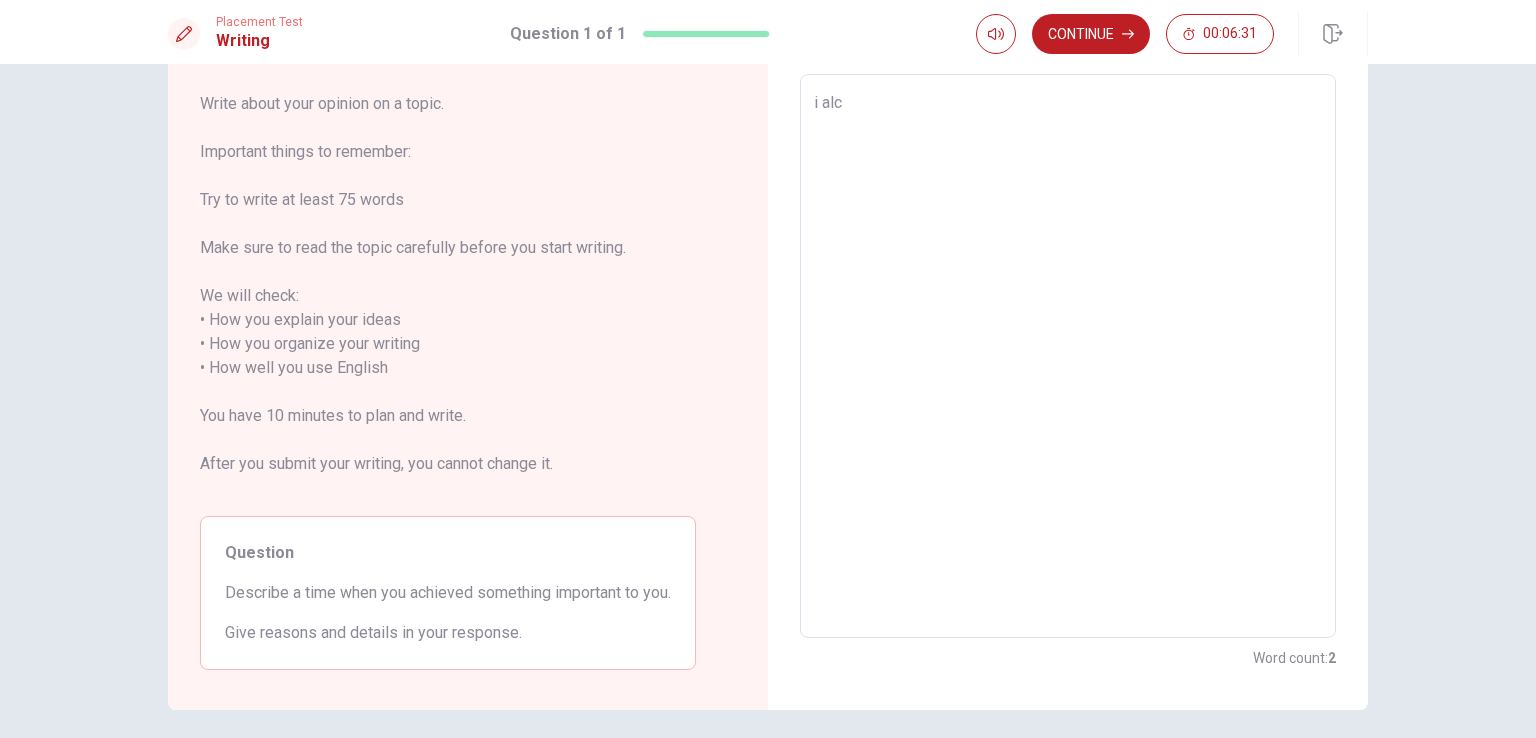 type on "x" 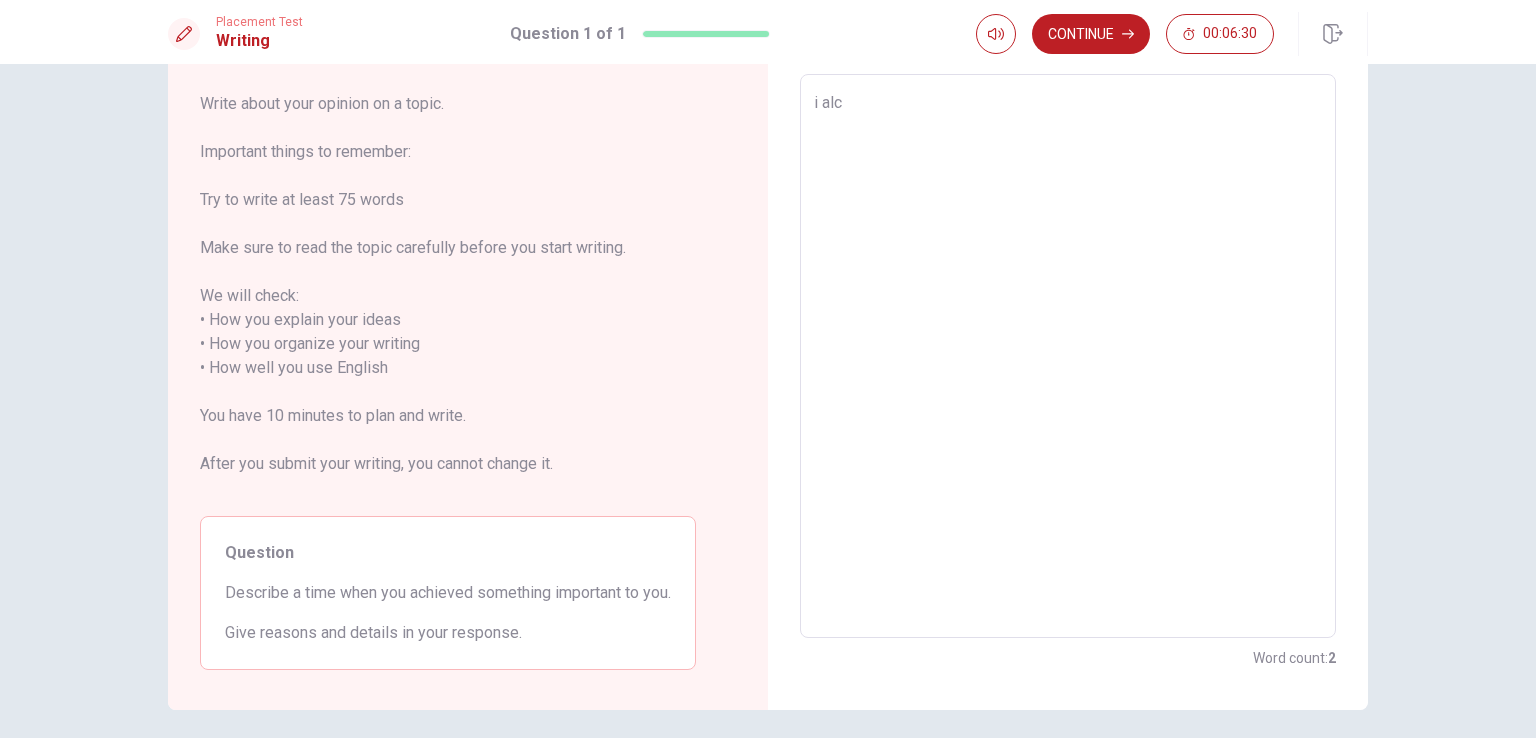 type on "i alca" 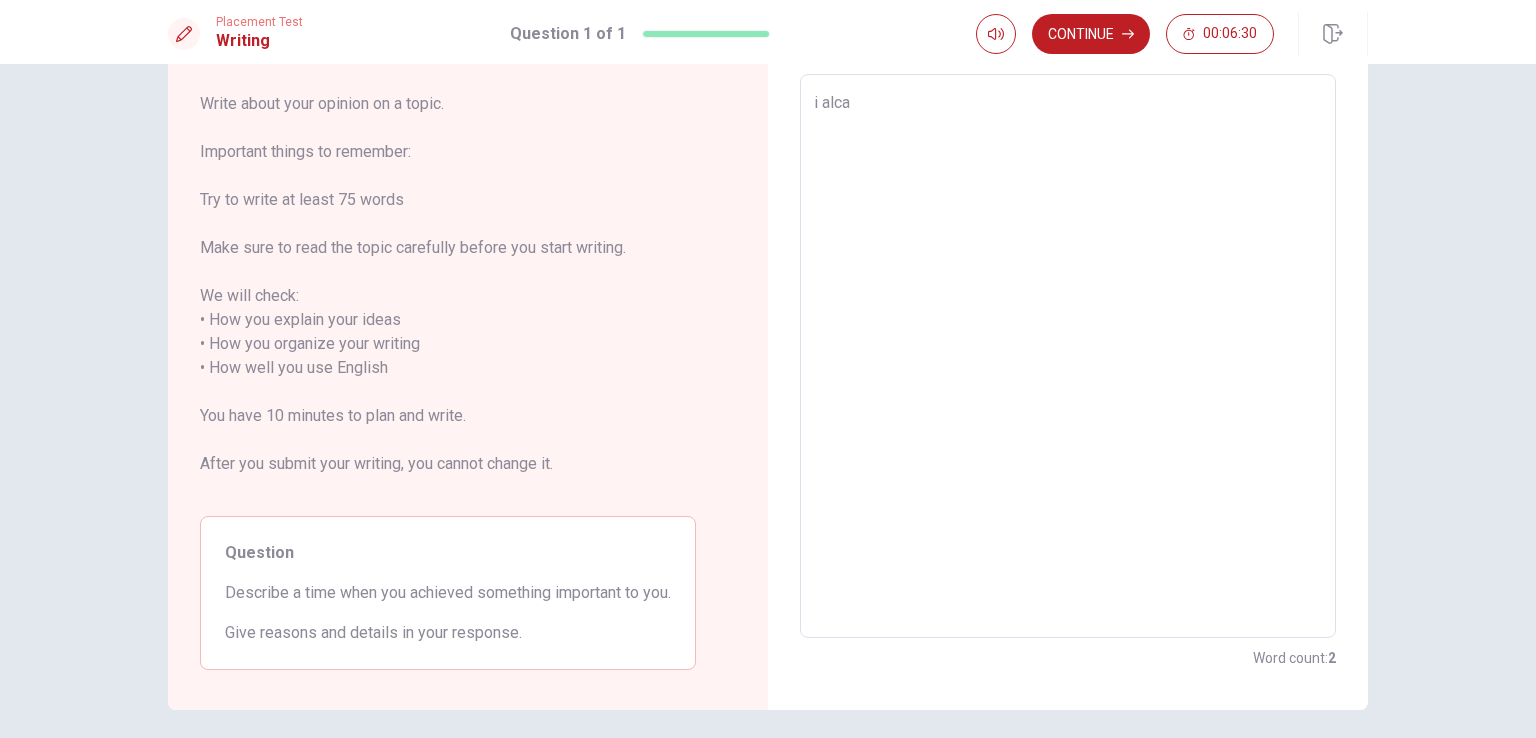 type on "x" 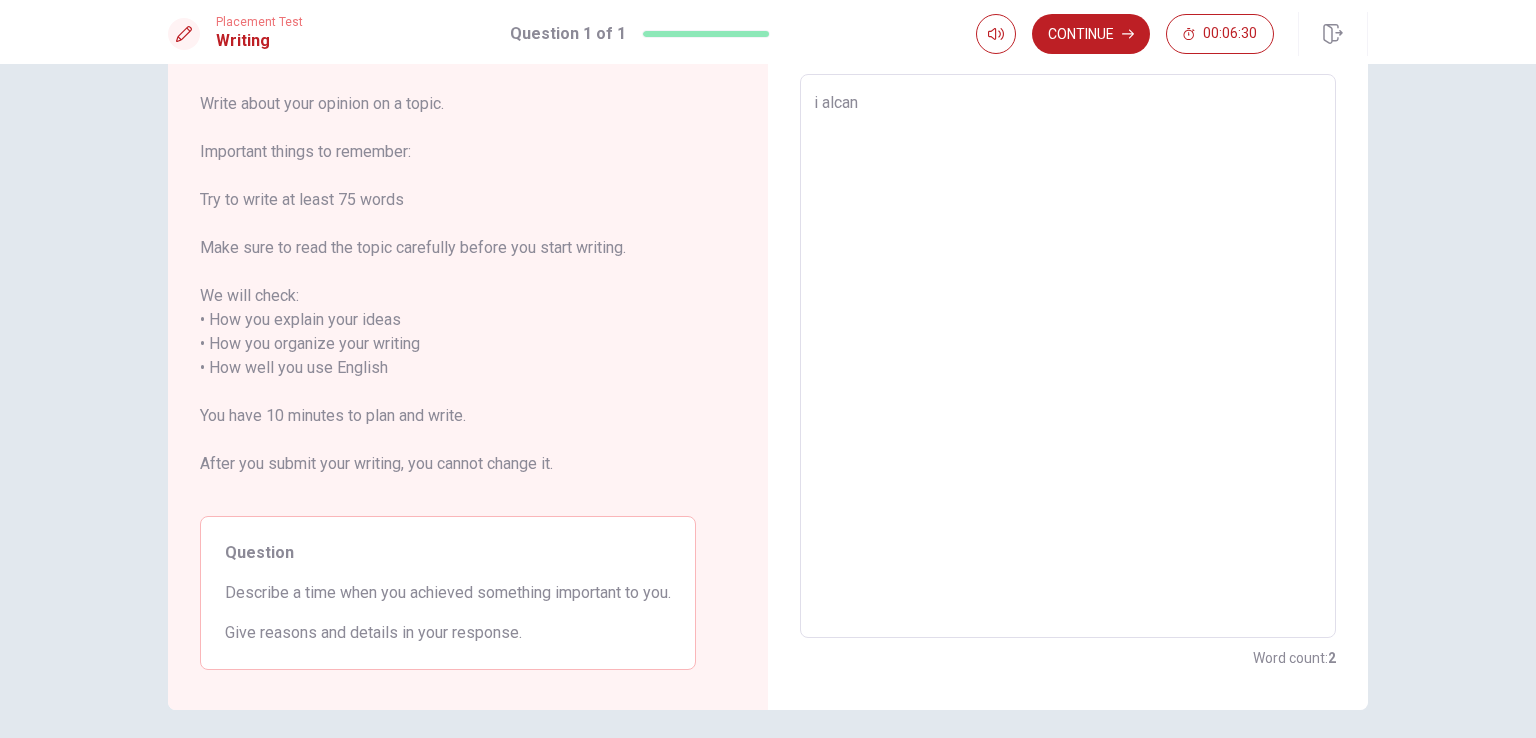 type on "x" 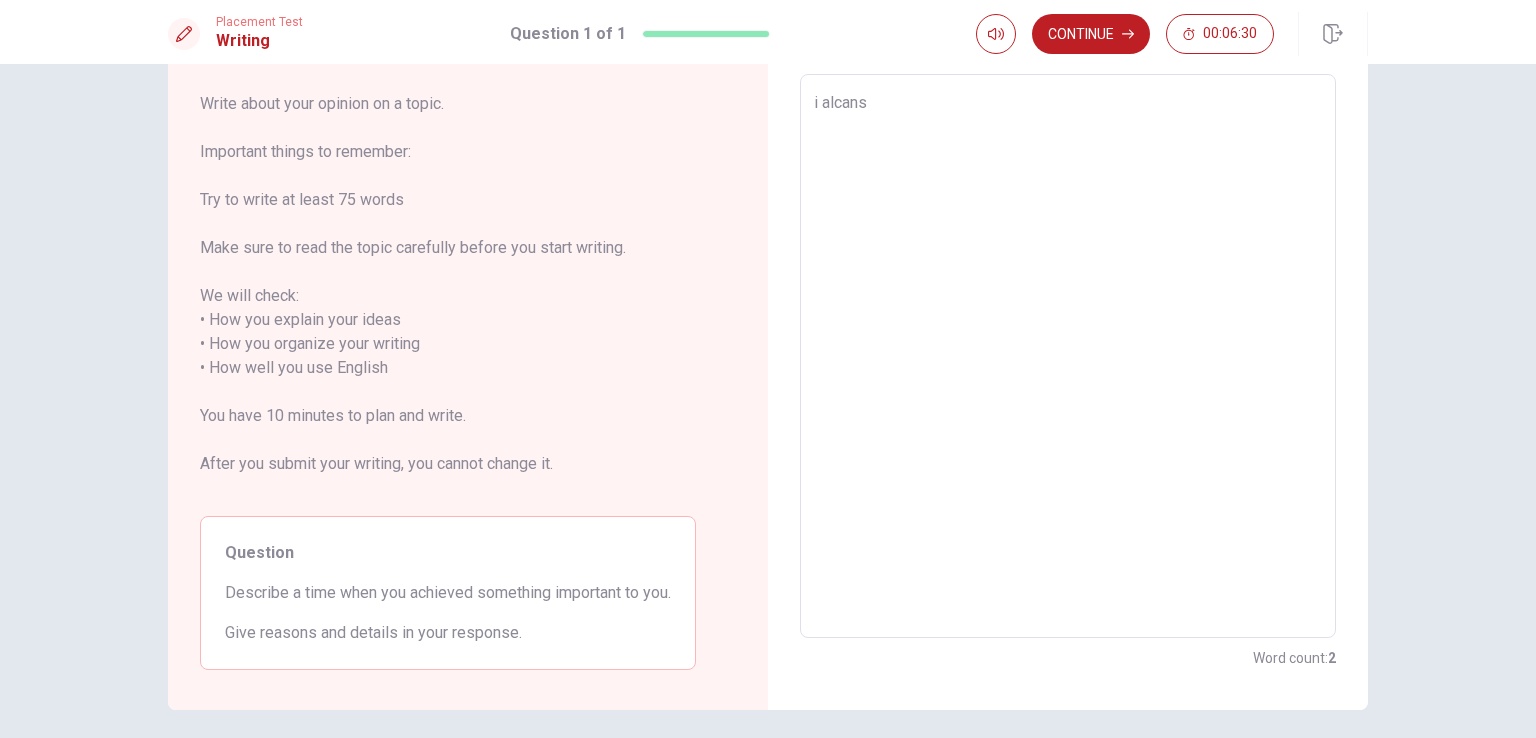 type on "x" 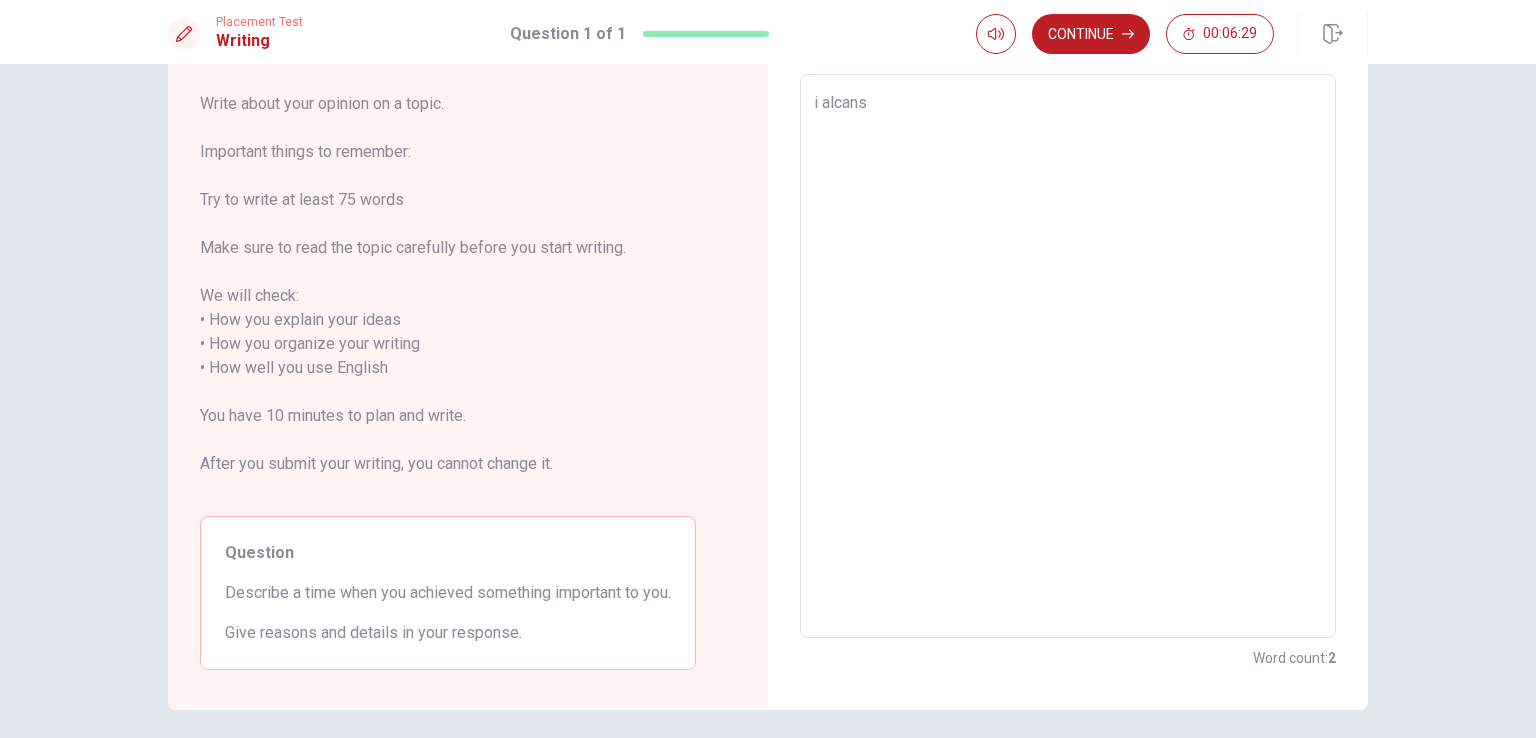 type on "i alcanse" 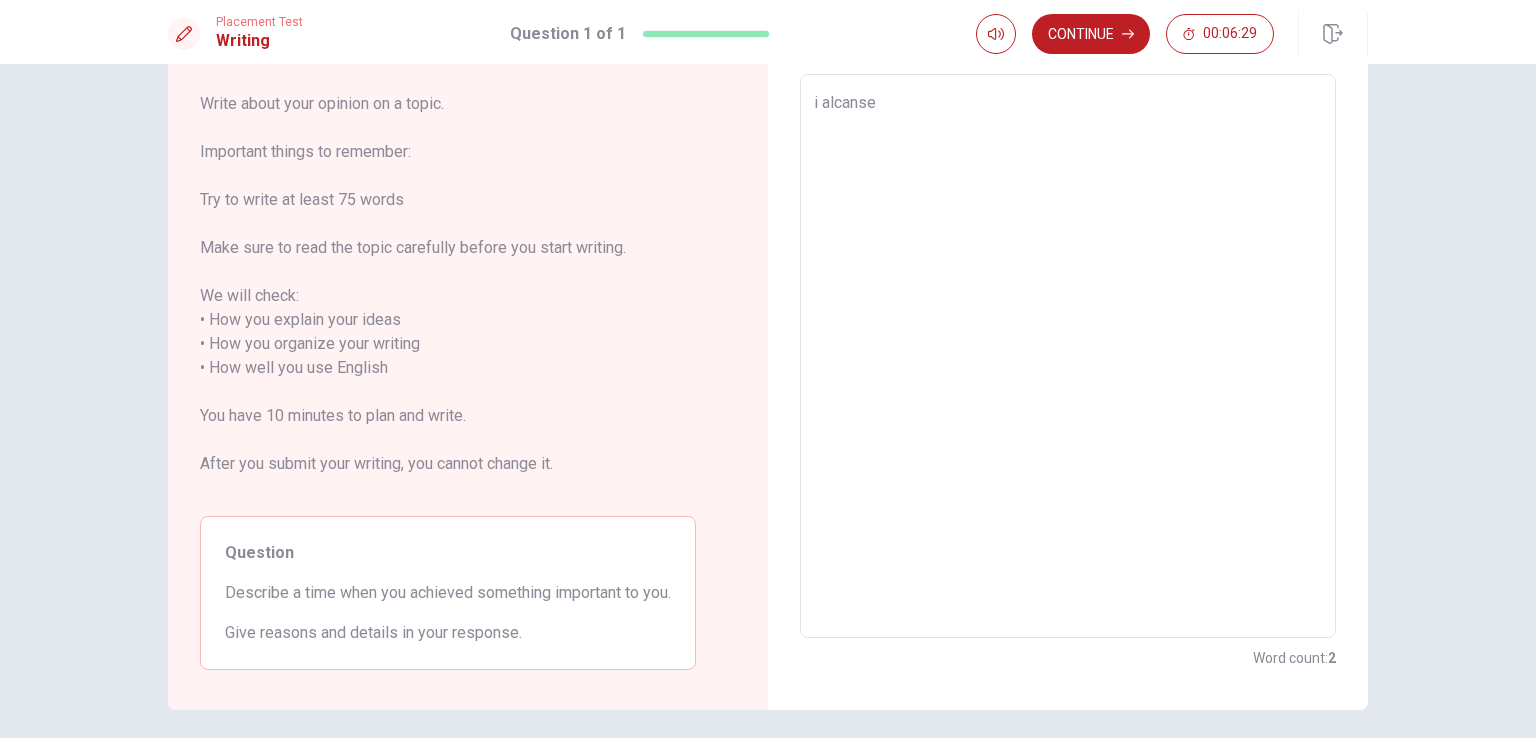 type on "x" 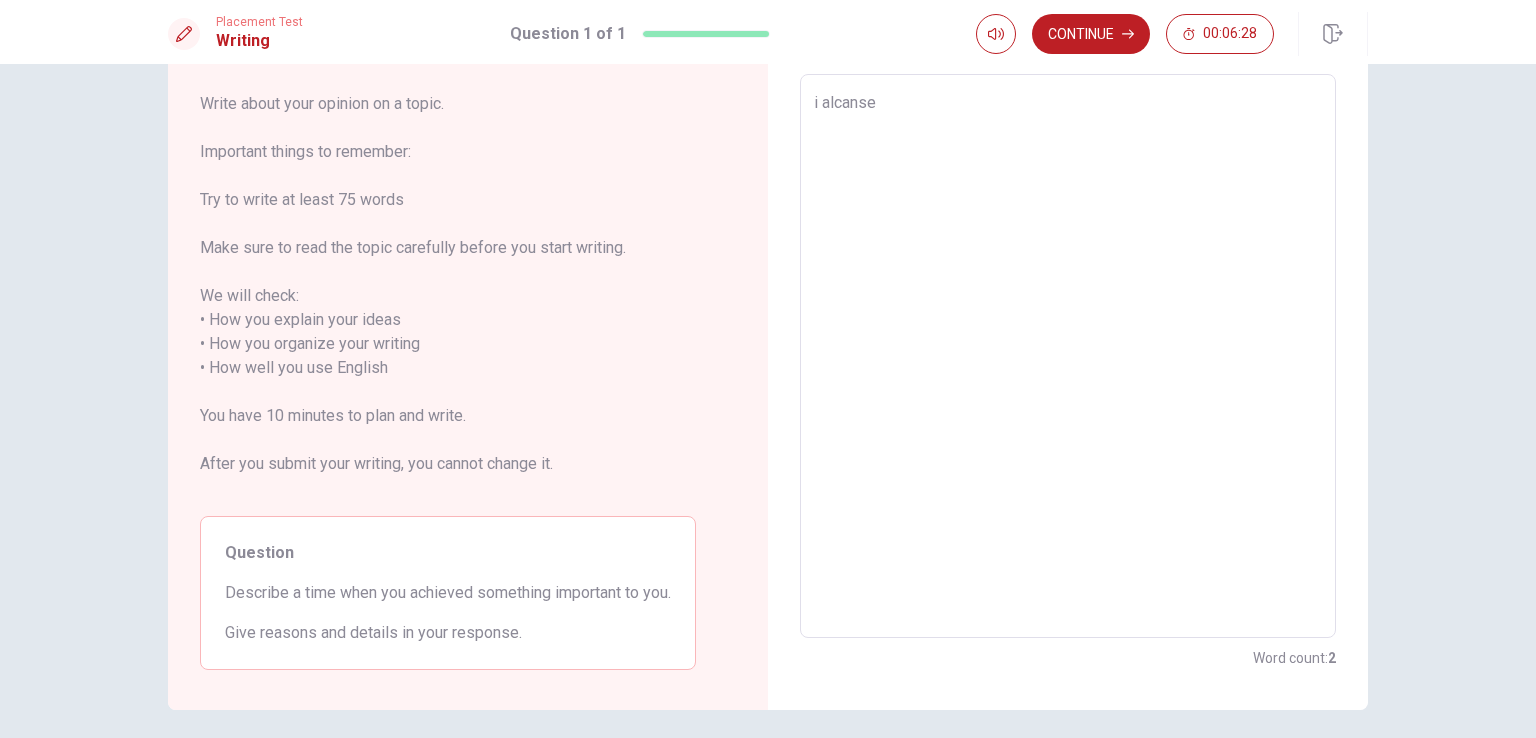 type on "x" 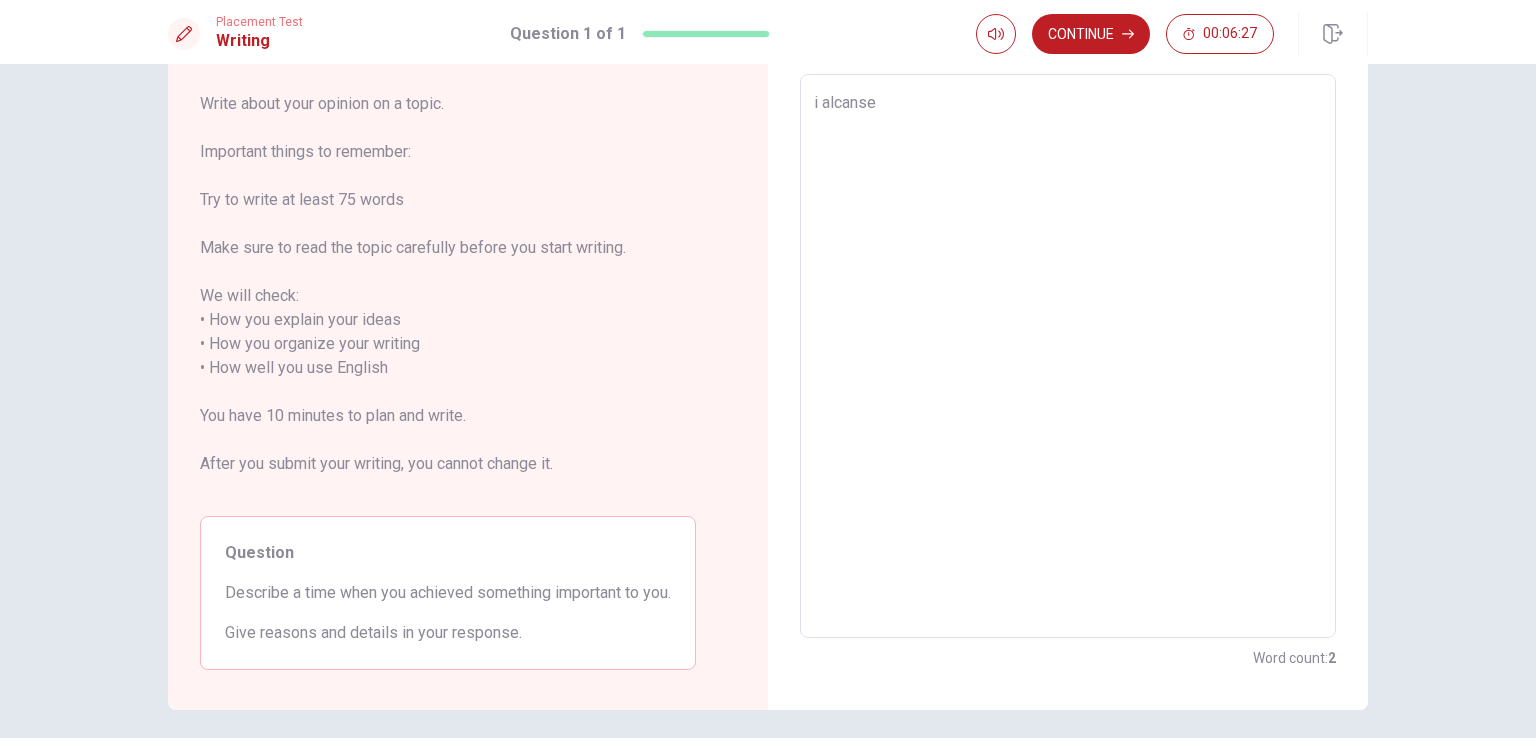 type on "i alcanse" 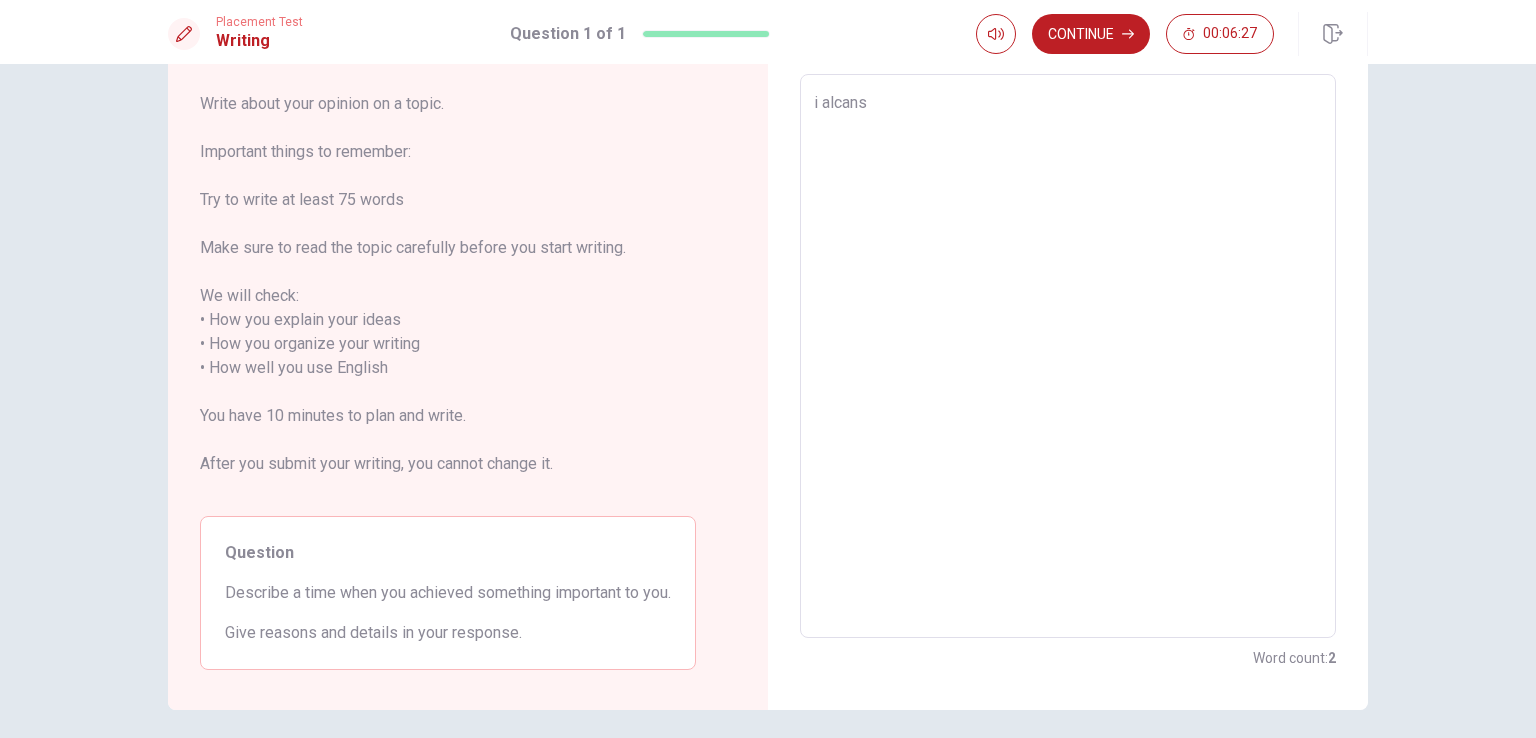 type on "x" 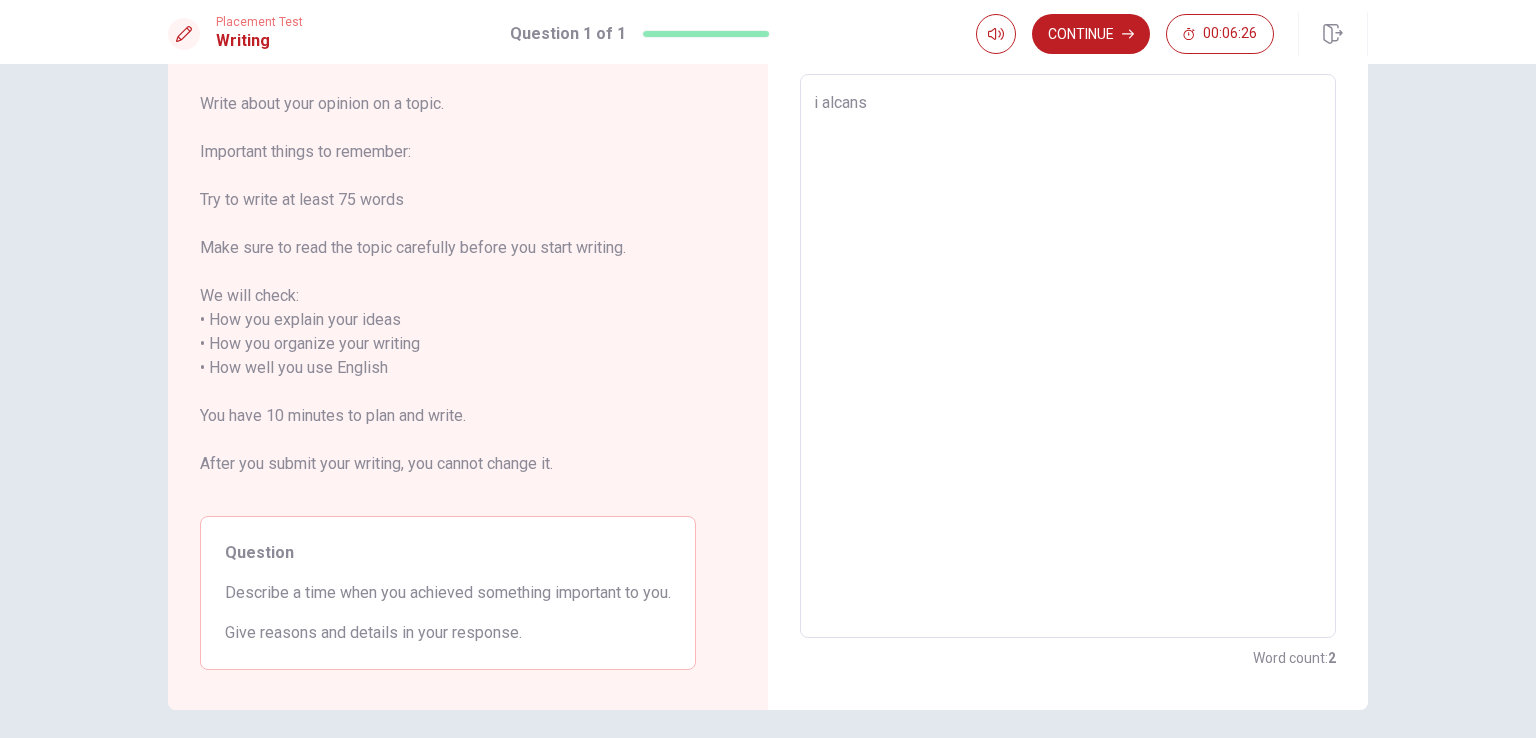 type on "i alcan" 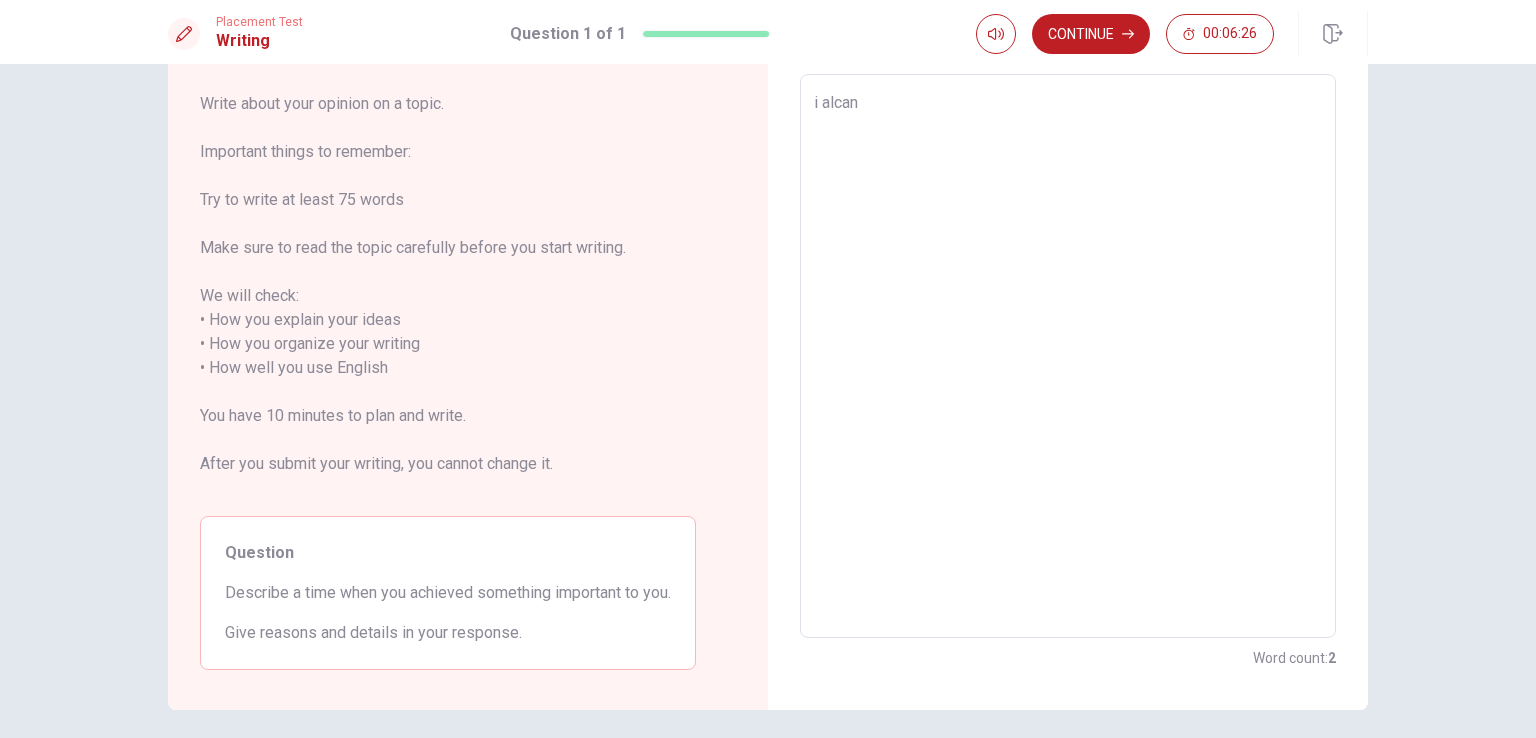 type on "i alca" 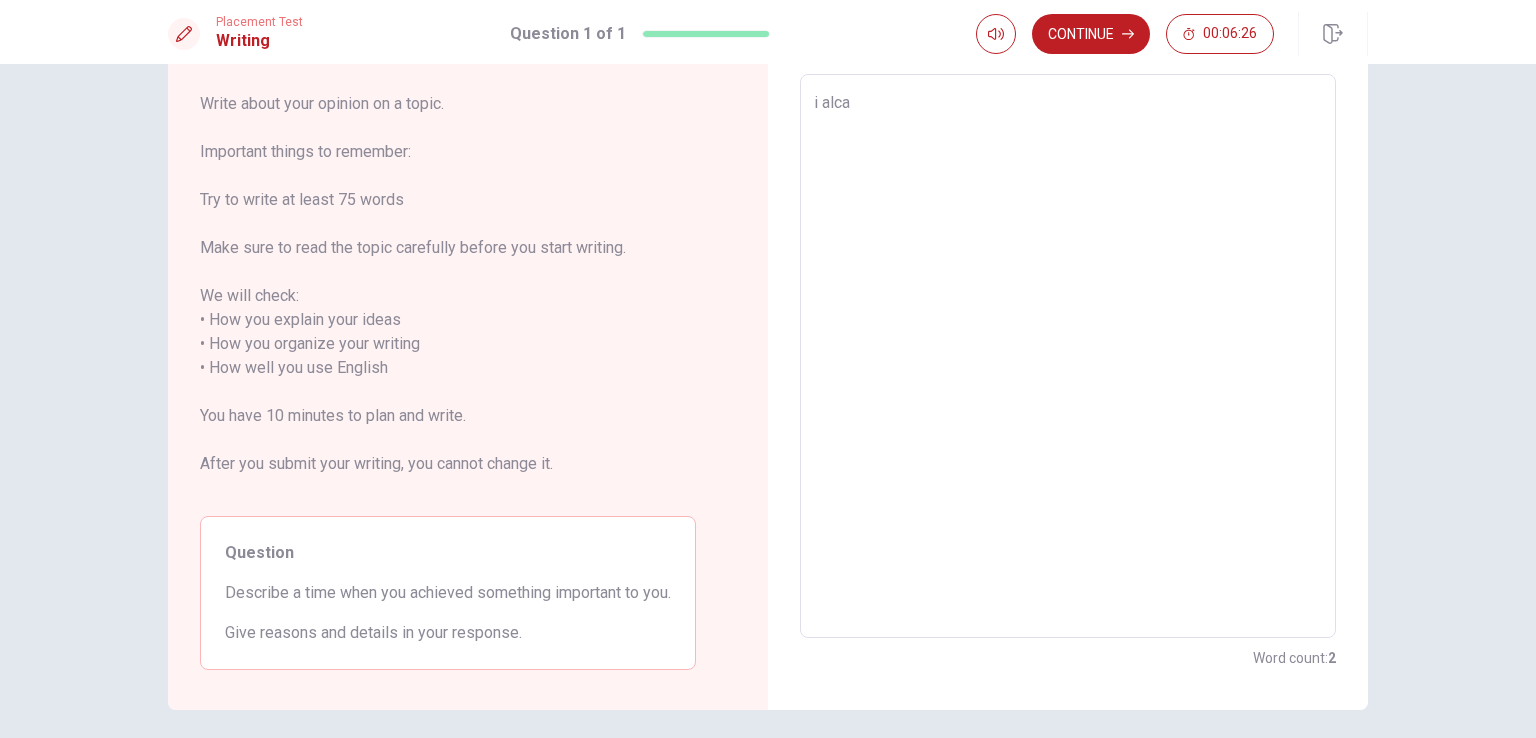 type on "i alc" 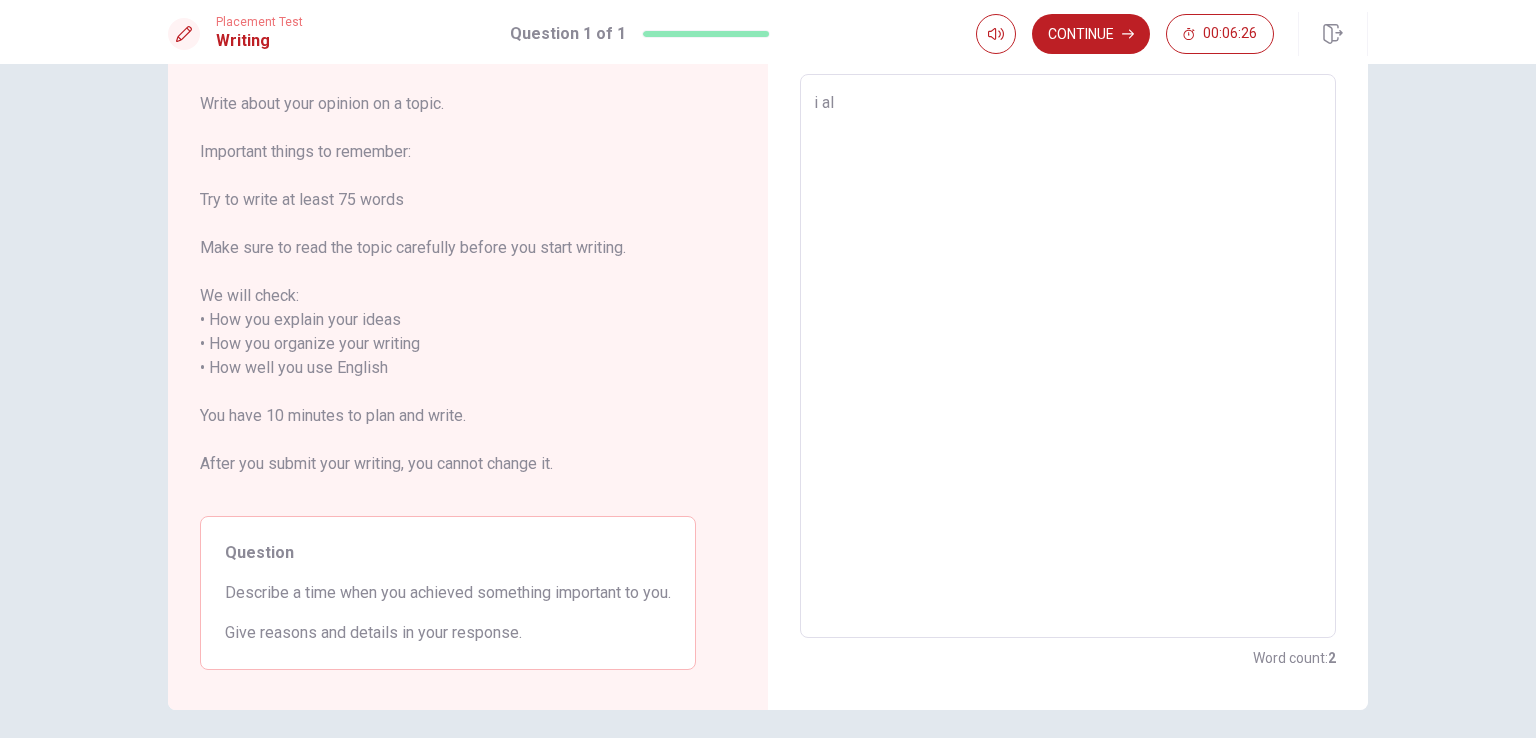 type on "i a" 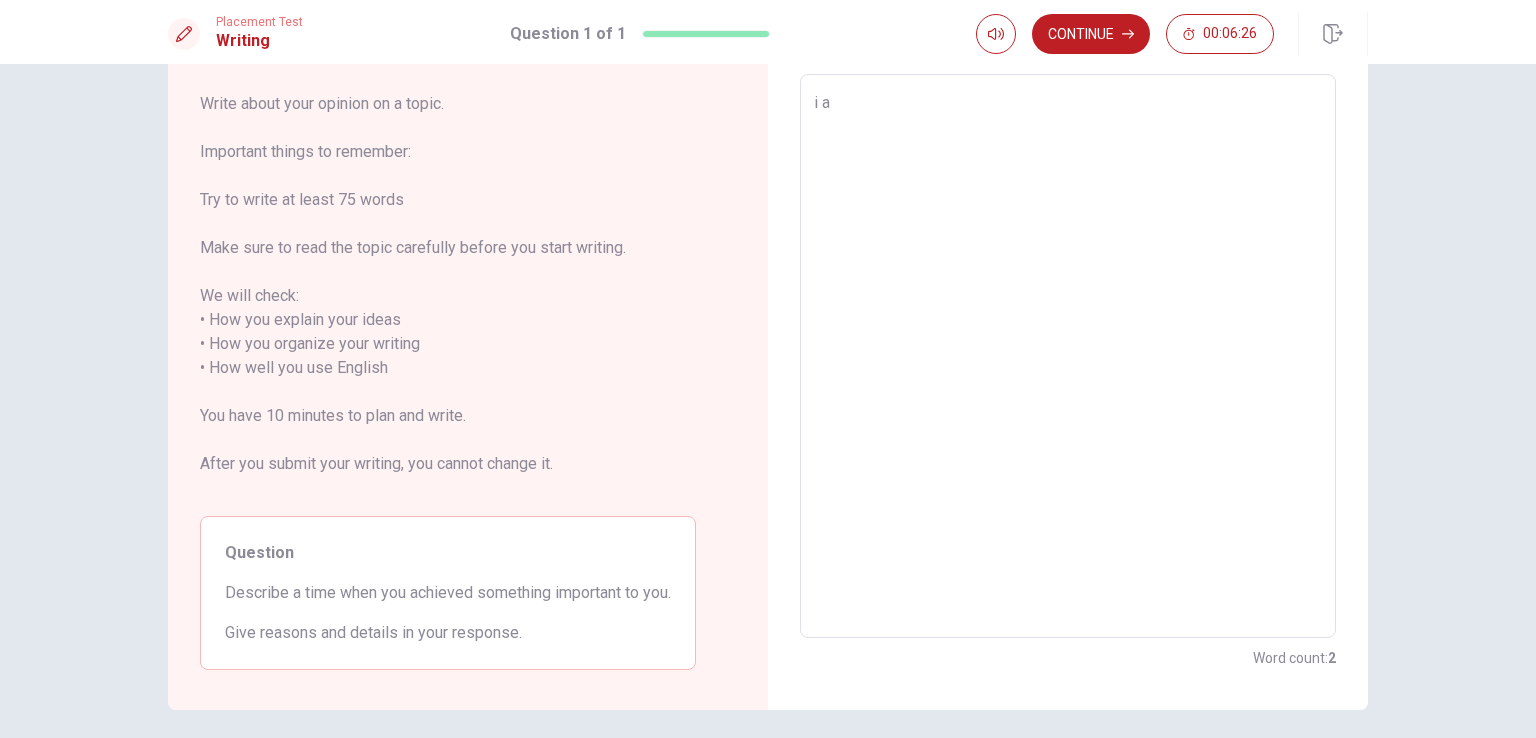 type on "x" 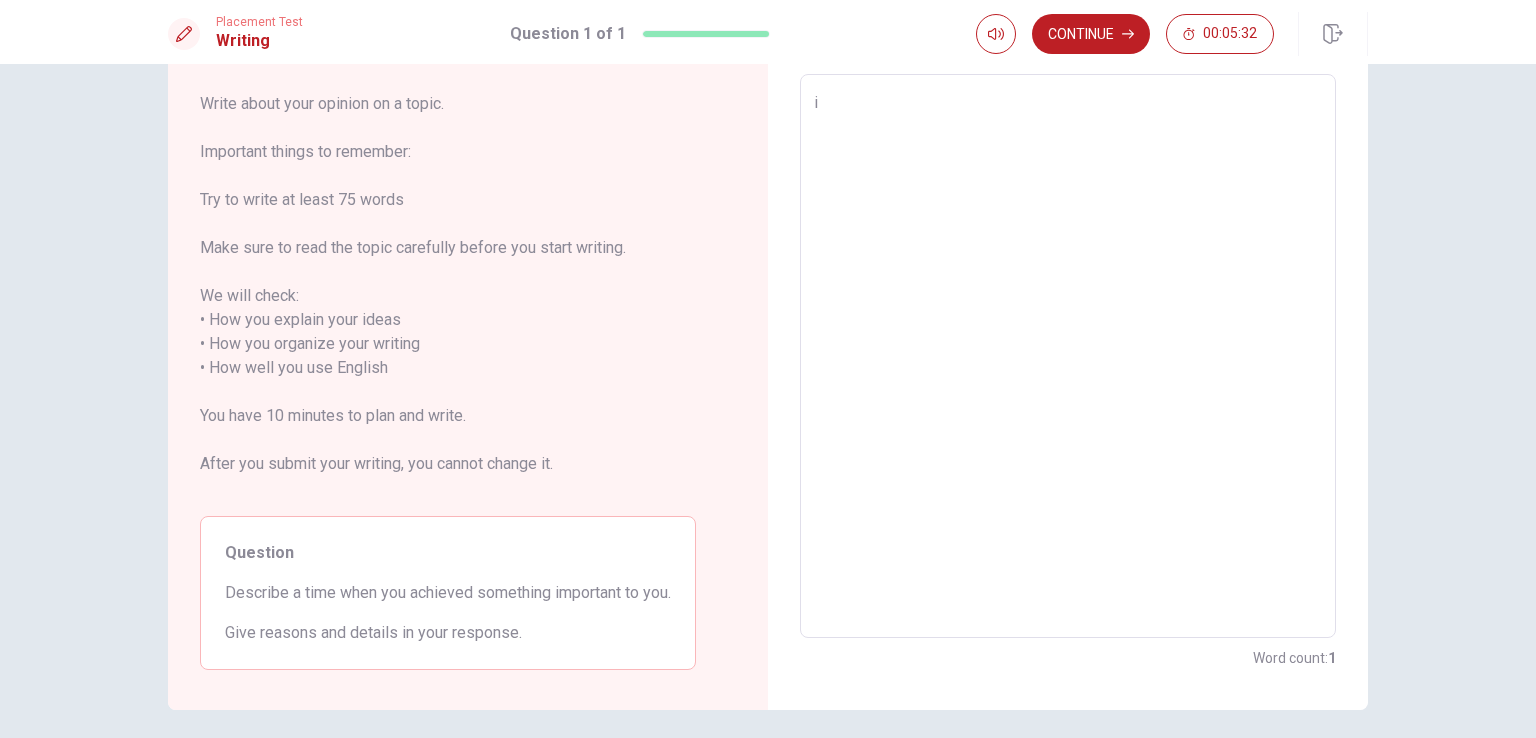 type on "x" 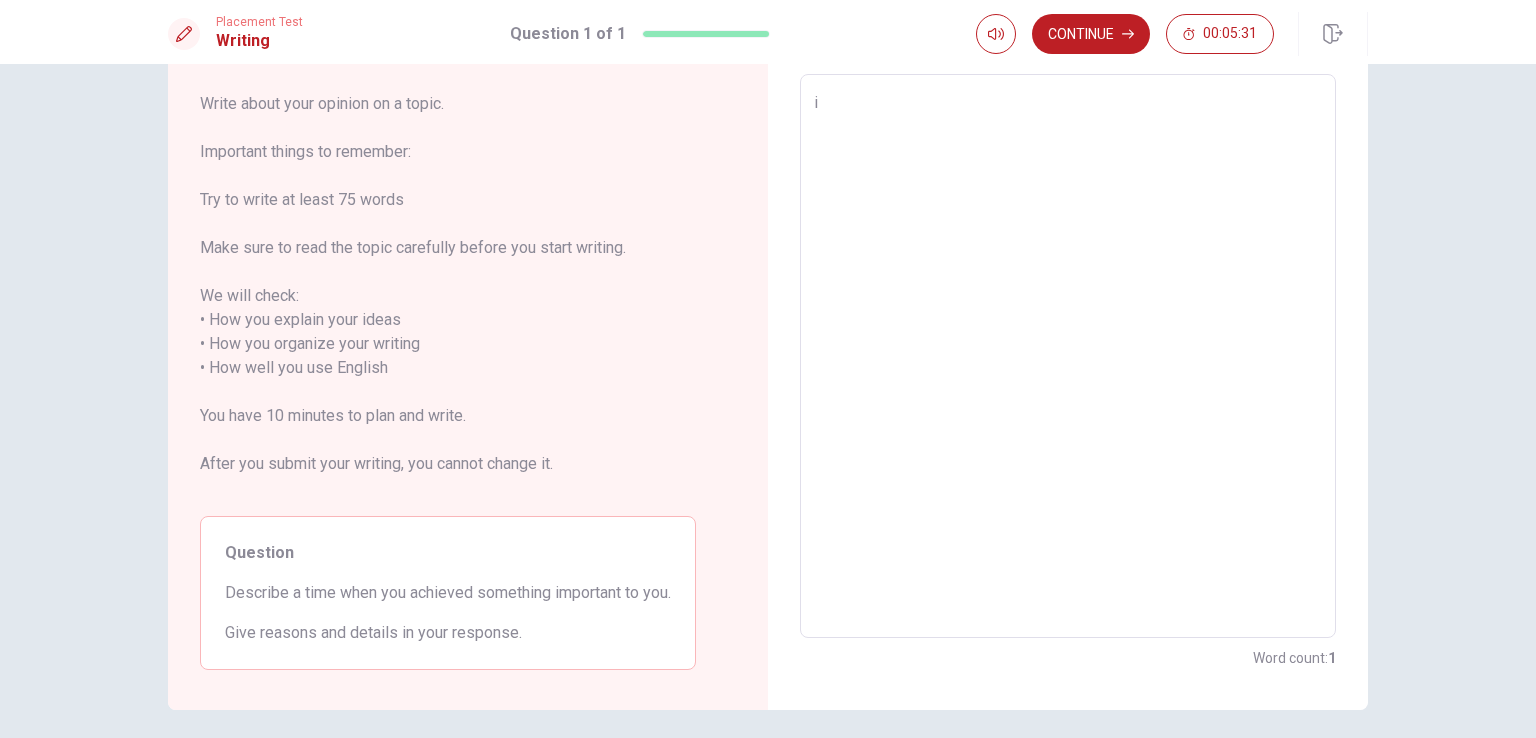 type on "i" 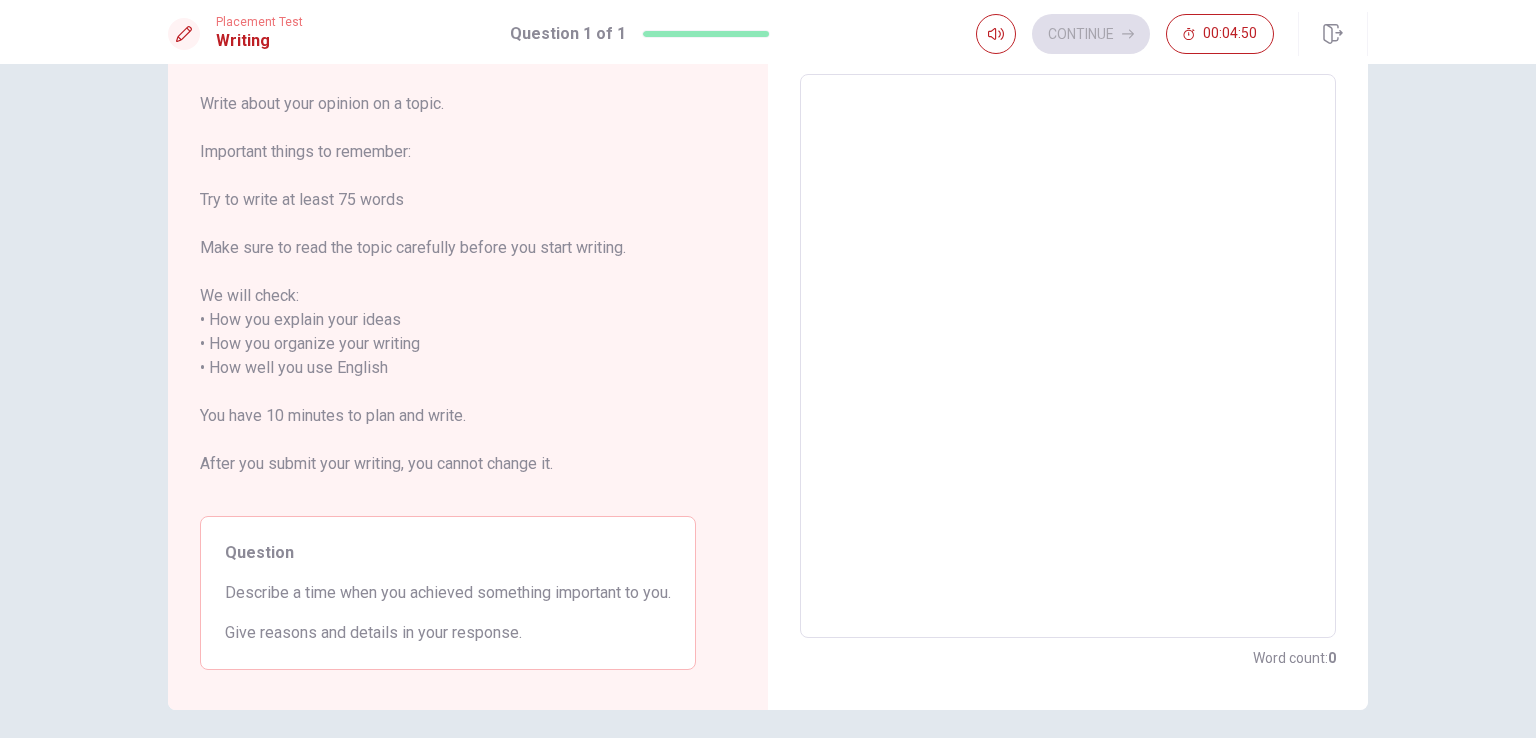 click at bounding box center [1068, 356] 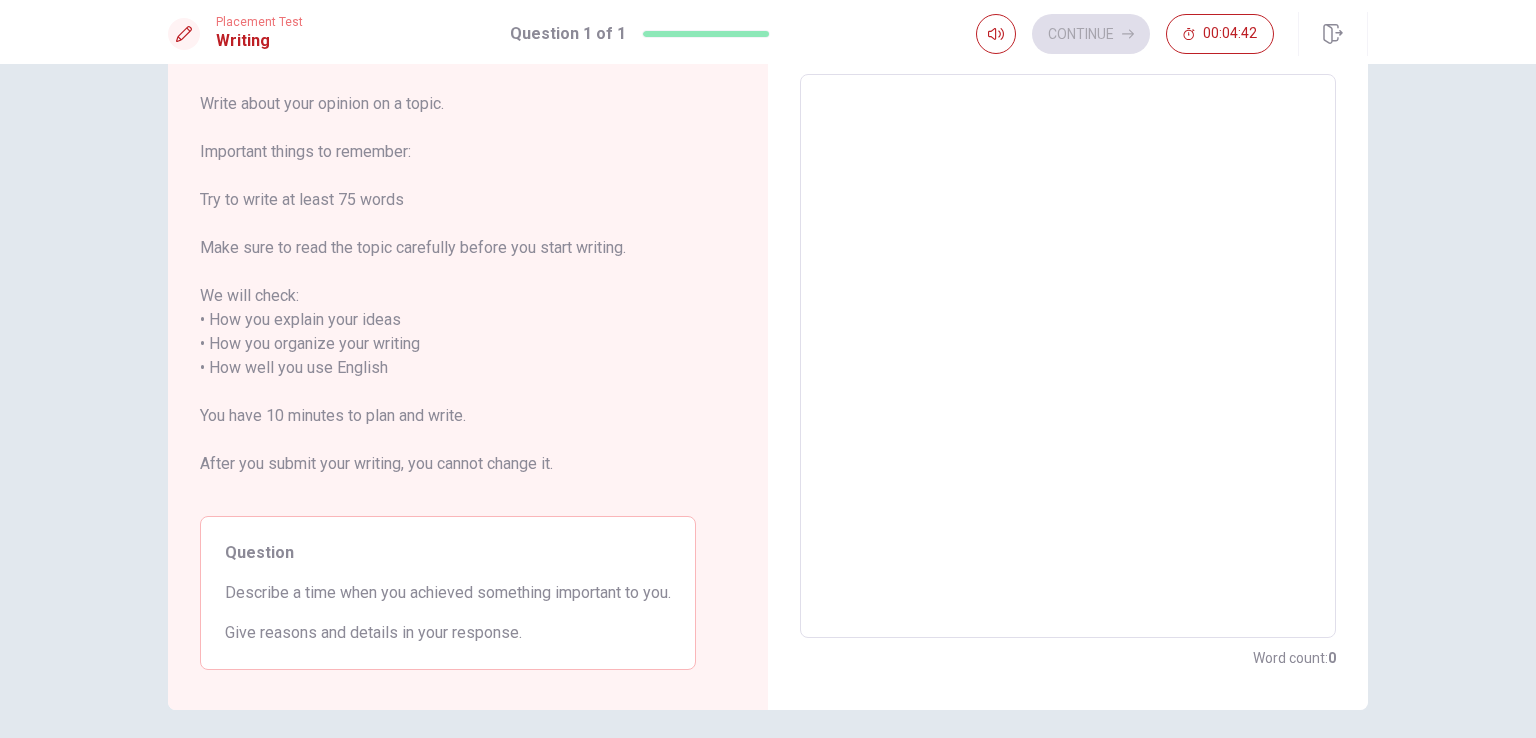 type on "i" 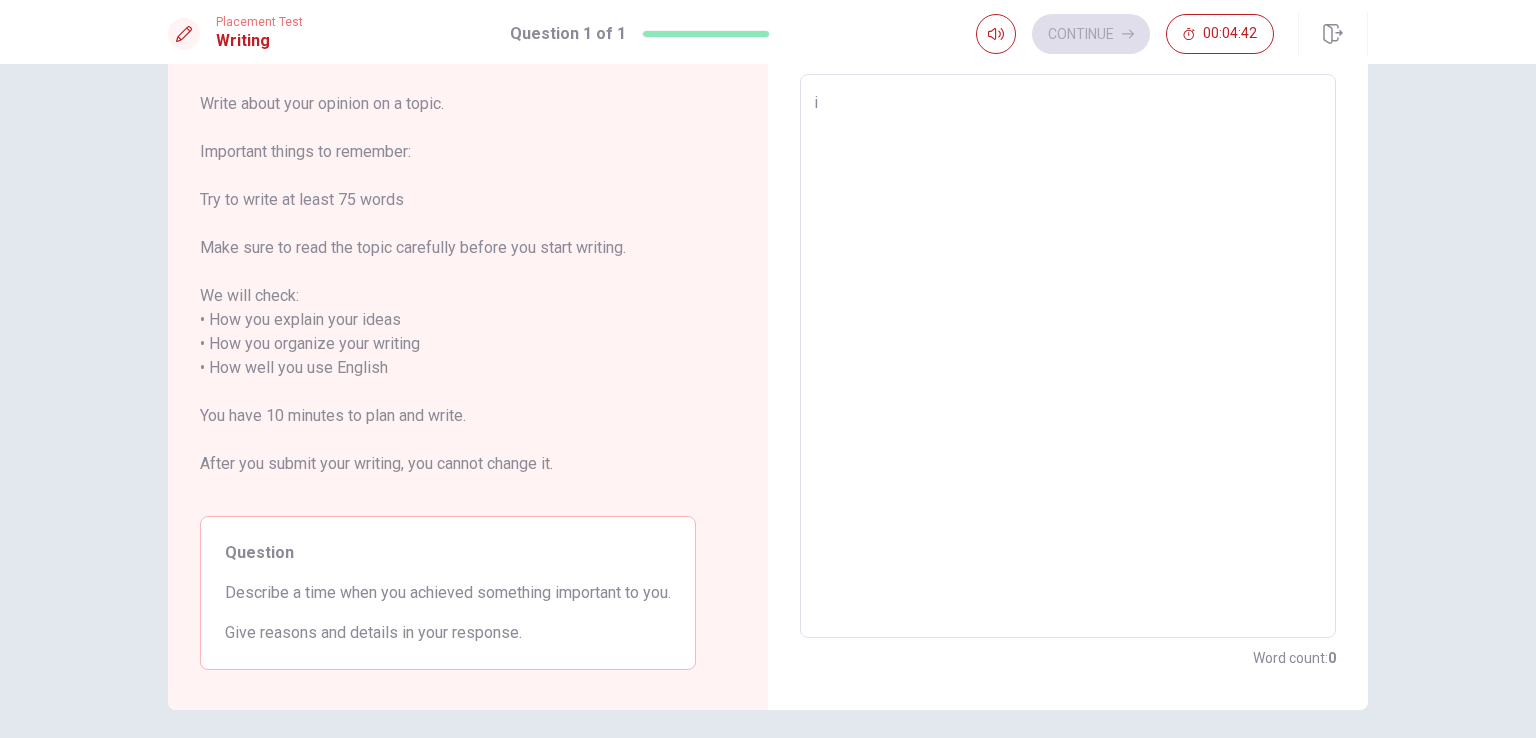 type on "x" 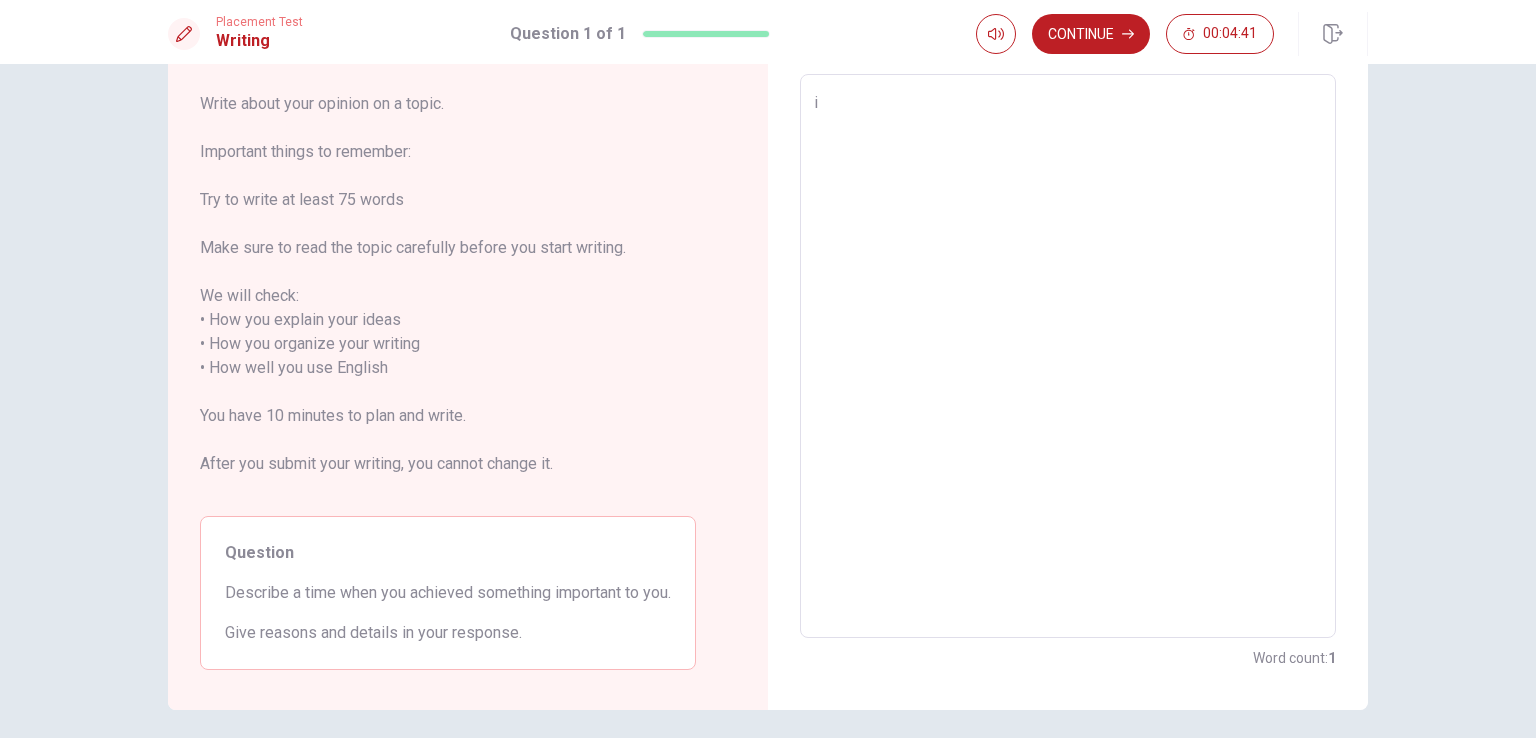 type on "in" 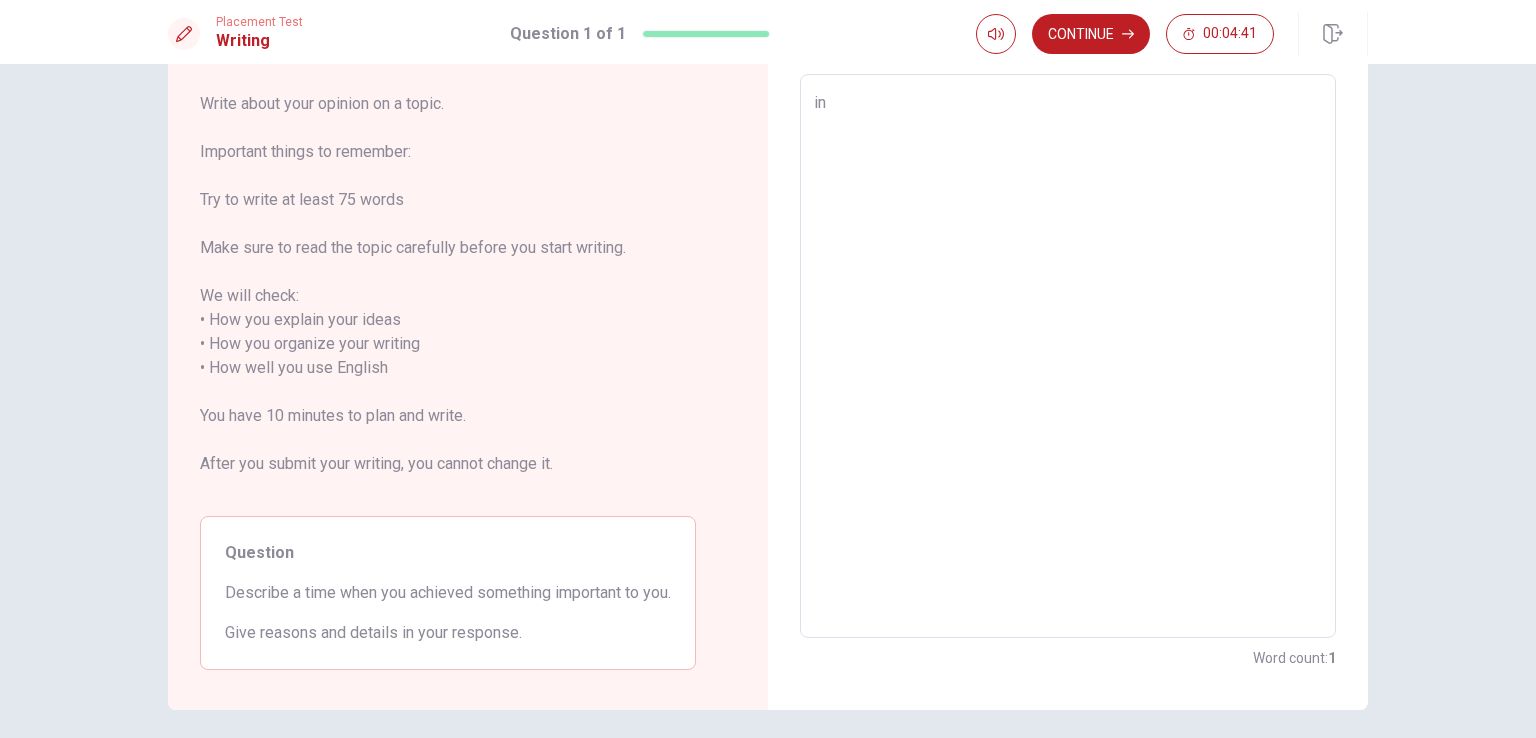 type on "x" 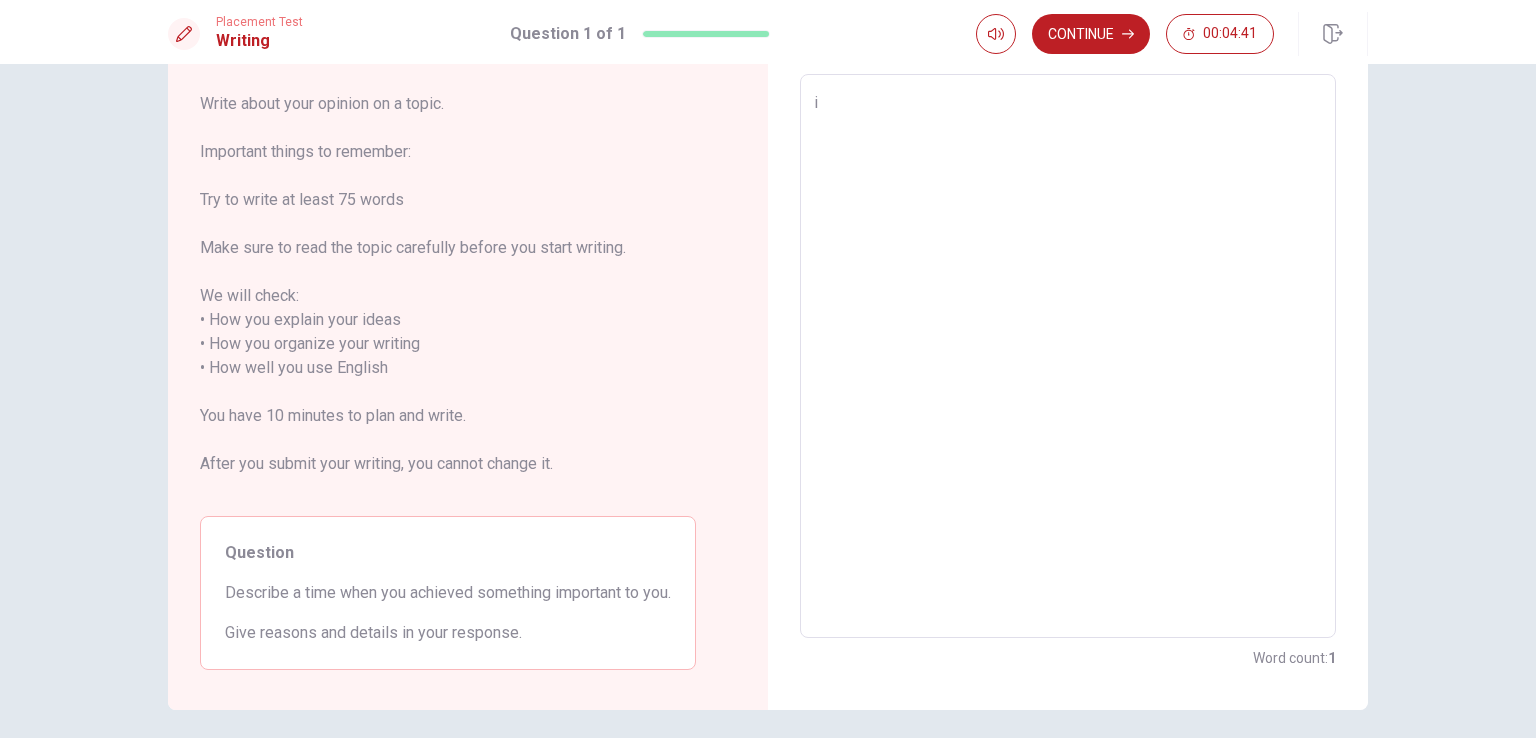 type on "x" 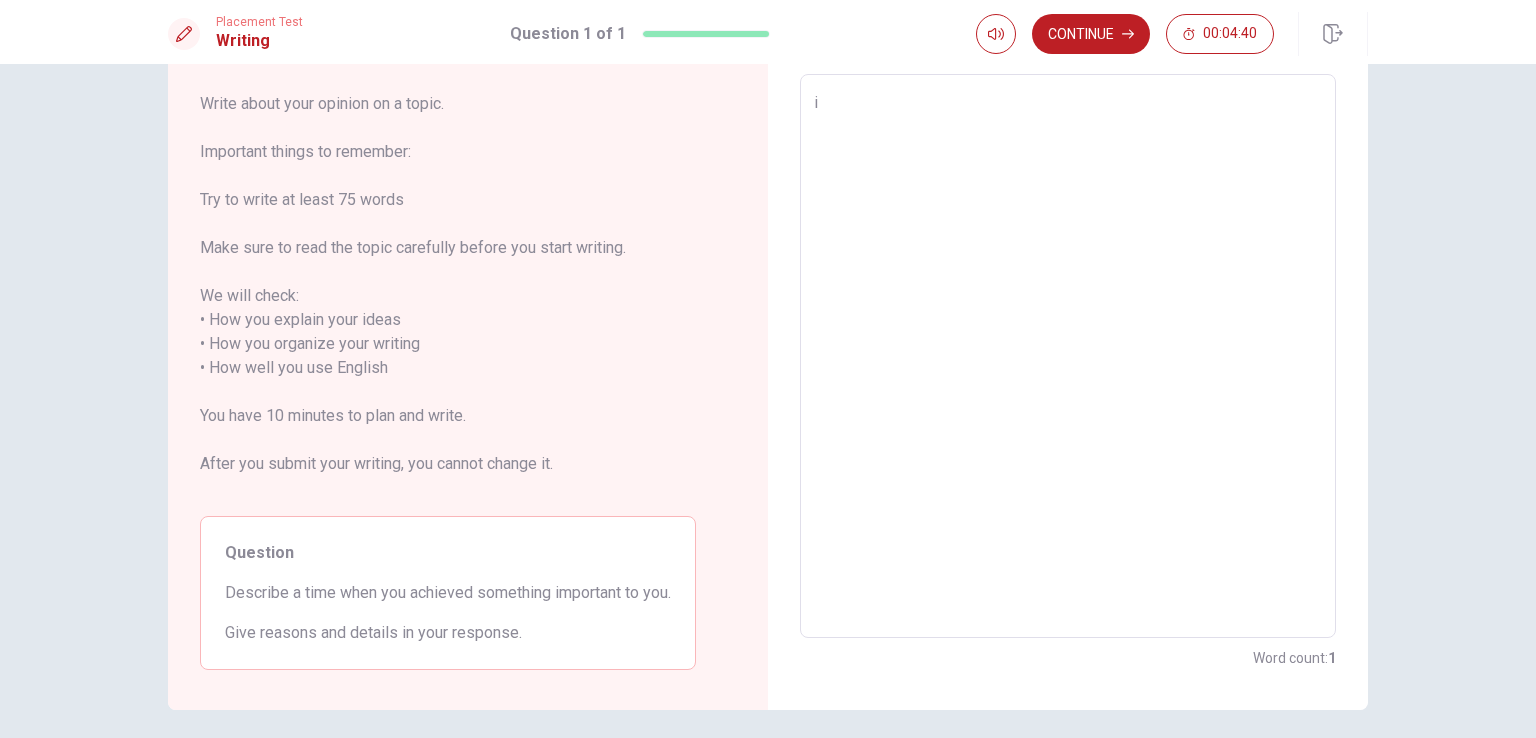 type on "i" 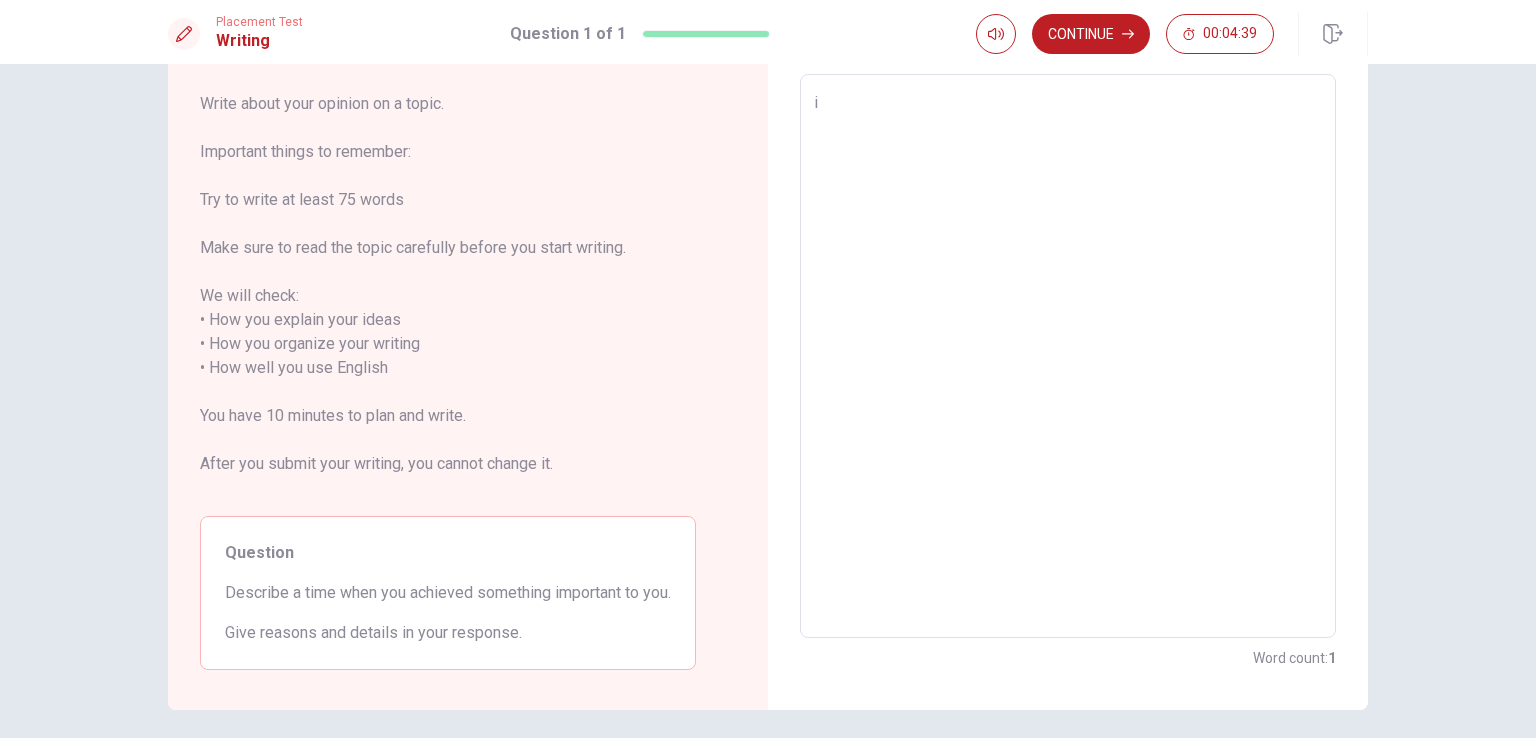 type on "i w" 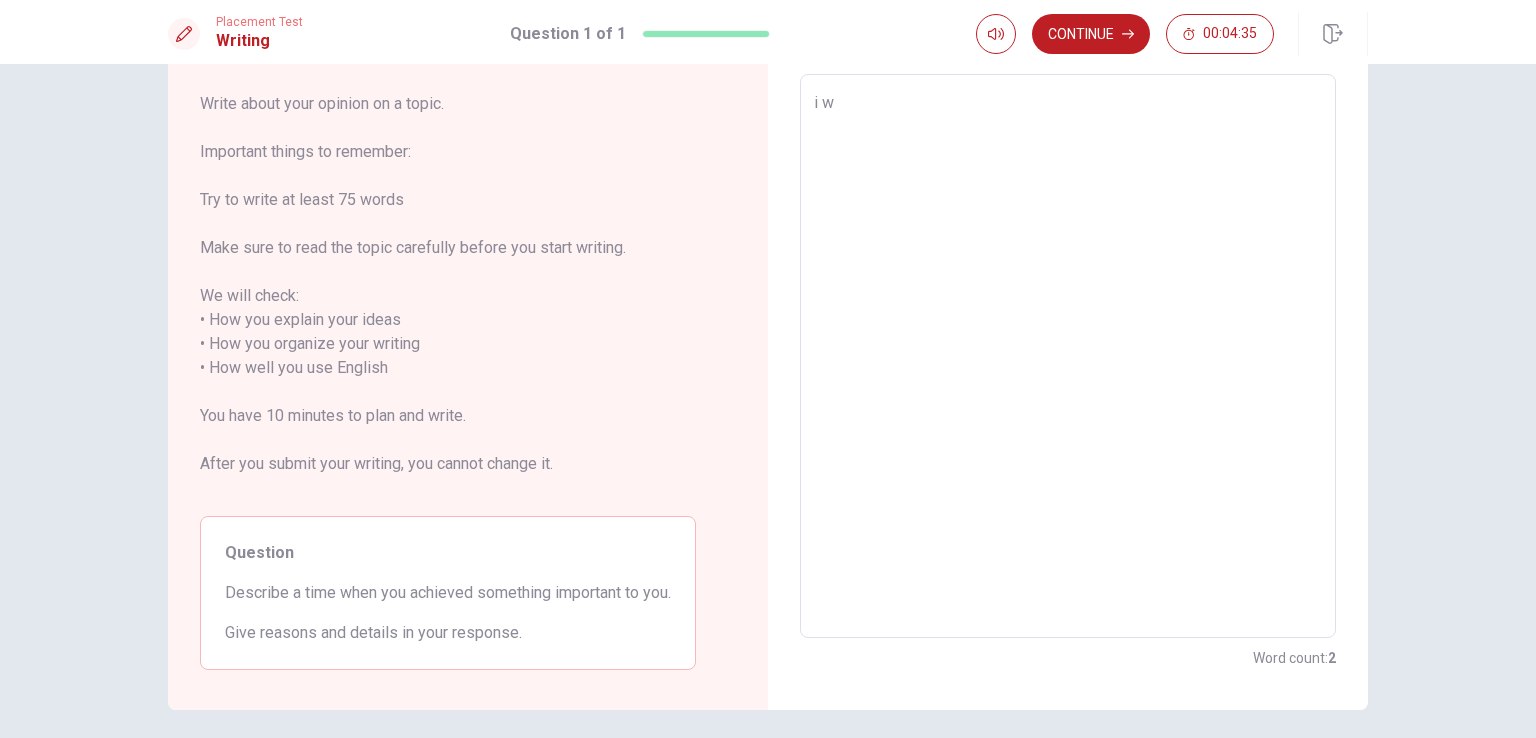 type on "x" 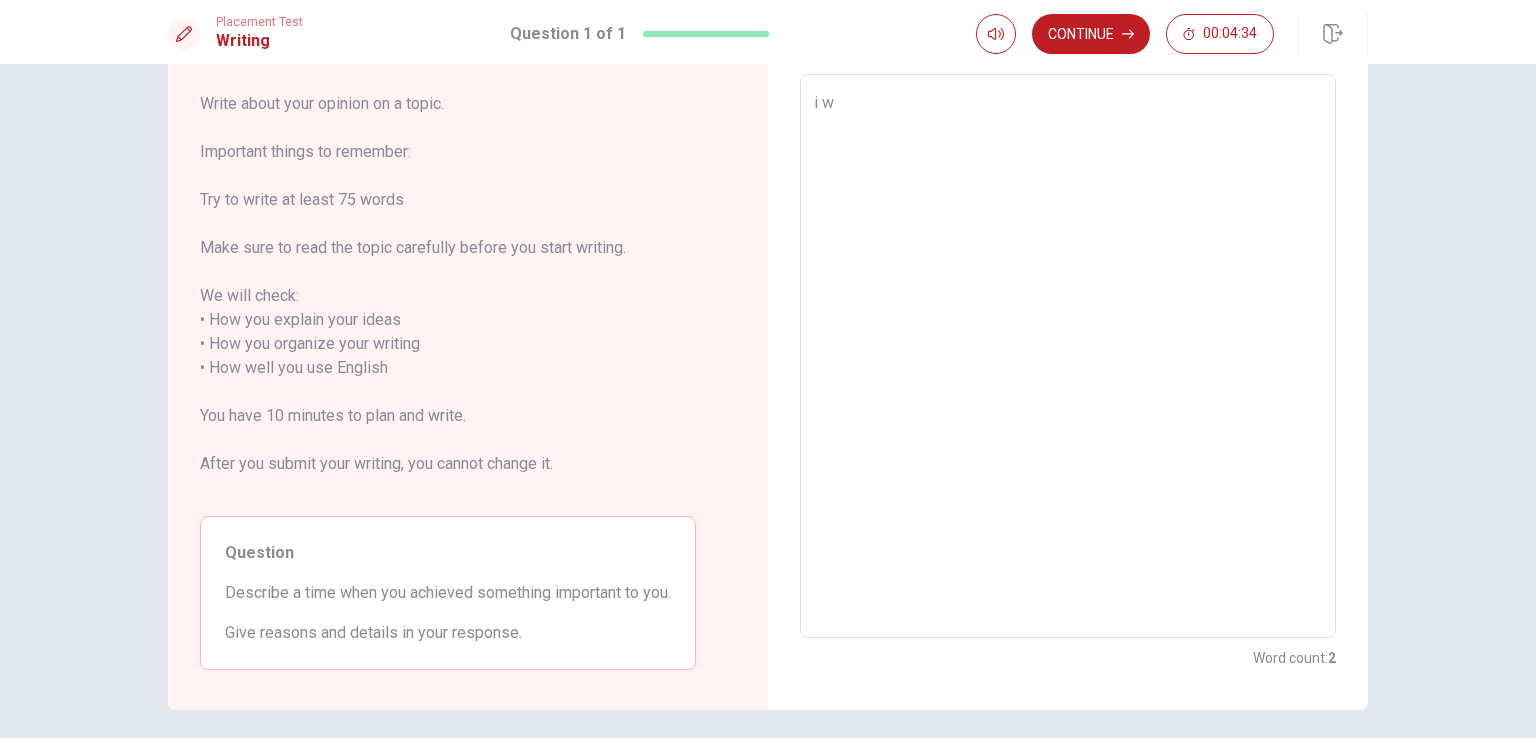 type on "i we" 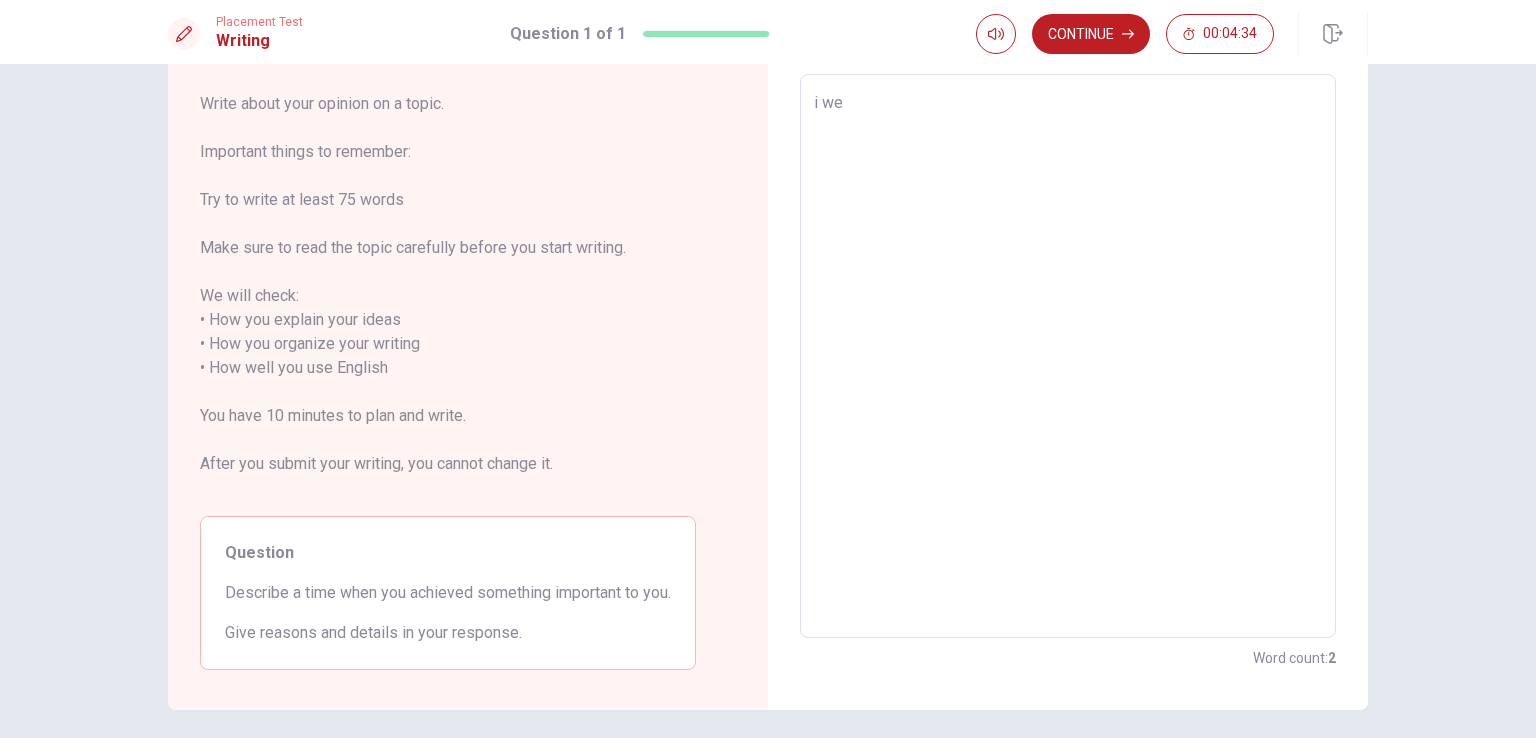 type on "x" 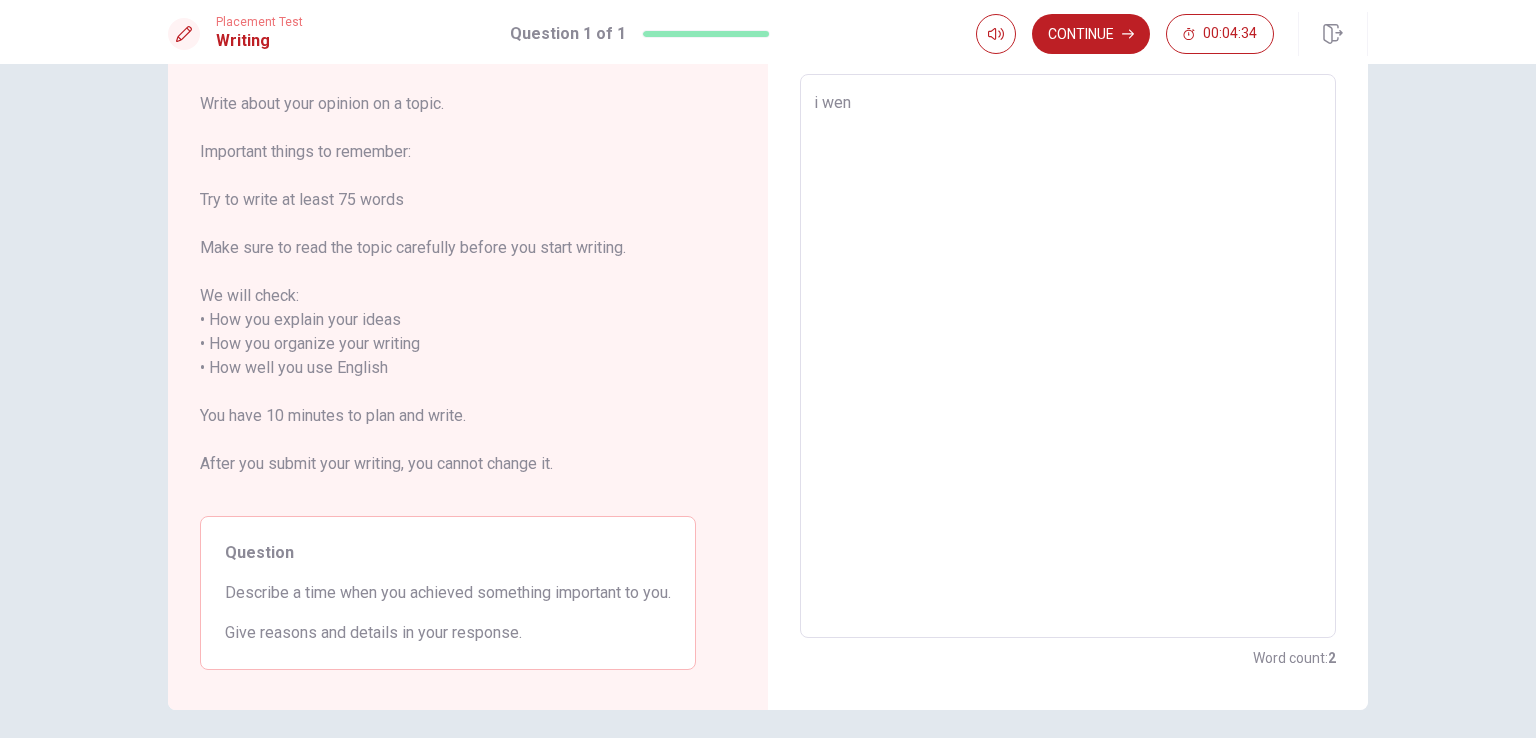type on "x" 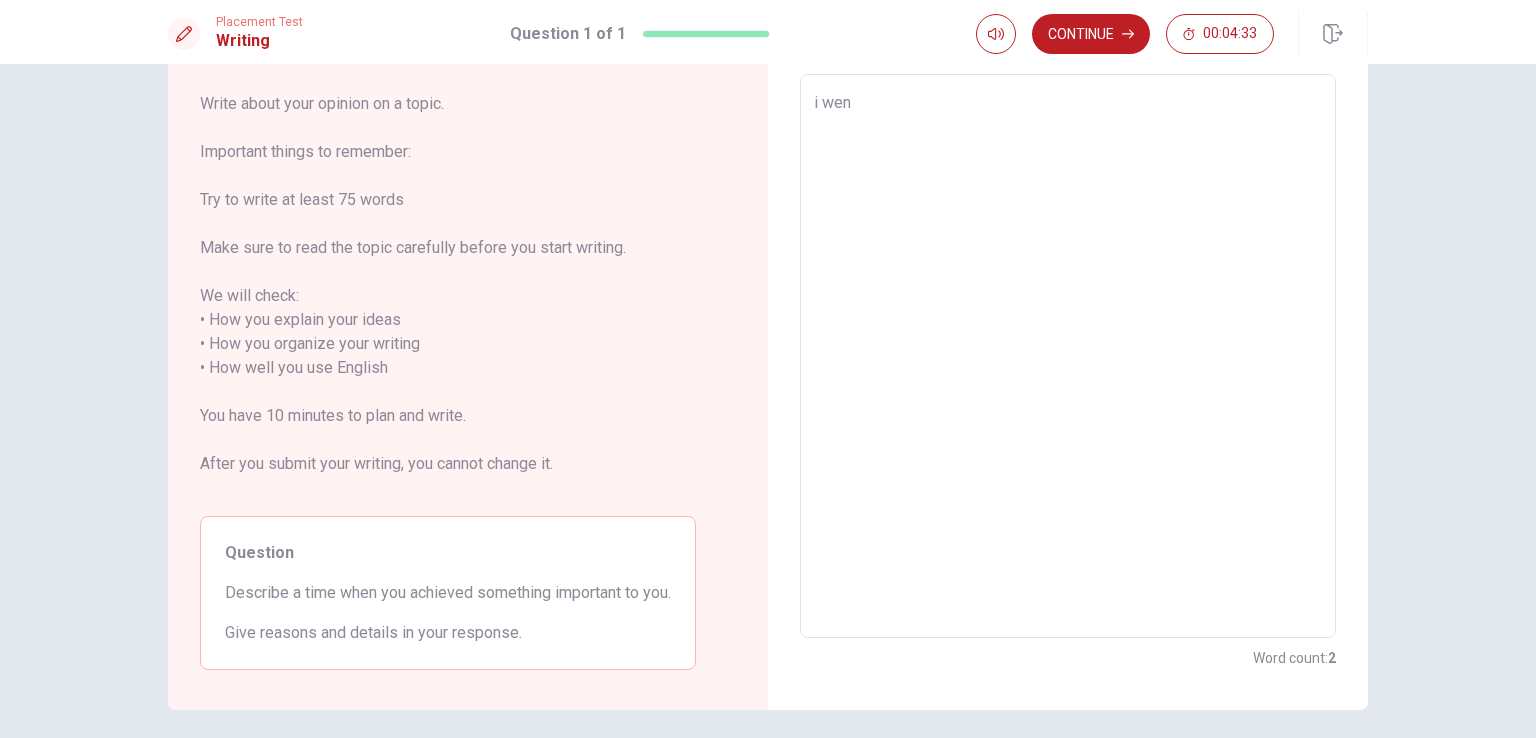type on "i went" 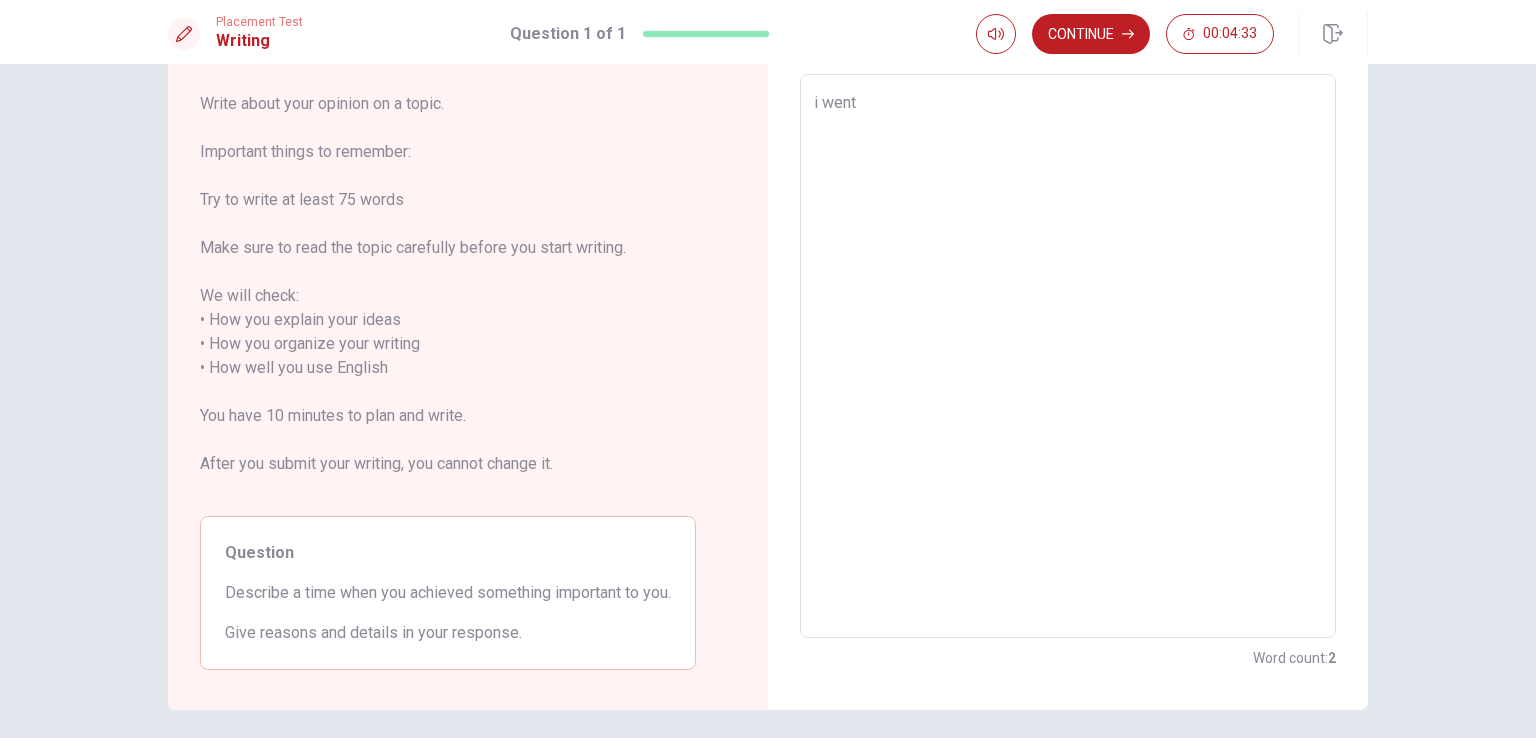 type on "x" 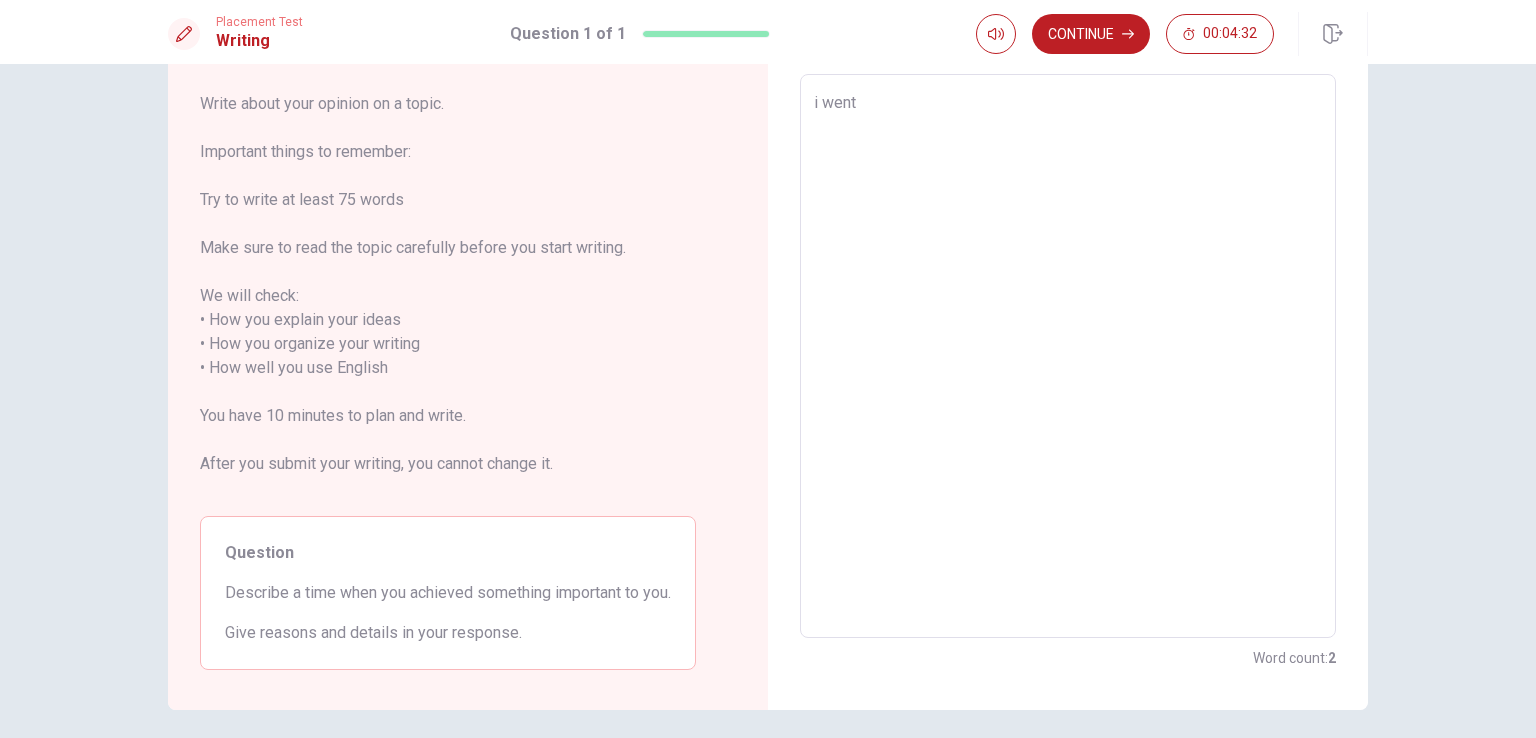 type on "x" 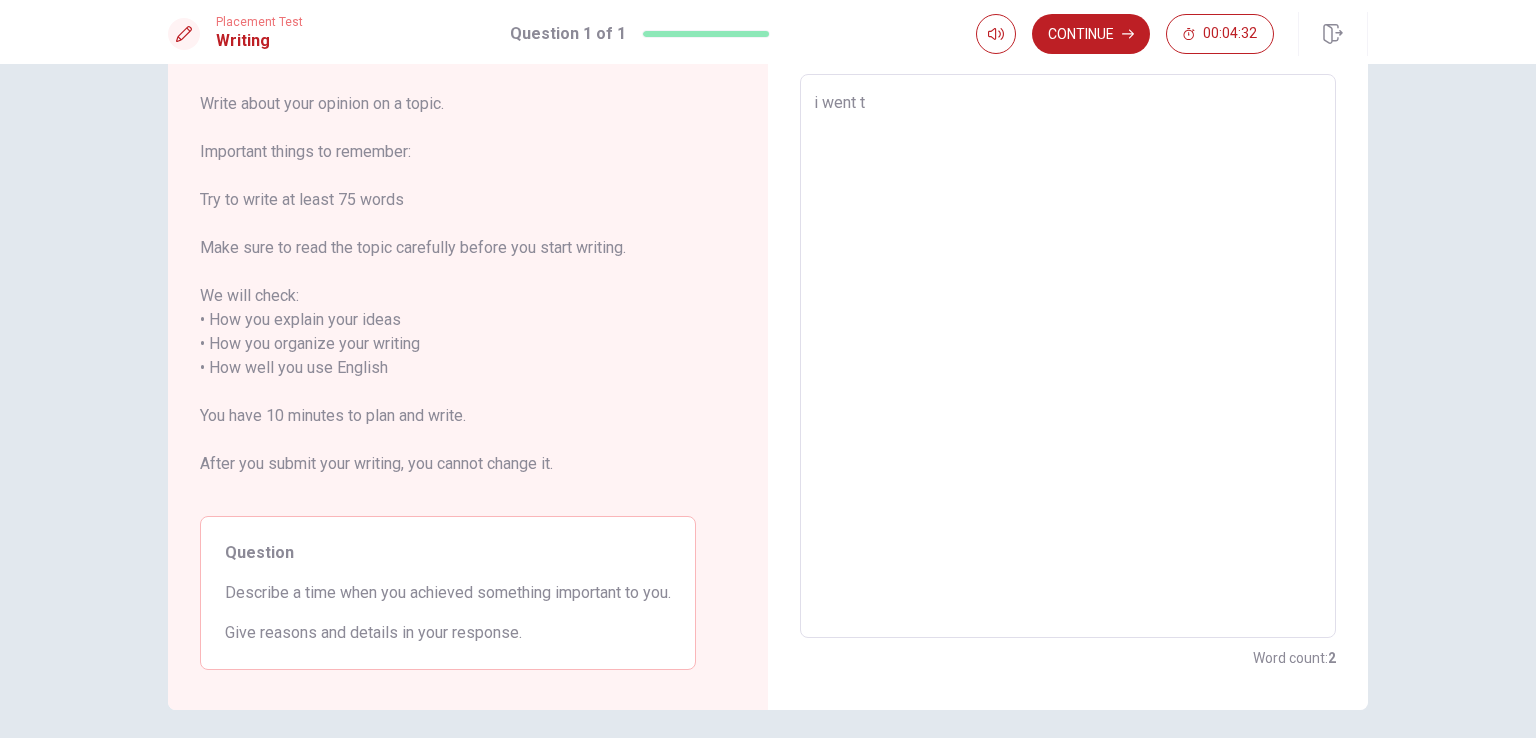 type on "x" 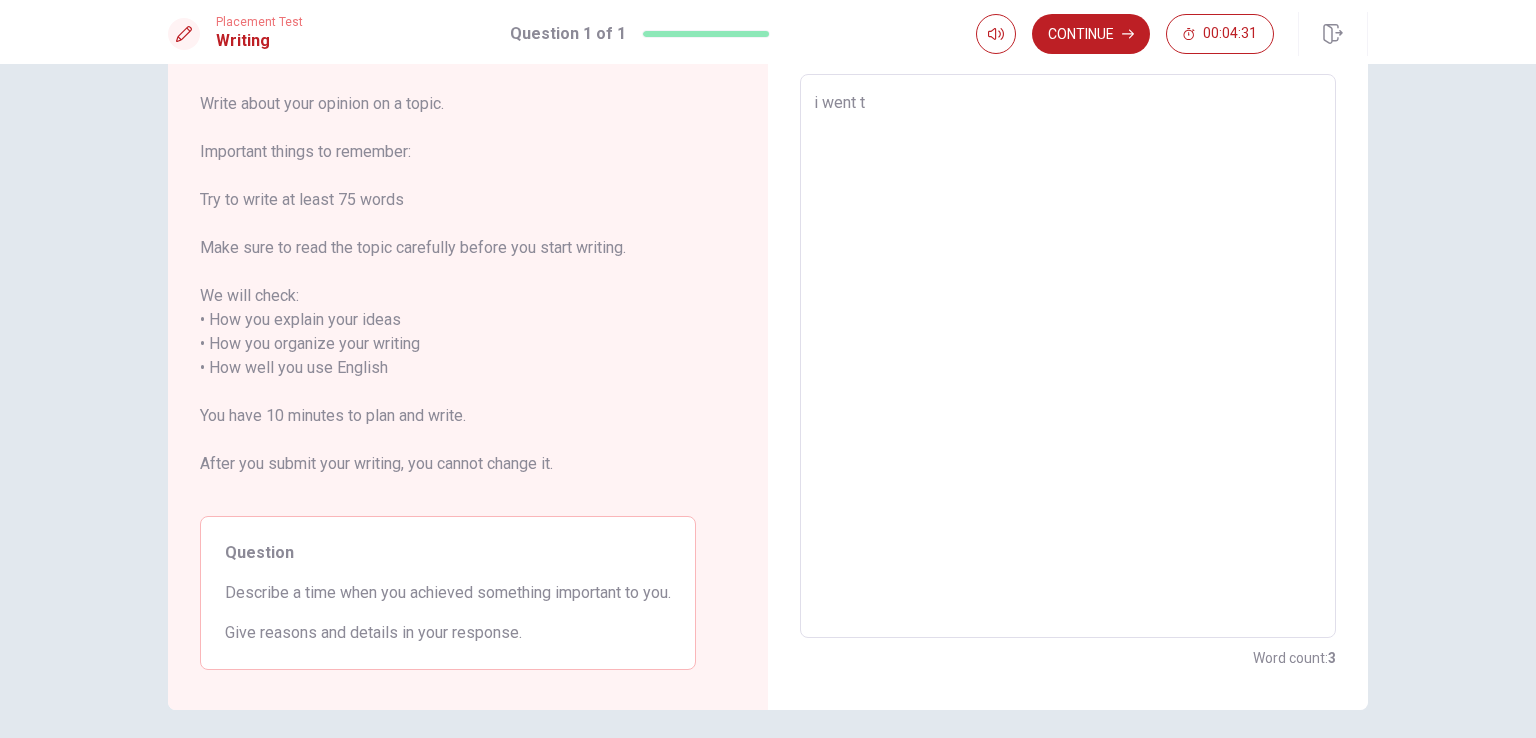 type on "i went to" 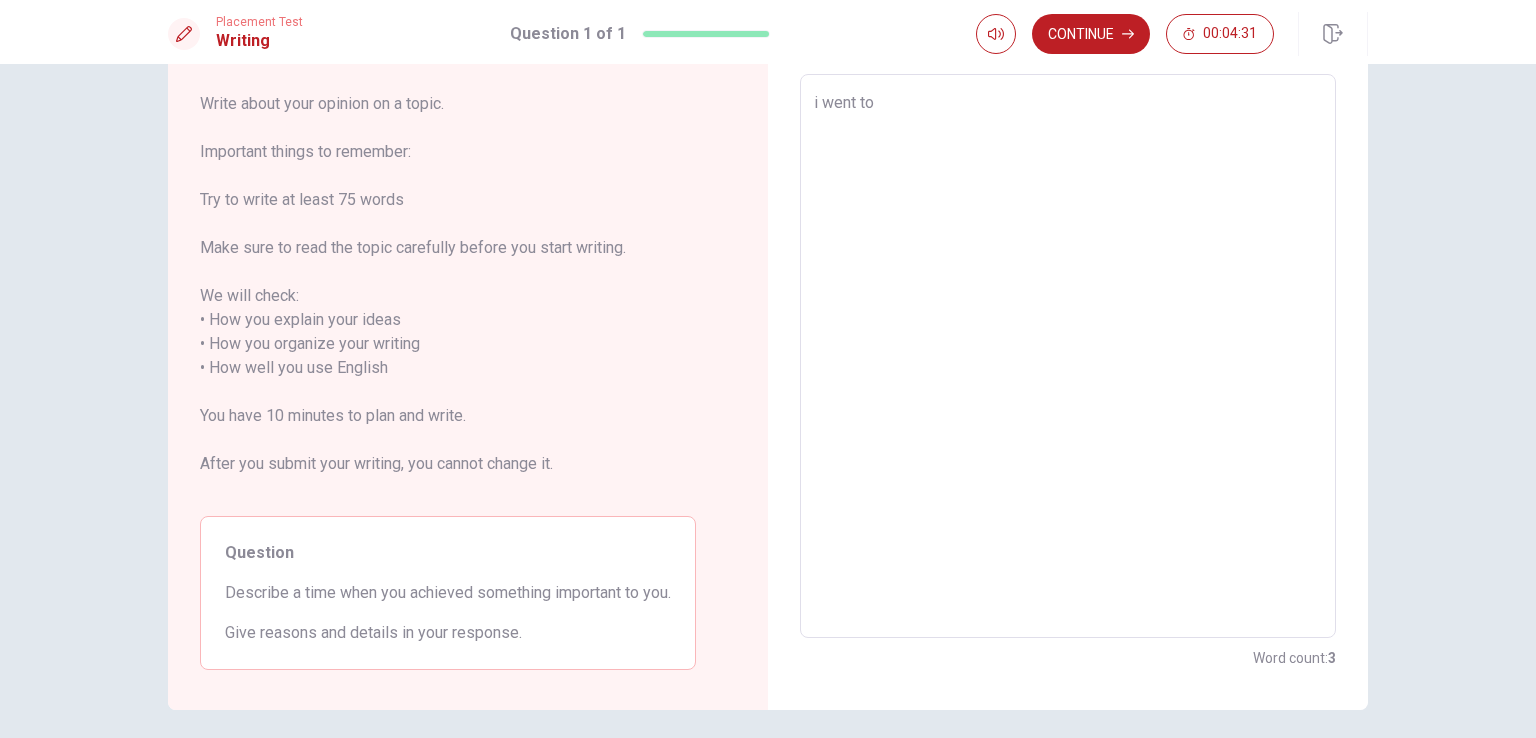 type on "x" 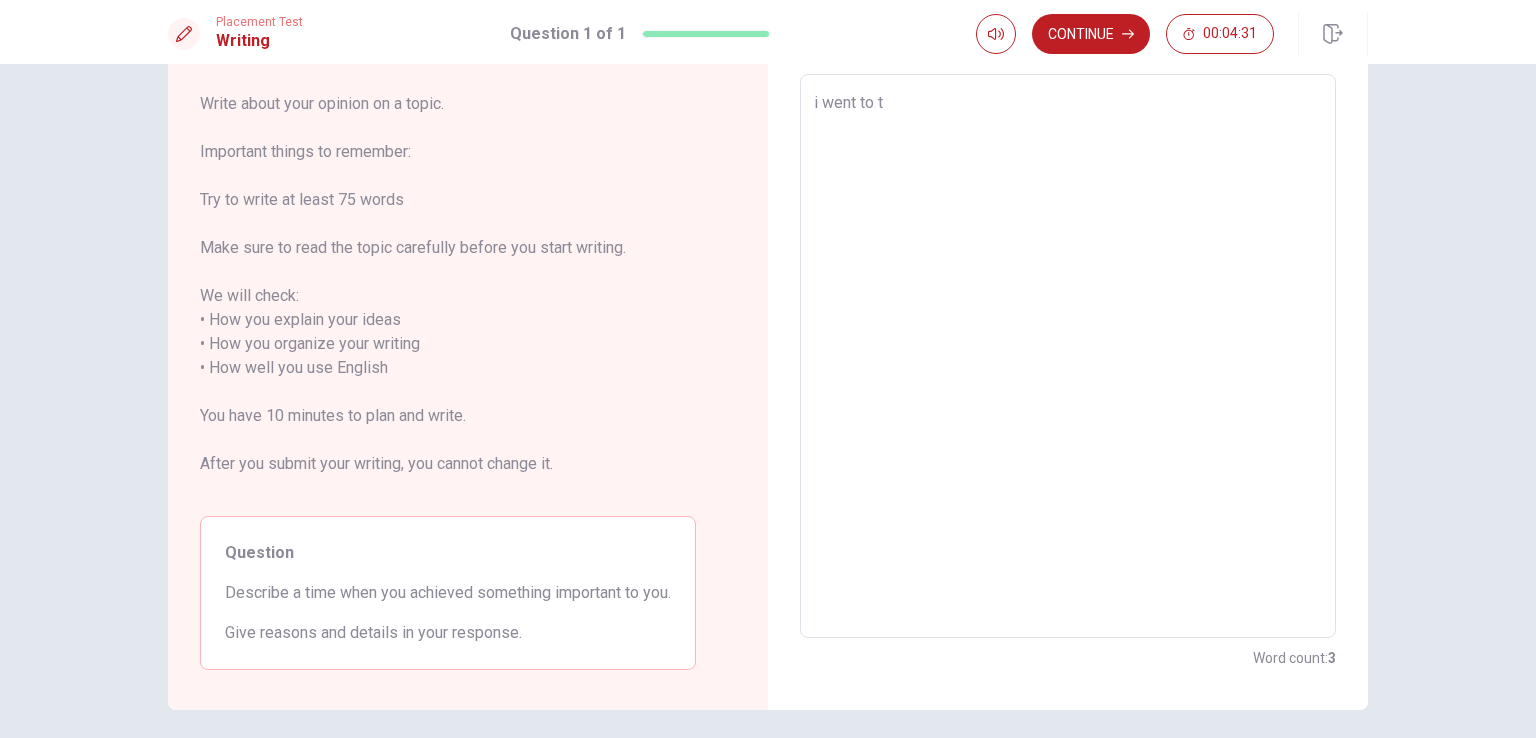 type on "x" 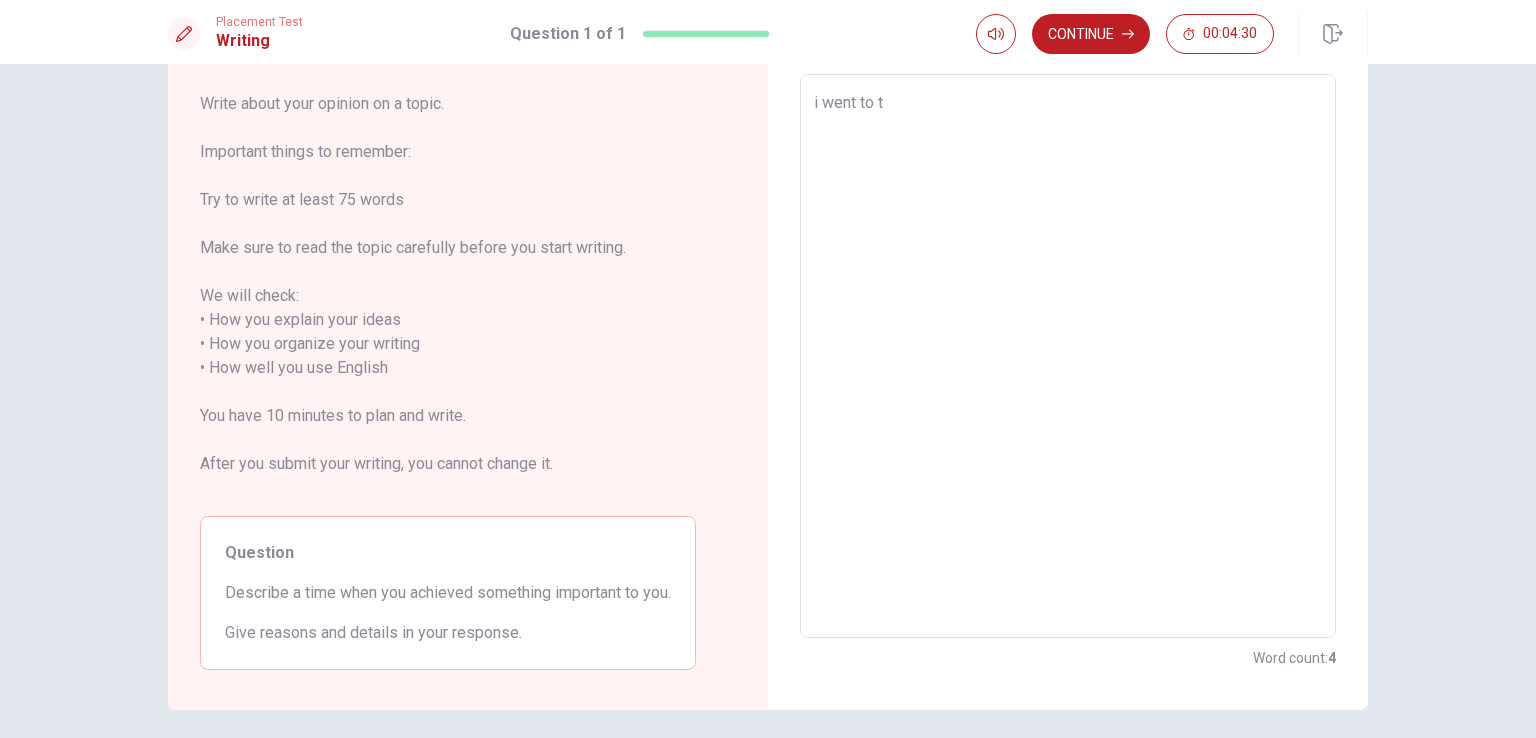 type on "i went to th" 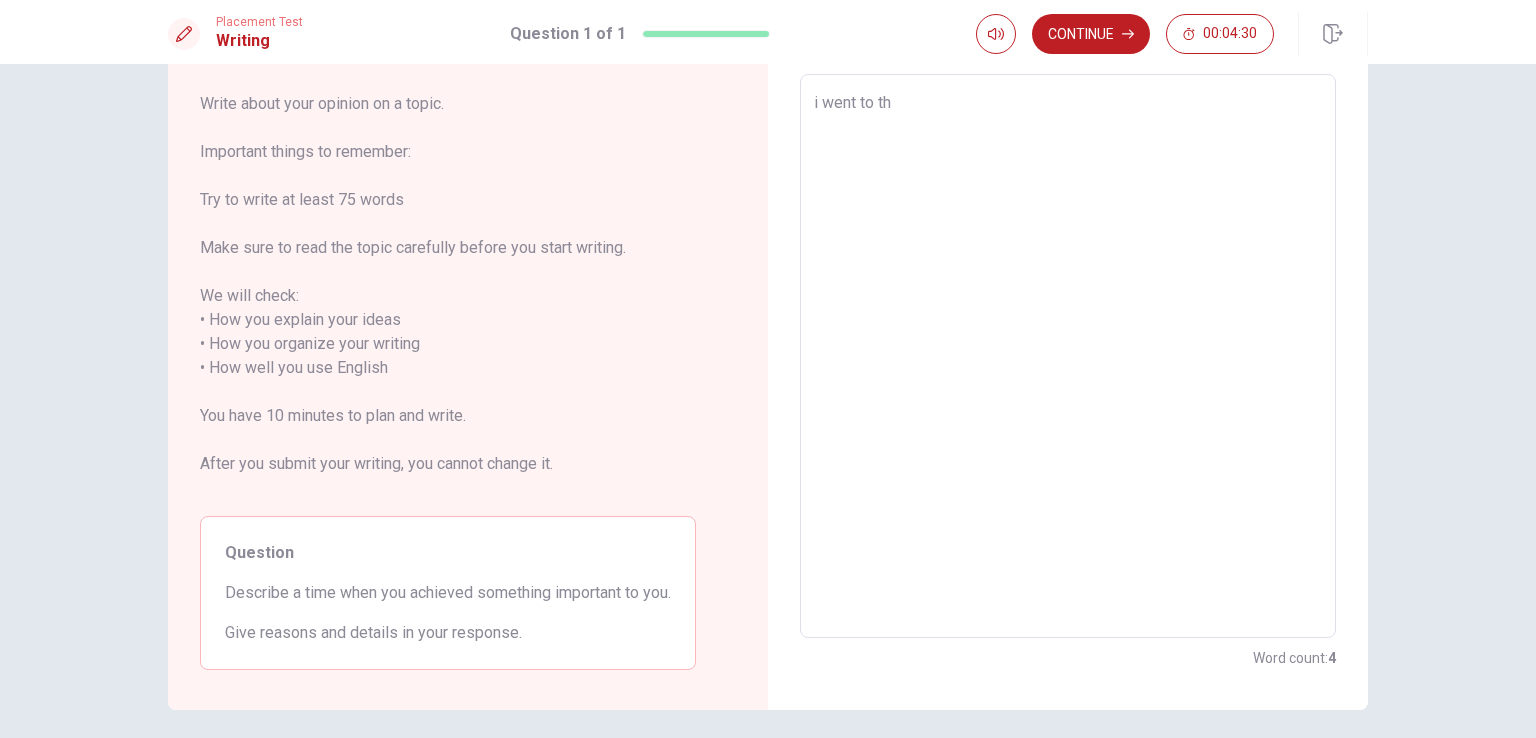 type on "x" 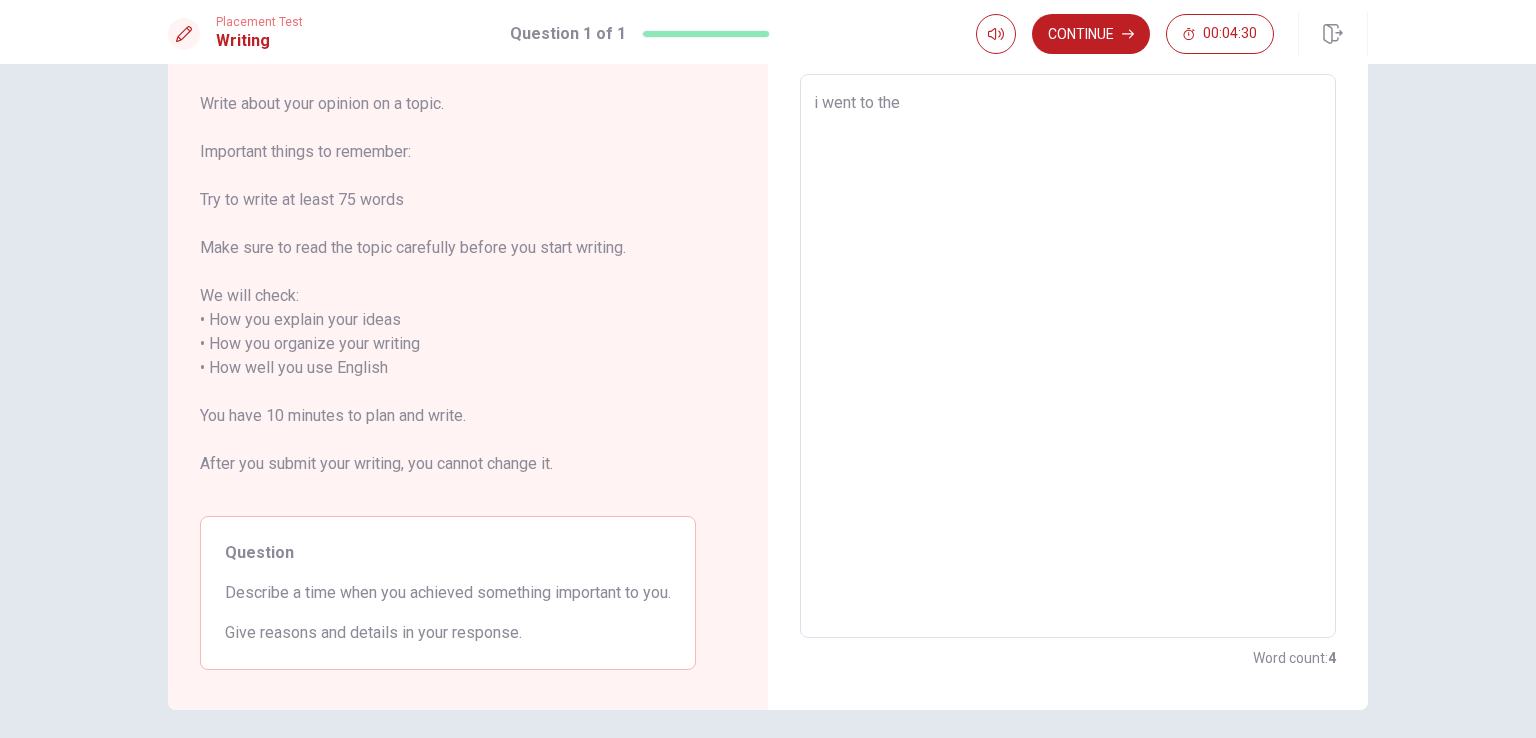 type on "x" 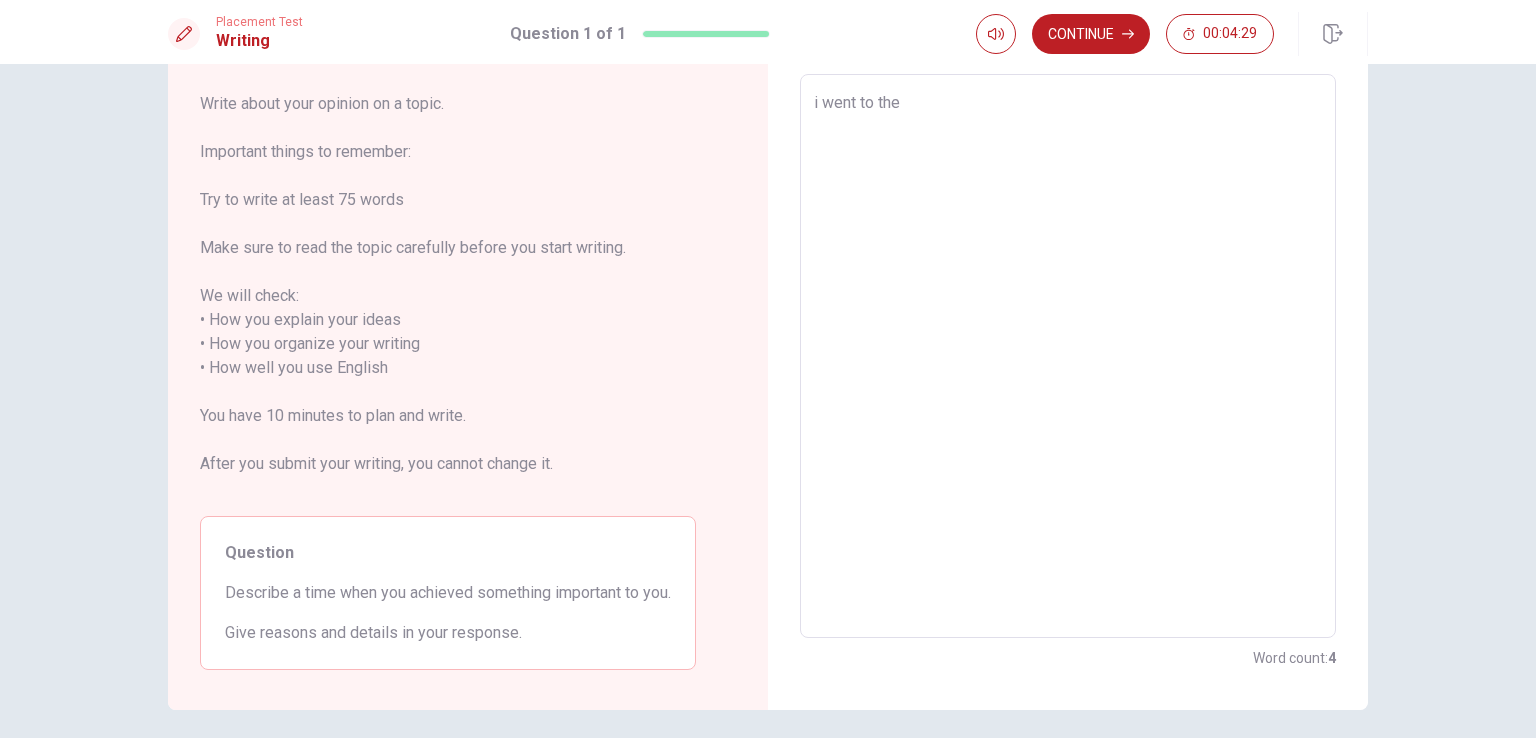 type on "x" 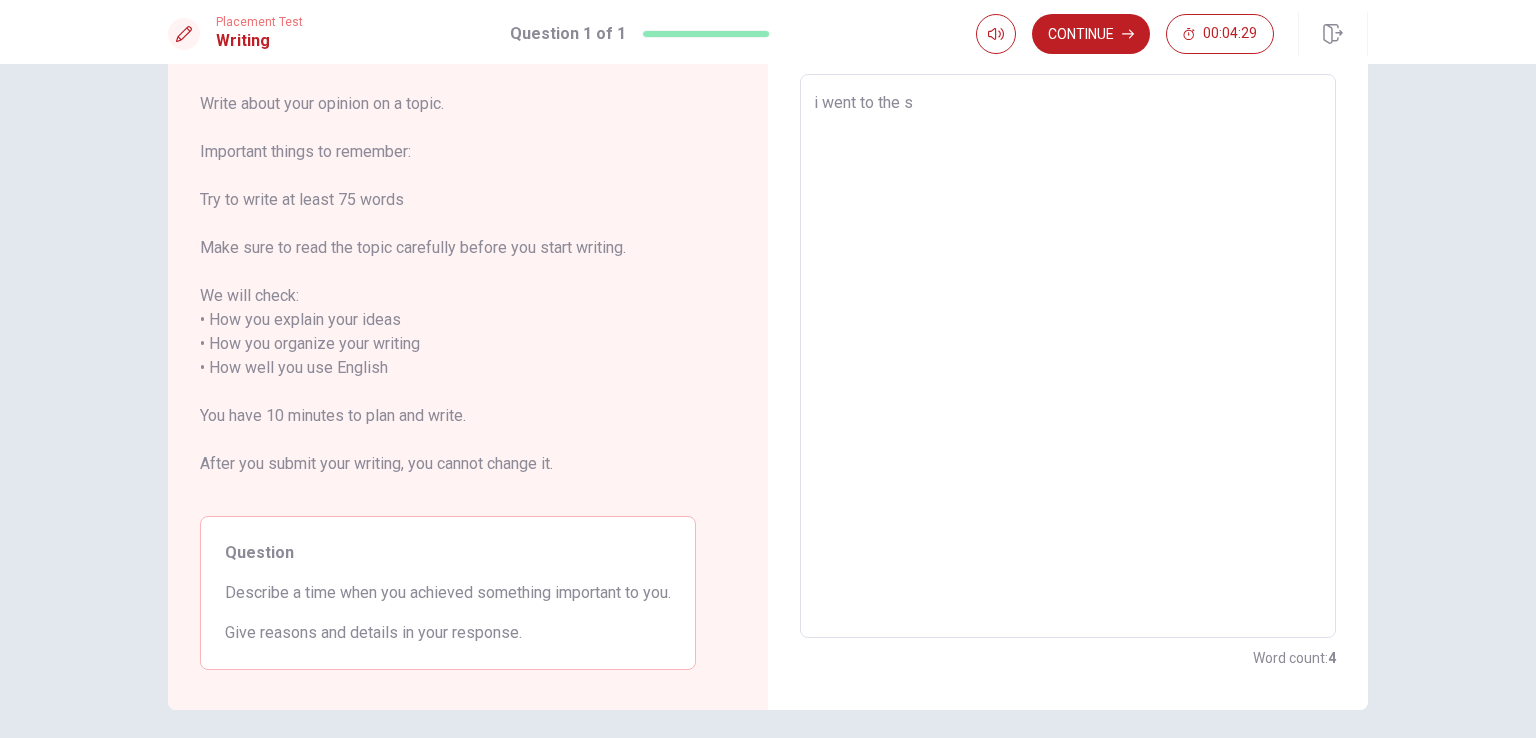 type on "x" 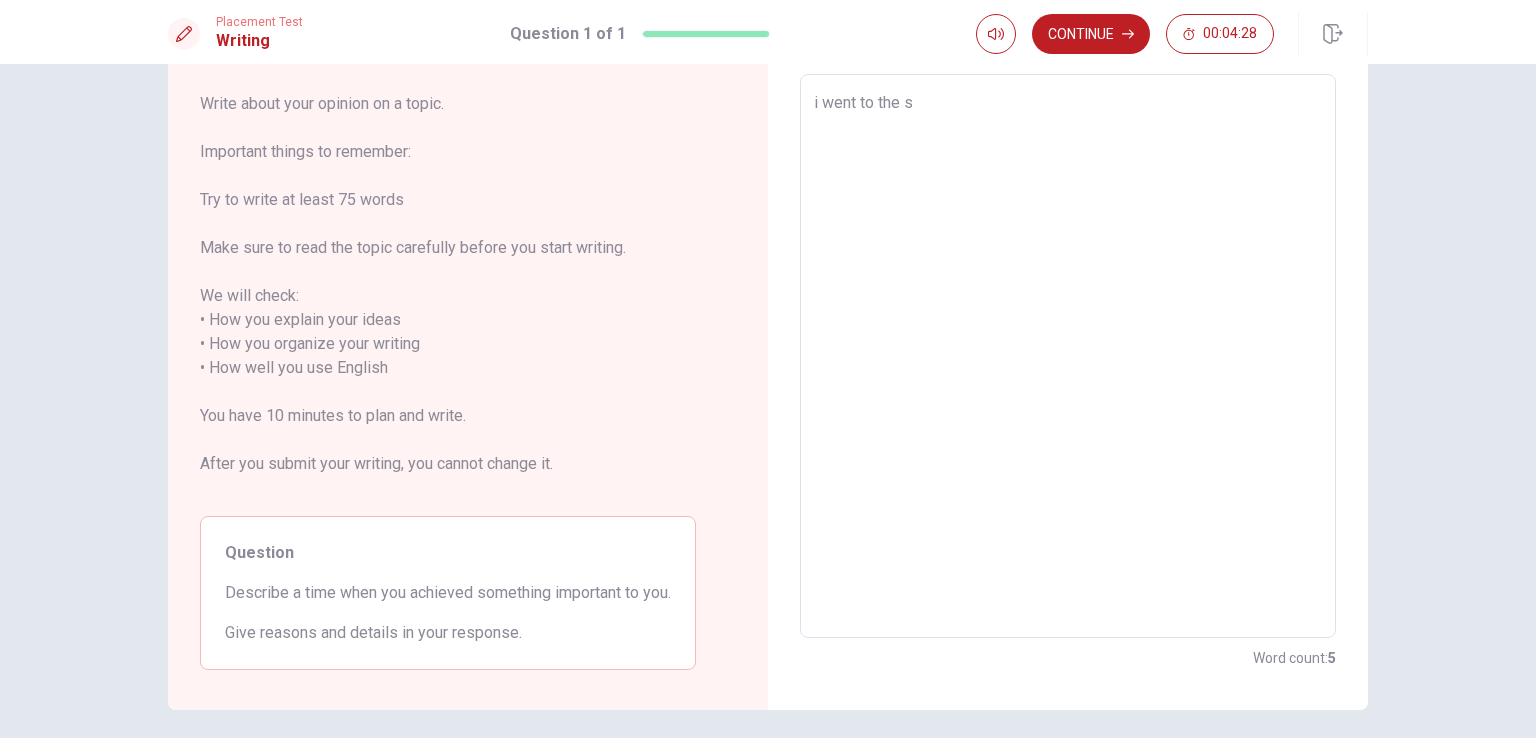 type on "i went to the so" 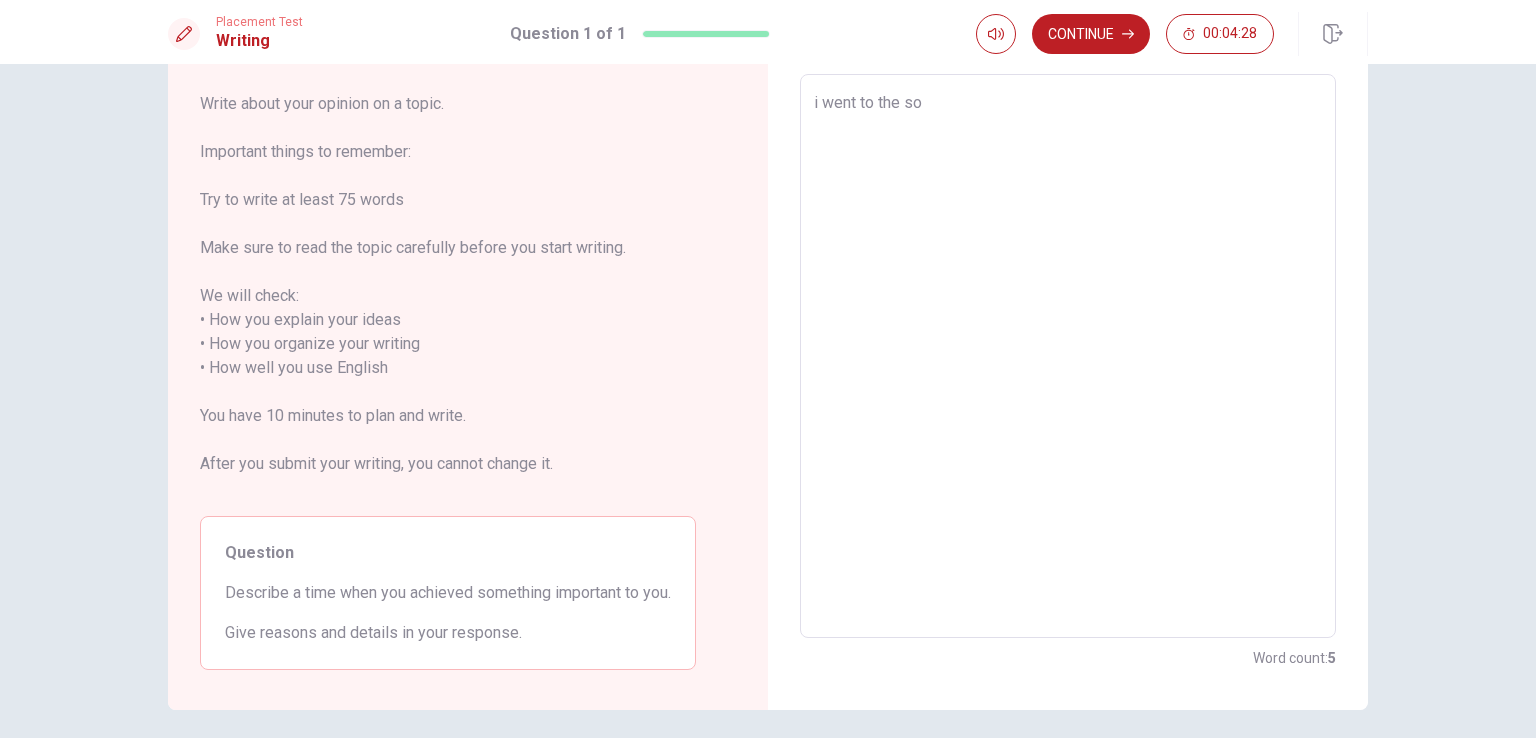 type on "x" 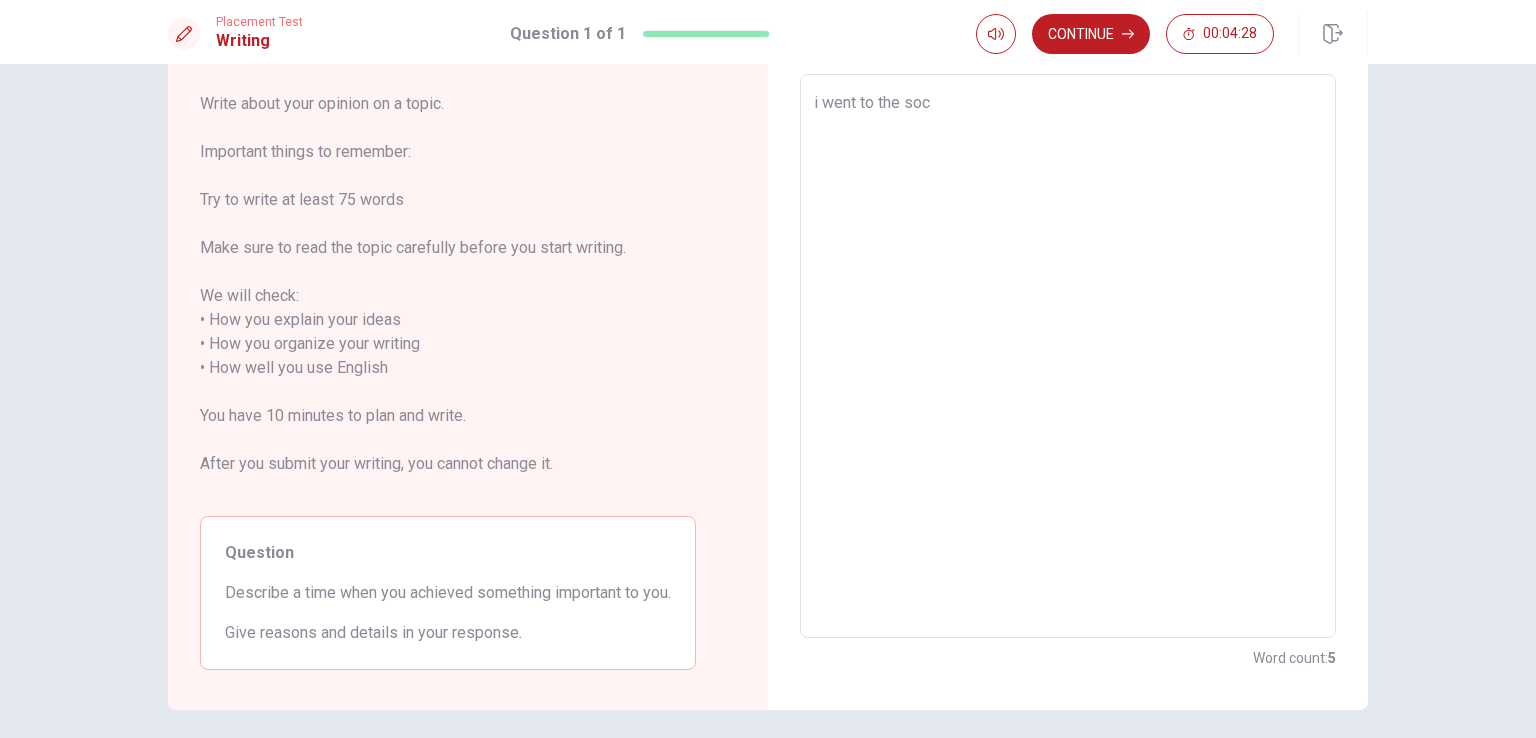 type on "x" 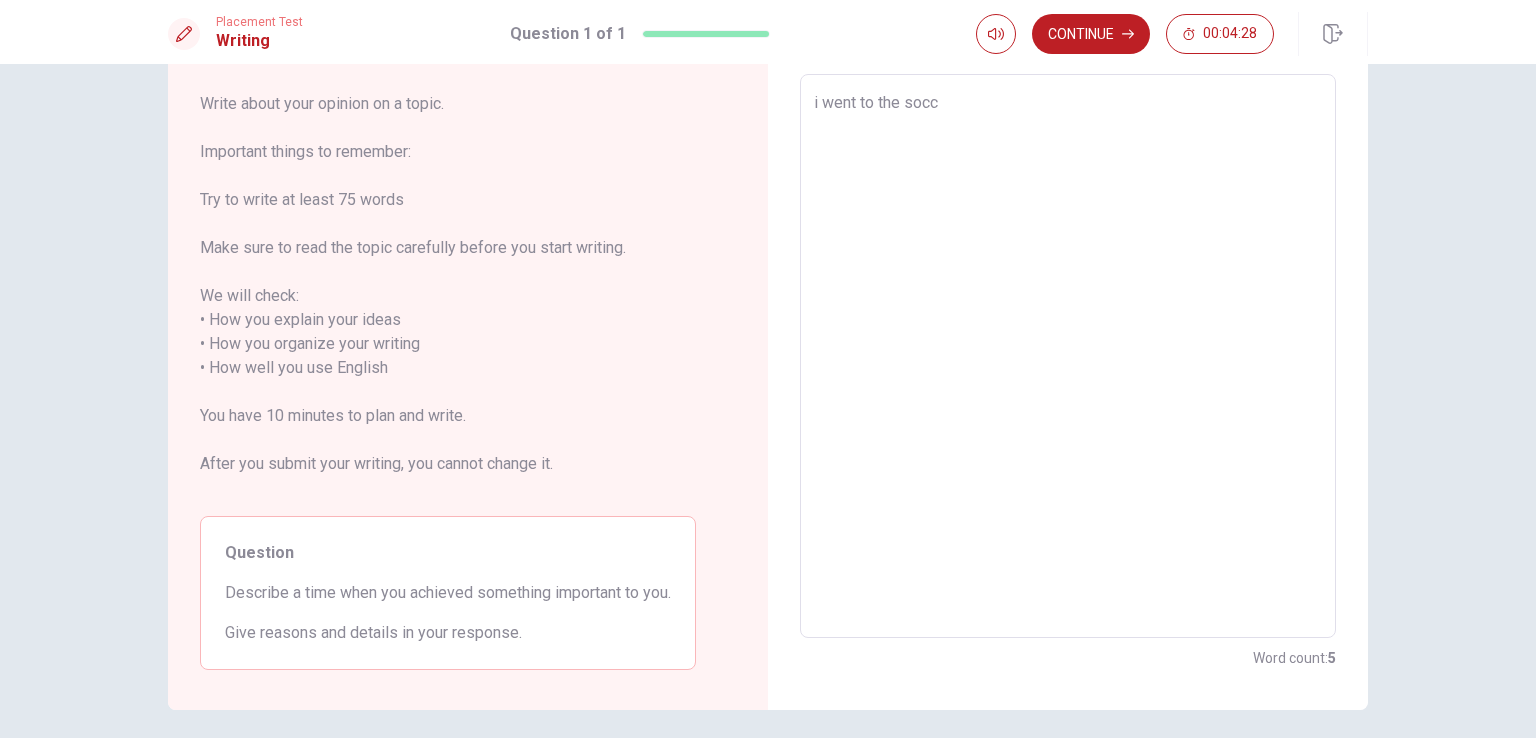 type on "x" 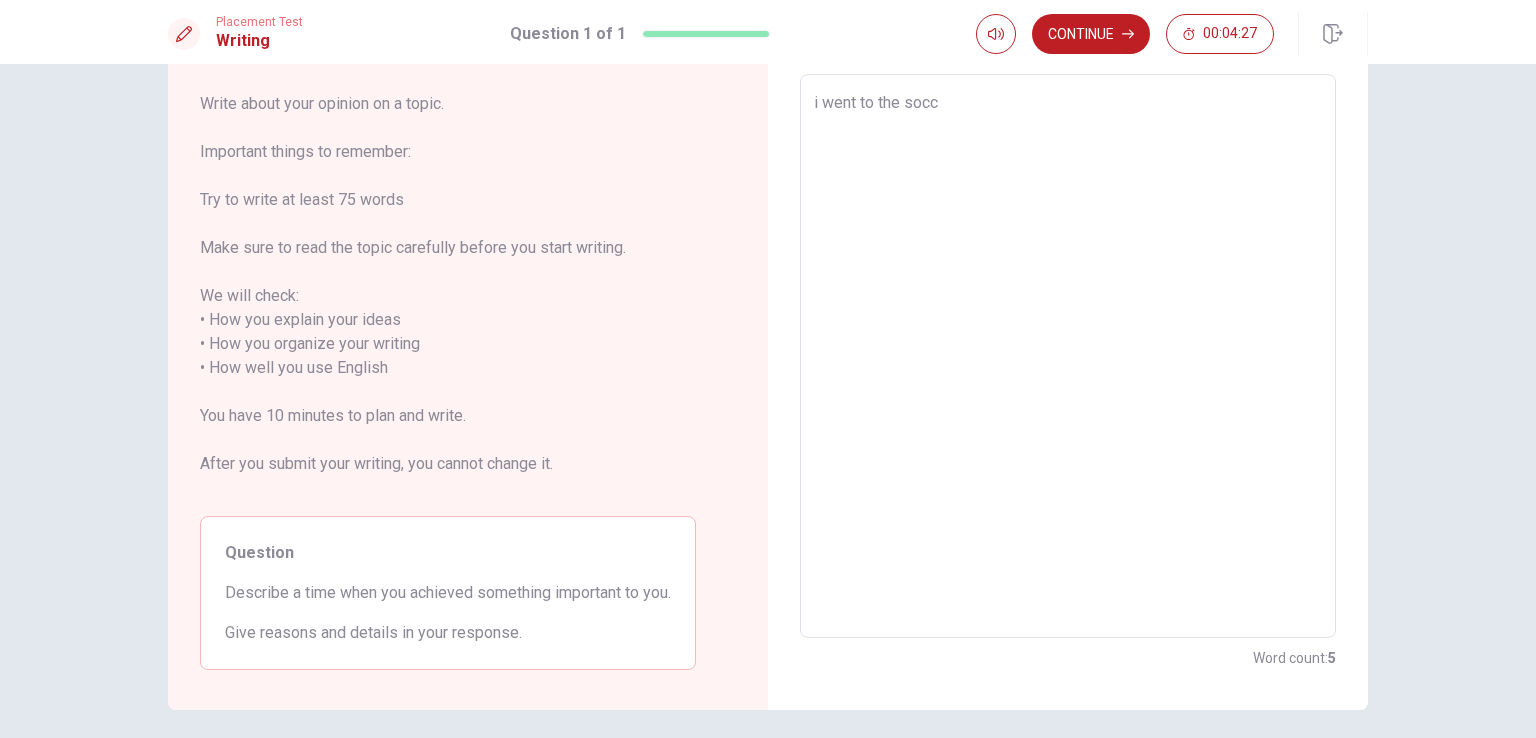 type on "i went to the socce" 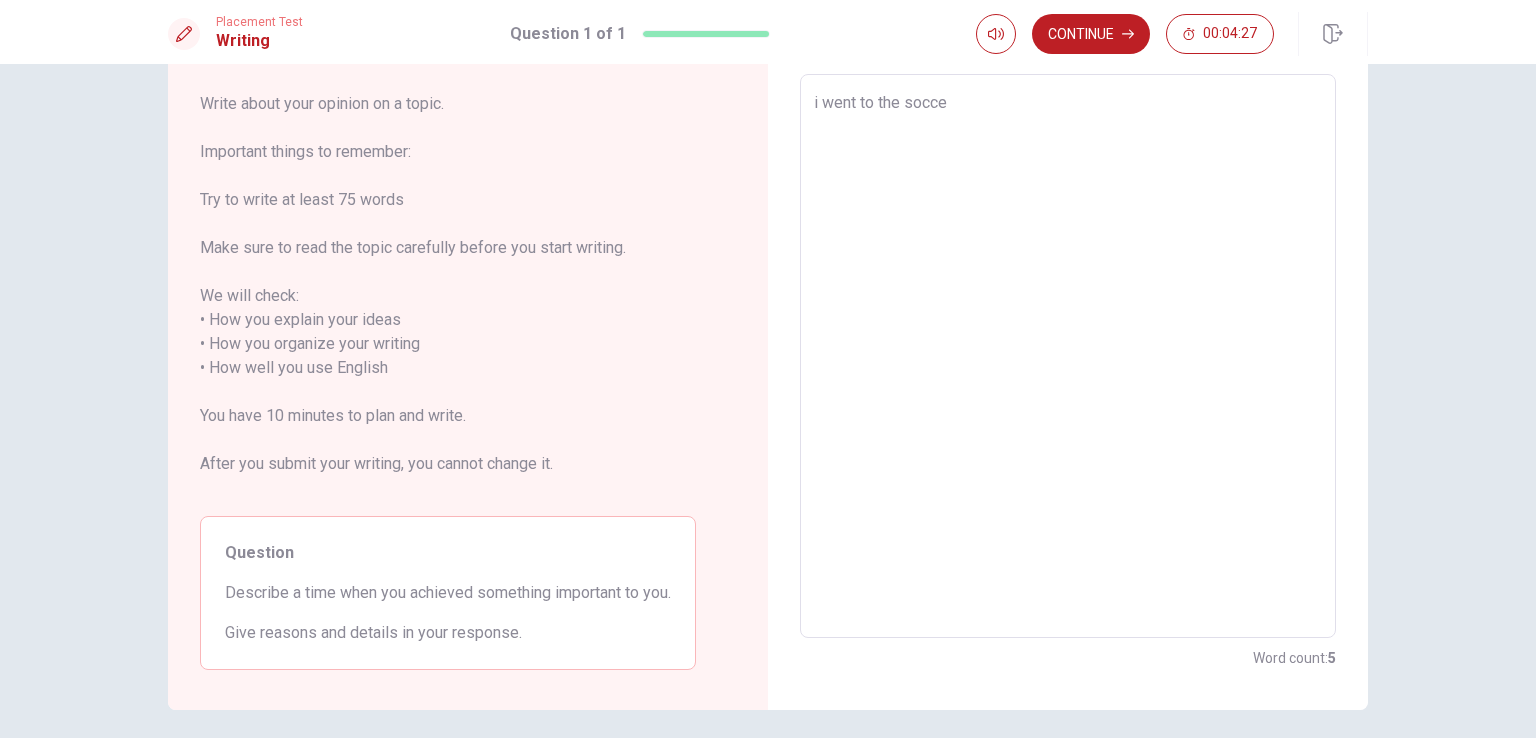 type on "x" 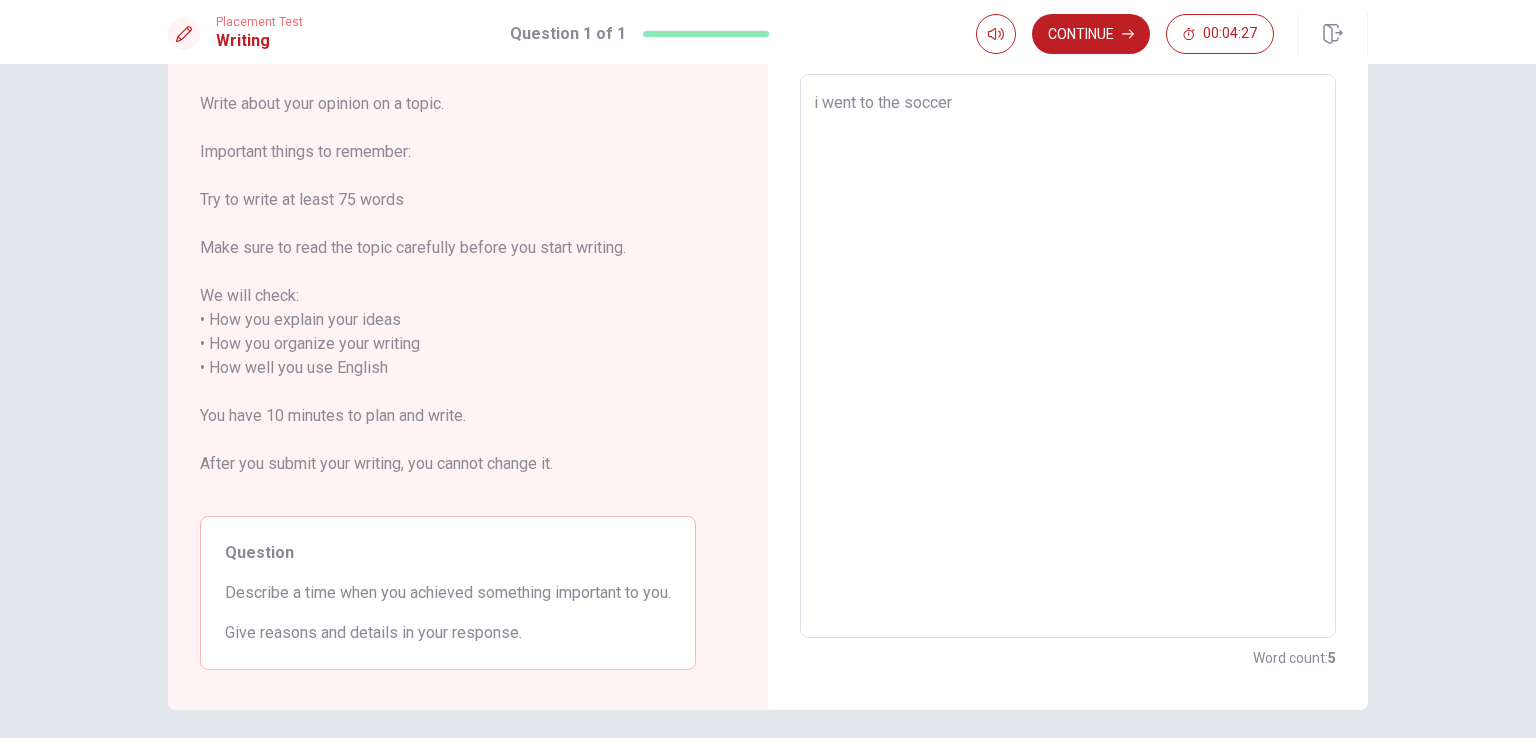 type on "x" 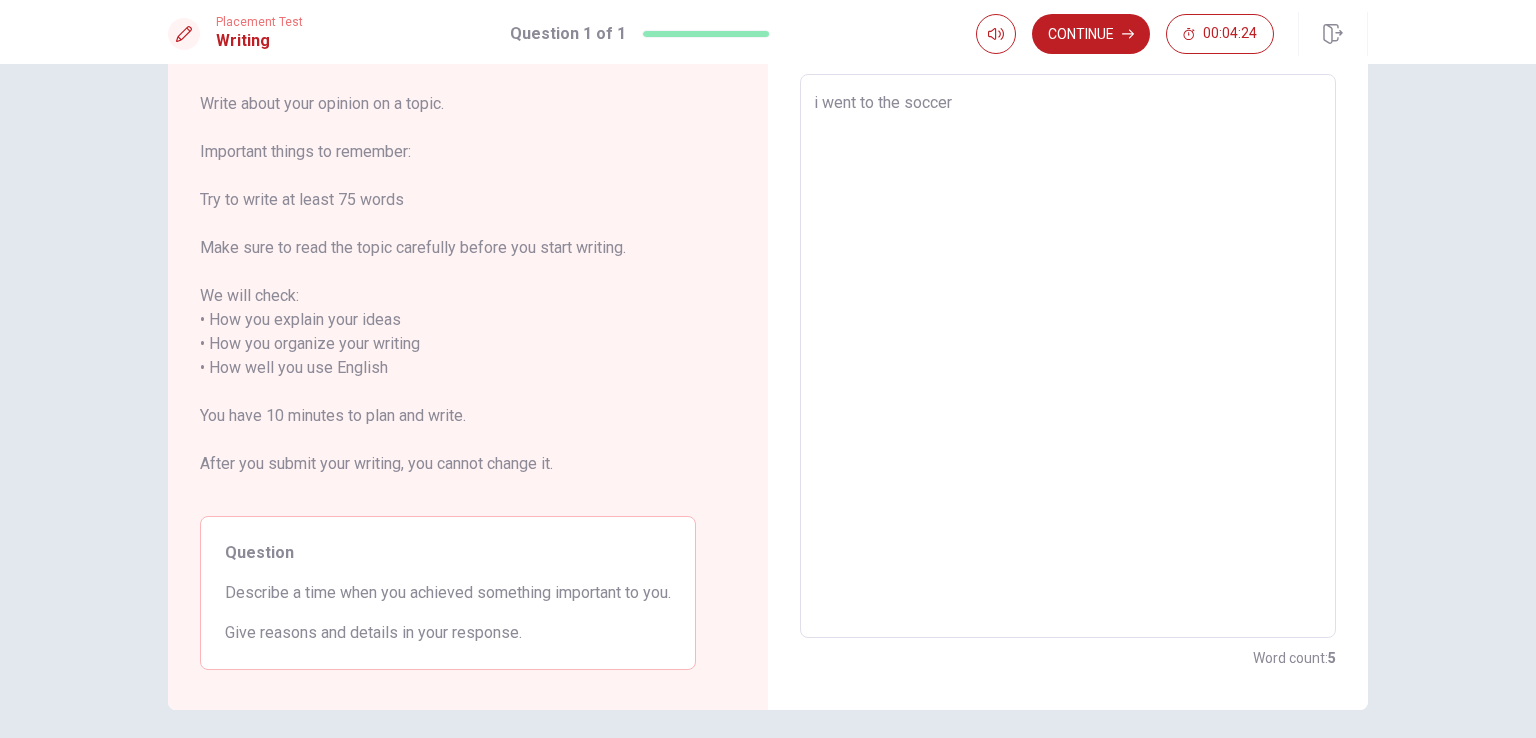 type on "x" 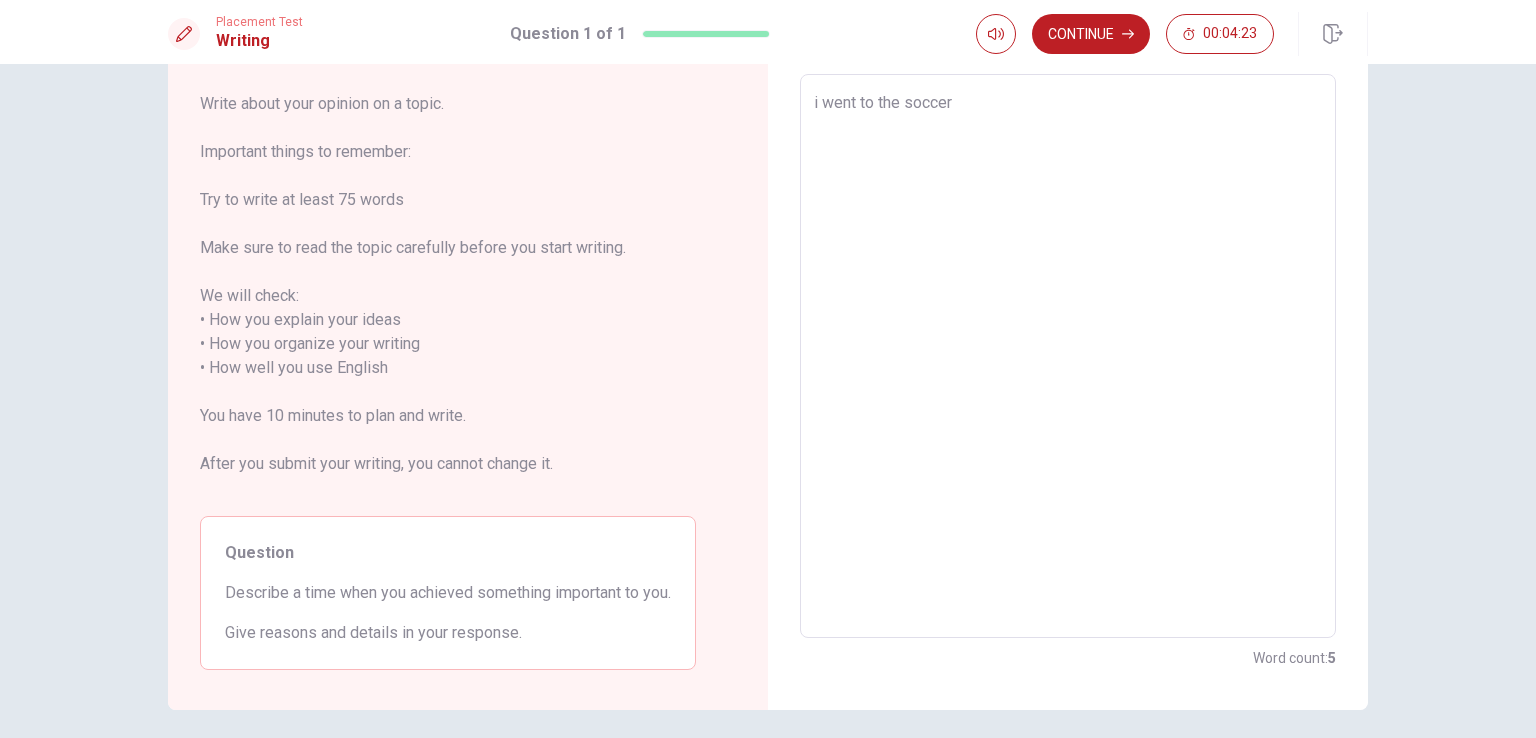 type on "i went to the soccer" 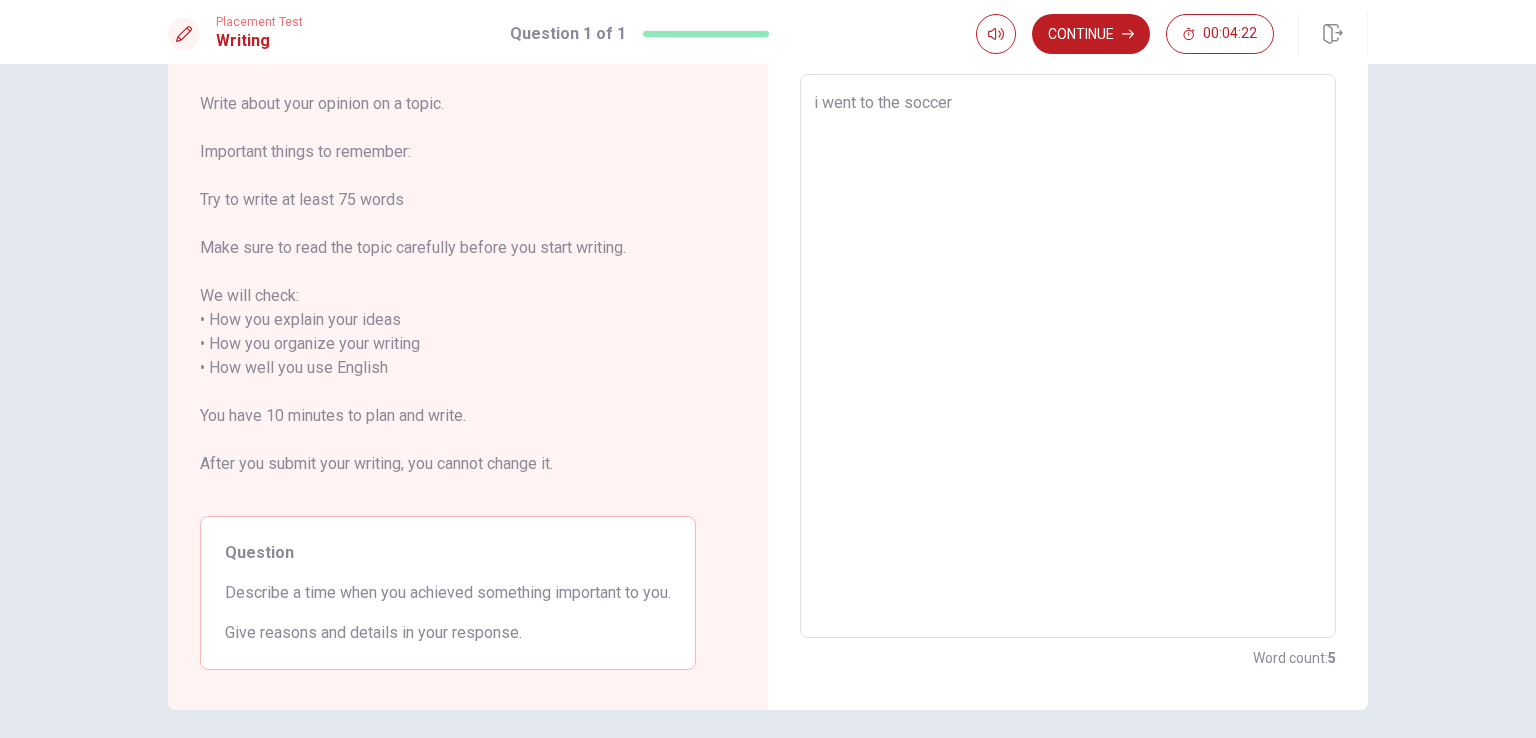 type on "i went to the soccer" 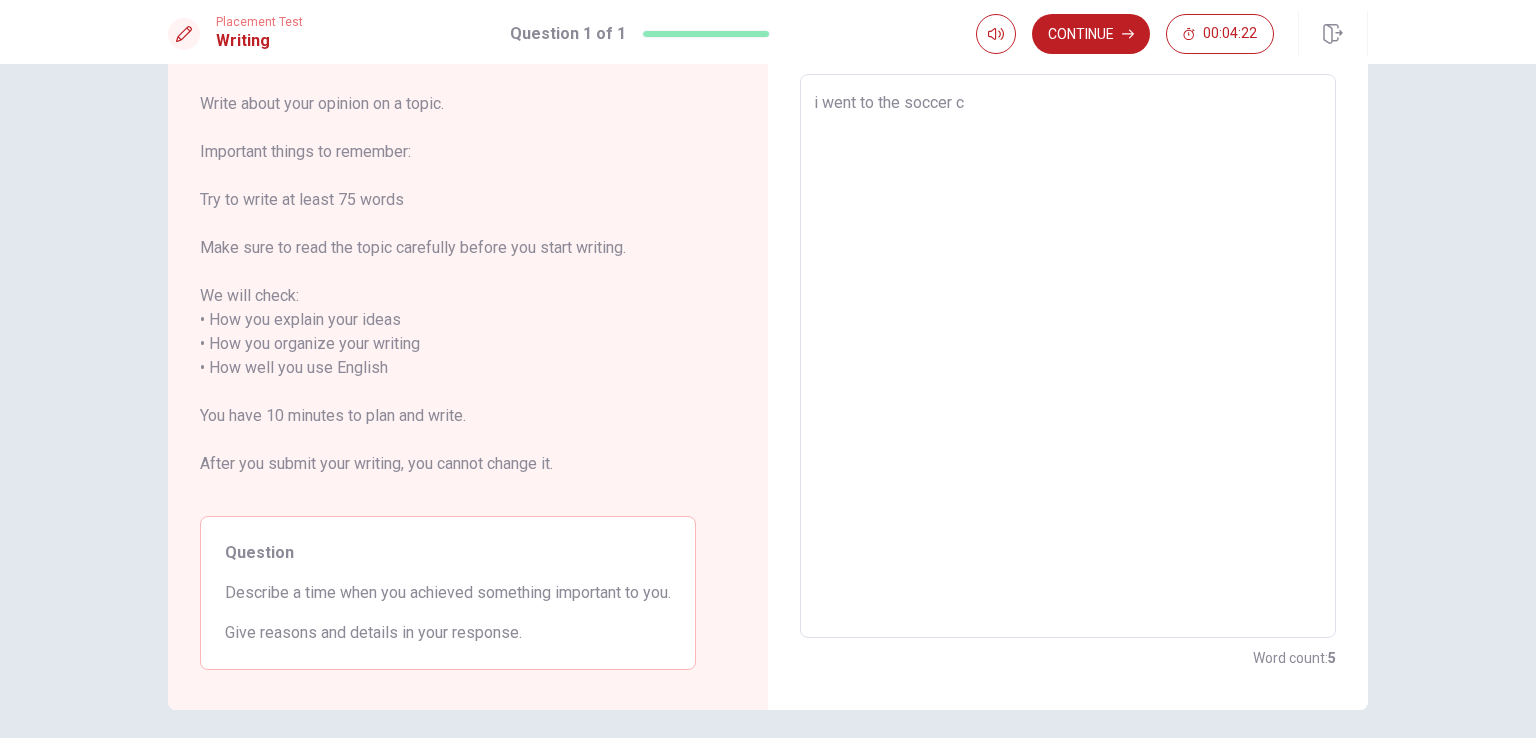 type 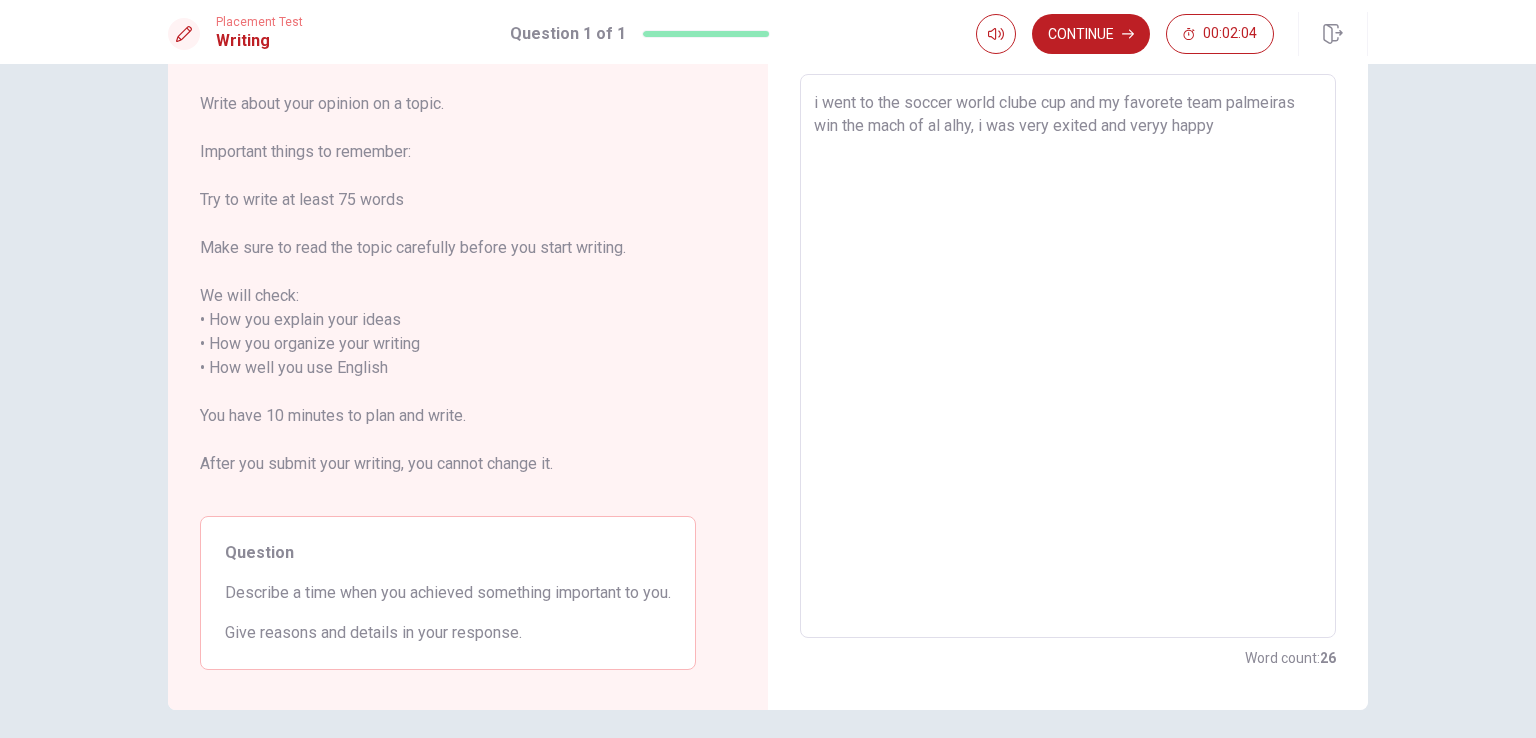 click on "i went to the soccer world clube cup and my favorete team palmeiras win the mach of al alhy, i was very exited and veryy happy" at bounding box center (1068, 356) 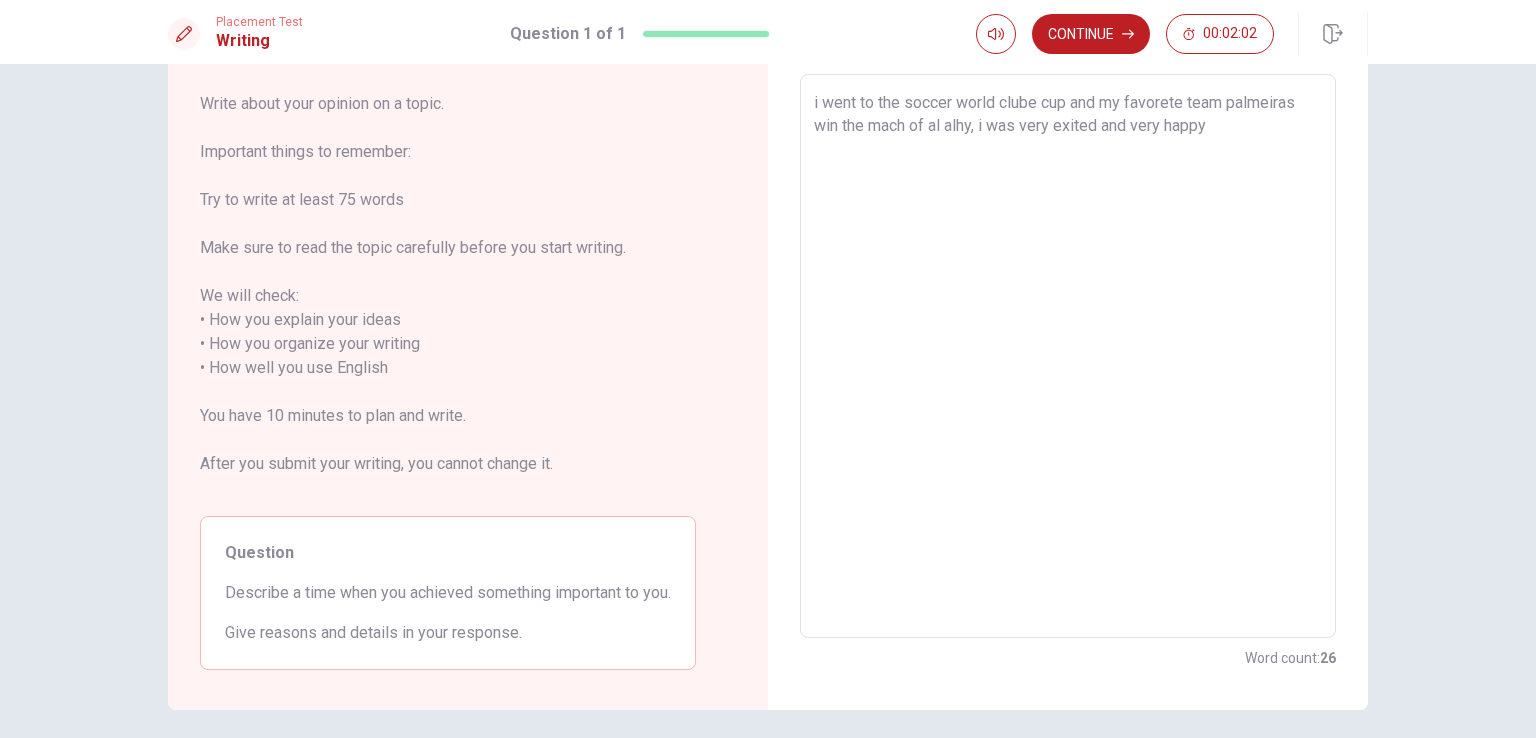 click on "i went to the soccer world clube cup and my favorete team palmeiras win the mach of al alhy, i was very exited and very happy" at bounding box center (1068, 356) 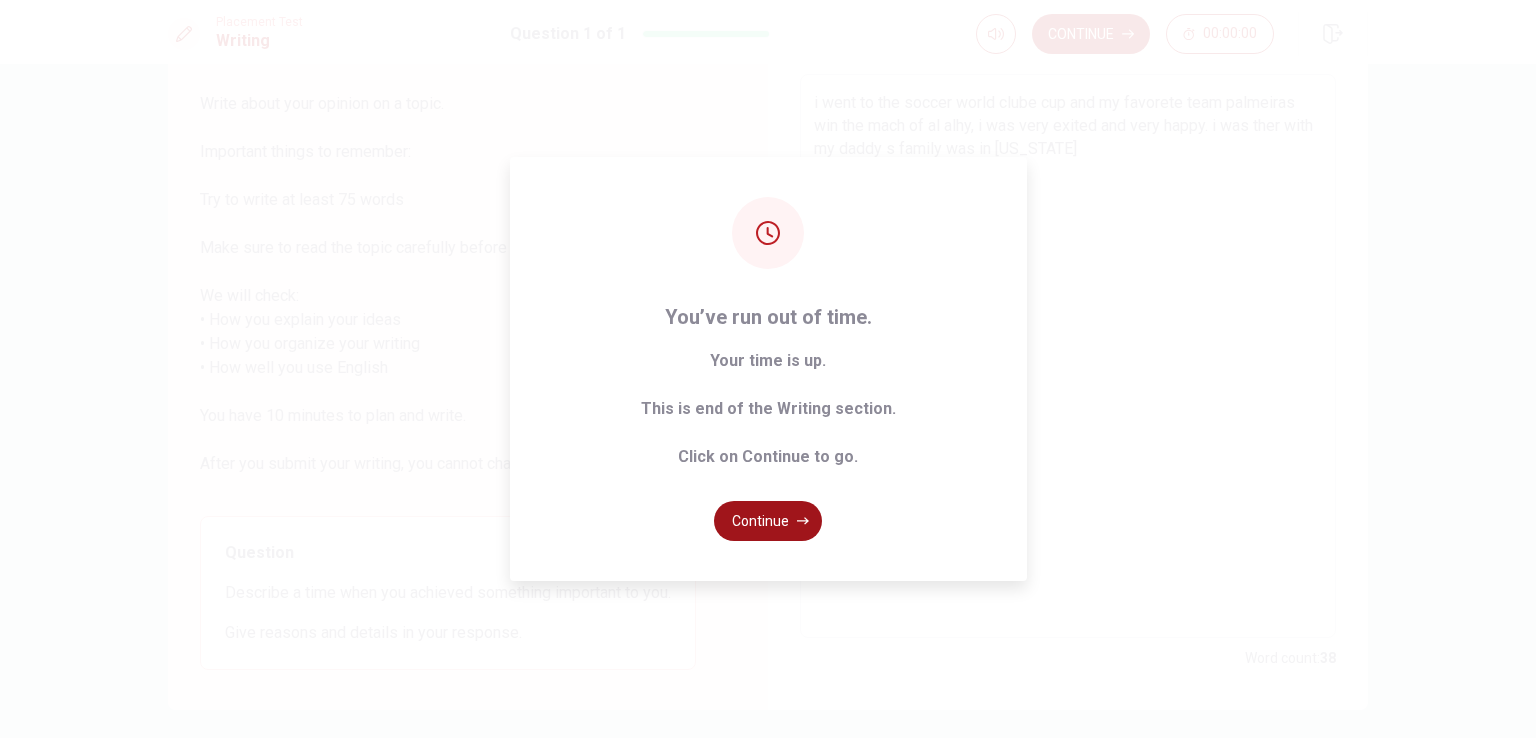 click on "Continue" at bounding box center [768, 521] 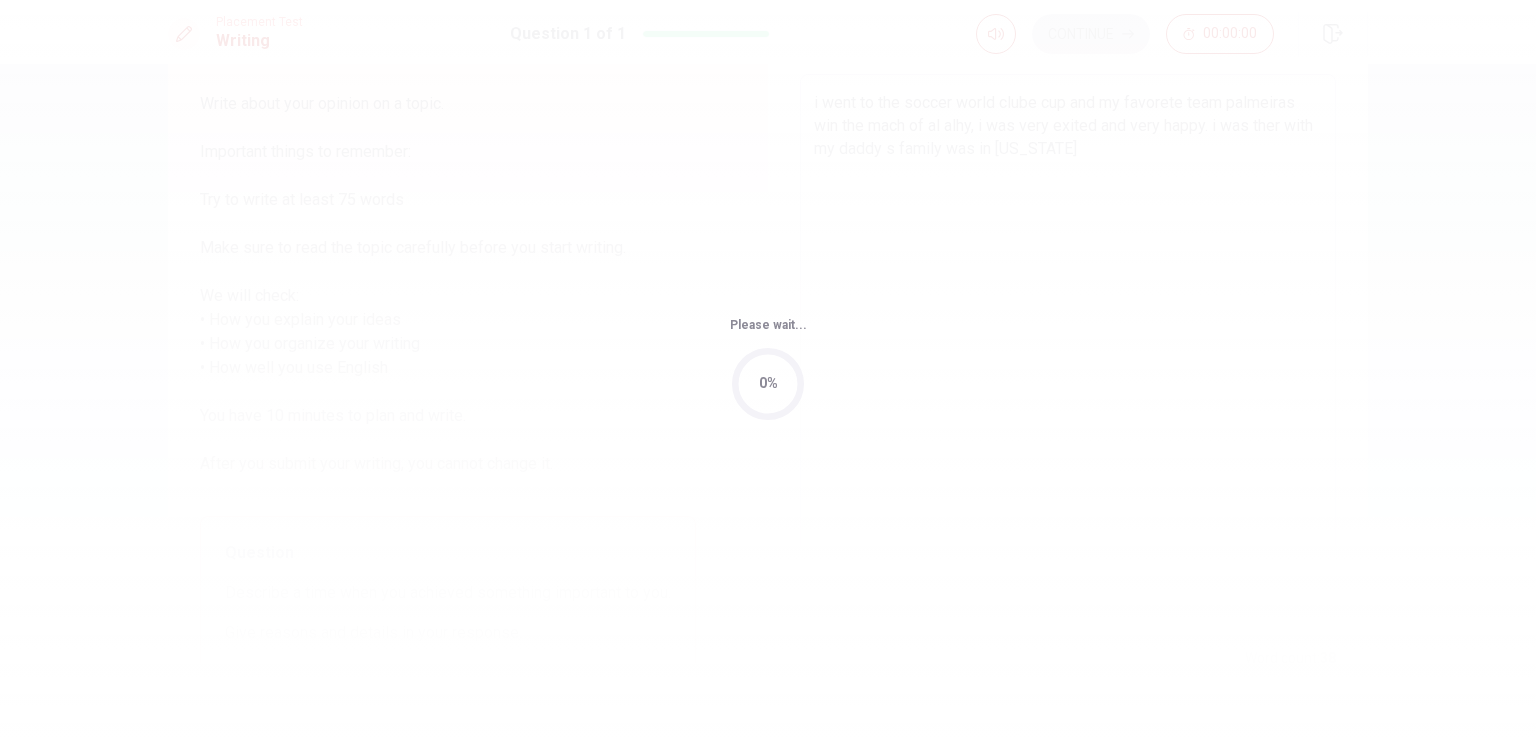 scroll, scrollTop: 0, scrollLeft: 0, axis: both 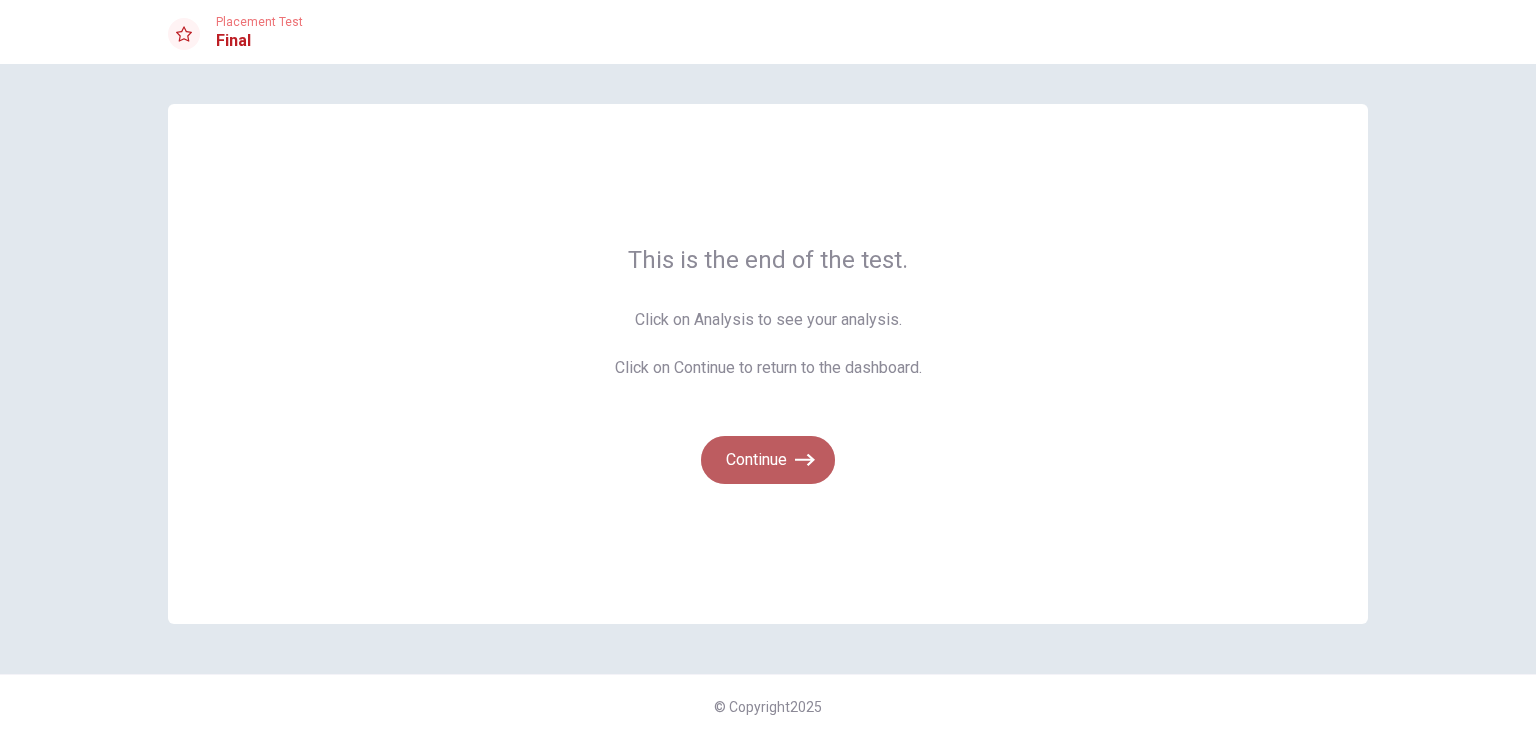 click on "Continue" at bounding box center (768, 460) 